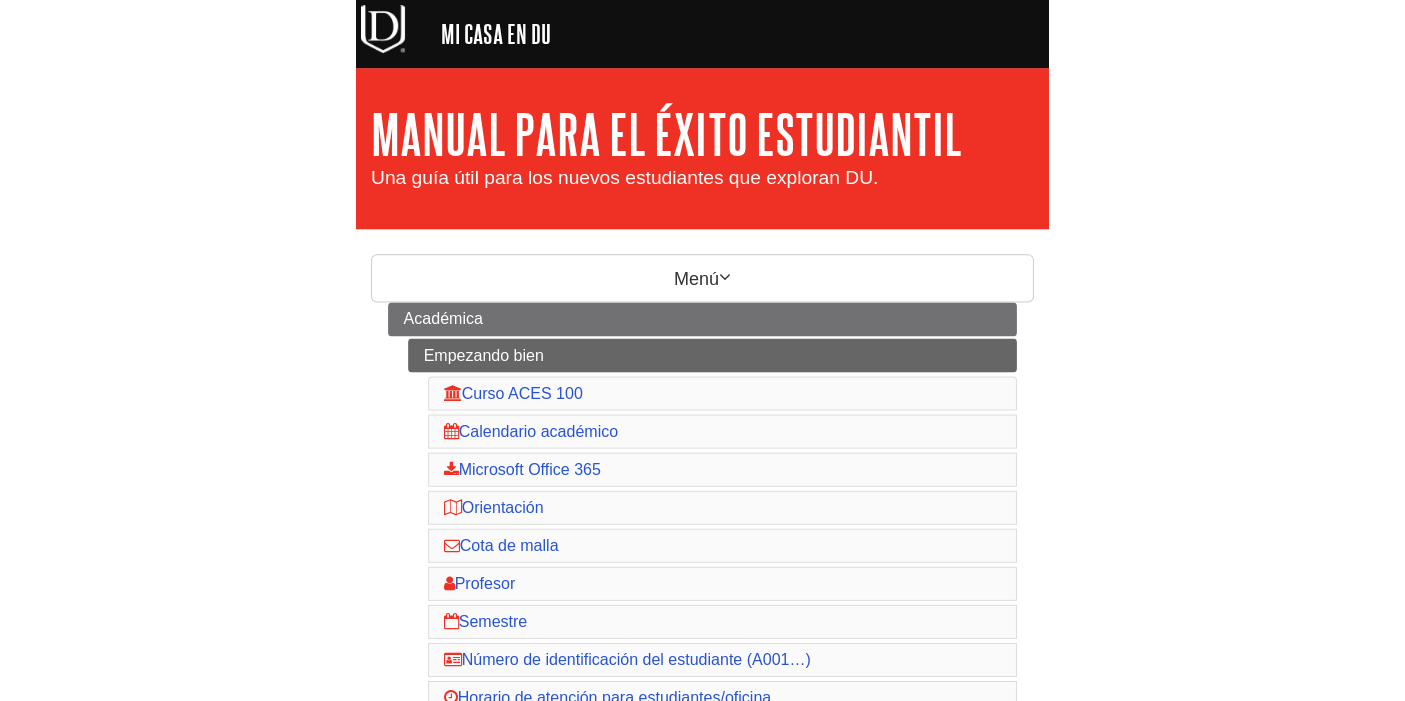 scroll, scrollTop: 0, scrollLeft: 0, axis: both 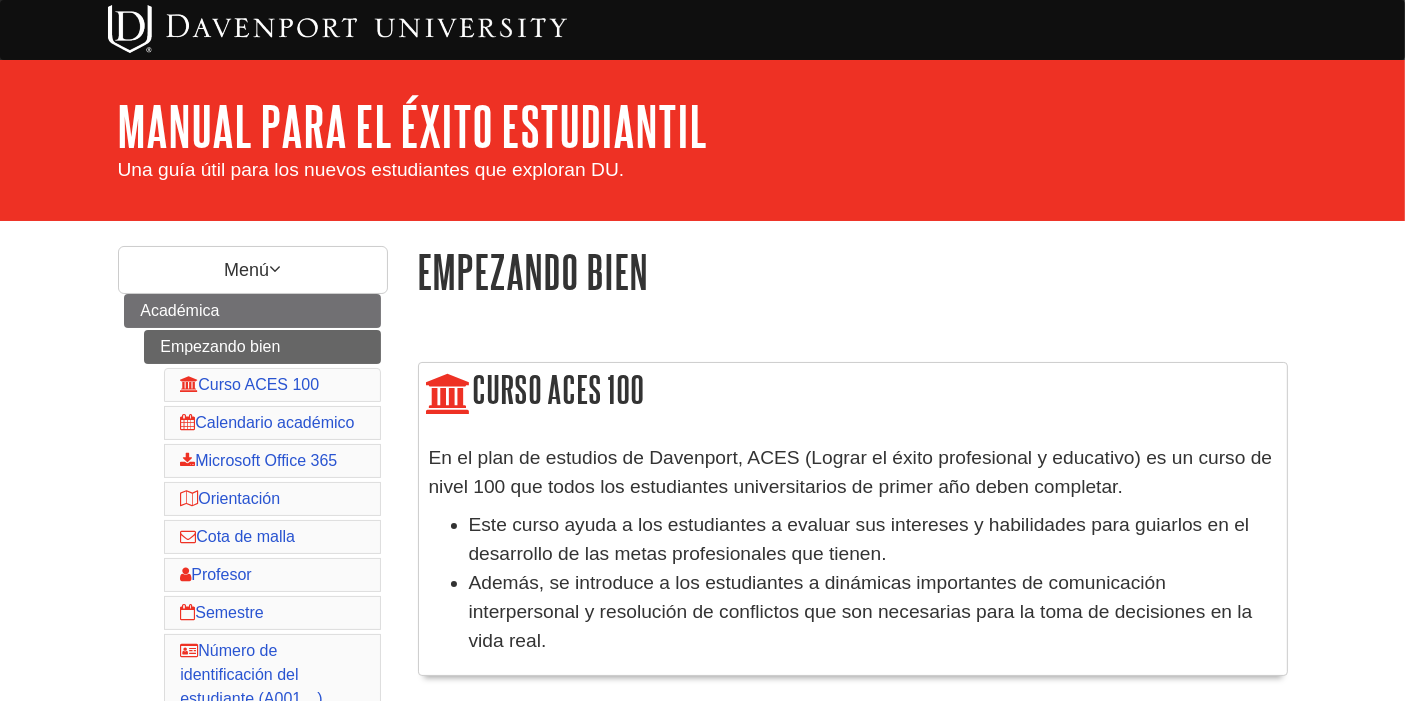 click on "Curso ACES 100 Calendario académico Microsoft Office 365 Orientación Cota de malla Profesor Semestre Número de identificación del estudiante (A001…) Horario de atención para estudiantes/oficina Programa de estudios" at bounding box center (252, 622) 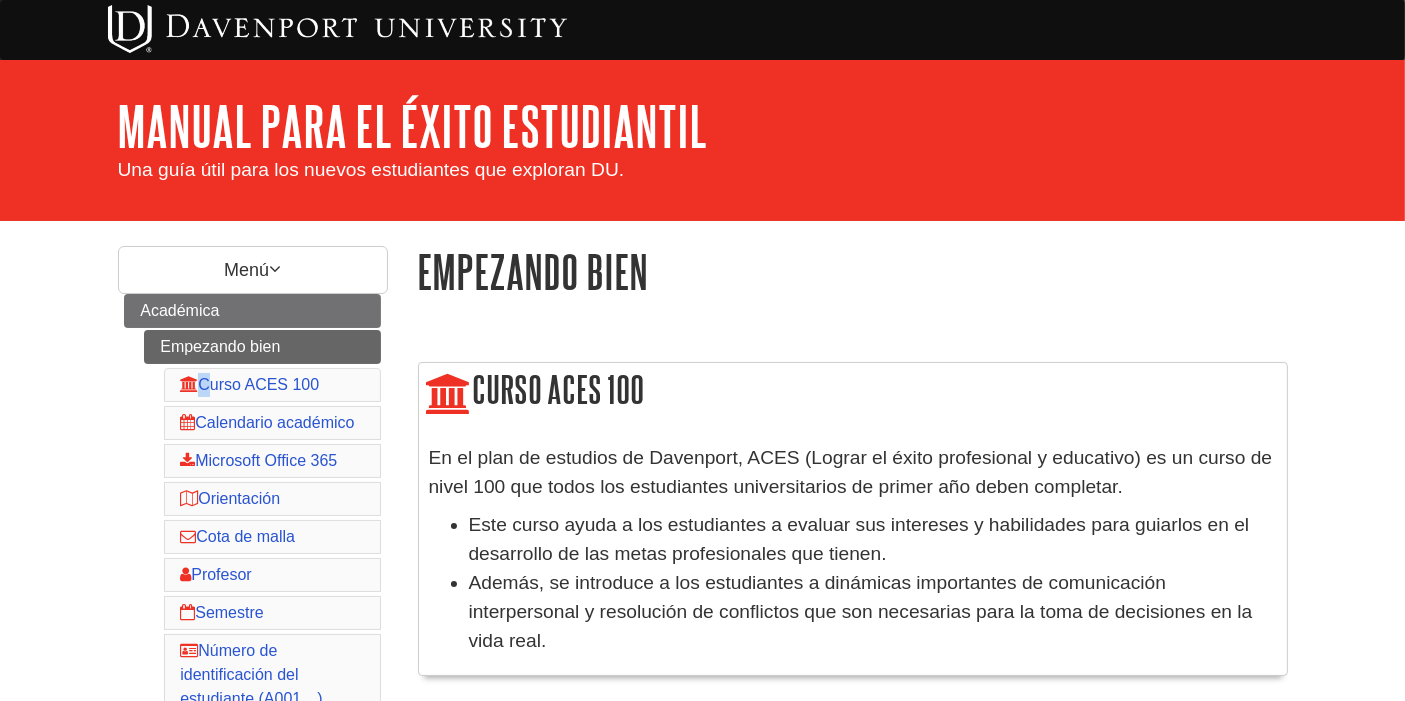 click on "Curso ACES 100 Calendario académico Microsoft Office 365 Orientación Cota de malla Profesor Semestre Número de identificación del estudiante (A001…) Horario de atención para estudiantes/oficina Programa de estudios" at bounding box center (252, 622) 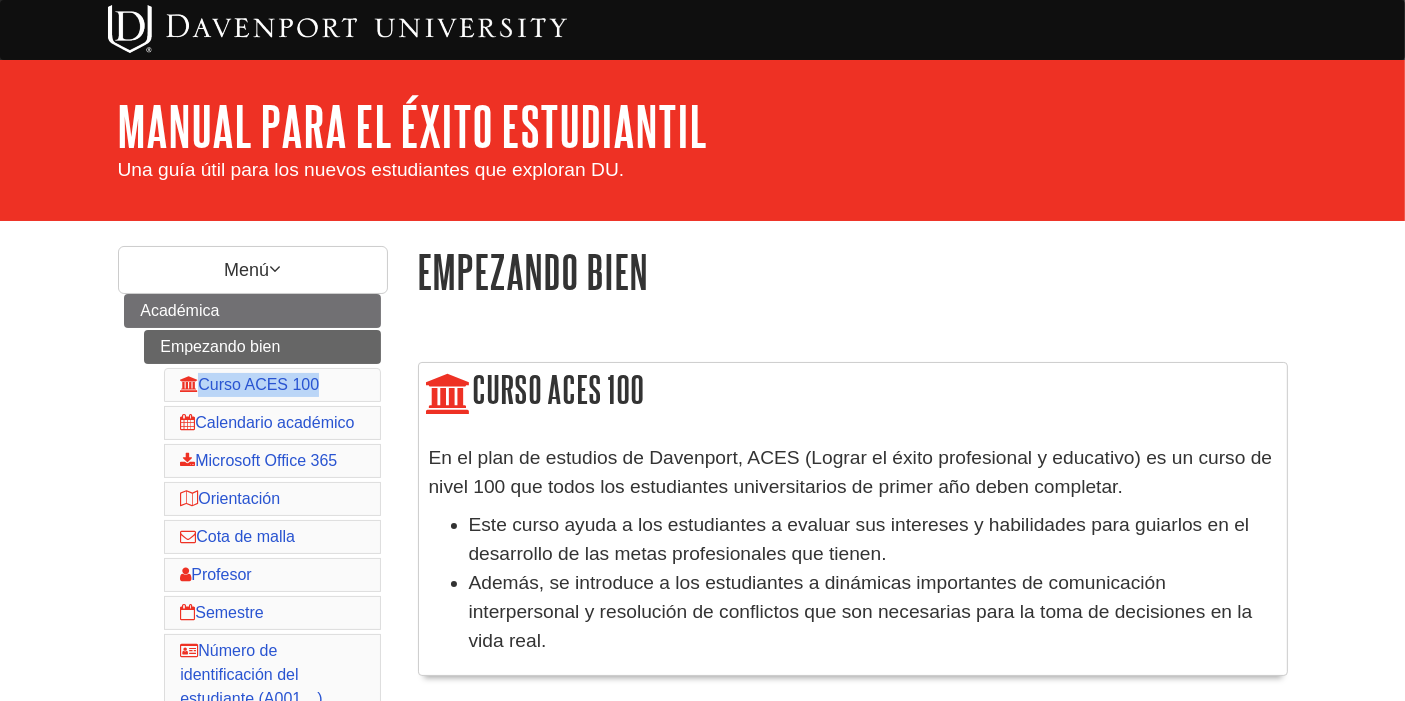 click on "Curso ACES 100 Calendario académico Microsoft Office 365 Orientación Cota de malla Profesor Semestre Número de identificación del estudiante (A001…) Horario de atención para estudiantes/oficina Programa de estudios" at bounding box center [252, 622] 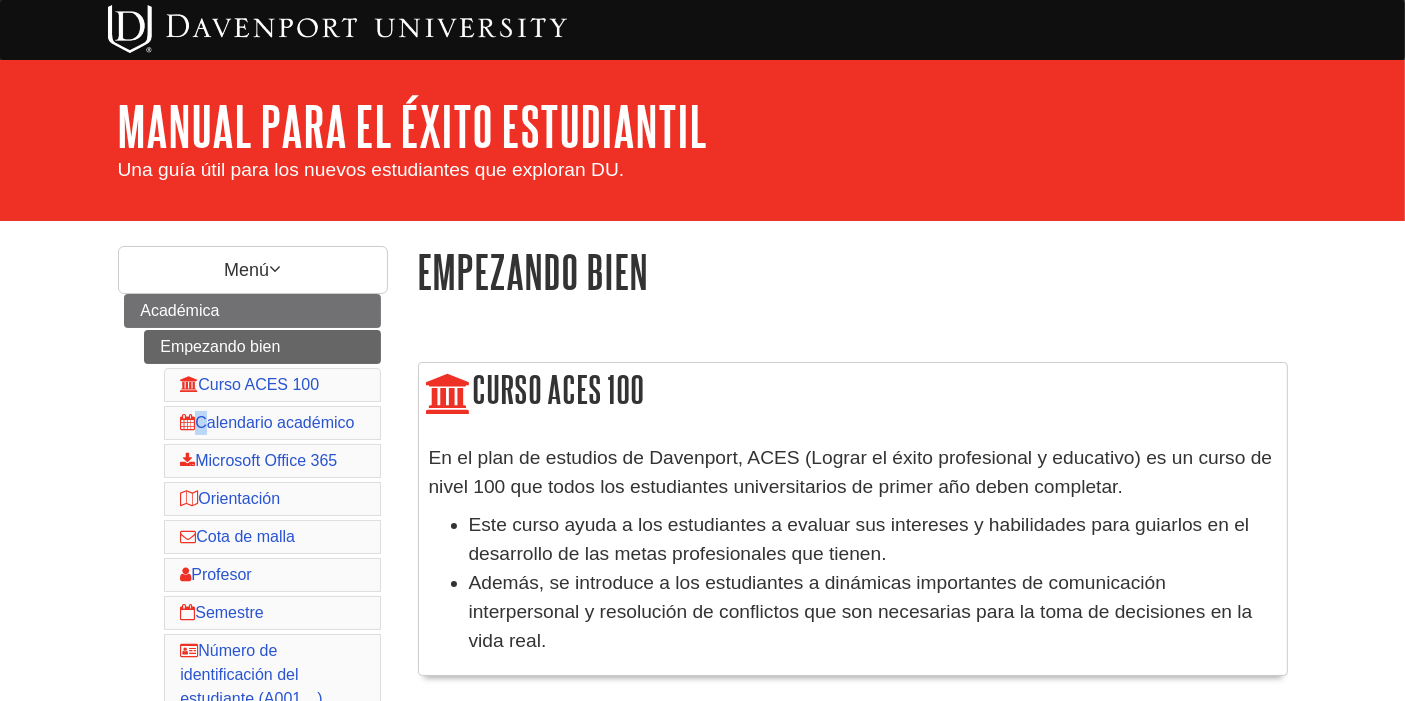 click on "Empezando bien
Curso ACES 100   Calendario académico Microsoft Office 365   Orientación   Cota de malla   Profesor   Semestre Número de identificación del estudiante (A001…)   Horario de atención para estudiantes/oficina   Programa de estudios
Detalles detrás del título
Aquí para ayudarte
Cosas que los estudiantes deben saber" at bounding box center (262, 640) 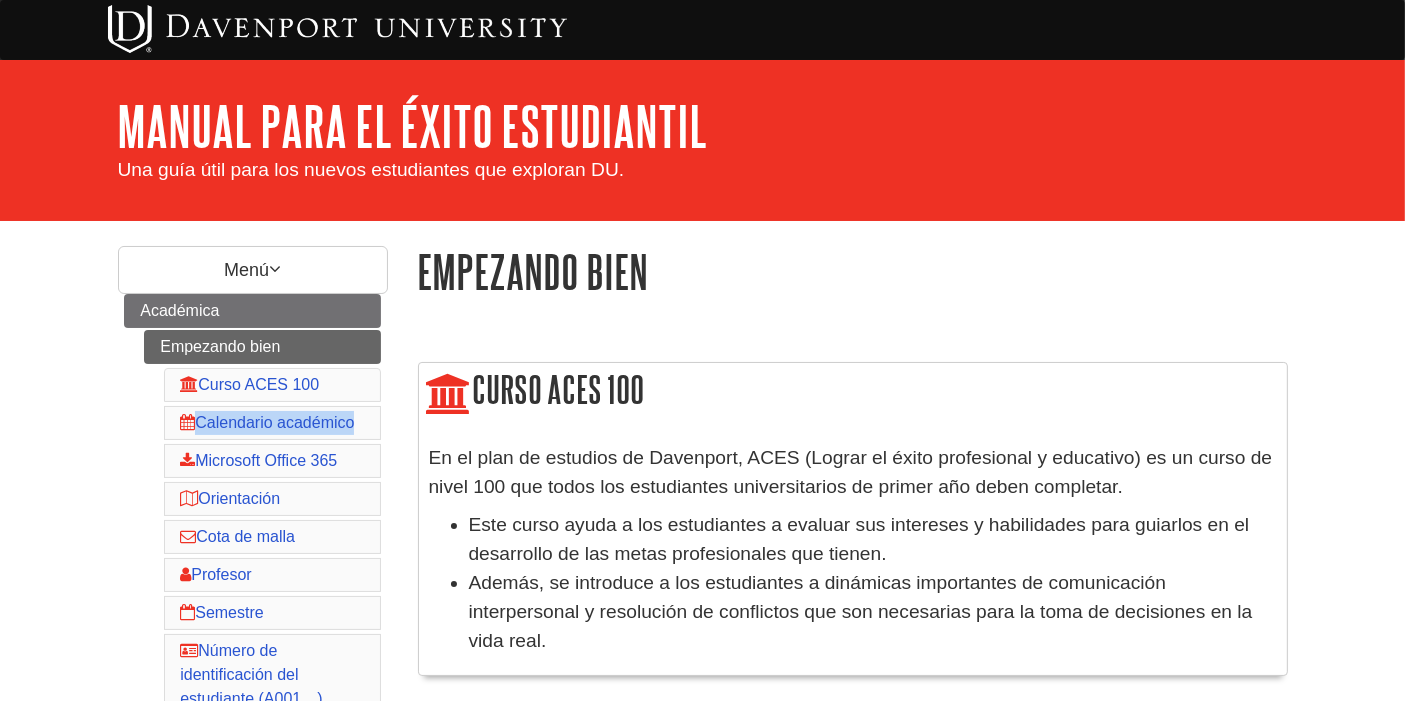 click on "Empezando bien
Curso ACES 100   Calendario académico Microsoft Office 365   Orientación   Cota de malla   Profesor   Semestre Número de identificación del estudiante (A001…)   Horario de atención para estudiantes/oficina   Programa de estudios
Detalles detrás del título
Aquí para ayudarte
Cosas que los estudiantes deben saber" at bounding box center (262, 640) 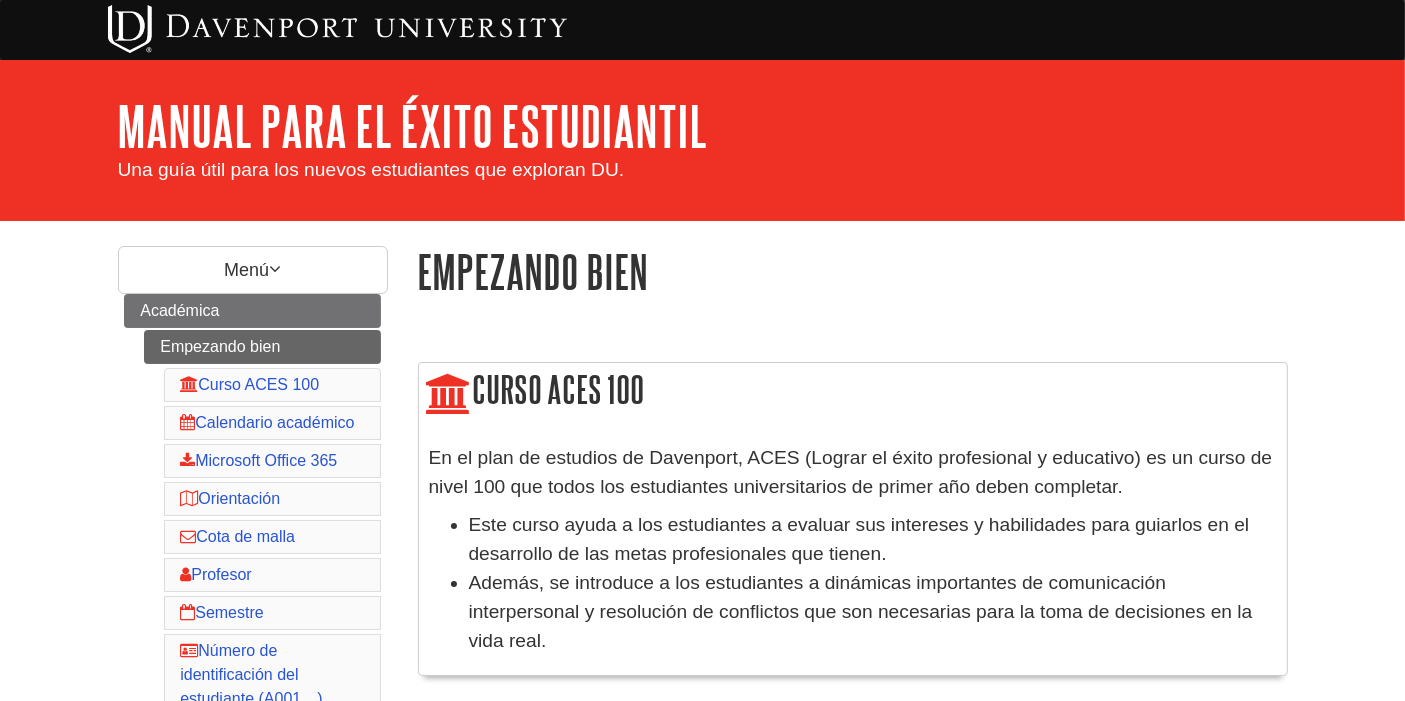 click on "Empezando bien
Curso ACES 100   Calendario académico Microsoft Office 365   Orientación   Cota de malla   Profesor   Semestre Número de identificación del estudiante (A001…)   Horario de atención para estudiantes/oficina   Programa de estudios
Detalles detrás del título
Aquí para ayudarte
Cosas que los estudiantes deben saber" at bounding box center [262, 640] 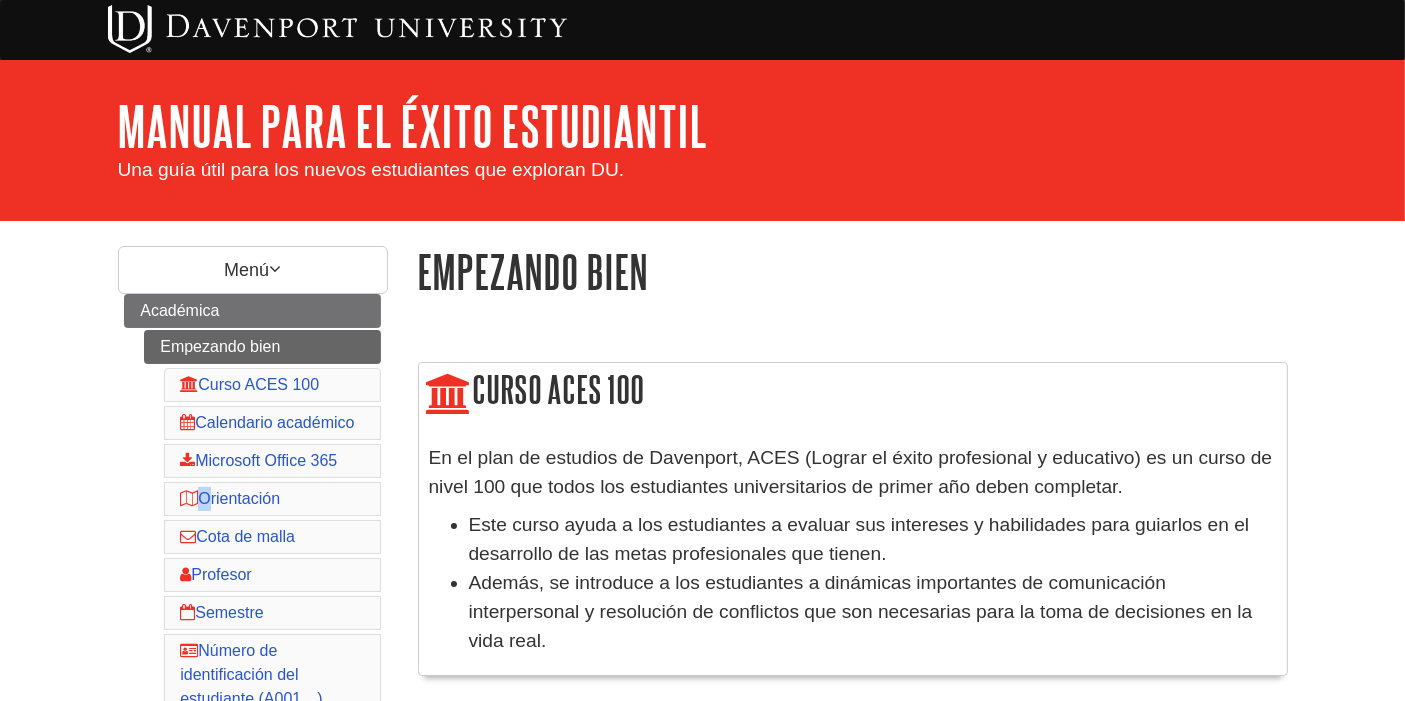 click on "Empezando bien
Curso ACES 100   Calendario académico Microsoft Office 365   Orientación   Cota de malla   Profesor   Semestre Número de identificación del estudiante (A001…)   Horario de atención para estudiantes/oficina   Programa de estudios
Detalles detrás del título
Aquí para ayudarte
Cosas que los estudiantes deben saber" at bounding box center [262, 640] 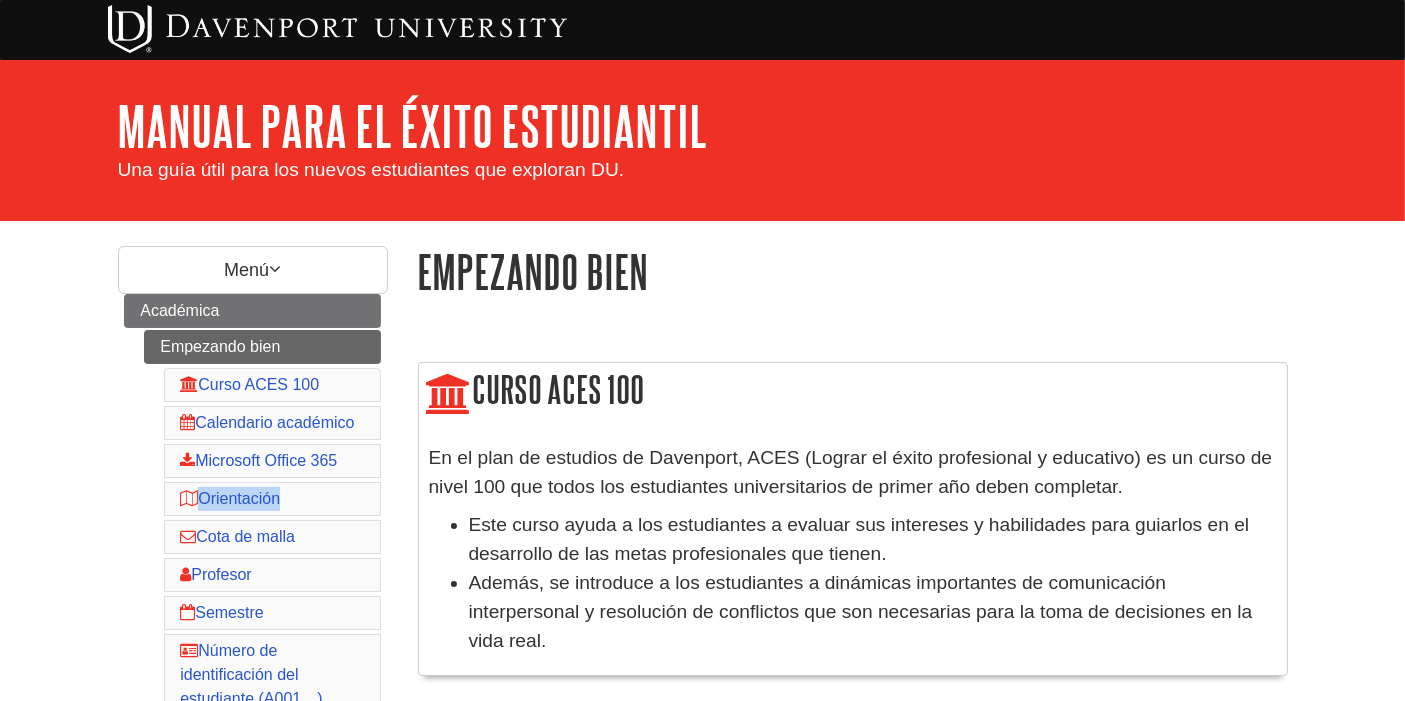 click on "Empezando bien
Curso ACES 100   Calendario académico Microsoft Office 365   Orientación   Cota de malla   Profesor   Semestre Número de identificación del estudiante (A001…)   Horario de atención para estudiantes/oficina   Programa de estudios
Detalles detrás del título
Aquí para ayudarte
Cosas que los estudiantes deben saber" at bounding box center [262, 640] 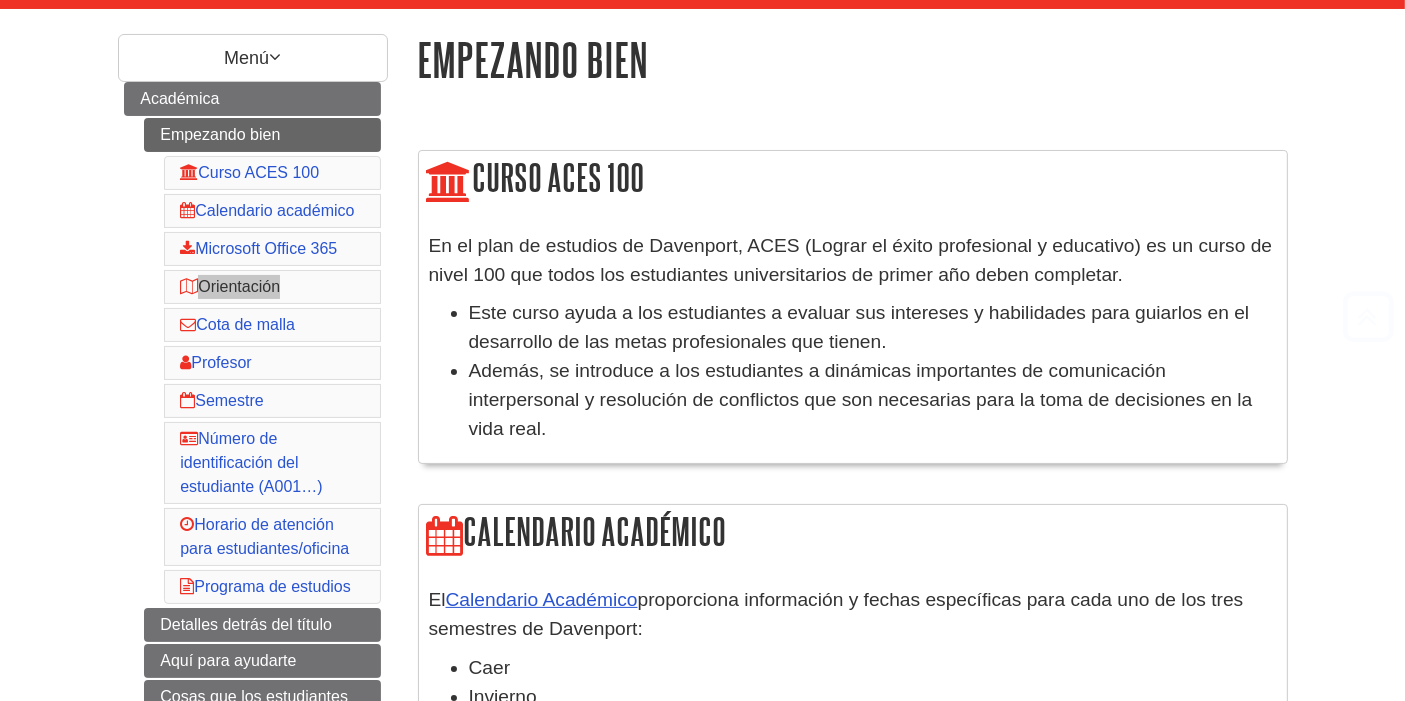 scroll, scrollTop: 222, scrollLeft: 0, axis: vertical 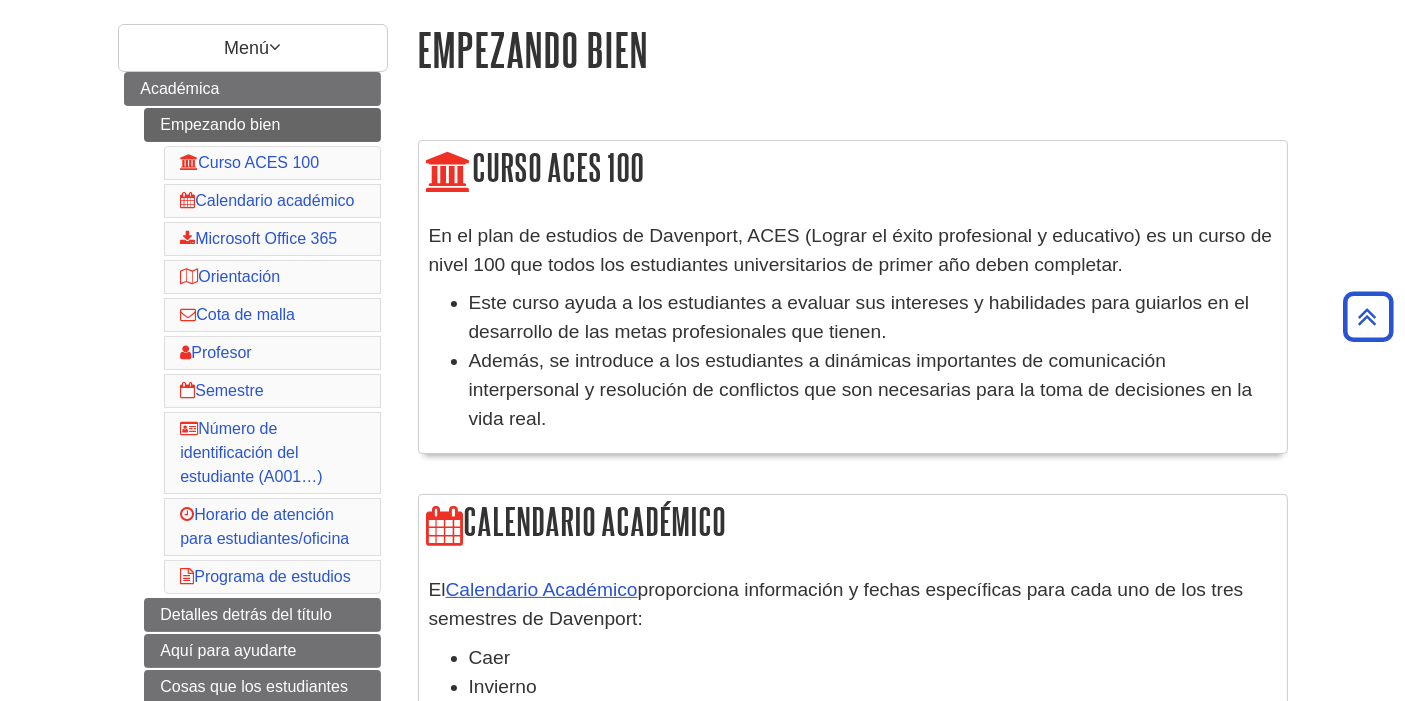 click on "Empezando bien
Curso ACES 100   Calendario académico Microsoft Office 365   Orientación   Cota de malla   Profesor   Semestre Número de identificación del estudiante (A001…)   Horario de atención para estudiantes/oficina   Programa de estudios
Detalles detrás del título
Aquí para ayudarte
Cosas que los estudiantes deben saber" at bounding box center [262, 418] 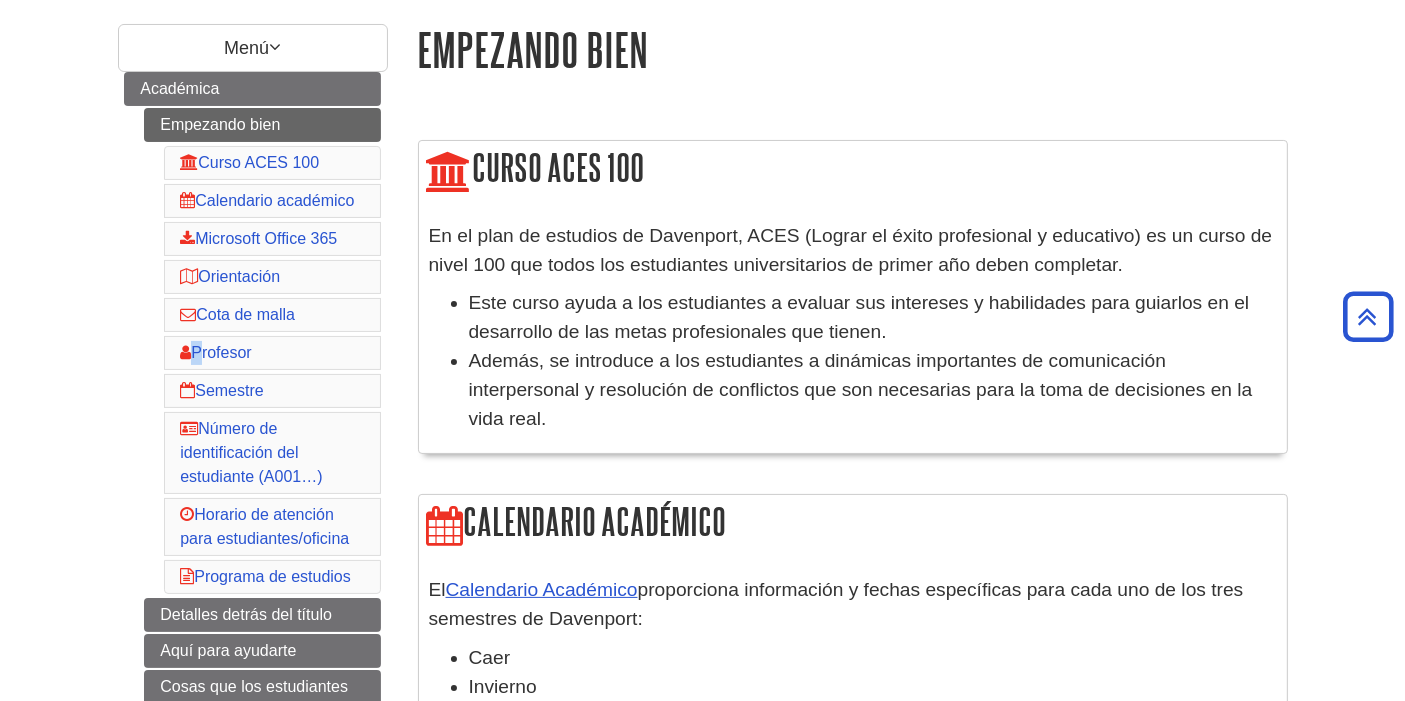 click on "Empezando bien
Curso ACES 100   Calendario académico Microsoft Office 365   Orientación   Cota de malla   Profesor   Semestre Número de identificación del estudiante (A001…)   Horario de atención para estudiantes/oficina   Programa de estudios
Detalles detrás del título
Aquí para ayudarte
Cosas que los estudiantes deben saber" at bounding box center [262, 418] 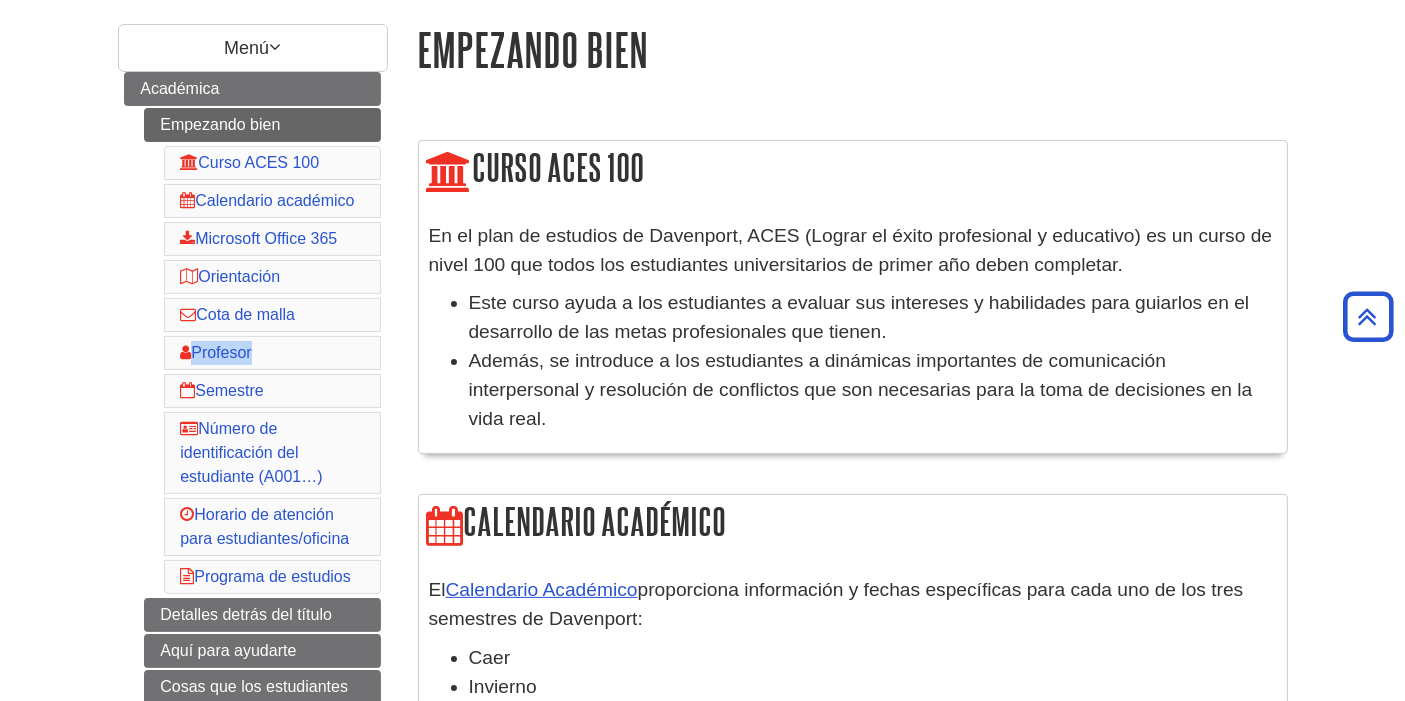 click on "Empezando bien
Curso ACES 100   Calendario académico Microsoft Office 365   Orientación   Cota de malla   Profesor   Semestre Número de identificación del estudiante (A001…)   Horario de atención para estudiantes/oficina   Programa de estudios
Detalles detrás del título
Aquí para ayudarte
Cosas que los estudiantes deben saber" at bounding box center [262, 418] 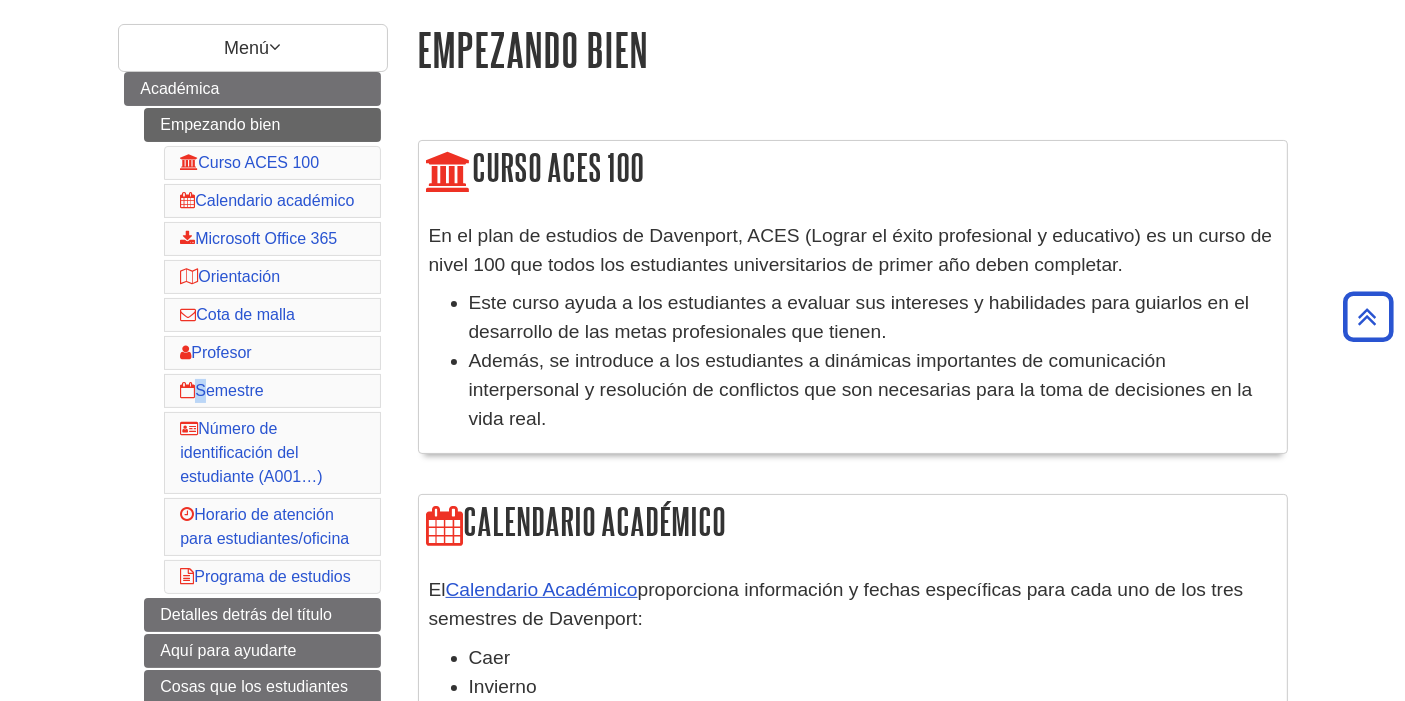 click on "Empezando bien
Curso ACES 100   Calendario académico Microsoft Office 365   Orientación   Cota de malla   Profesor   Semestre Número de identificación del estudiante (A001…)   Horario de atención para estudiantes/oficina   Programa de estudios
Detalles detrás del título
Aquí para ayudarte
Cosas que los estudiantes deben saber" at bounding box center (262, 418) 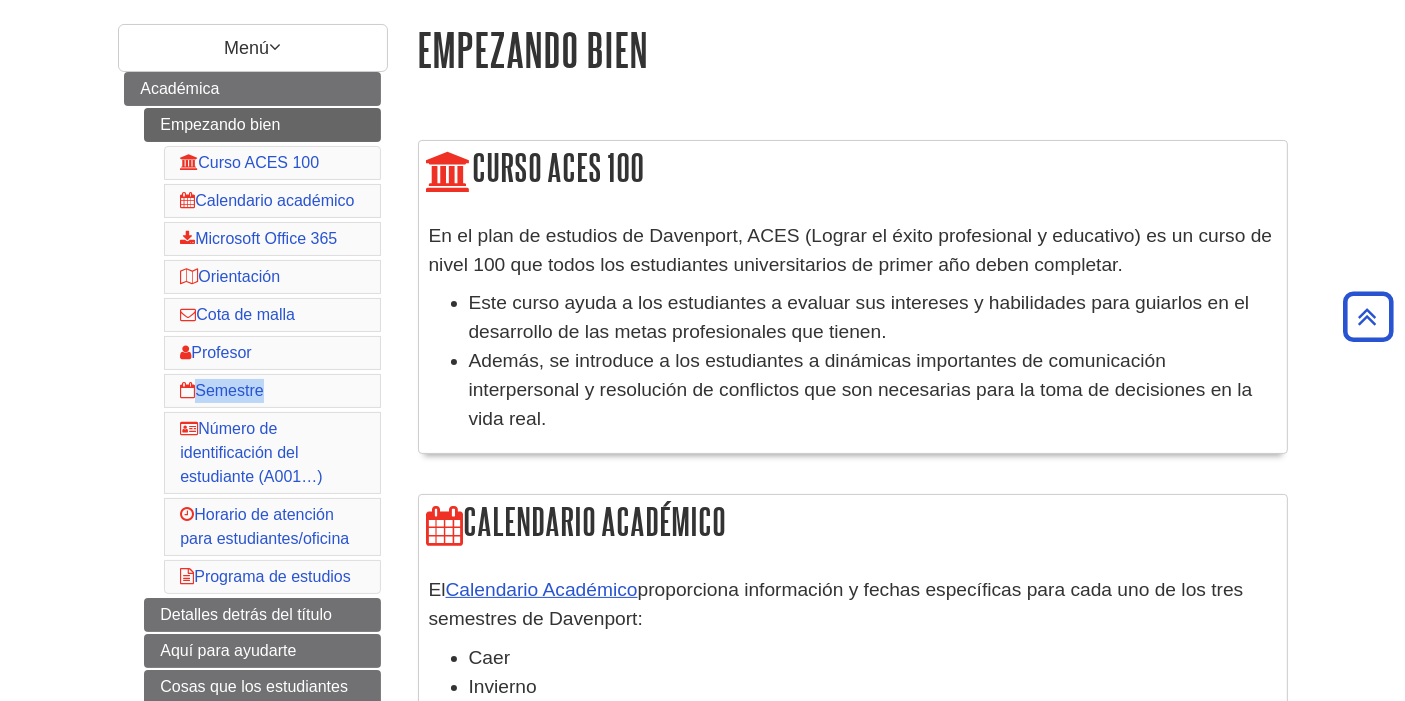 click on "Empezando bien
Curso ACES 100   Calendario académico Microsoft Office 365   Orientación   Cota de malla   Profesor   Semestre Número de identificación del estudiante (A001…)   Horario de atención para estudiantes/oficina   Programa de estudios
Detalles detrás del título
Aquí para ayudarte
Cosas que los estudiantes deben saber" at bounding box center [262, 418] 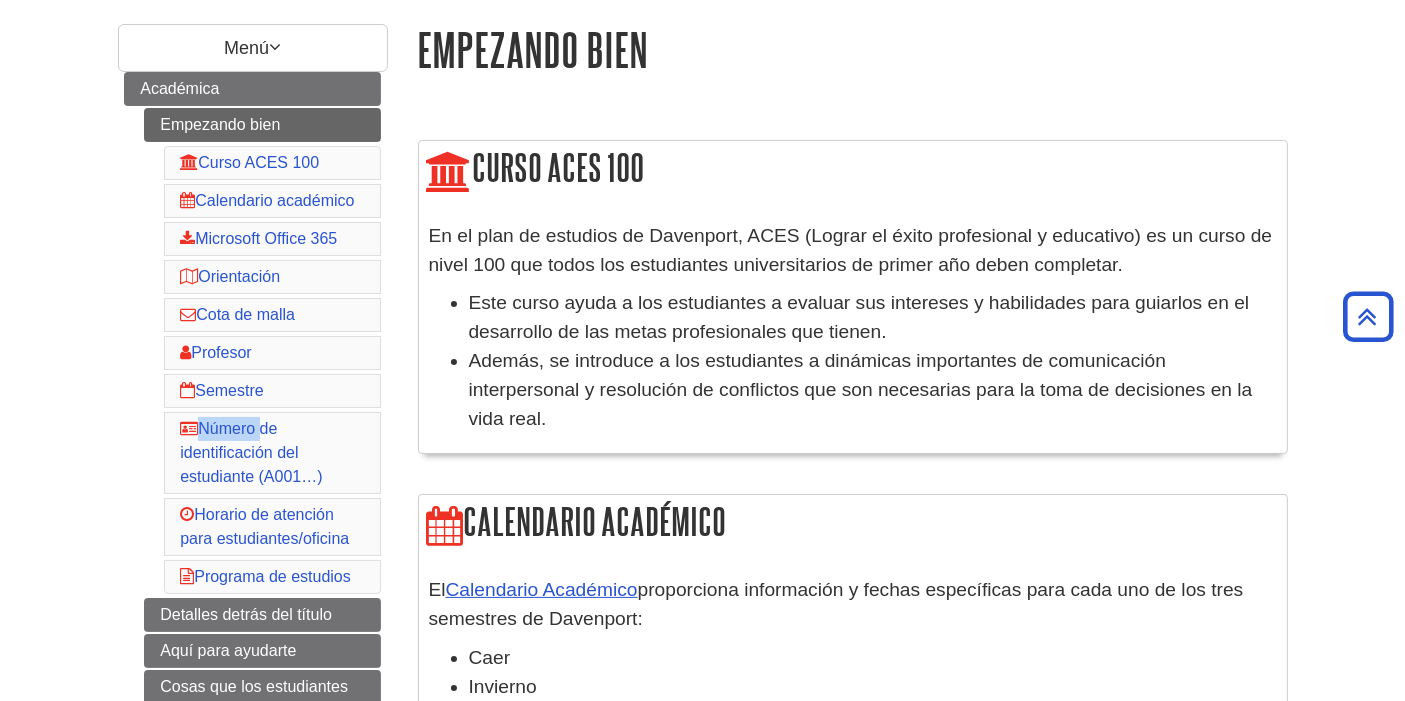 click on "Empezando bien
Curso ACES 100   Calendario académico Microsoft Office 365   Orientación   Cota de malla   Profesor   Semestre Número de identificación del estudiante (A001…)   Horario de atención para estudiantes/oficina   Programa de estudios
Detalles detrás del título
Aquí para ayudarte
Cosas que los estudiantes deben saber" at bounding box center [262, 418] 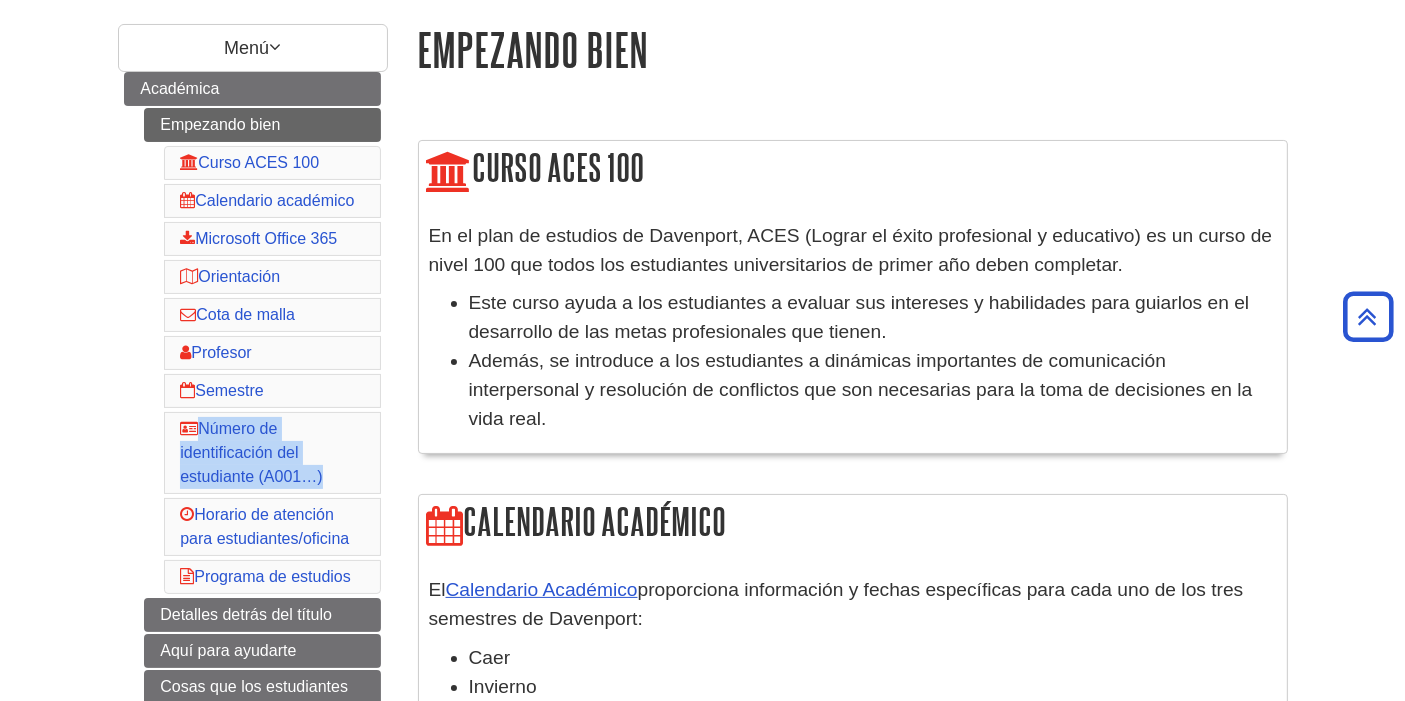 click on "Empezando bien
Curso ACES 100   Calendario académico Microsoft Office 365   Orientación   Cota de malla   Profesor   Semestre Número de identificación del estudiante (A001…)   Horario de atención para estudiantes/oficina   Programa de estudios
Detalles detrás del título
Aquí para ayudarte
Cosas que los estudiantes deben saber" at bounding box center (262, 418) 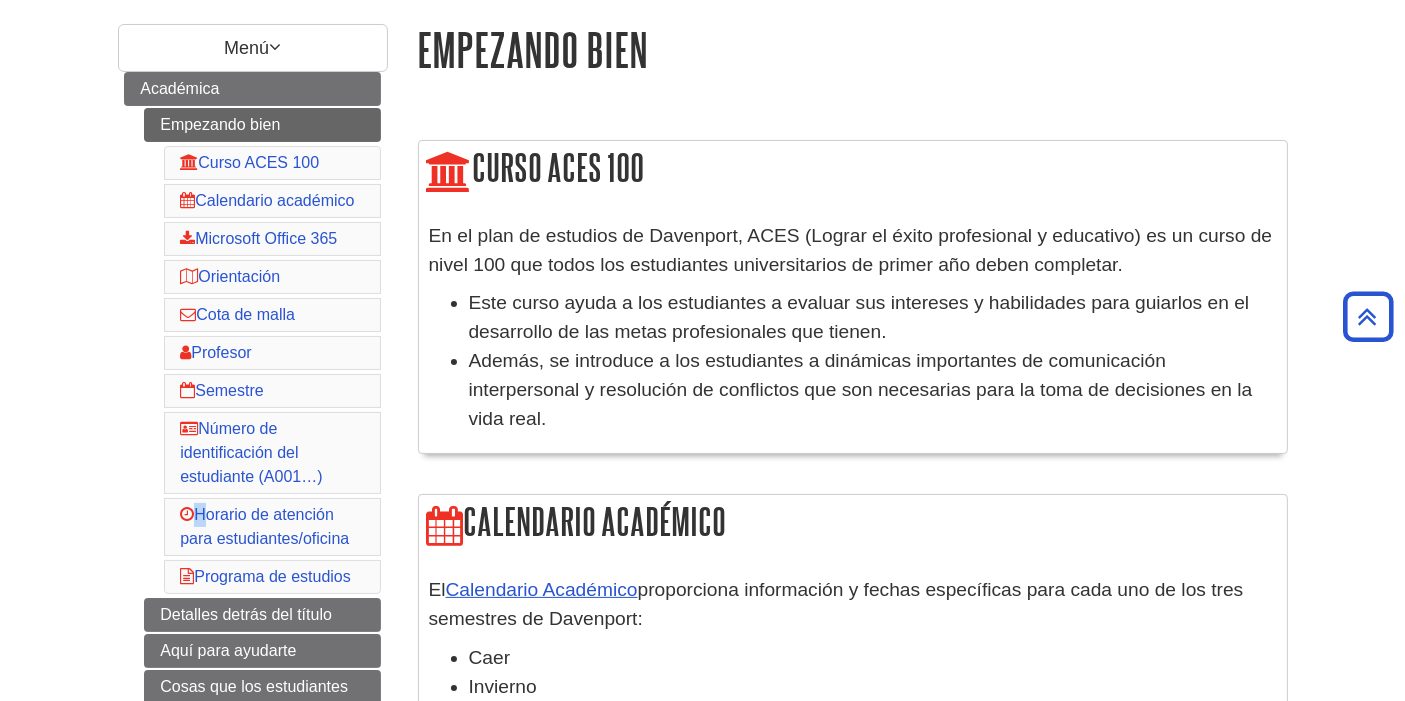 click on "Empezando bien
Curso ACES 100   Calendario académico Microsoft Office 365   Orientación   Cota de malla   Profesor   Semestre Número de identificación del estudiante (A001…)   Horario de atención para estudiantes/oficina   Programa de estudios
Detalles detrás del título
Aquí para ayudarte
Cosas que los estudiantes deben saber" at bounding box center (262, 418) 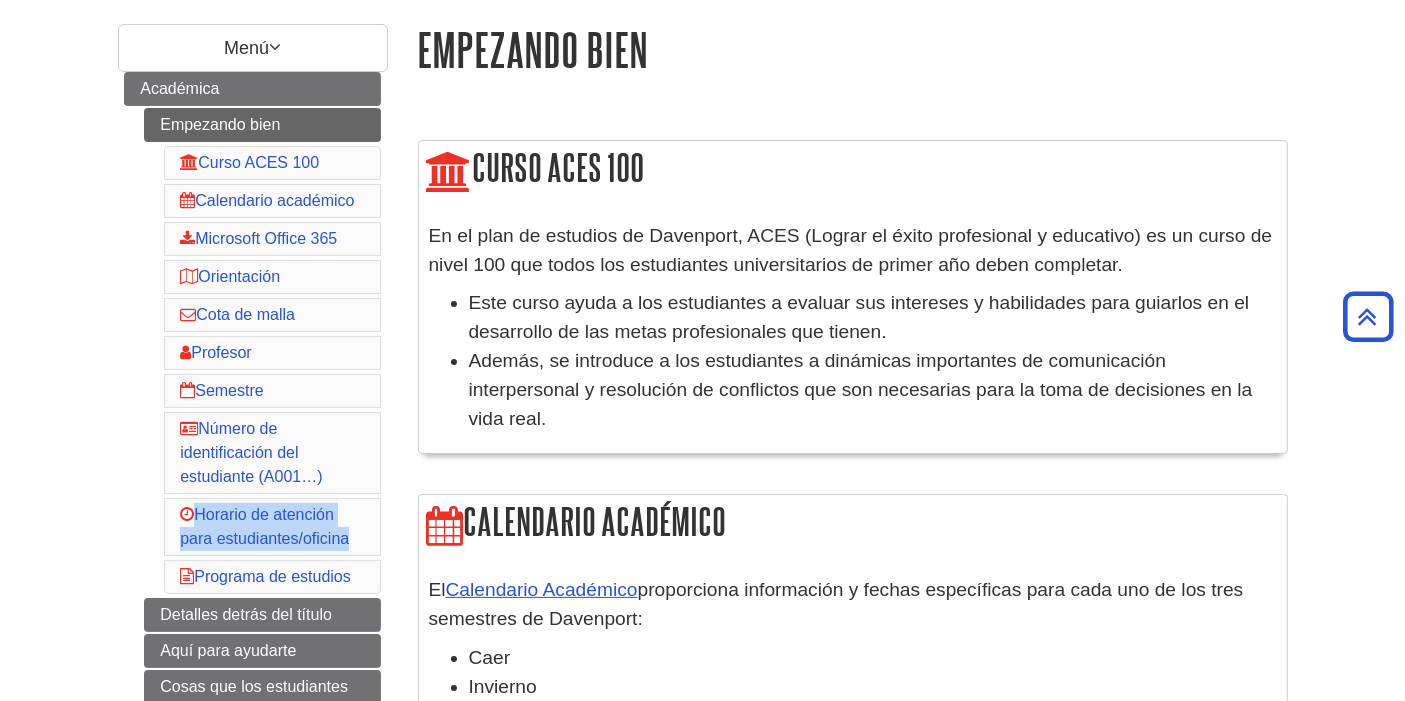 click on "Empezando bien
Curso ACES 100   Calendario académico Microsoft Office 365   Orientación   Cota de malla   Profesor   Semestre Número de identificación del estudiante (A001…)   Horario de atención para estudiantes/oficina   Programa de estudios
Detalles detrás del título
Aquí para ayudarte
Cosas que los estudiantes deben saber" at bounding box center [262, 418] 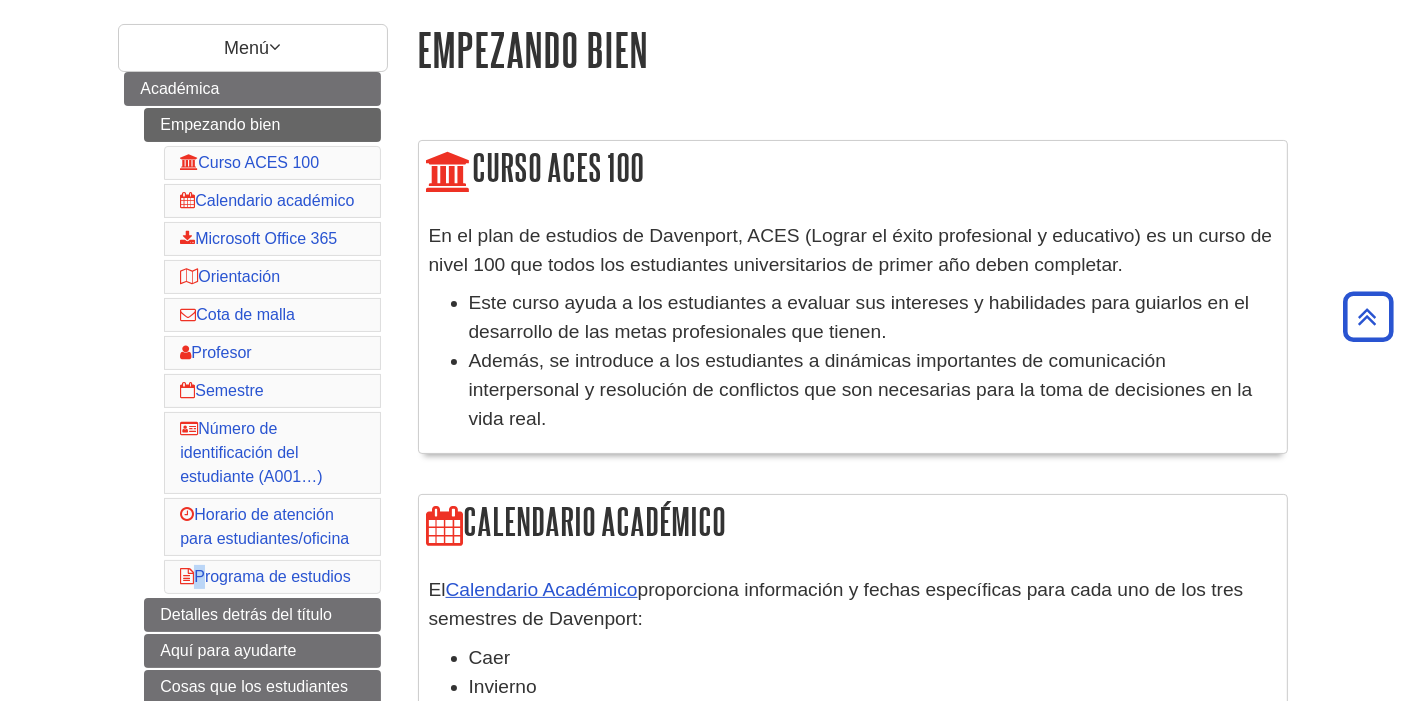 click on "Académica
Empezando bien
Curso ACES 100   Calendario académico Microsoft Office 365   Orientación   Cota de malla   Profesor   Semestre Número de identificación del estudiante (A001…)   Horario de atención para estudiantes/oficina   Programa de estudios
Detalles detrás del título
Aquí para ayudarte
Cosas que los estudiantes deben saber" at bounding box center (252, 400) 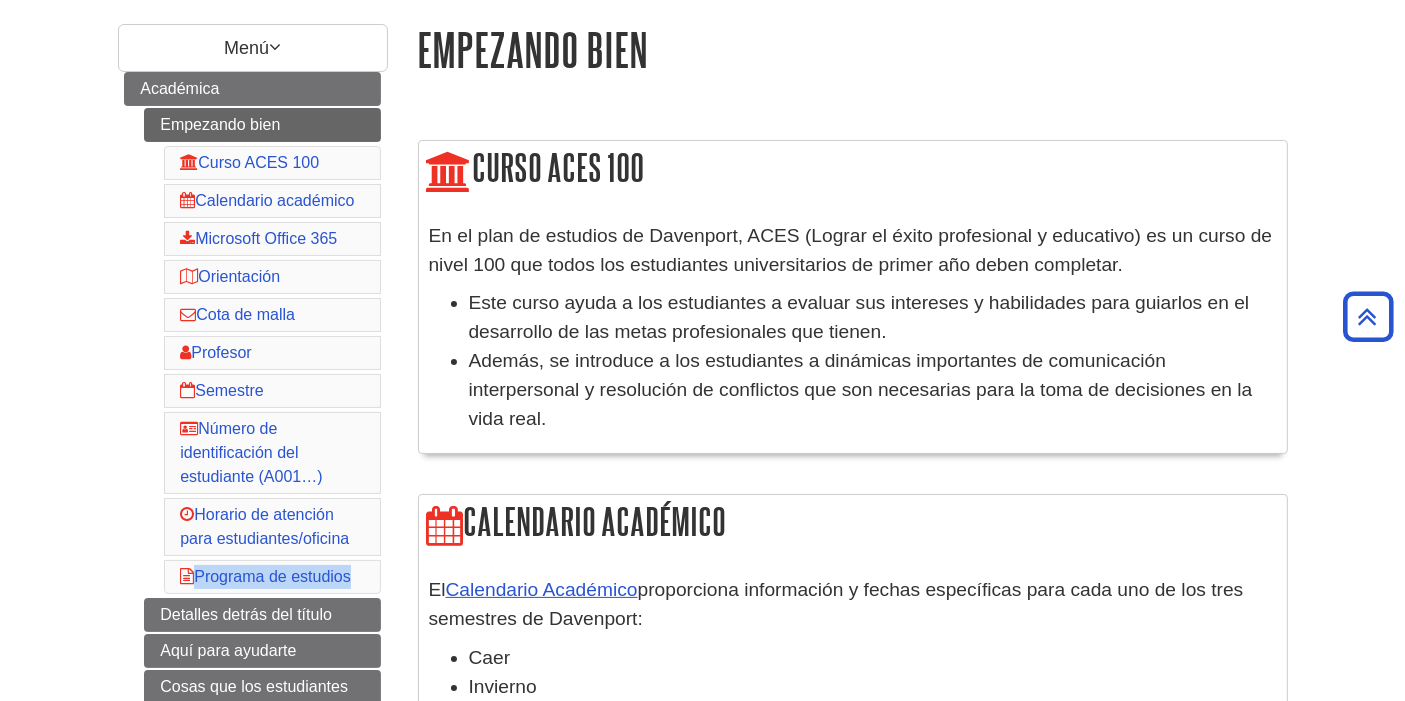 click on "Académica
Empezando bien
Curso ACES 100   Calendario académico Microsoft Office 365   Orientación   Cota de malla   Profesor   Semestre Número de identificación del estudiante (A001…)   Horario de atención para estudiantes/oficina   Programa de estudios
Detalles detrás del título
Aquí para ayudarte
Cosas que los estudiantes deben saber" at bounding box center [252, 400] 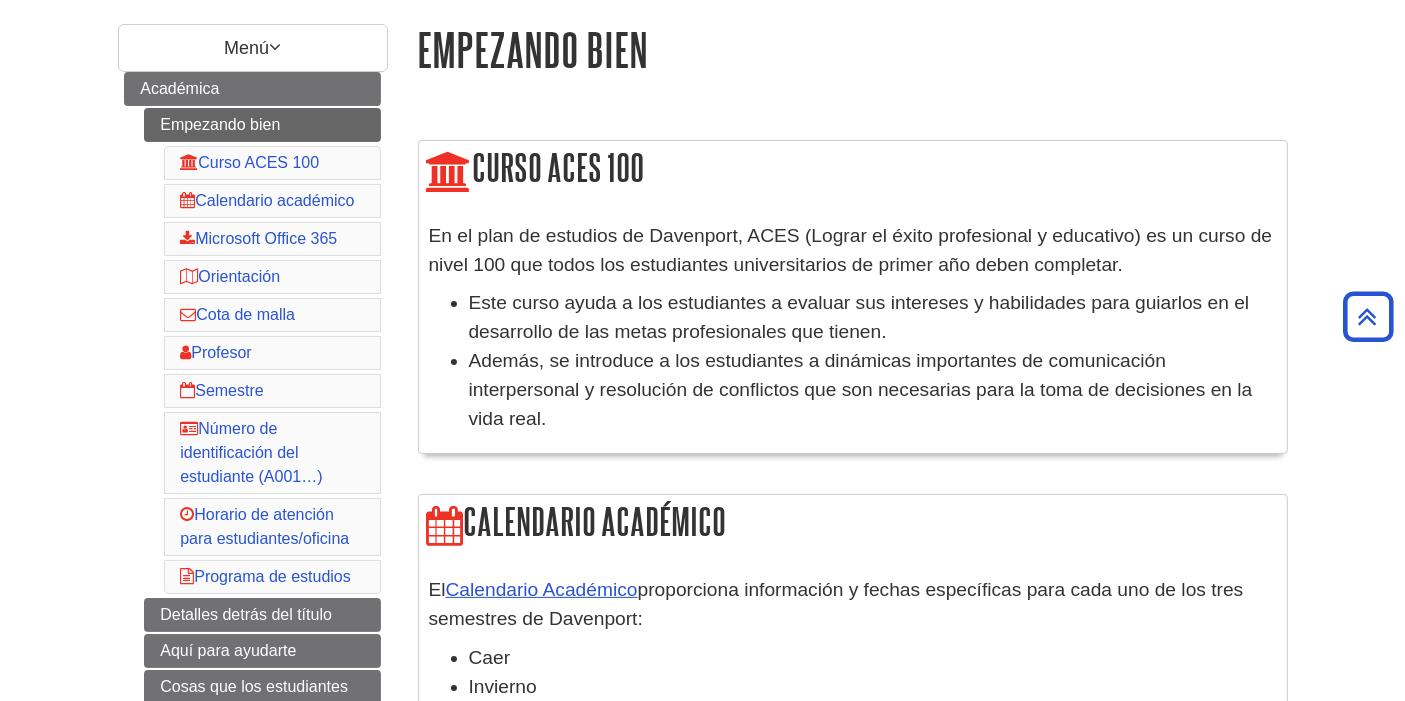 click on "En el plan de estudios de Davenport, ACES (Lograr el éxito profesional y educativo) es un curso de nivel 100 que todos los estudiantes universitarios de primer año deben completar." at bounding box center (851, 250) 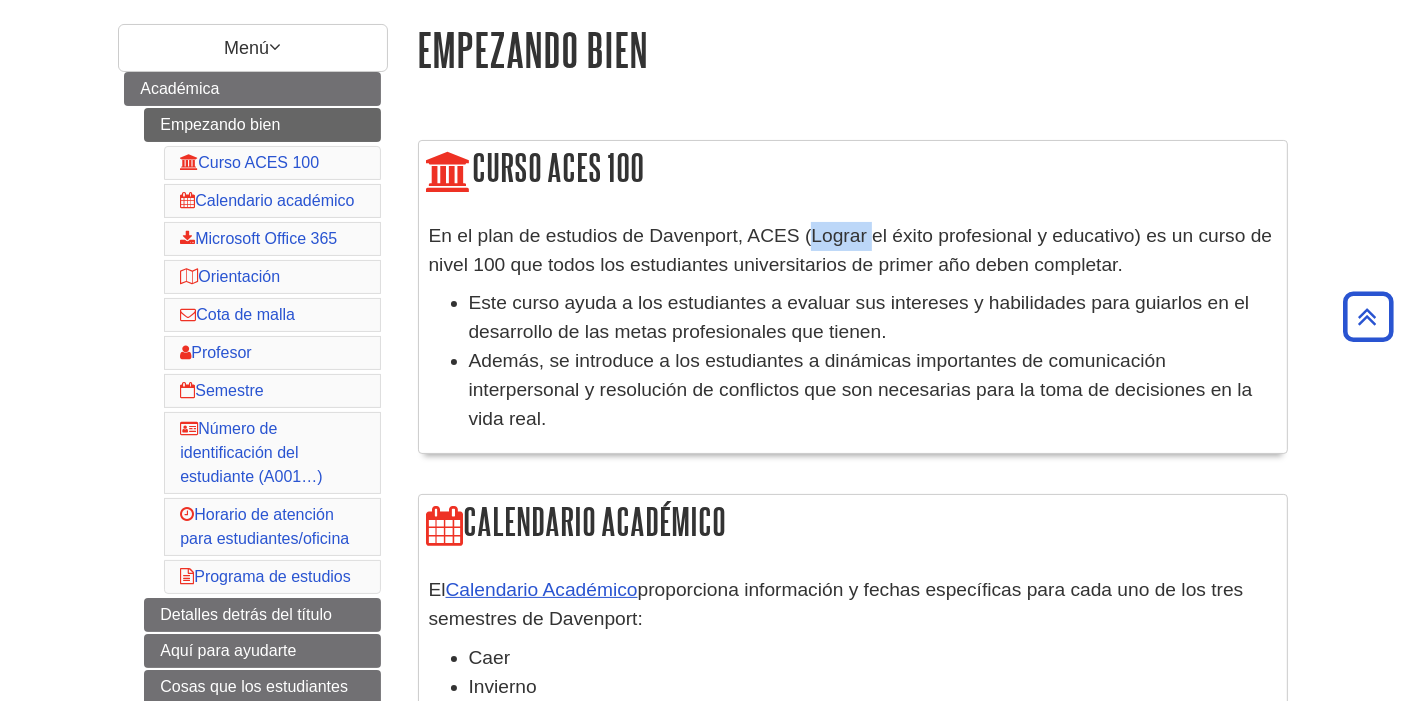 click on "En el plan de estudios de Davenport, ACES (Lograr el éxito profesional y educativo) es un curso de nivel 100 que todos los estudiantes universitarios de primer año deben completar." at bounding box center (851, 250) 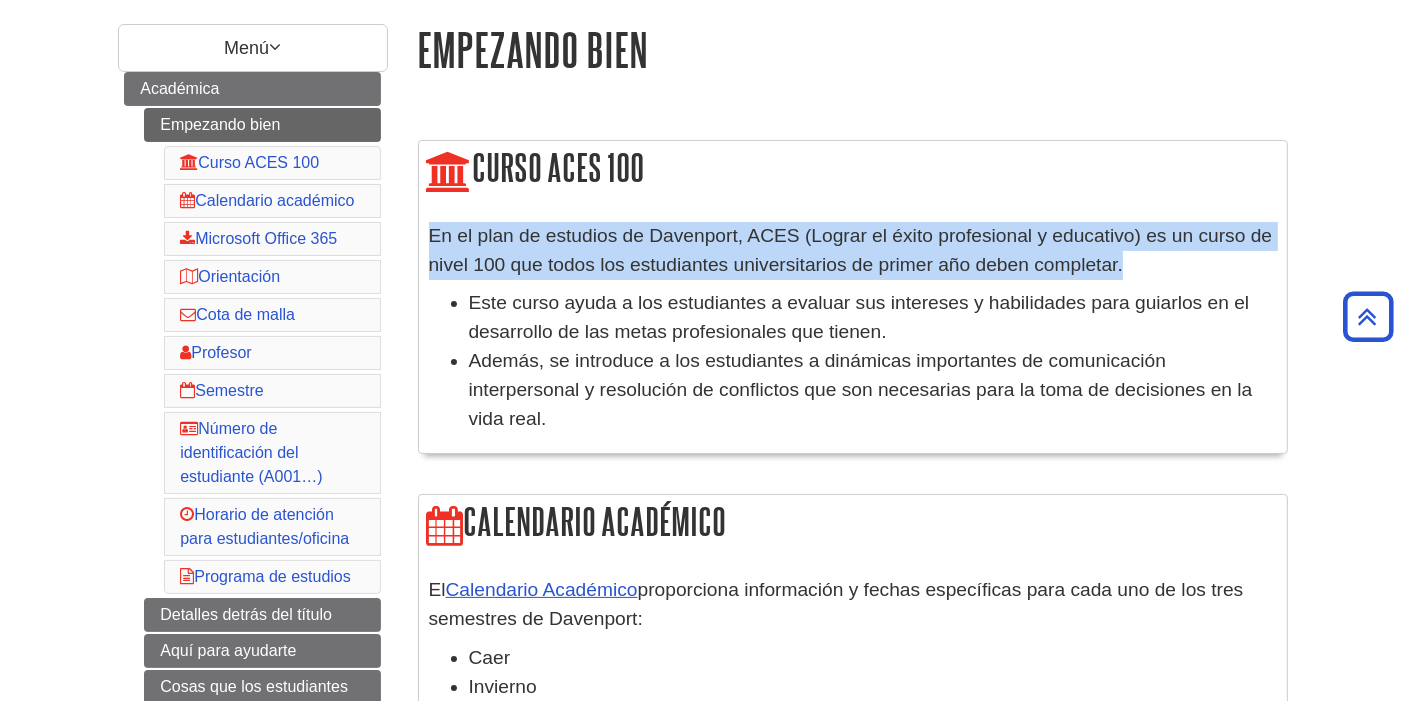 click on "En el plan de estudios de Davenport, ACES (Lograr el éxito profesional y educativo) es un curso de nivel 100 que todos los estudiantes universitarios de primer año deben completar." at bounding box center [851, 250] 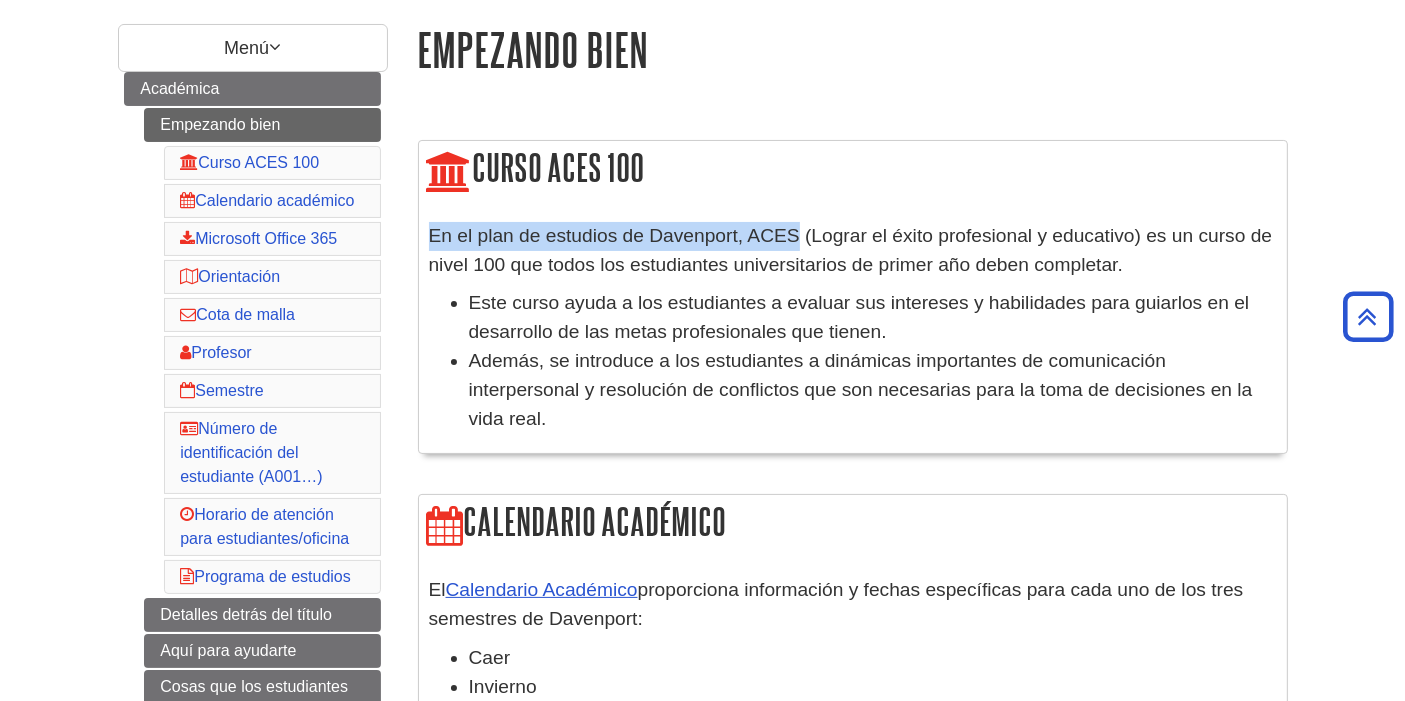 drag, startPoint x: 800, startPoint y: 234, endPoint x: 423, endPoint y: 228, distance: 377.04773 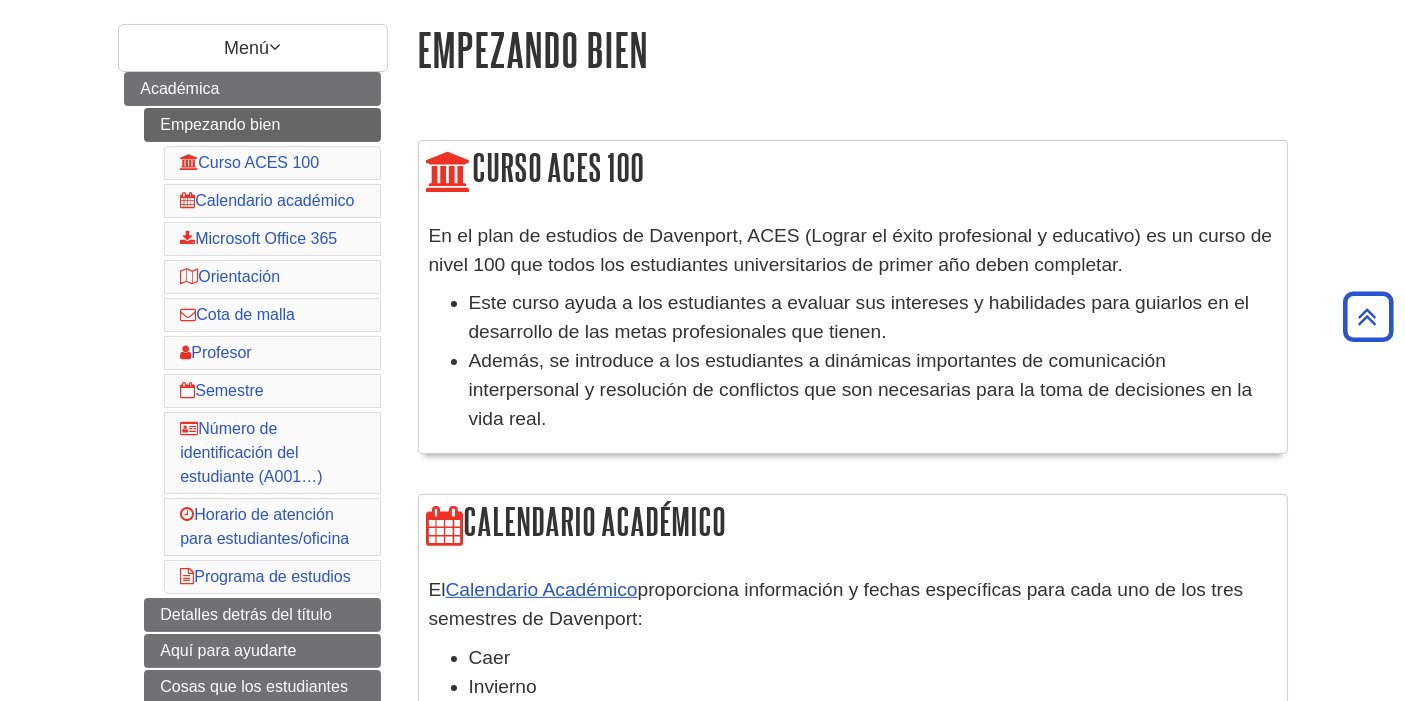 click on "En el plan de estudios de Davenport, ACES (Lograr el éxito profesional y educativo) es un curso de nivel 100 que todos los estudiantes universitarios de primer año deben completar." at bounding box center (851, 250) 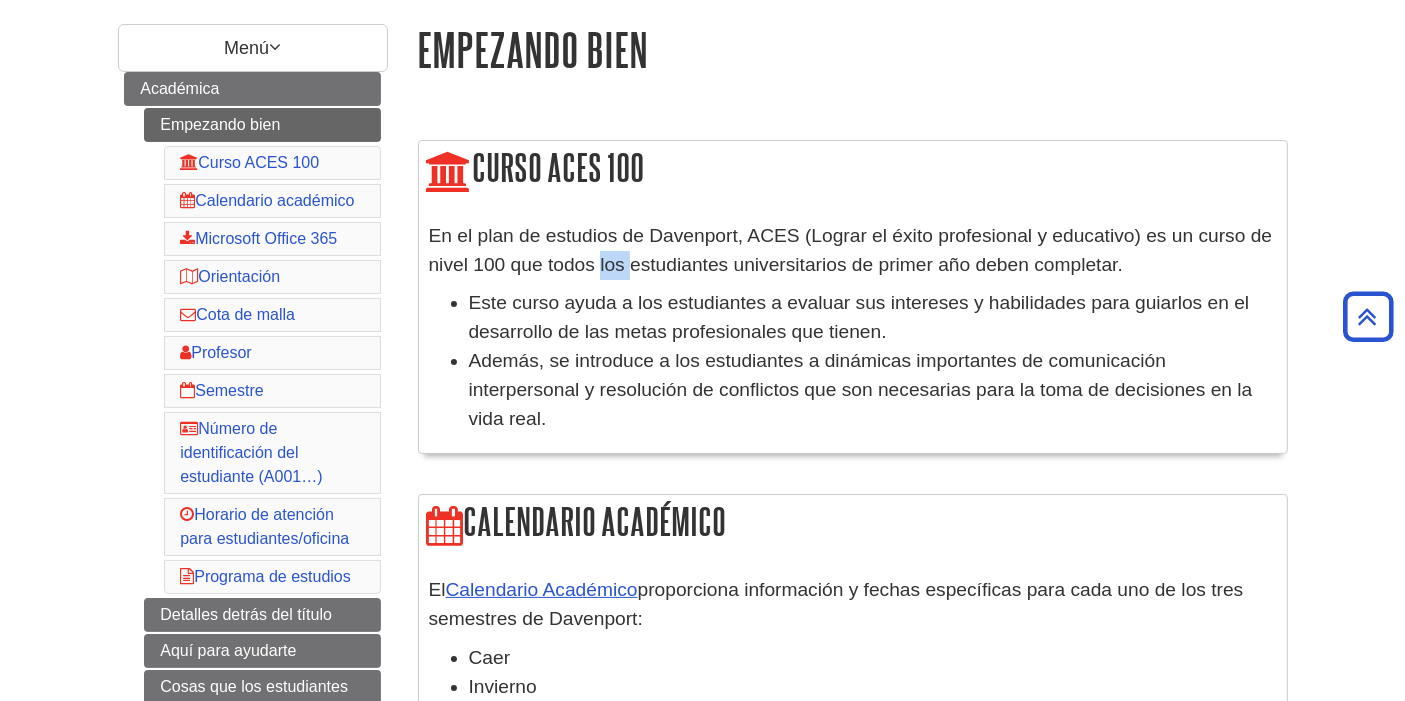 click on "En el plan de estudios de Davenport, ACES (Lograr el éxito profesional y educativo) es un curso de nivel 100 que todos los estudiantes universitarios de primer año deben completar." at bounding box center [851, 250] 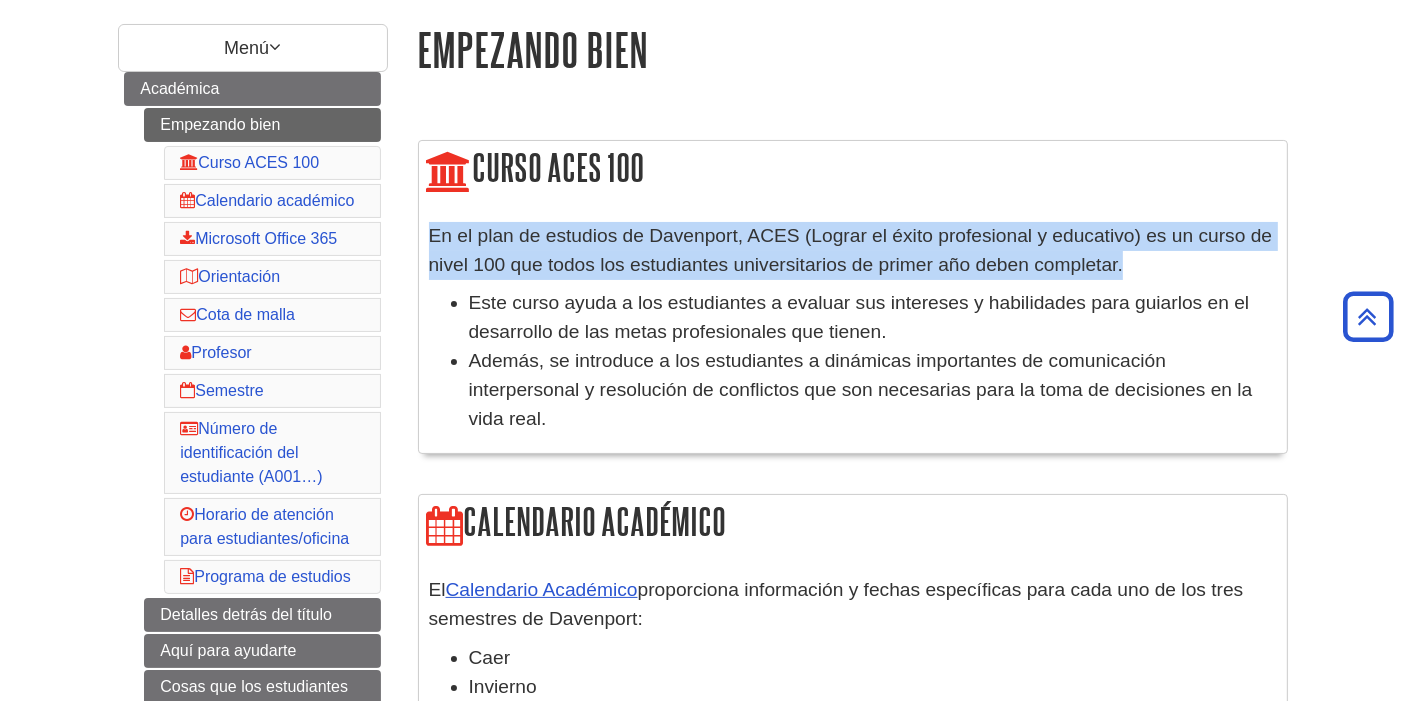 click on "En el plan de estudios de Davenport, ACES (Lograr el éxito profesional y educativo) es un curso de nivel 100 que todos los estudiantes universitarios de primer año deben completar." at bounding box center [851, 250] 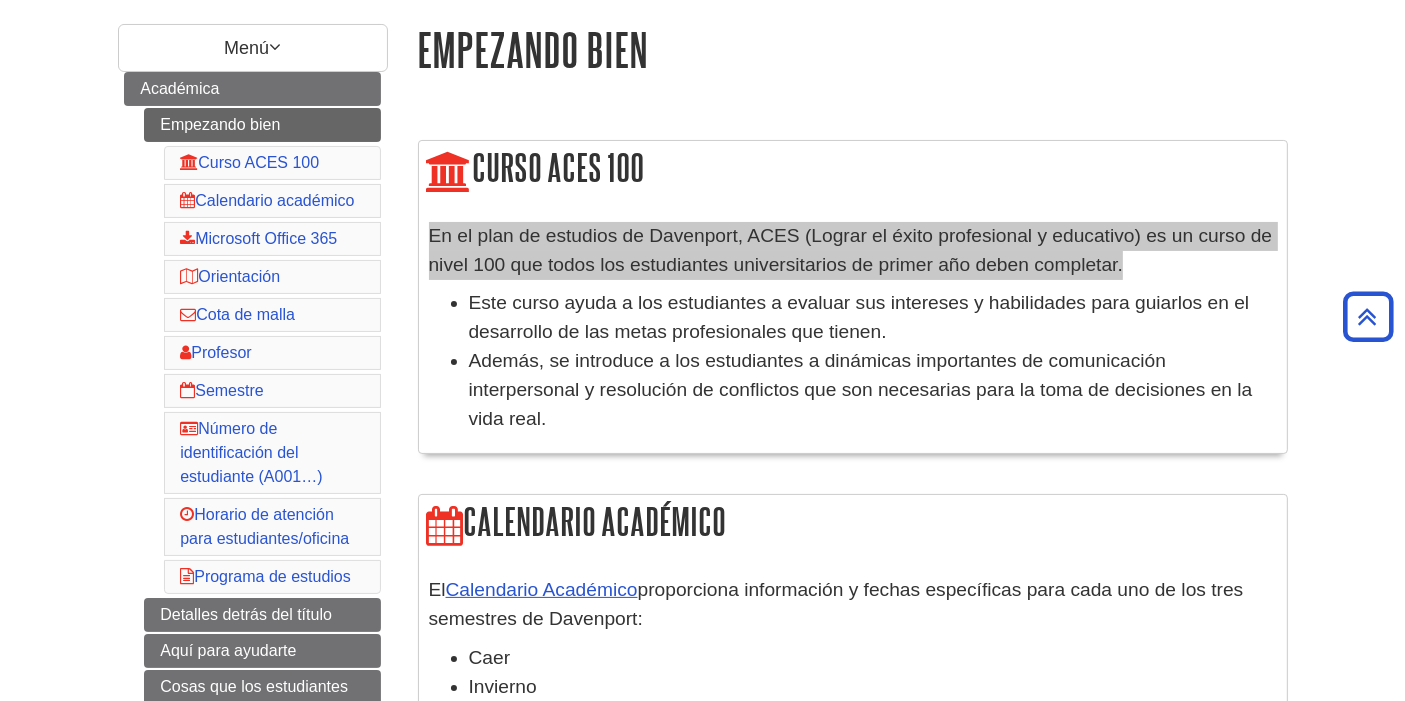 scroll, scrollTop: 444, scrollLeft: 0, axis: vertical 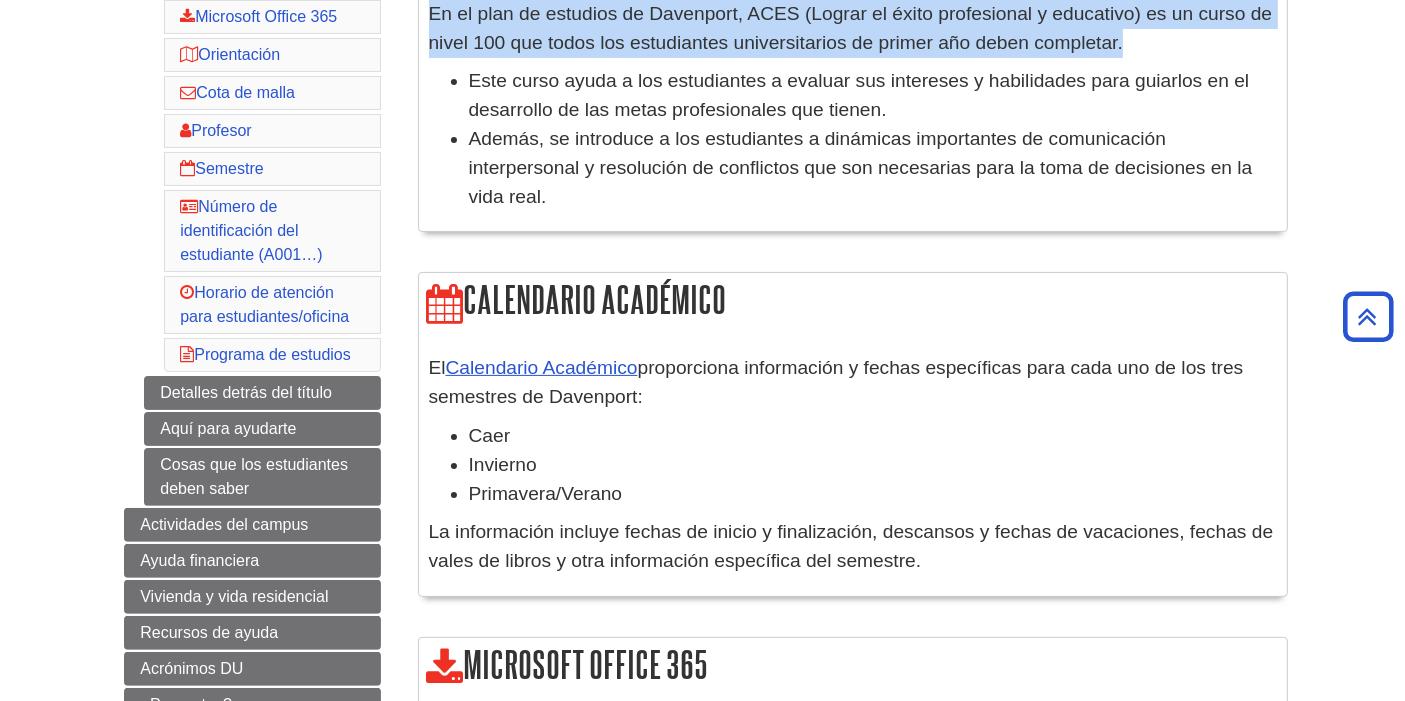drag, startPoint x: 642, startPoint y: 367, endPoint x: 419, endPoint y: 333, distance: 225.57704 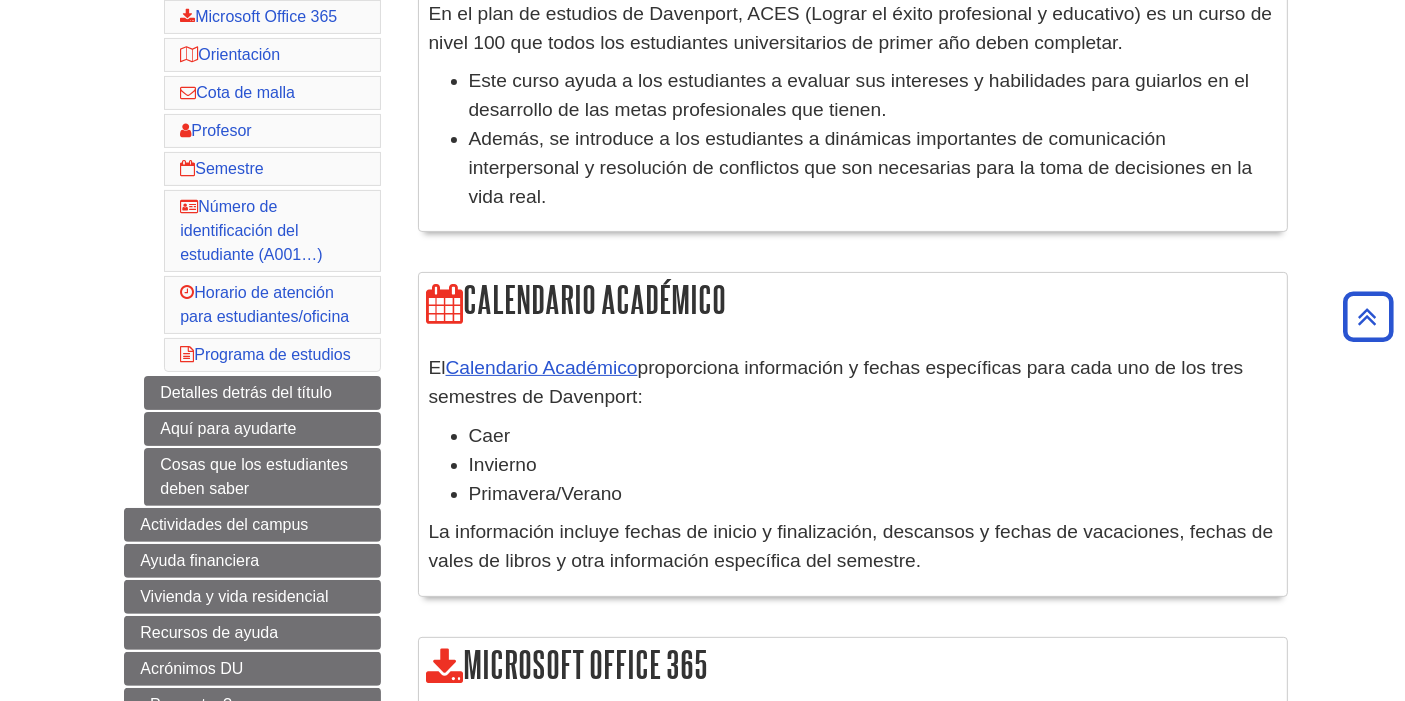 click on "Caer" at bounding box center (490, 435) 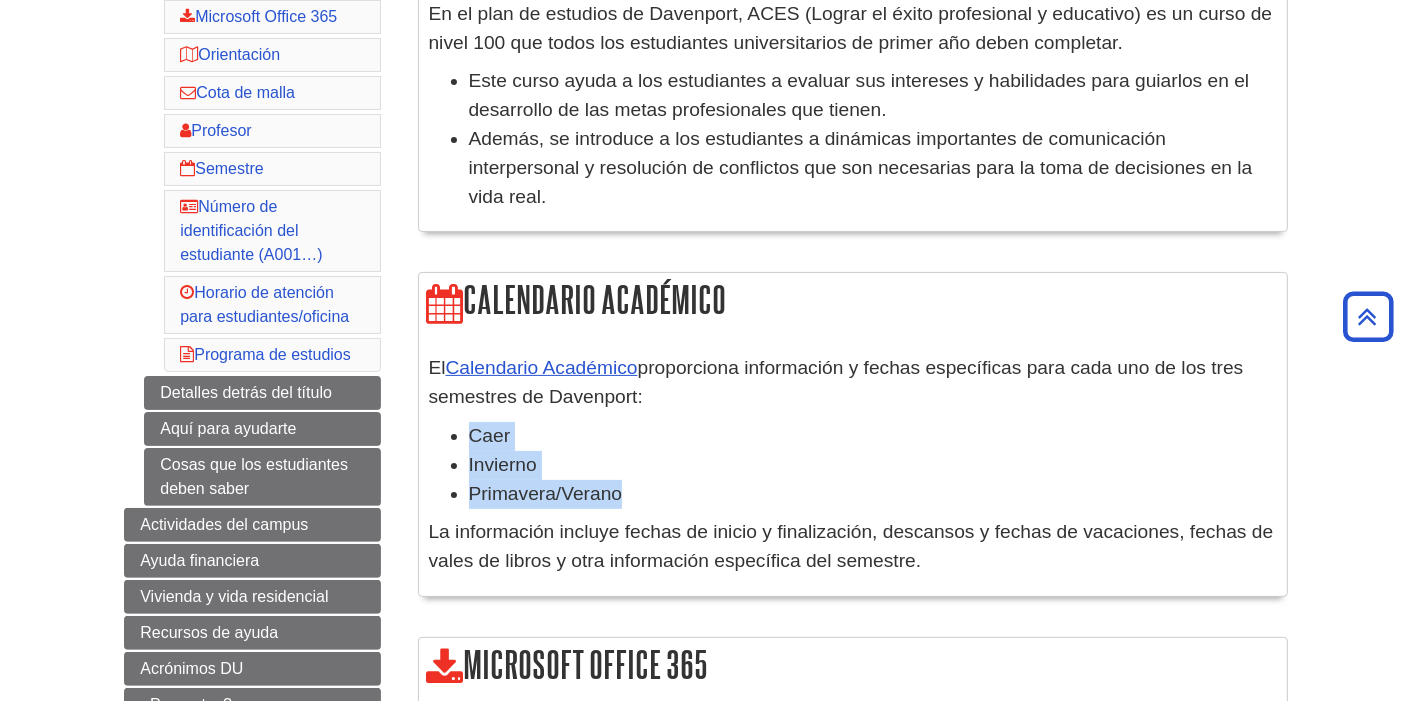 drag, startPoint x: 617, startPoint y: 466, endPoint x: 460, endPoint y: 417, distance: 164.46884 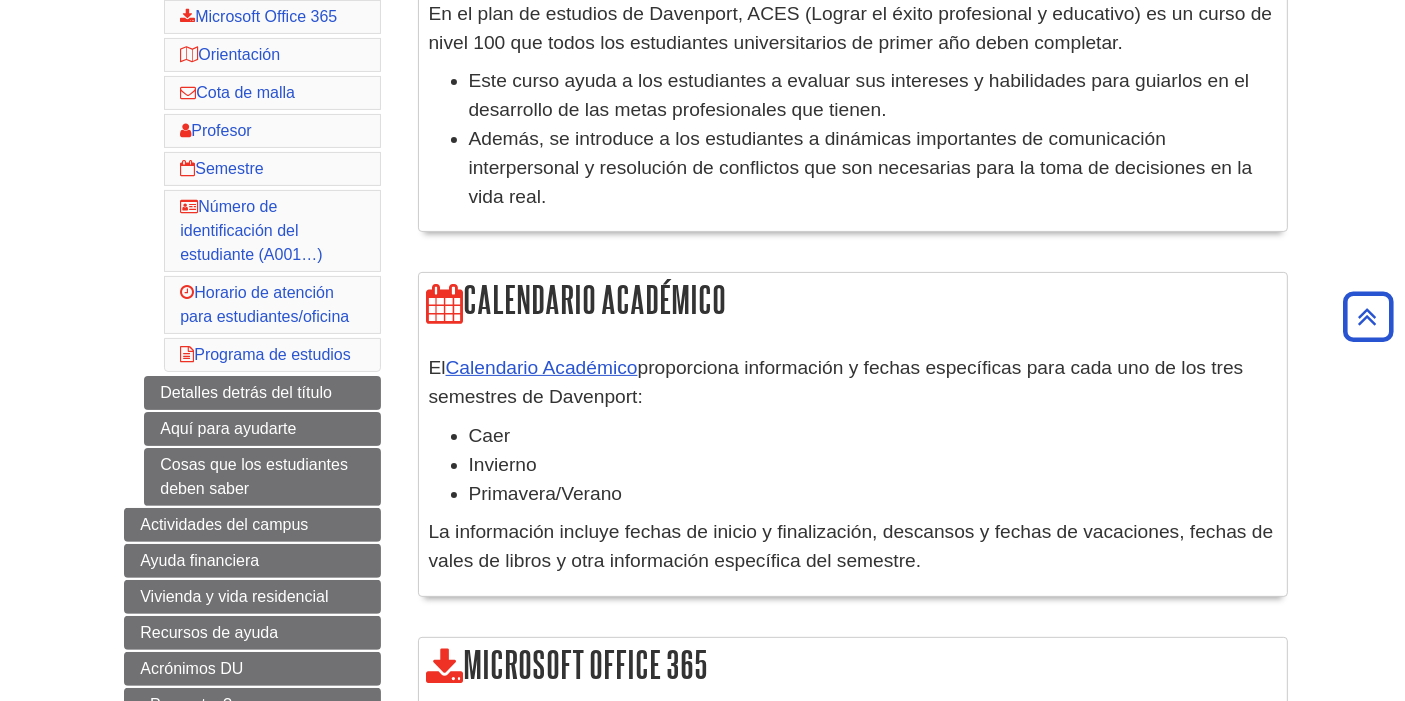 click on "La información incluye fechas de inicio y finalización, descansos y fechas de vacaciones, fechas de vales de libros y otra información específica del semestre." at bounding box center [851, 546] 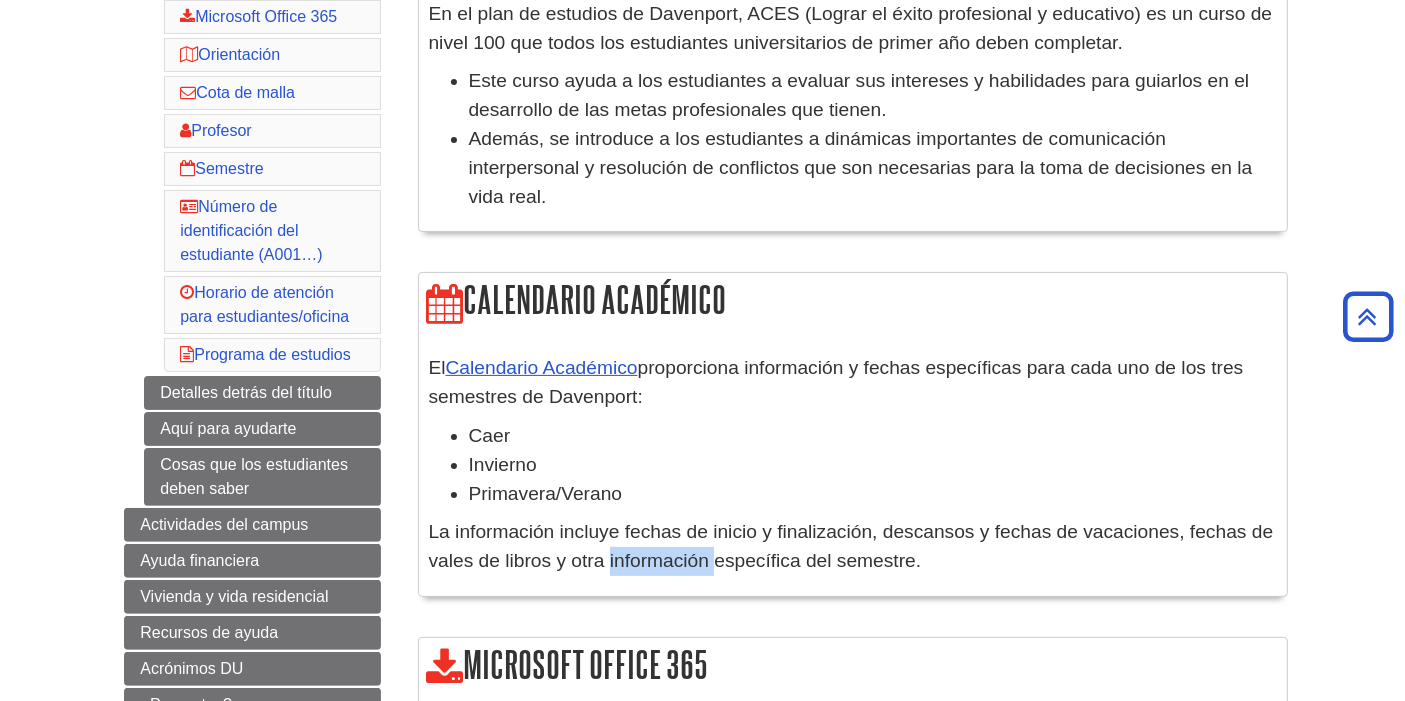 click on "La información incluye fechas de inicio y finalización, descansos y fechas de vacaciones, fechas de vales de libros y otra información específica del semestre." at bounding box center [851, 546] 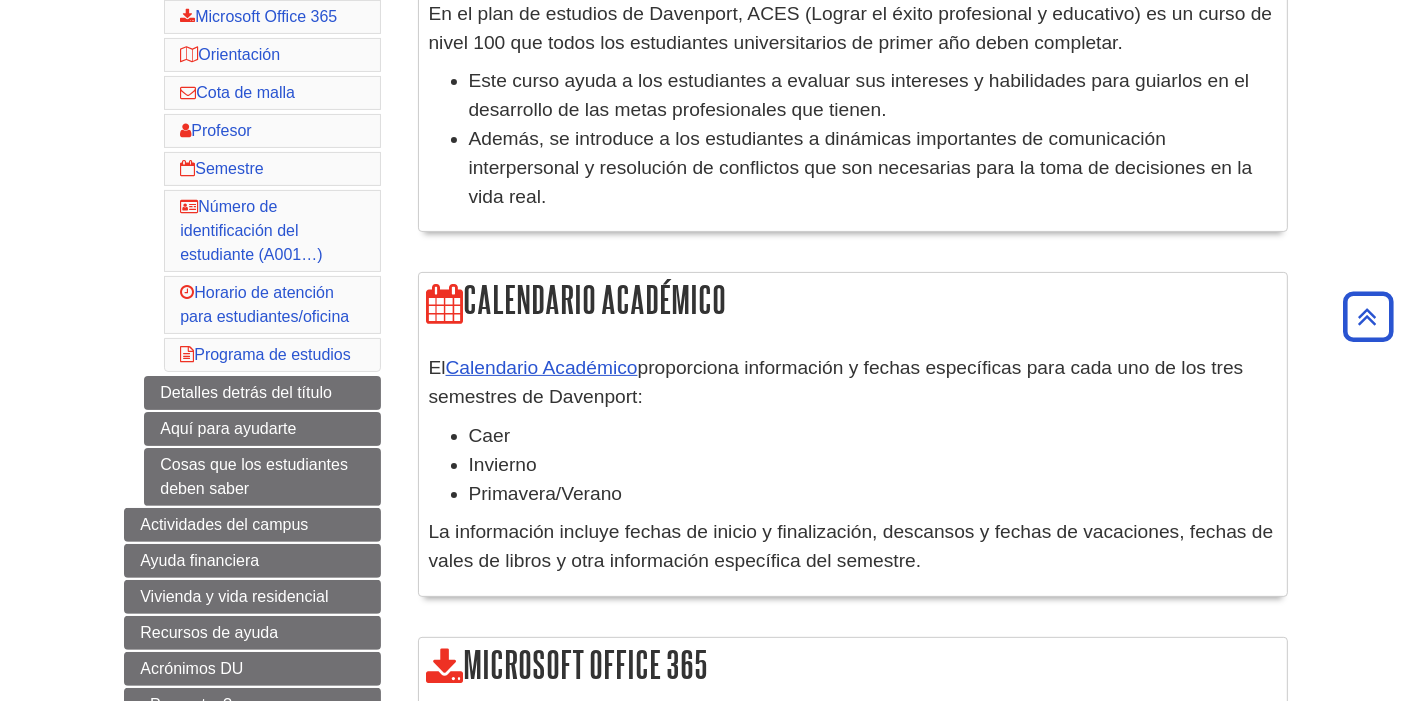 click on "La información incluye fechas de inicio y finalización, descansos y fechas de vacaciones, fechas de vales de libros y otra información específica del semestre." at bounding box center (853, 547) 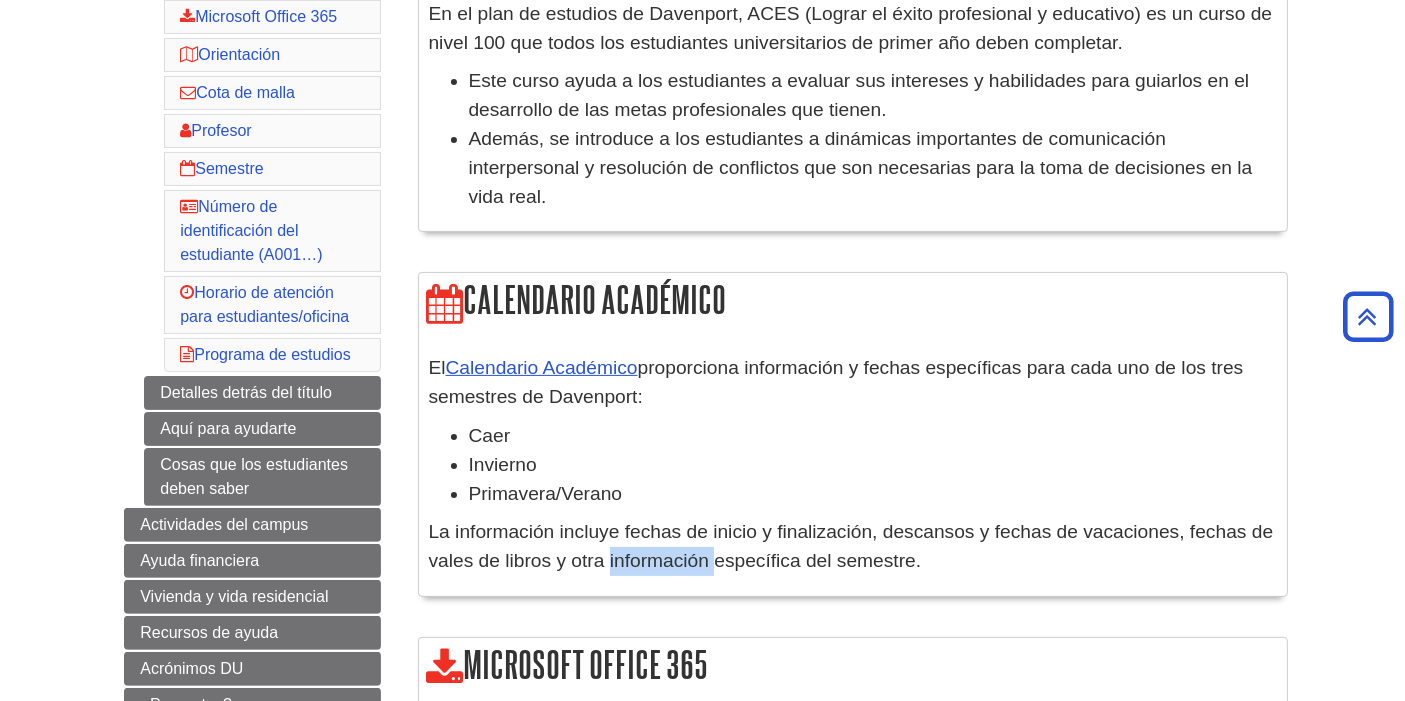 click on "La información incluye fechas de inicio y finalización, descansos y fechas de vacaciones, fechas de vales de libros y otra información específica del semestre." at bounding box center [853, 547] 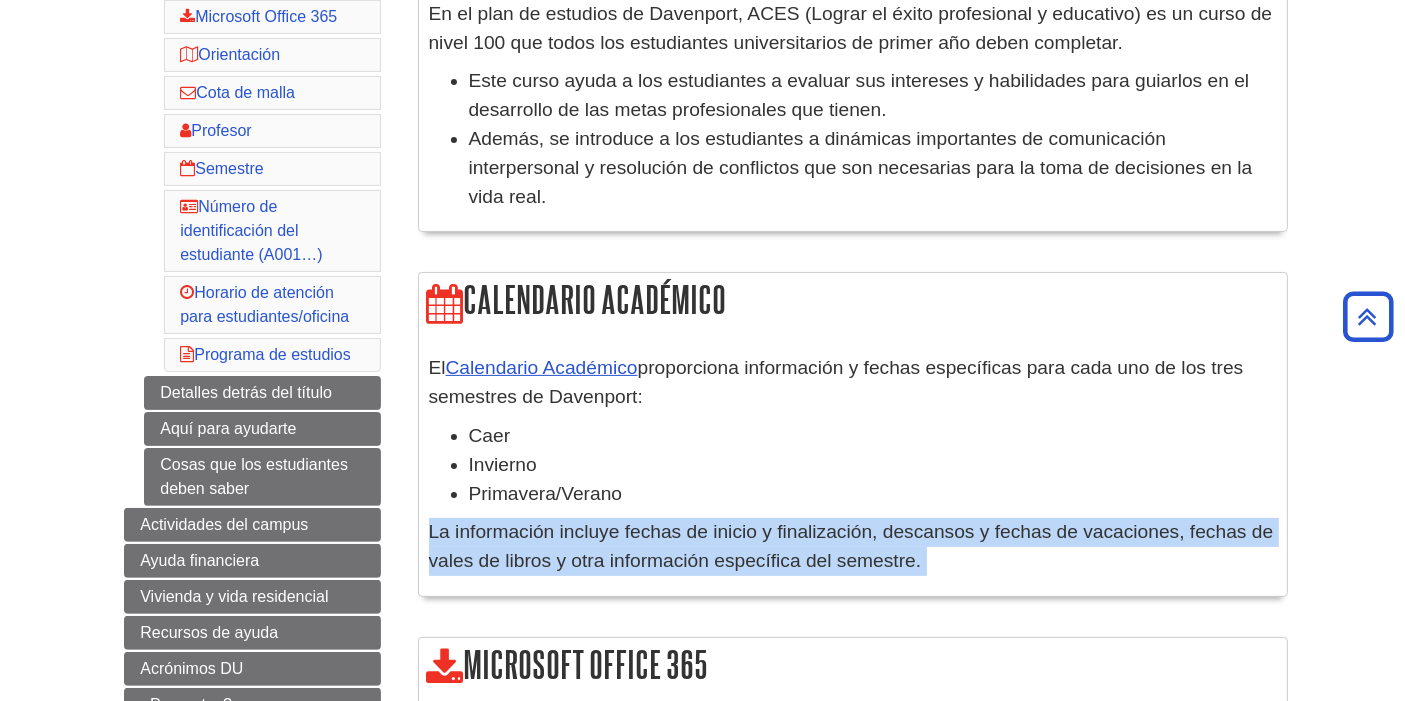 click on "La información incluye fechas de inicio y finalización, descansos y fechas de vacaciones, fechas de vales de libros y otra información específica del semestre." at bounding box center (853, 547) 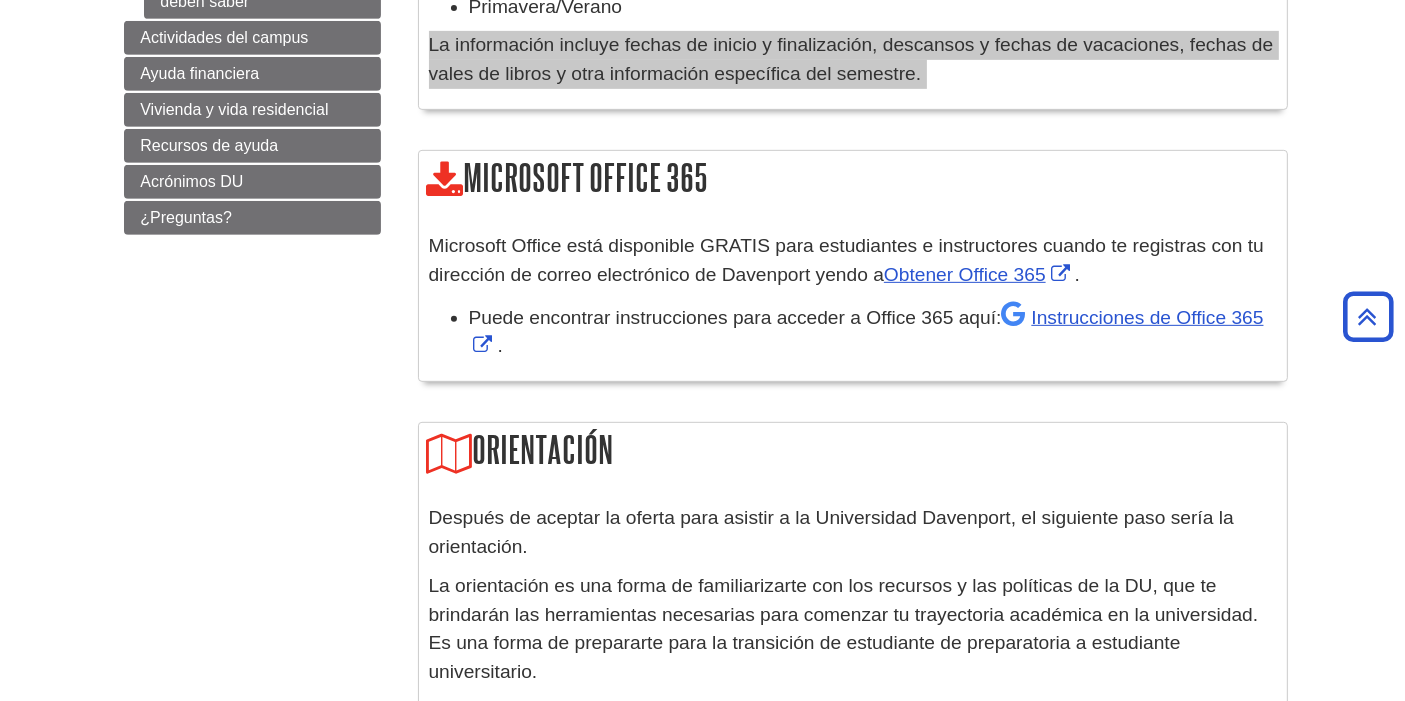 scroll, scrollTop: 1000, scrollLeft: 0, axis: vertical 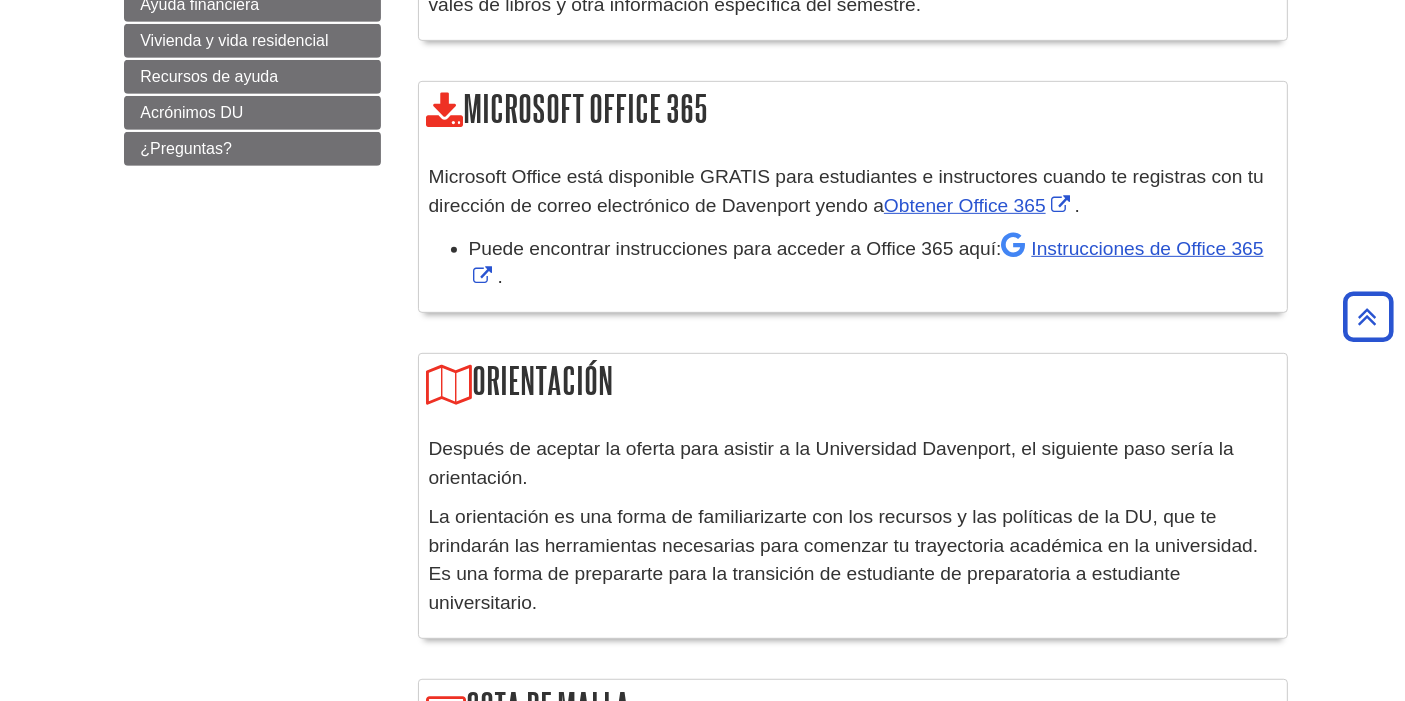 click on "Microsoft Office está disponible GRATIS para estudiantes e instructores cuando te registras con tu dirección de correo electrónico de Davenport yendo a   Obtener Office 365  ." at bounding box center (853, 192) 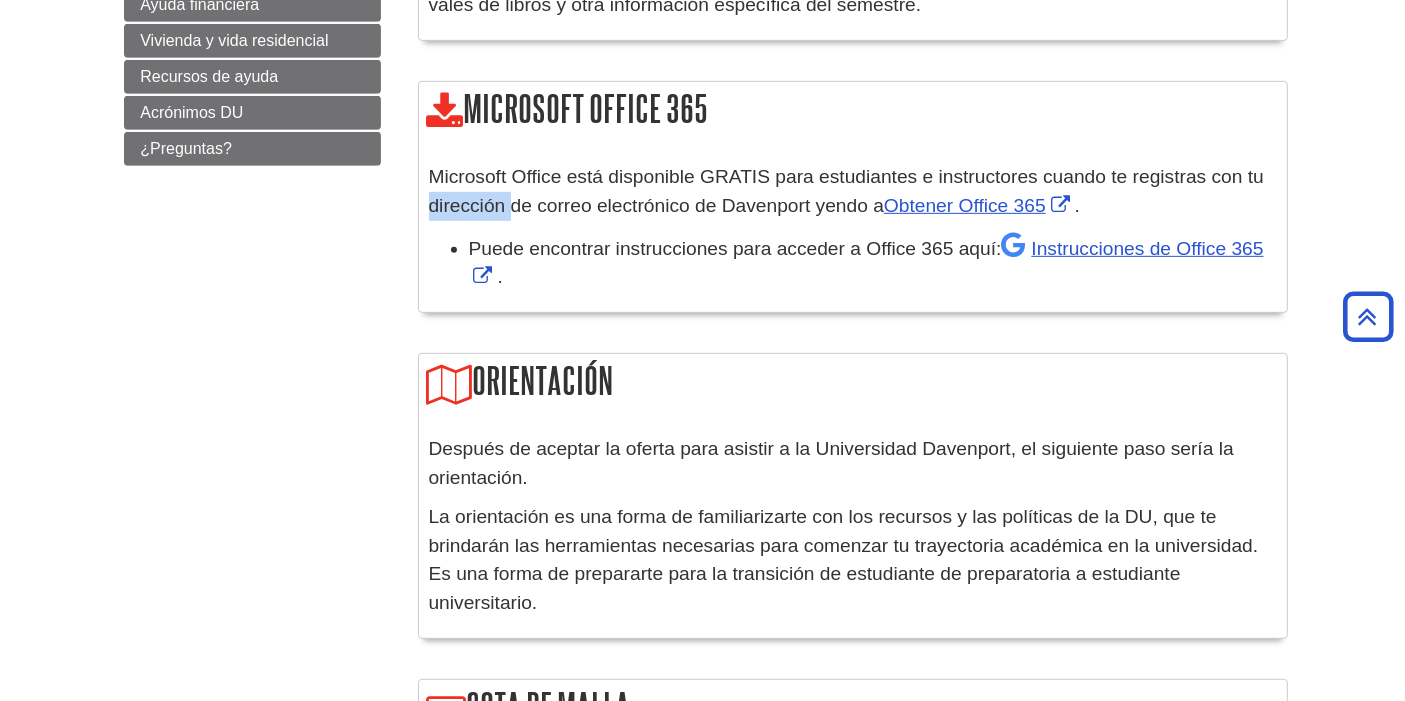 click on "Microsoft Office está disponible GRATIS para estudiantes e instructores cuando te registras con tu dirección de correo electrónico de Davenport yendo a   Obtener Office 365  ." at bounding box center (853, 192) 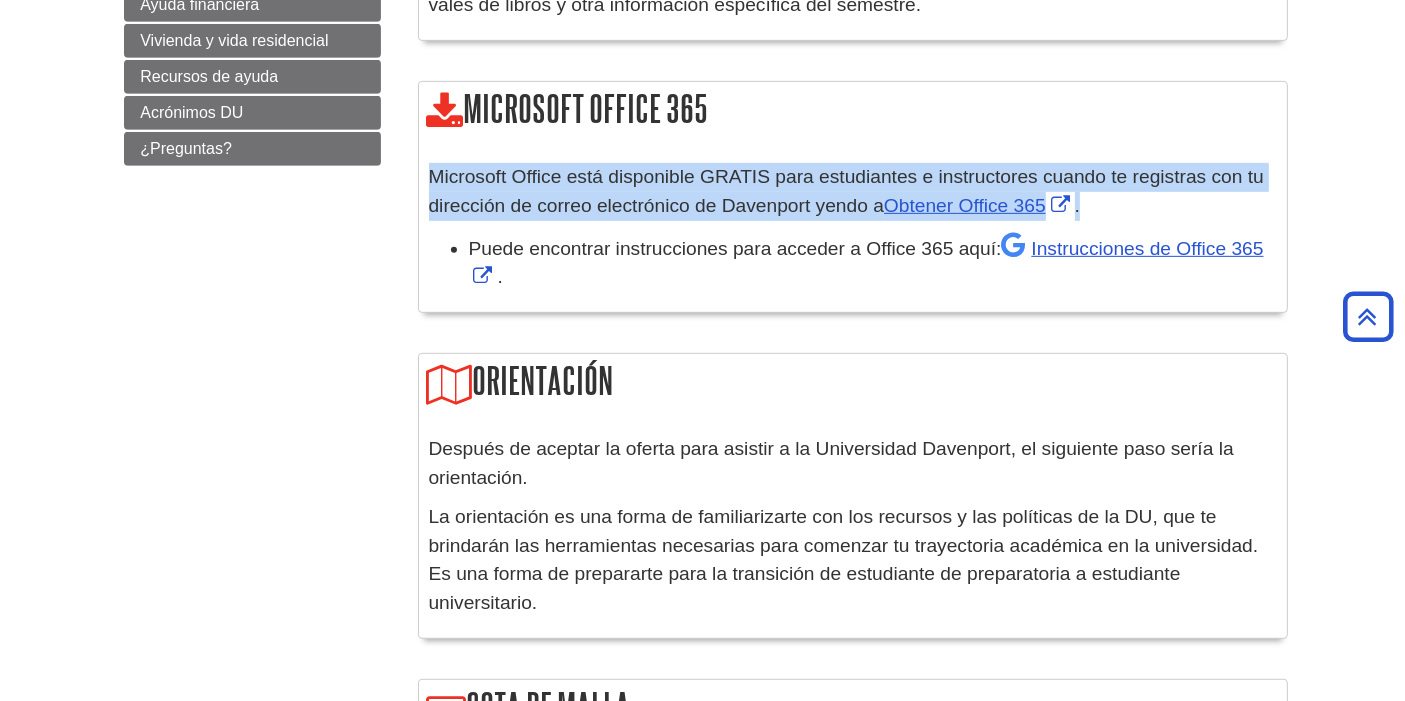 click on "Microsoft Office está disponible GRATIS para estudiantes e instructores cuando te registras con tu dirección de correo electrónico de Davenport yendo a   Obtener Office 365  ." at bounding box center (853, 192) 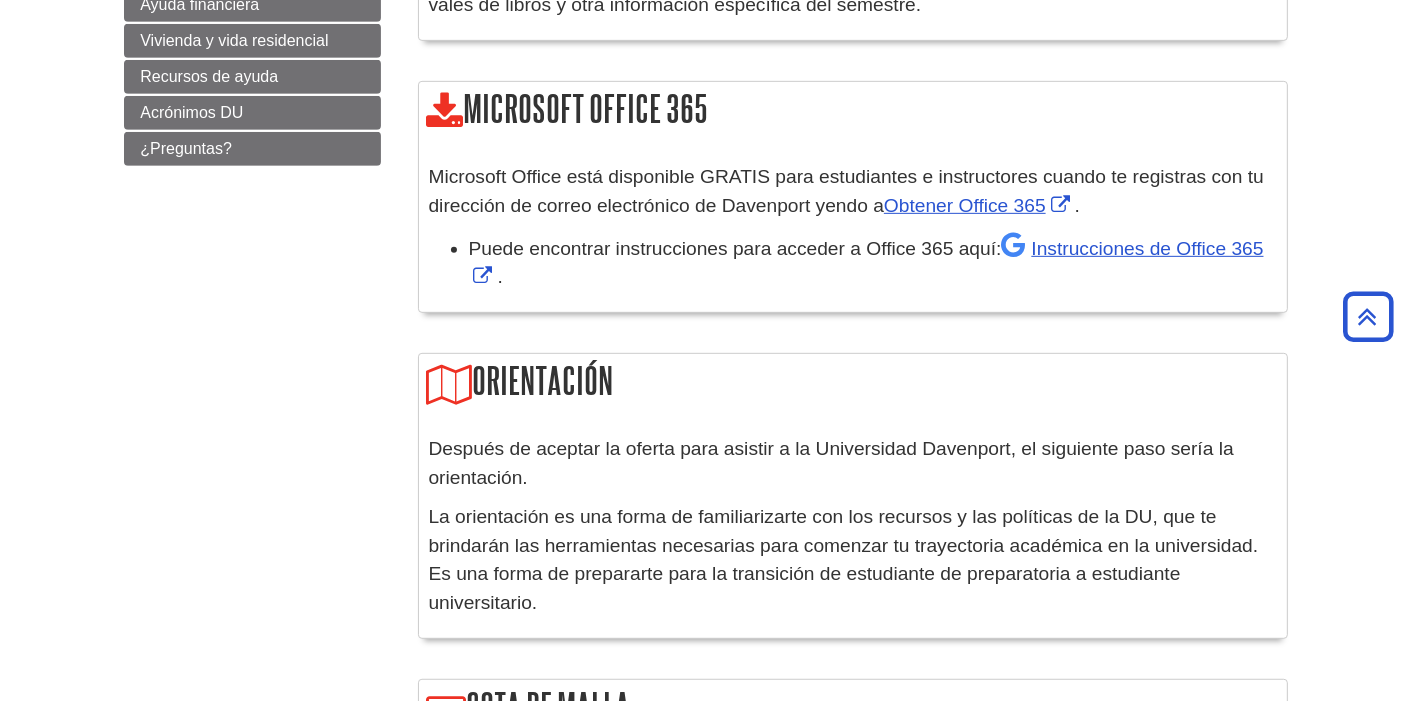 click on "Curso ACES 100
En el plan de estudios de Davenport, ACES (Lograr el éxito profesional y educativo) es un curso de nivel 100 que todos los estudiantes universitarios de primer año deben completar.
Este curso ayuda a los estudiantes a evaluar sus intereses y habilidades para guiarlos en el desarrollo de las metas profesionales que tienen.
Además, se introduce a los estudiantes a dinámicas importantes de comunicación interpersonal y resolución de conflictos que son necesarias para la toma de decisiones en la vida real.
Calendario académico
El
Caer" at bounding box center (853, 863) 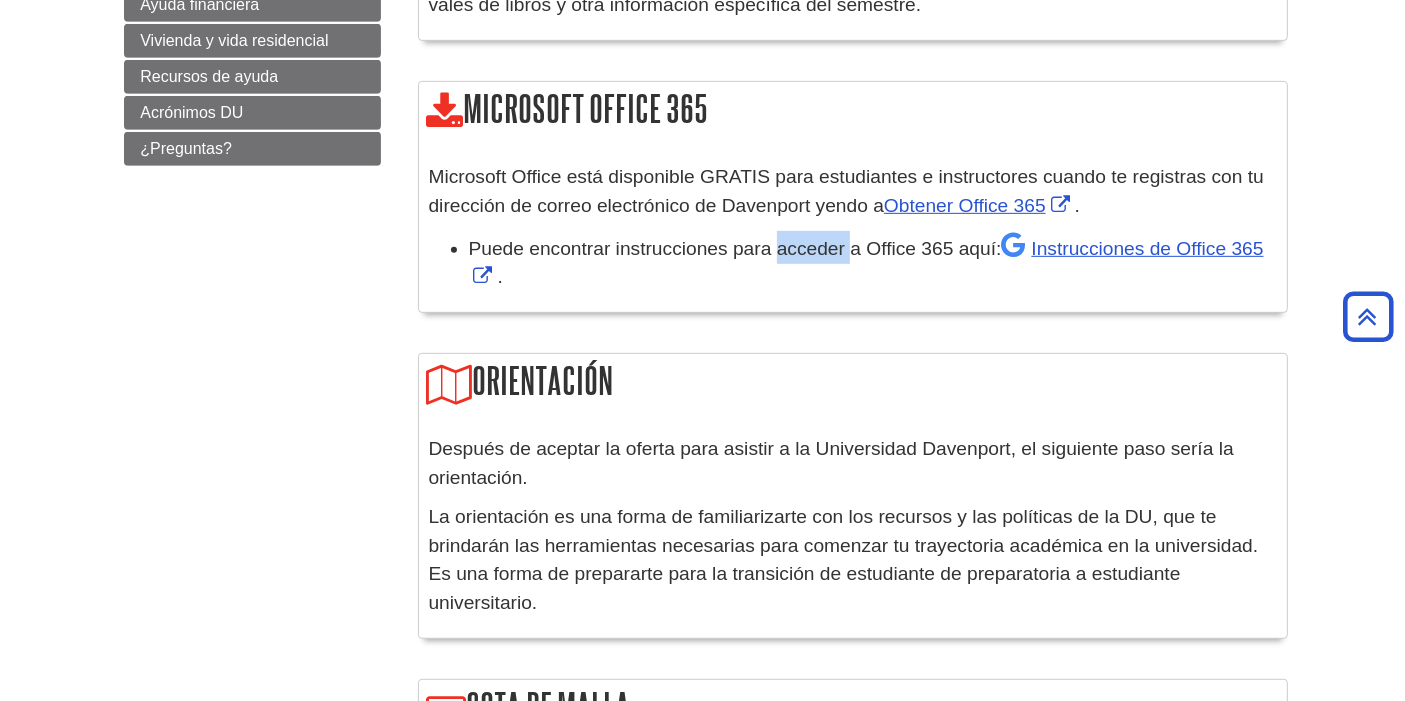 click on "Puede encontrar instrucciones para acceder a Office 365 aquí:" at bounding box center [735, 248] 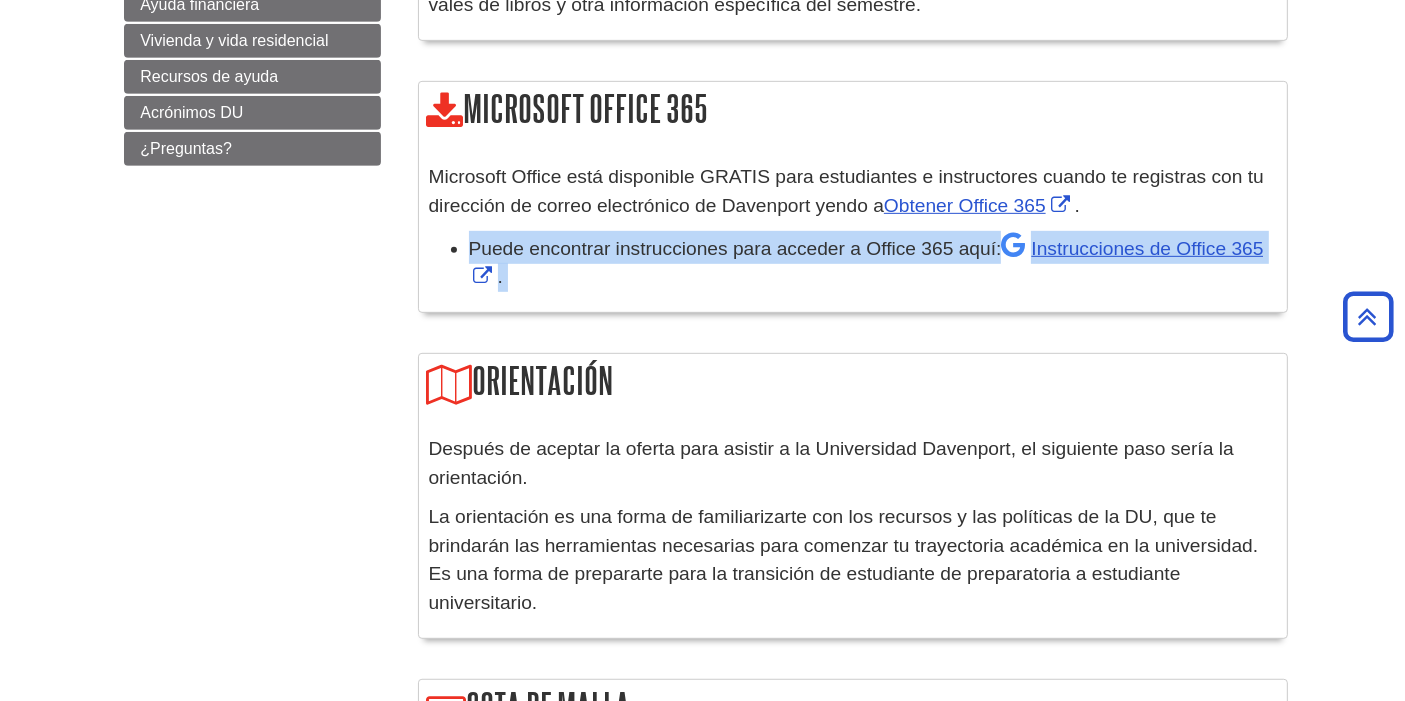 click on "Puede encontrar instrucciones para acceder a Office 365 aquí:" at bounding box center [735, 248] 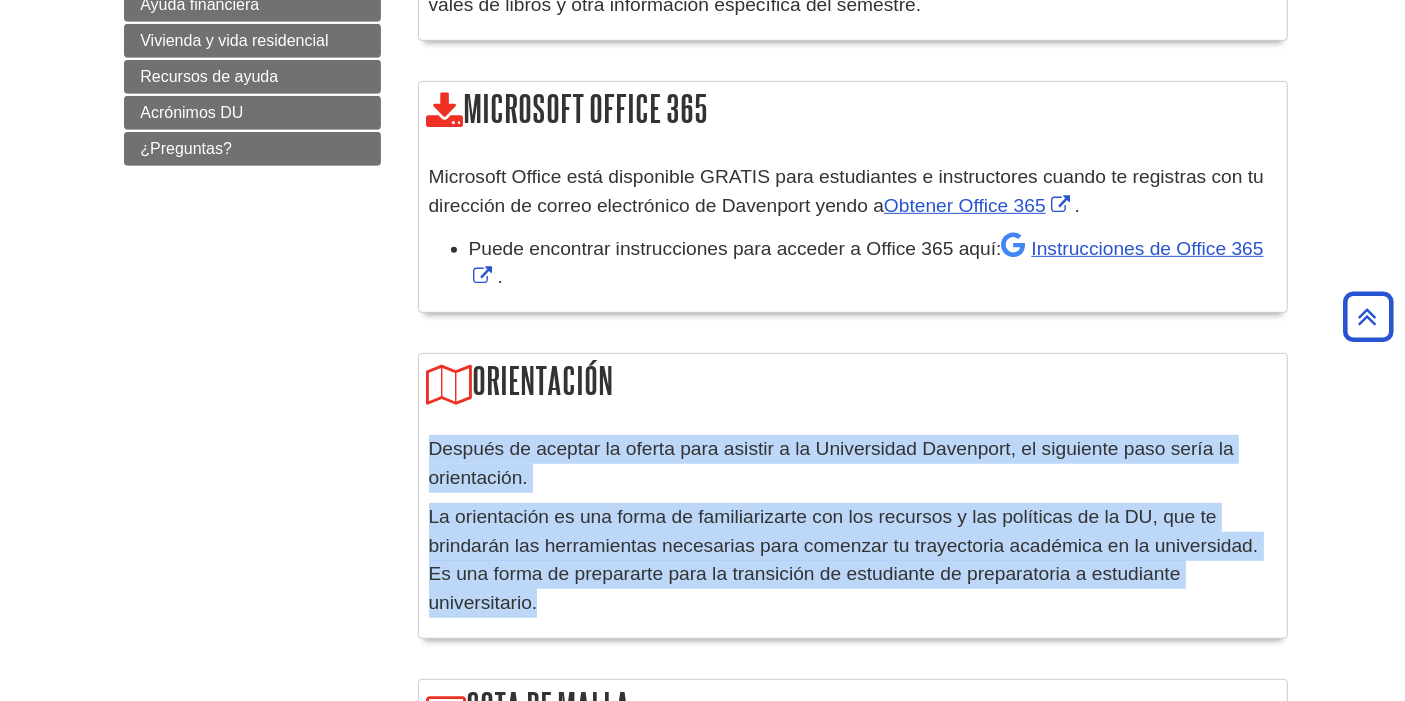 drag, startPoint x: 1266, startPoint y: 544, endPoint x: 424, endPoint y: 426, distance: 850.2282 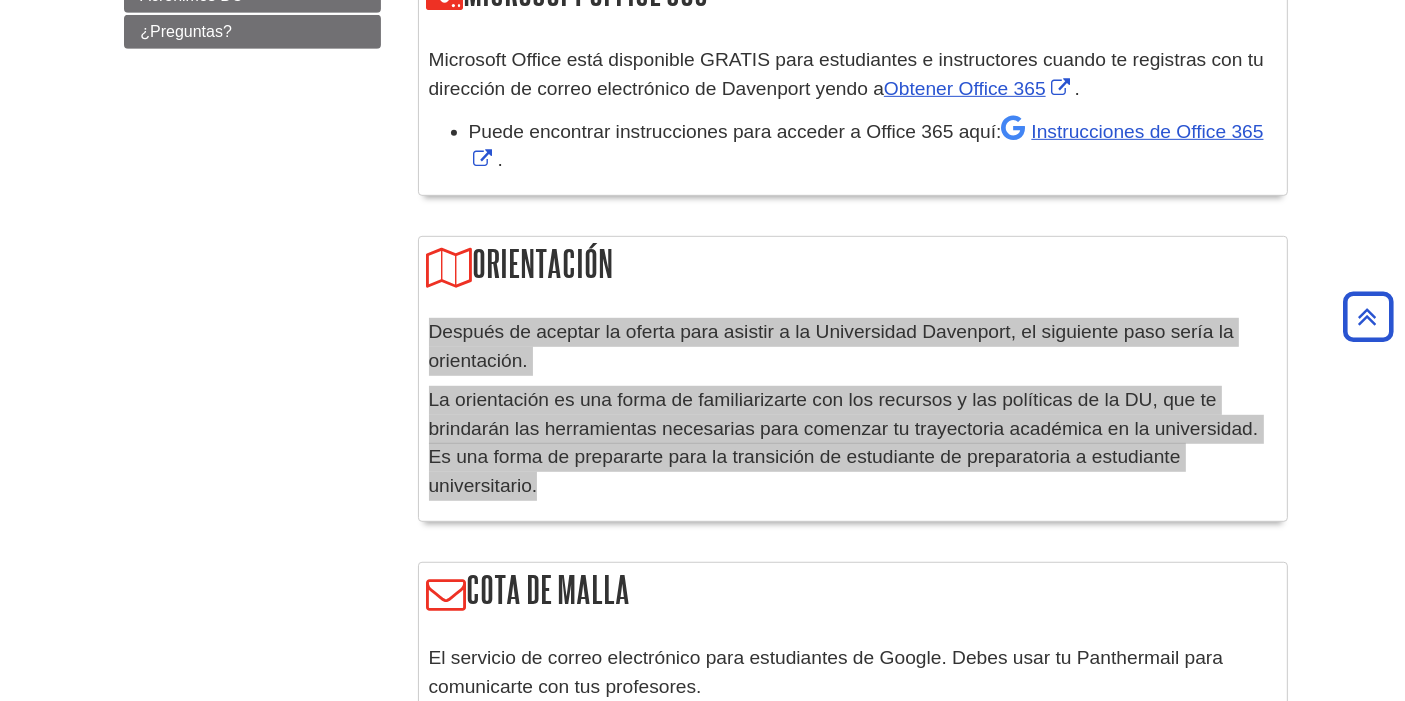scroll, scrollTop: 1444, scrollLeft: 0, axis: vertical 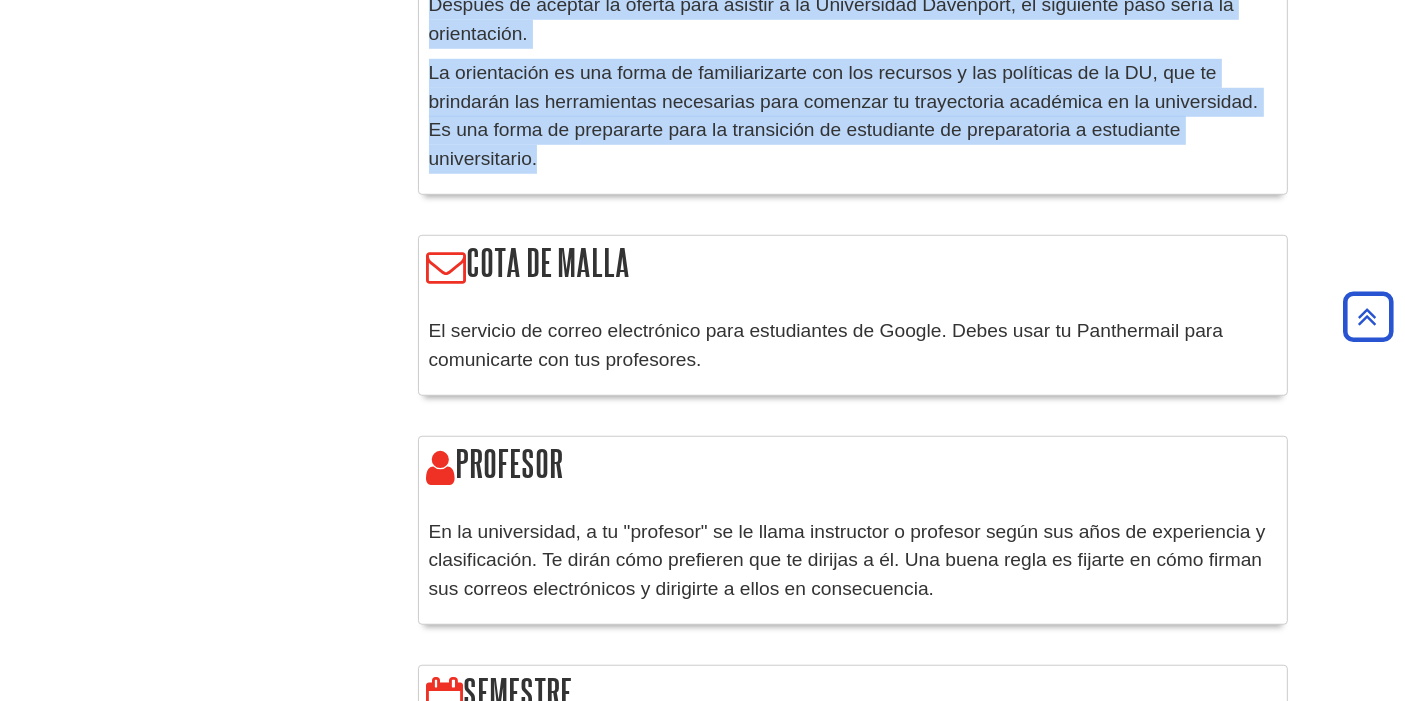 drag, startPoint x: 622, startPoint y: 252, endPoint x: 628, endPoint y: 266, distance: 15.231546 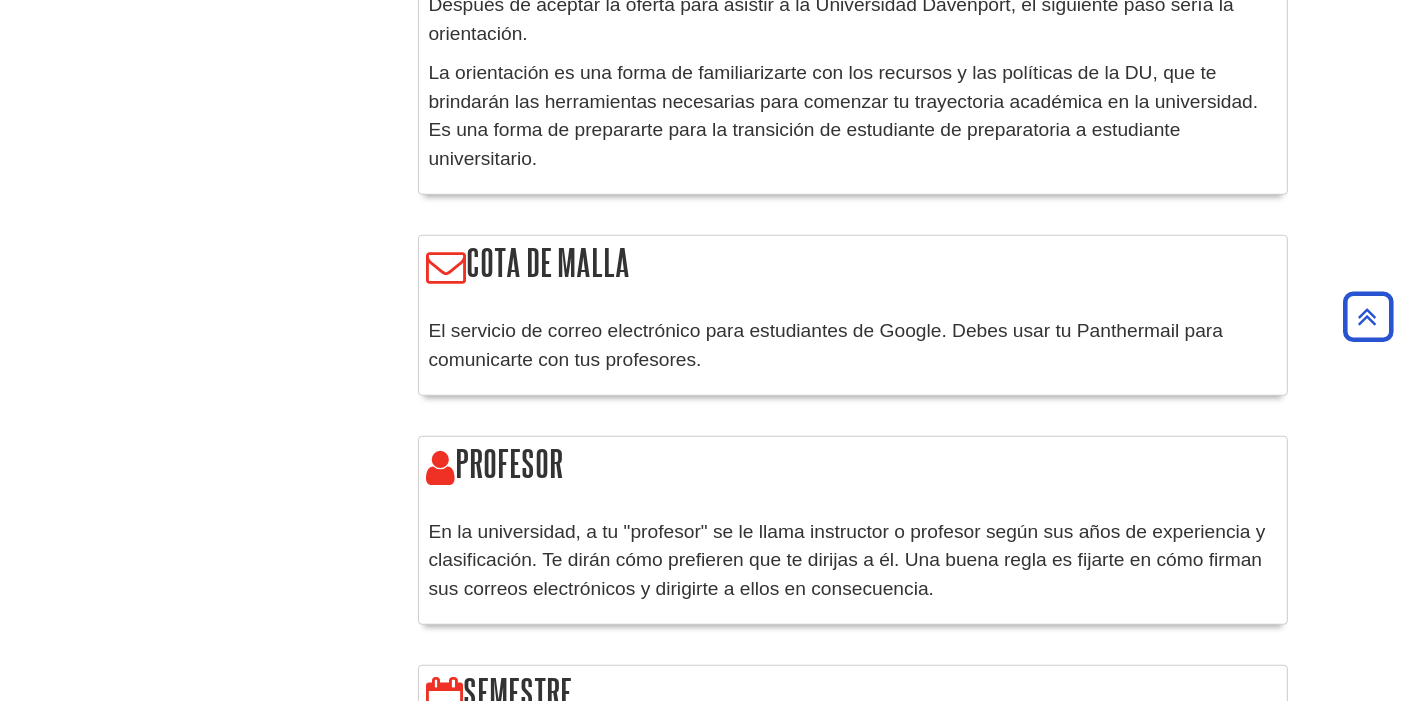 click on "El servicio de correo electrónico para estudiantes de Google. Debes usar tu Panthermail para comunicarte con tus profesores." at bounding box center [826, 345] 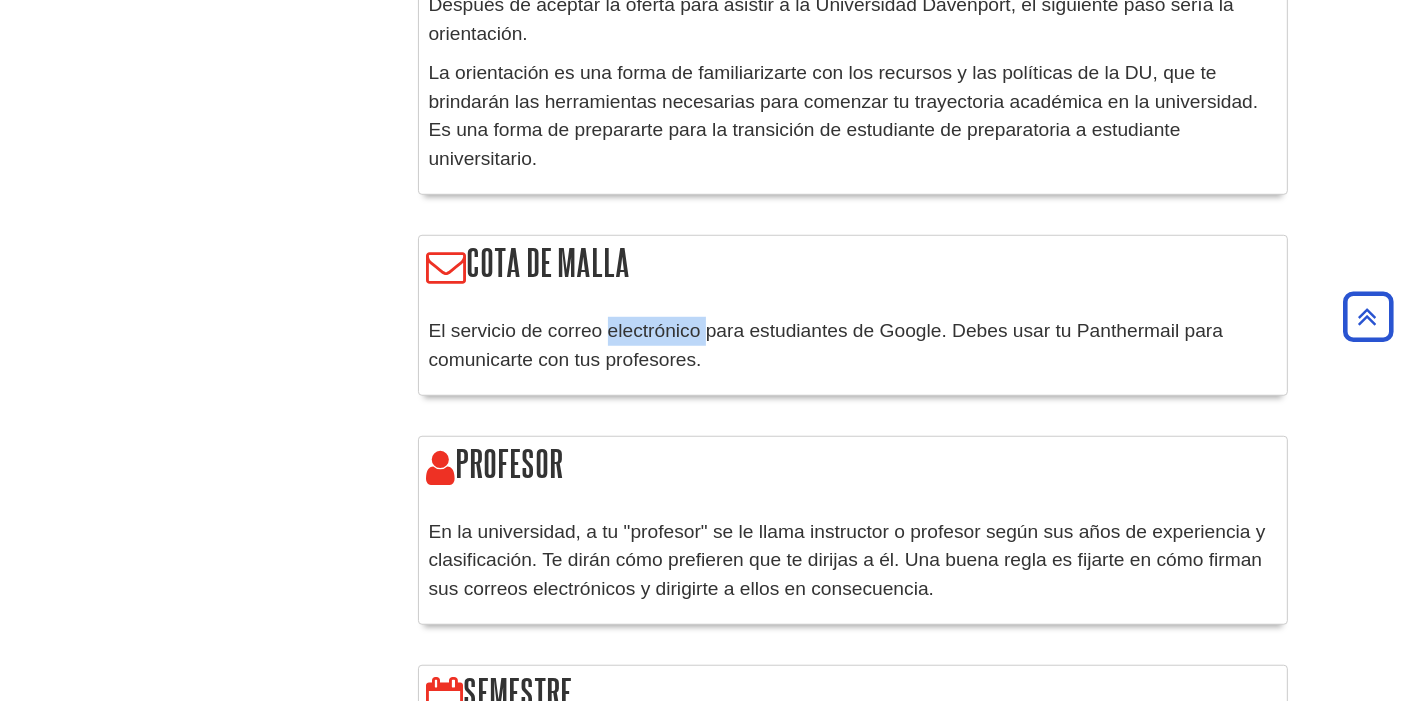 click on "El servicio de correo electrónico para estudiantes de Google. Debes usar tu Panthermail para comunicarte con tus profesores." at bounding box center [826, 345] 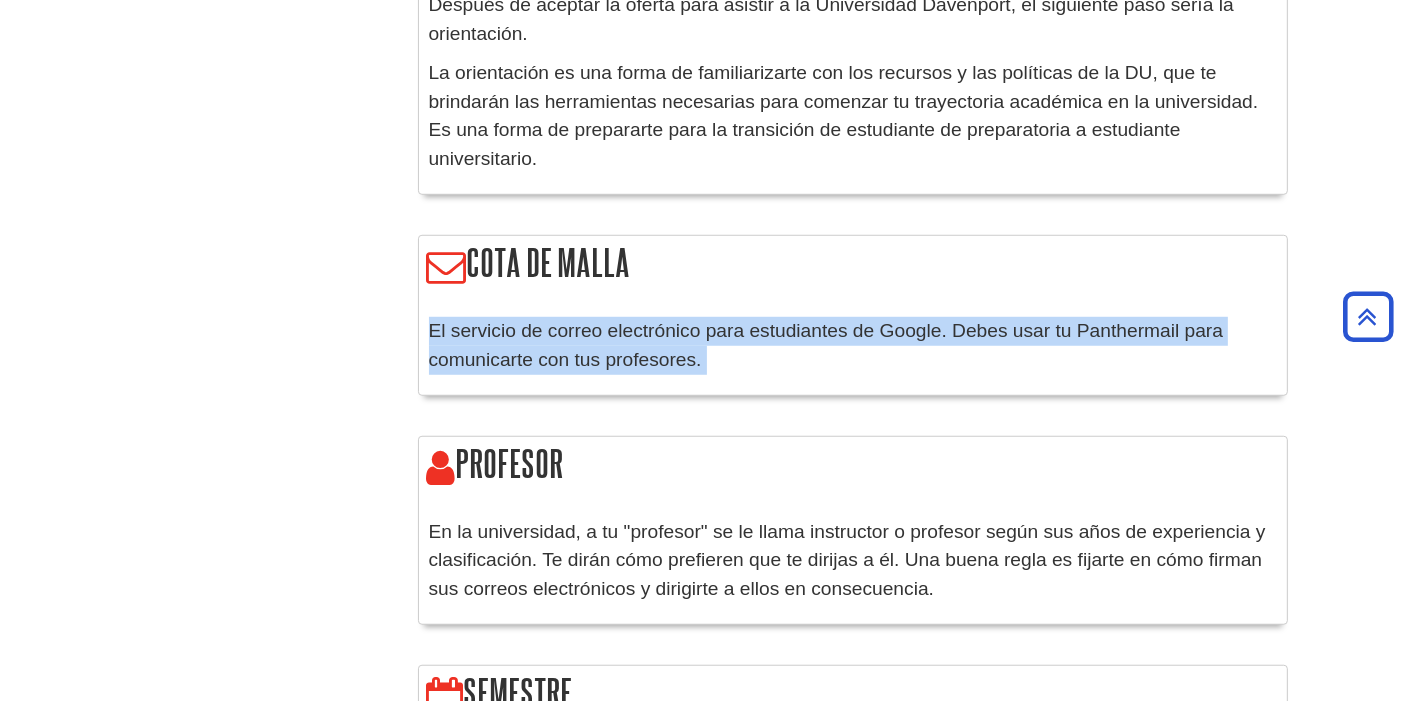 click on "El servicio de correo electrónico para estudiantes de Google. Debes usar tu Panthermail para comunicarte con tus profesores." at bounding box center [826, 345] 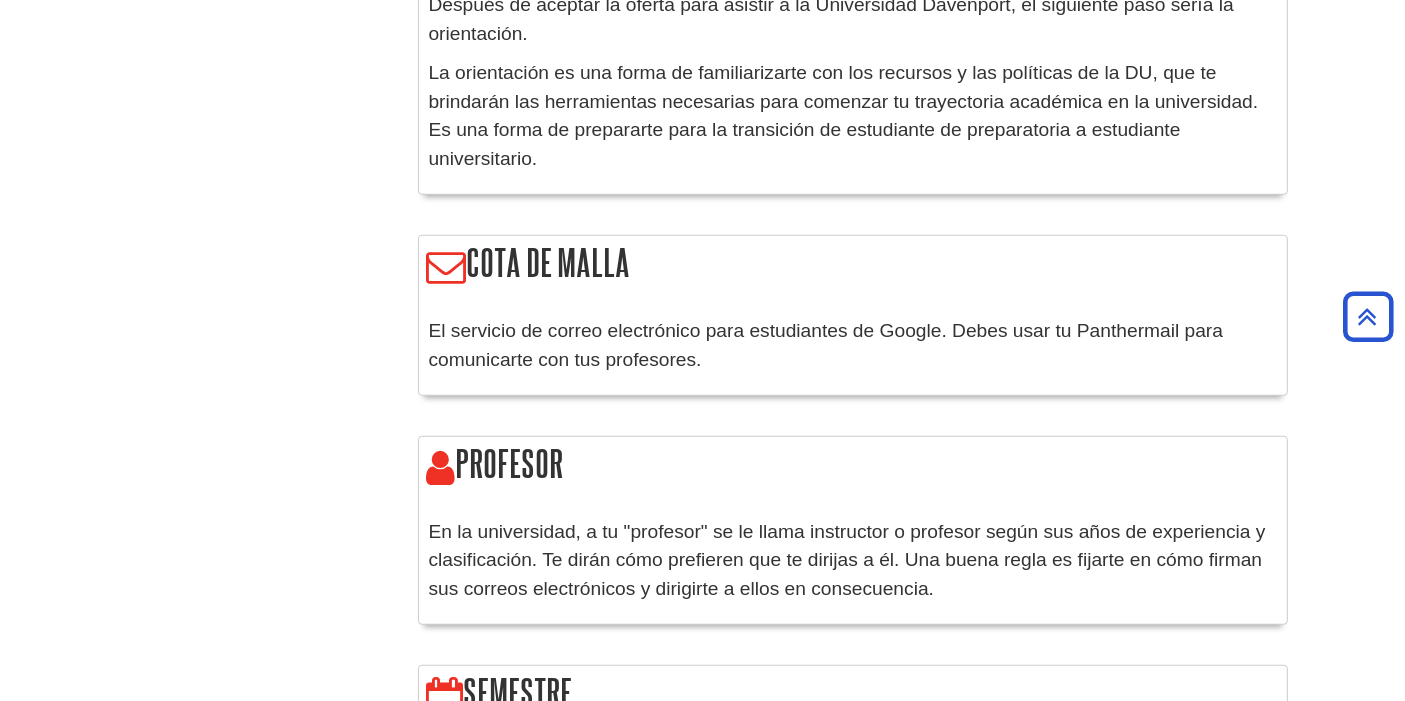 click on "En la universidad, a tu "profesor" se le llama instructor o profesor según sus años de experiencia y clasificación. Te dirán cómo prefieren que te dirijas a él. Una buena regla es fijarte en cómo firman sus correos electrónicos y dirigirte a ellos en consecuencia." at bounding box center [847, 560] 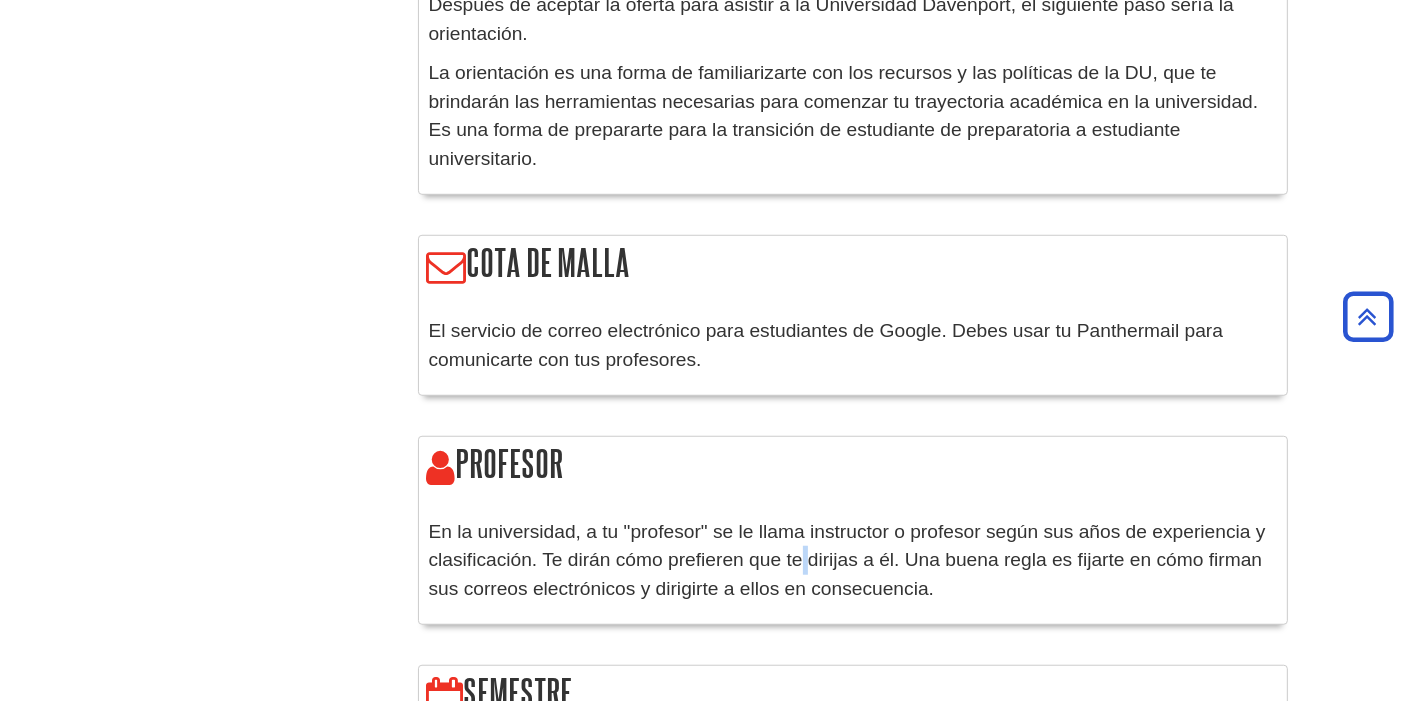 click on "En la universidad, a tu "profesor" se le llama instructor o profesor según sus años de experiencia y clasificación. Te dirán cómo prefieren que te dirijas a él. Una buena regla es fijarte en cómo firman sus correos electrónicos y dirigirte a ellos en consecuencia." at bounding box center [847, 560] 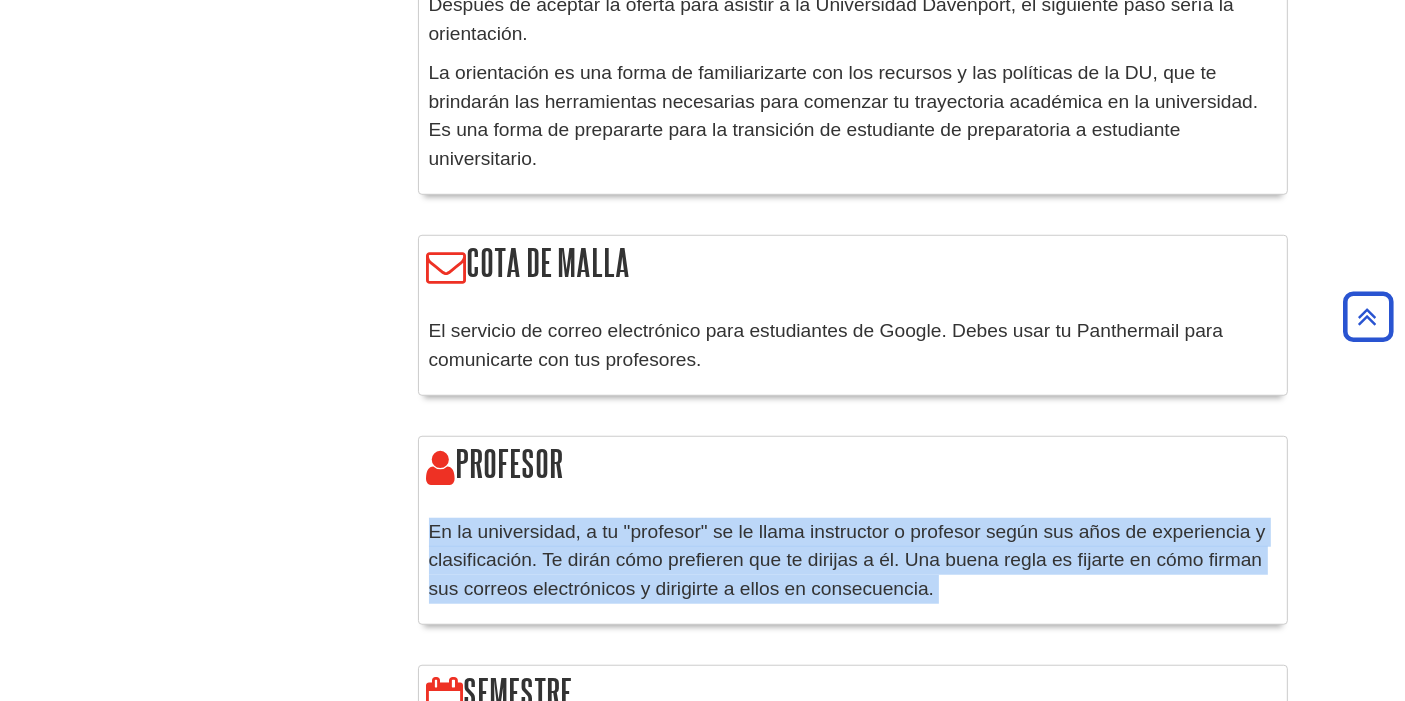 click on "En la universidad, a tu "profesor" se le llama instructor o profesor según sus años de experiencia y clasificación. Te dirán cómo prefieren que te dirijas a él. Una buena regla es fijarte en cómo firman sus correos electrónicos y dirigirte a ellos en consecuencia." at bounding box center [847, 560] 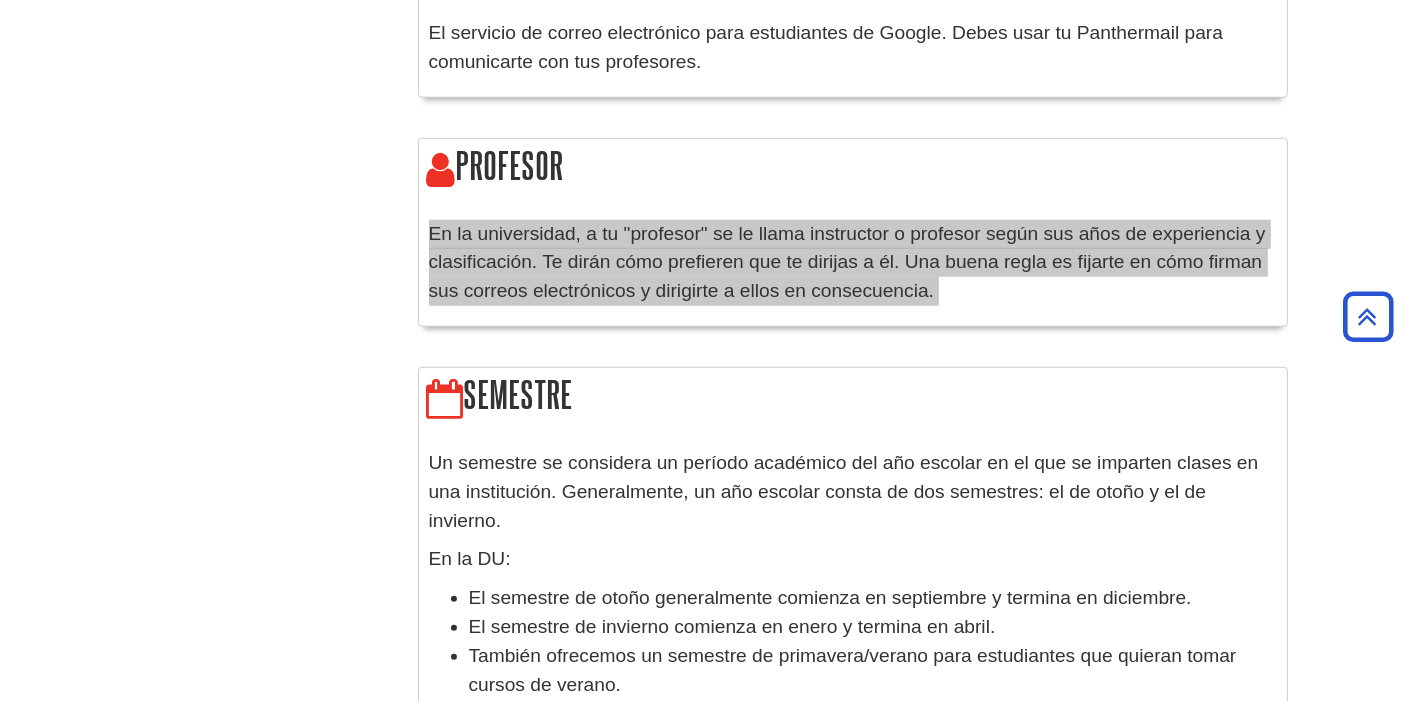 scroll, scrollTop: 1888, scrollLeft: 0, axis: vertical 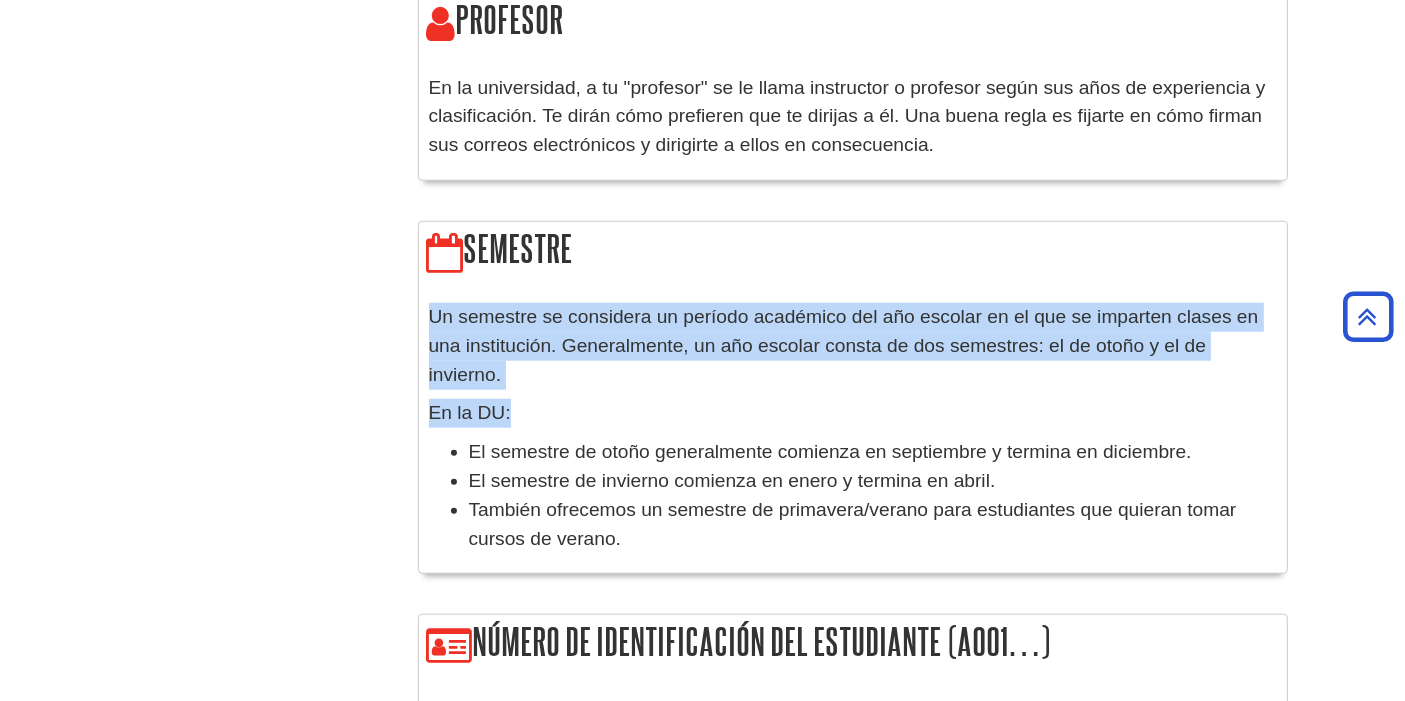 drag, startPoint x: 523, startPoint y: 344, endPoint x: 425, endPoint y: 259, distance: 129.72664 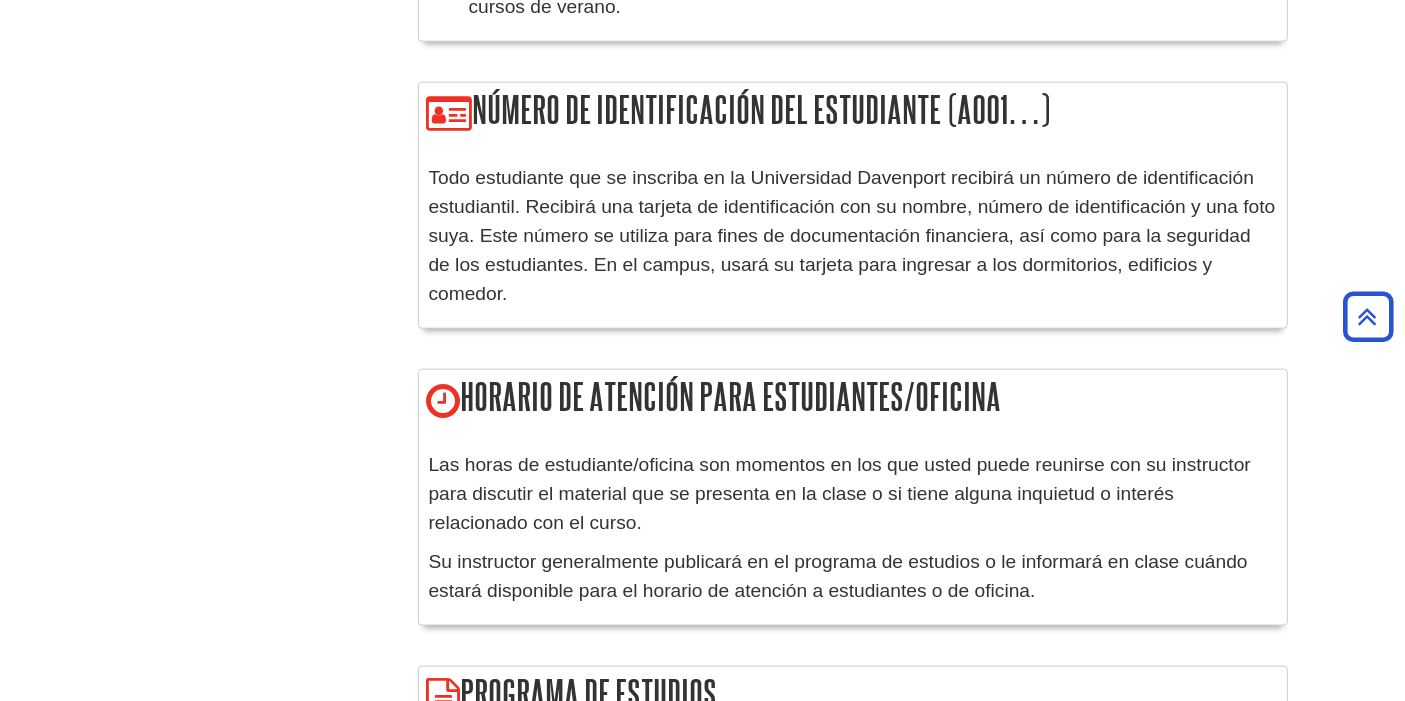 scroll, scrollTop: 2444, scrollLeft: 0, axis: vertical 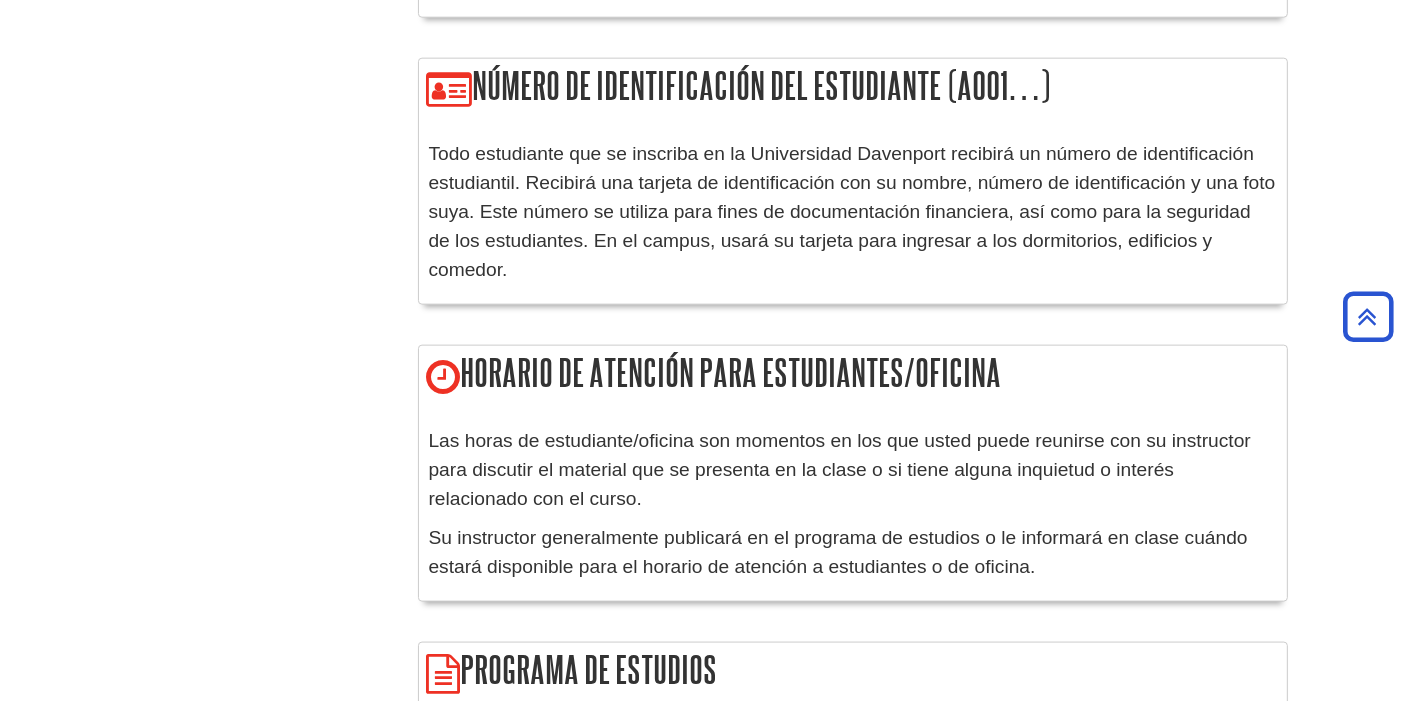 click on "Todo estudiante que se inscriba en la Universidad Davenport recibirá un número de identificación estudiantil. Recibirá una tarjeta de identificación con su nombre, número de identificación y una foto suya. Este número se utiliza para fines de documentación financiera, así como para la seguridad de los estudiantes. En el campus, usará su tarjeta para ingresar a los dormitorios, edificios y comedor." at bounding box center [852, 211] 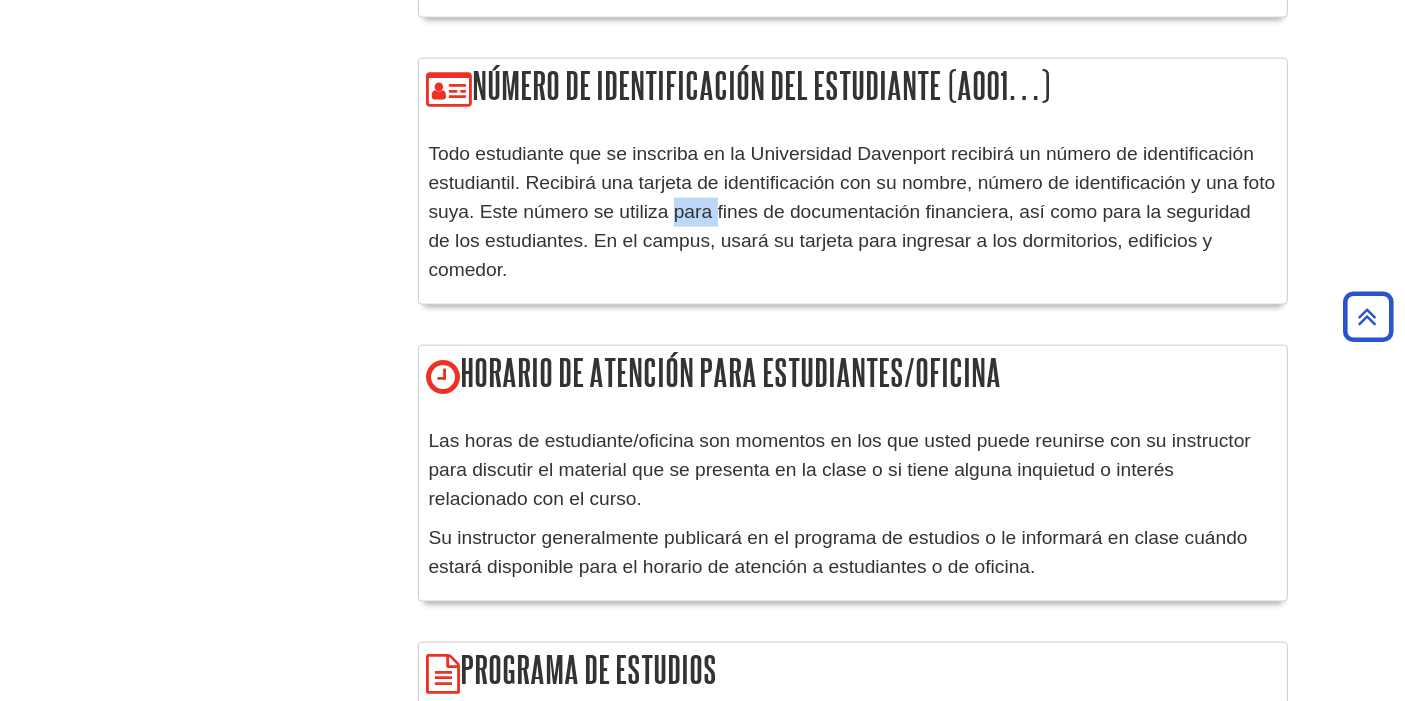 click on "Todo estudiante que se inscriba en la Universidad Davenport recibirá un número de identificación estudiantil. Recibirá una tarjeta de identificación con su nombre, número de identificación y una foto suya. Este número se utiliza para fines de documentación financiera, así como para la seguridad de los estudiantes. En el campus, usará su tarjeta para ingresar a los dormitorios, edificios y comedor." at bounding box center [852, 211] 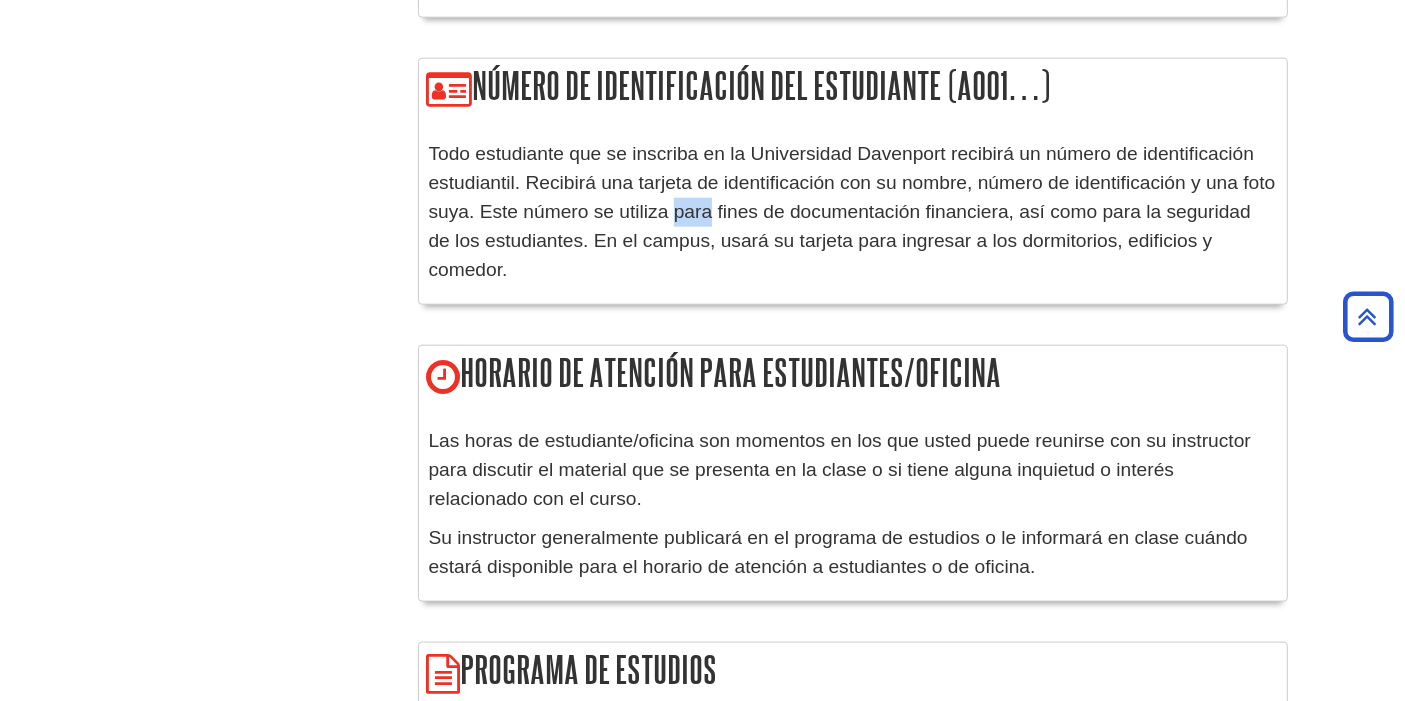 click on "Todo estudiante que se inscriba en la Universidad Davenport recibirá un número de identificación estudiantil. Recibirá una tarjeta de identificación con su nombre, número de identificación y una foto suya. Este número se utiliza para fines de documentación financiera, así como para la seguridad de los estudiantes. En el campus, usará su tarjeta para ingresar a los dormitorios, edificios y comedor." at bounding box center (852, 211) 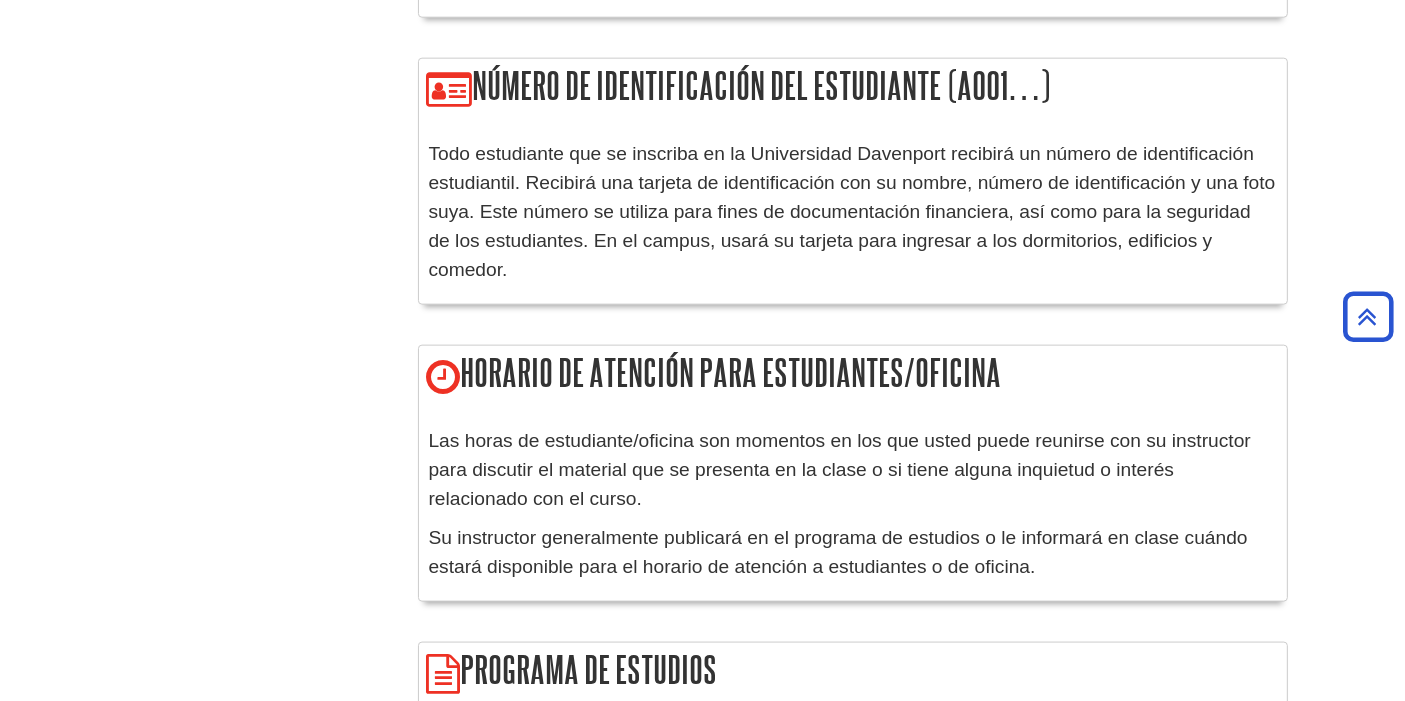 click on "Todo estudiante que se inscriba en la Universidad Davenport recibirá un número de identificación estudiantil. Recibirá una tarjeta de identificación con su nombre, número de identificación y una foto suya. Este número se utiliza para fines de documentación financiera, así como para la seguridad de los estudiantes. En el campus, usará su tarjeta para ingresar a los dormitorios, edificios y comedor." at bounding box center (853, 212) 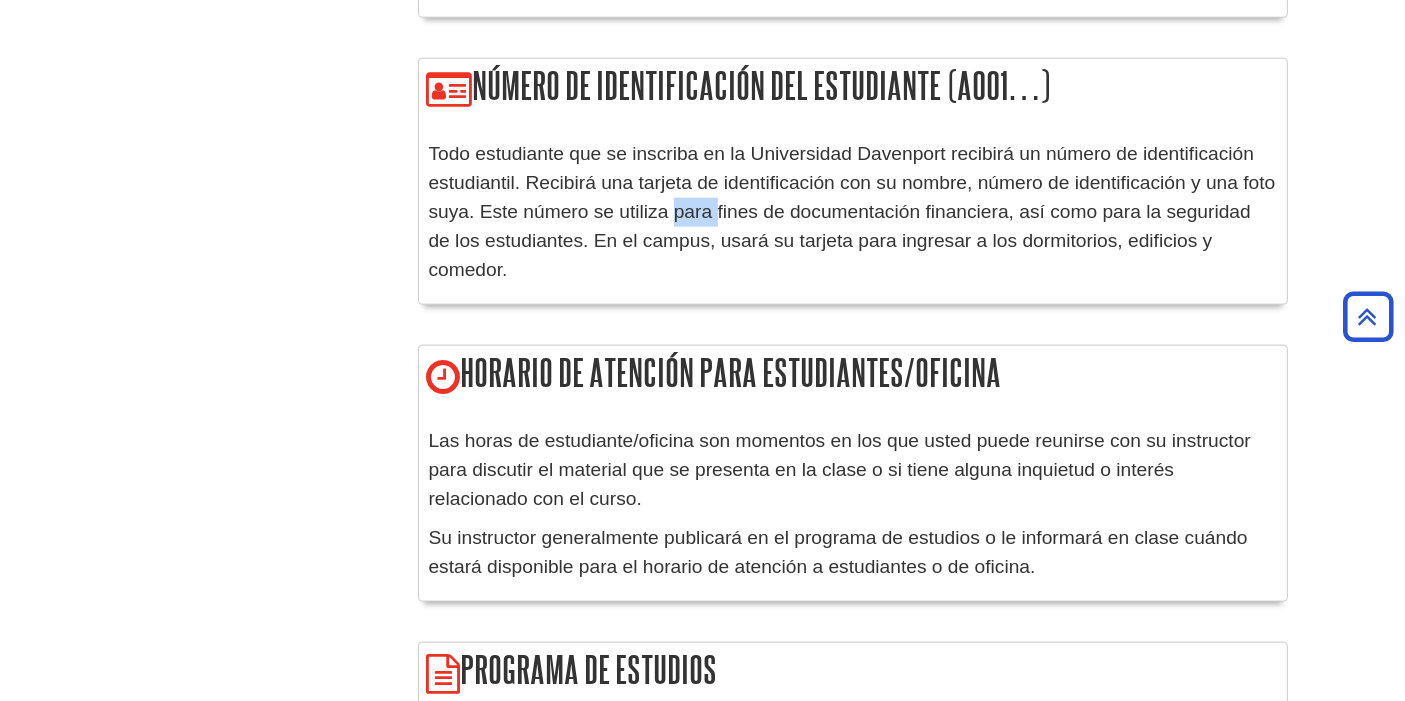 click on "Todo estudiante que se inscriba en la Universidad Davenport recibirá un número de identificación estudiantil. Recibirá una tarjeta de identificación con su nombre, número de identificación y una foto suya. Este número se utiliza para fines de documentación financiera, así como para la seguridad de los estudiantes. En el campus, usará su tarjeta para ingresar a los dormitorios, edificios y comedor." at bounding box center [853, 212] 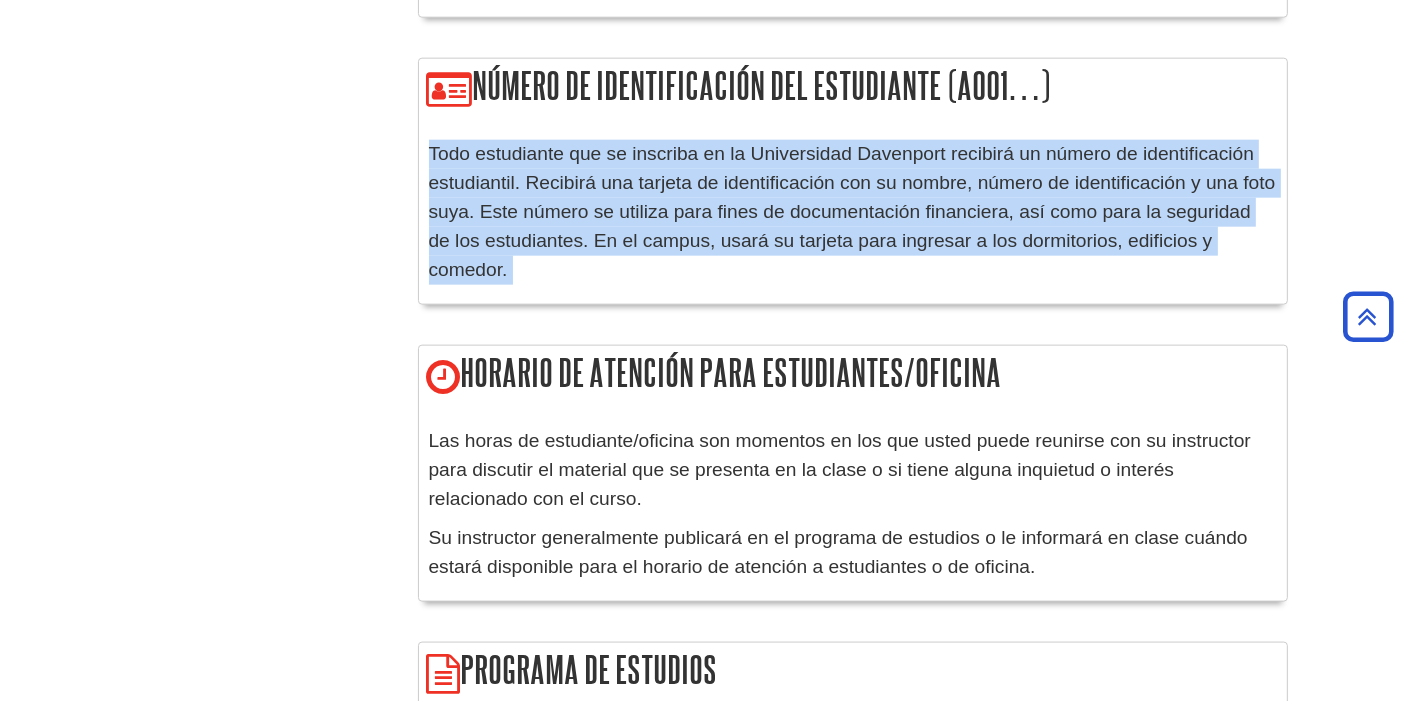 click on "Todo estudiante que se inscriba en la Universidad Davenport recibirá un número de identificación estudiantil. Recibirá una tarjeta de identificación con su nombre, número de identificación y una foto suya. Este número se utiliza para fines de documentación financiera, así como para la seguridad de los estudiantes. En el campus, usará su tarjeta para ingresar a los dormitorios, edificios y comedor." at bounding box center [853, 212] 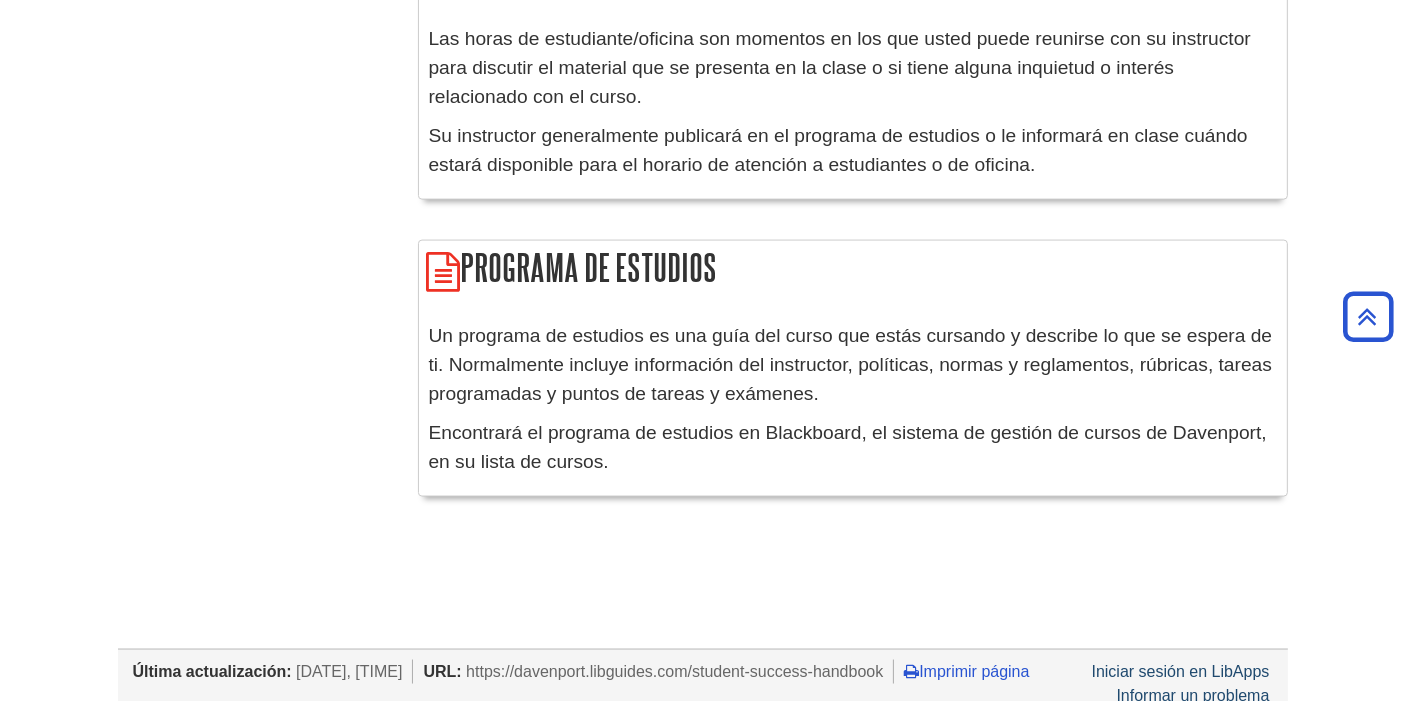 scroll, scrollTop: 2888, scrollLeft: 0, axis: vertical 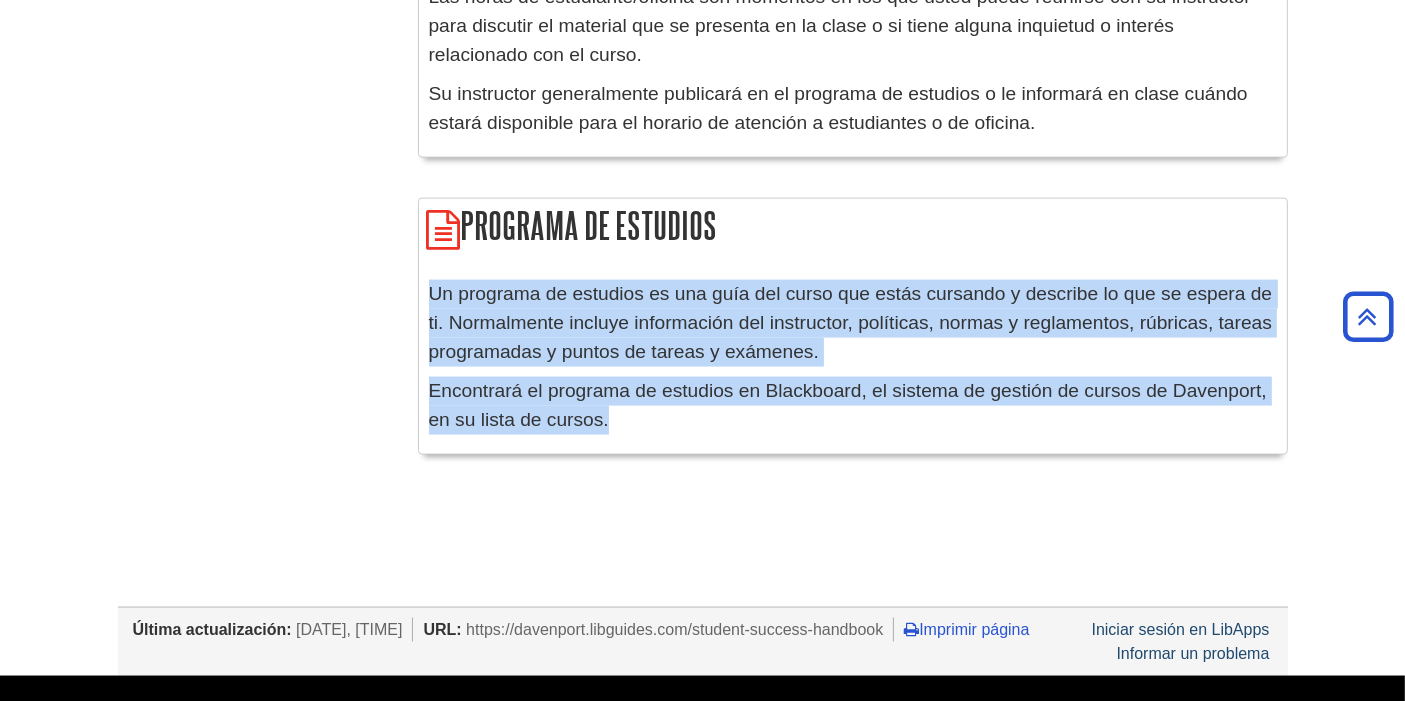drag, startPoint x: 633, startPoint y: 346, endPoint x: 427, endPoint y: 229, distance: 236.90715 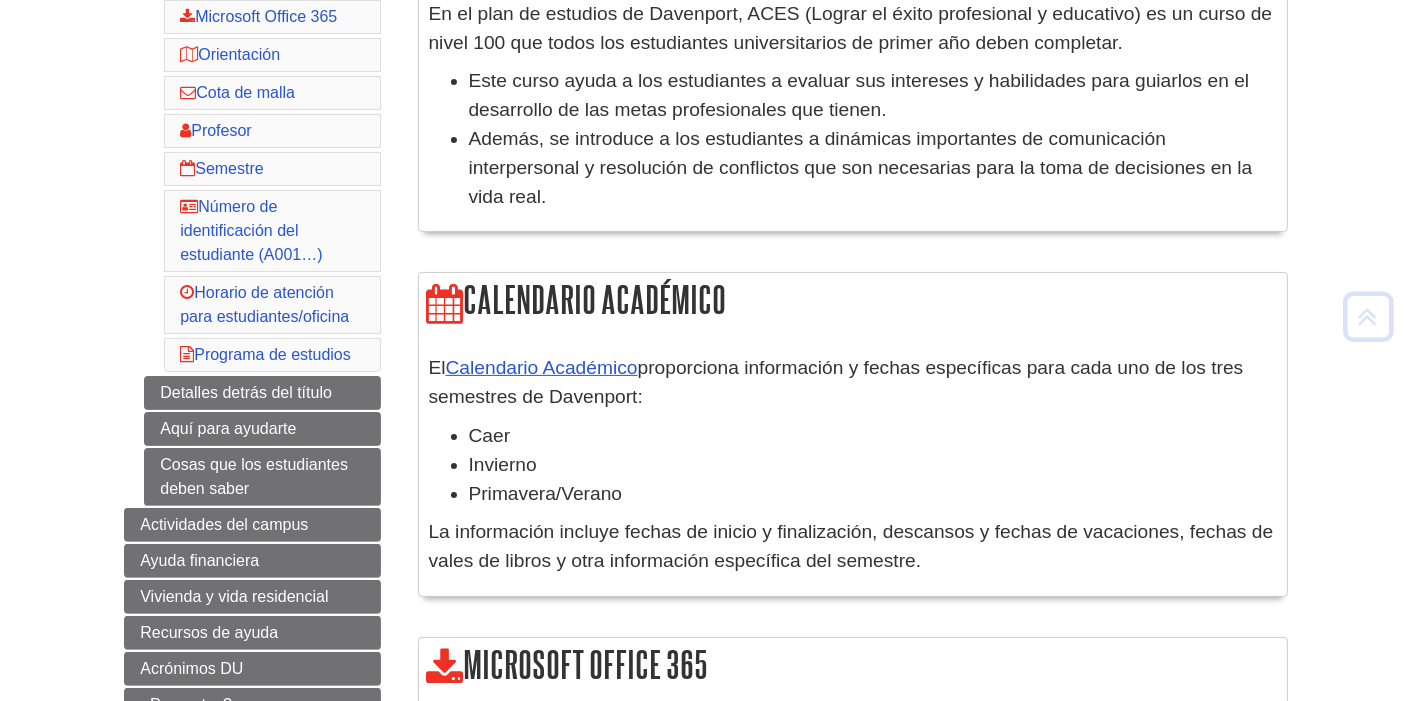 scroll, scrollTop: 666, scrollLeft: 0, axis: vertical 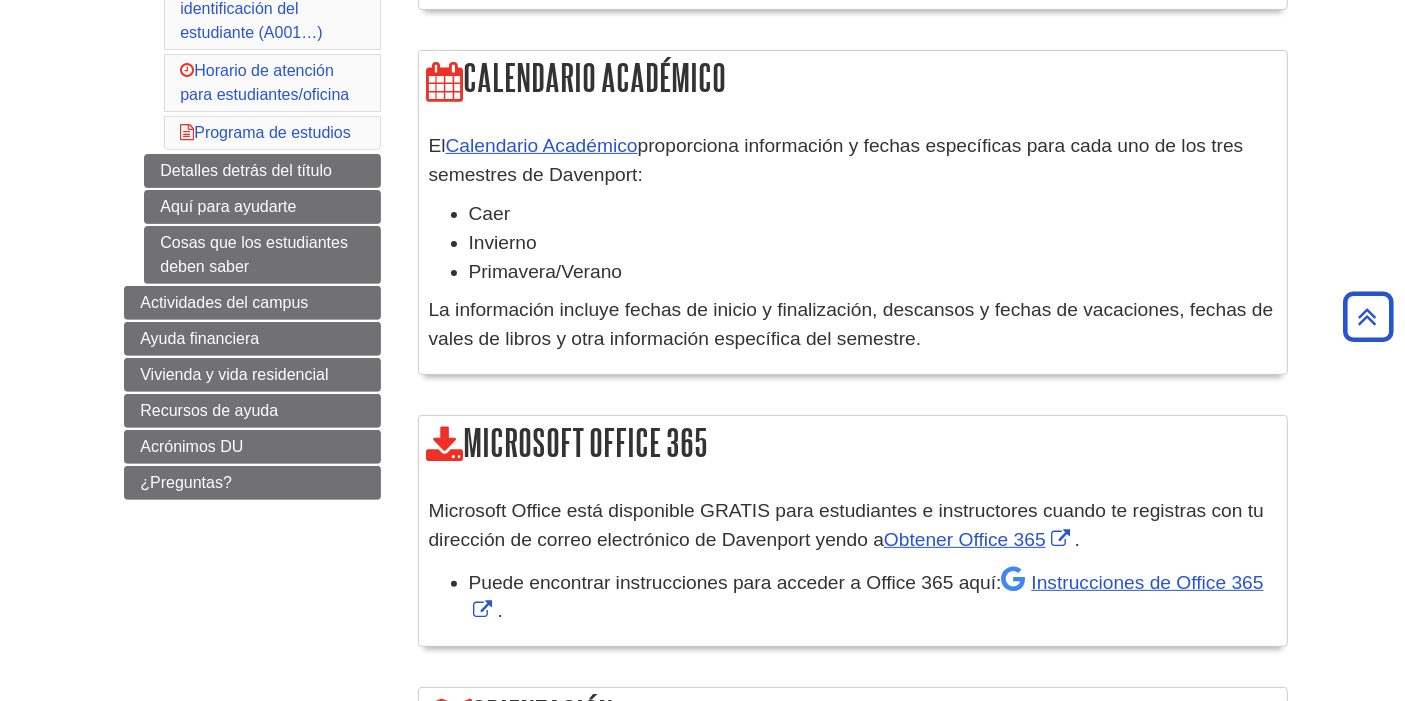 click on "Académica
Empezando bien
Curso ACES 100   Calendario académico Microsoft Office 365   Orientación   Cota de malla   Profesor   Semestre Número de identificación del estudiante (A001…)   Horario de atención para estudiantes/oficina   Programa de estudios
Detalles detrás del título
Aquí para ayudarte
Cosas que los estudiantes deben saber" at bounding box center [252, -44] 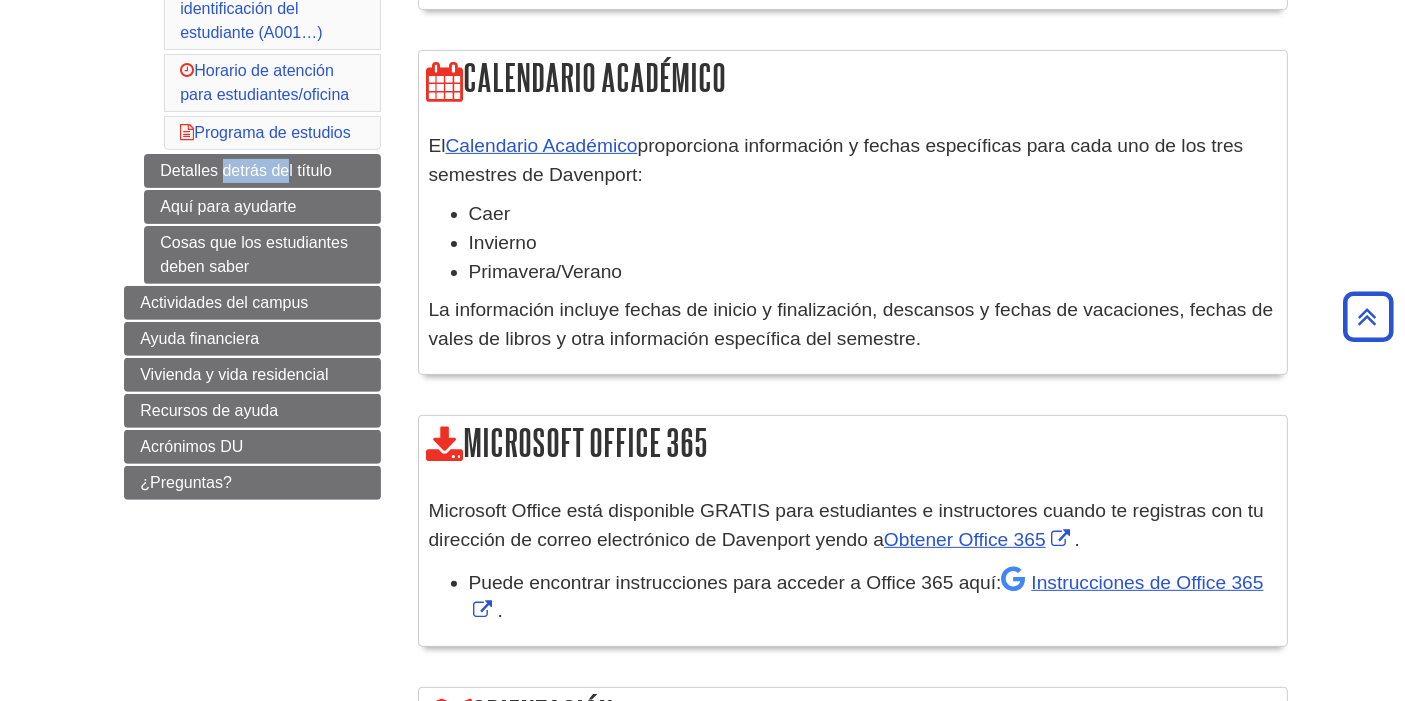 click on "Académica
Empezando bien
Curso ACES 100   Calendario académico Microsoft Office 365   Orientación   Cota de malla   Profesor   Semestre Número de identificación del estudiante (A001…)   Horario de atención para estudiantes/oficina   Programa de estudios
Detalles detrás del título
Aquí para ayudarte
Cosas que los estudiantes deben saber" at bounding box center (252, -44) 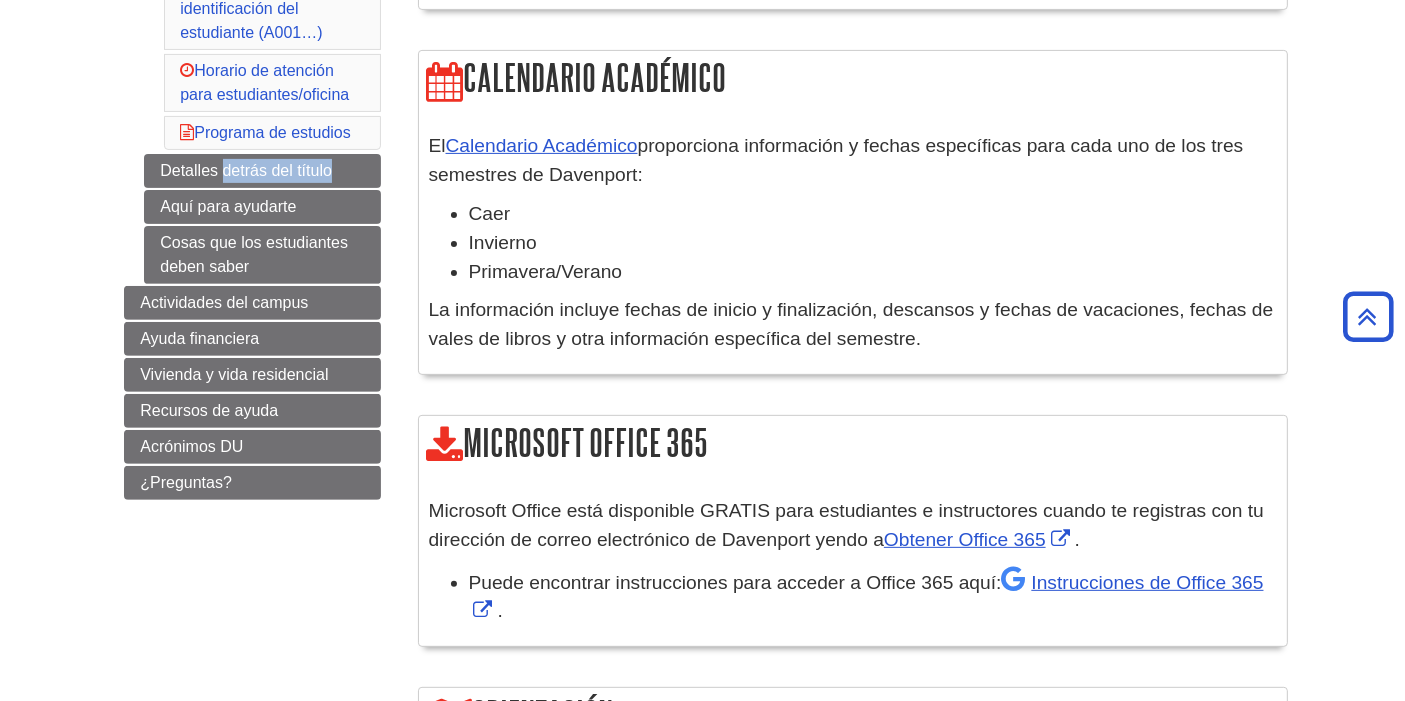 click on "Académica
Empezando bien
Curso ACES 100   Calendario académico Microsoft Office 365   Orientación   Cota de malla   Profesor   Semestre Número de identificación del estudiante (A001…)   Horario de atención para estudiantes/oficina   Programa de estudios
Detalles detrás del título
Aquí para ayudarte
Cosas que los estudiantes deben saber" at bounding box center (252, -44) 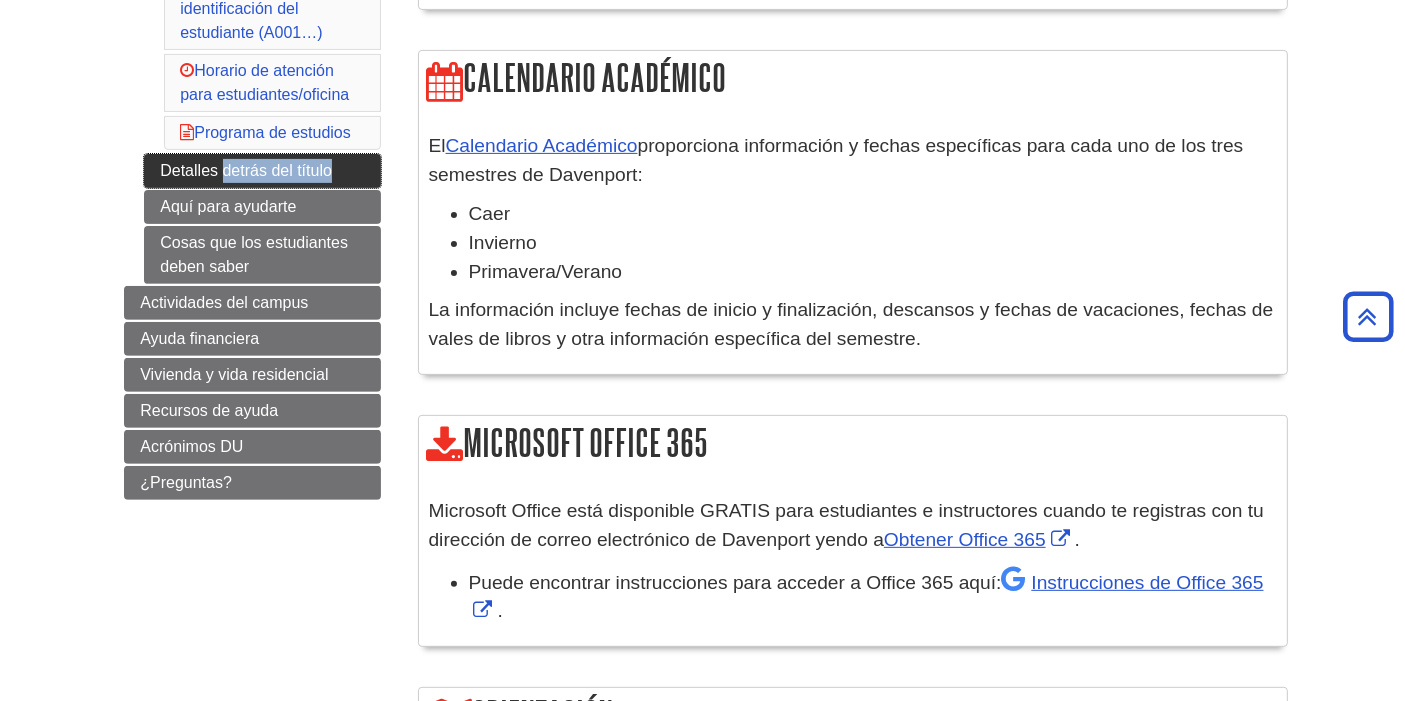 click on "Detalles detrás del título" at bounding box center [262, 171] 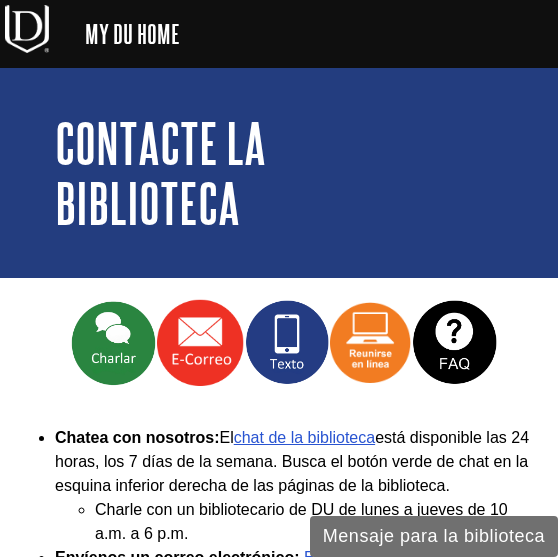 scroll, scrollTop: 0, scrollLeft: 0, axis: both 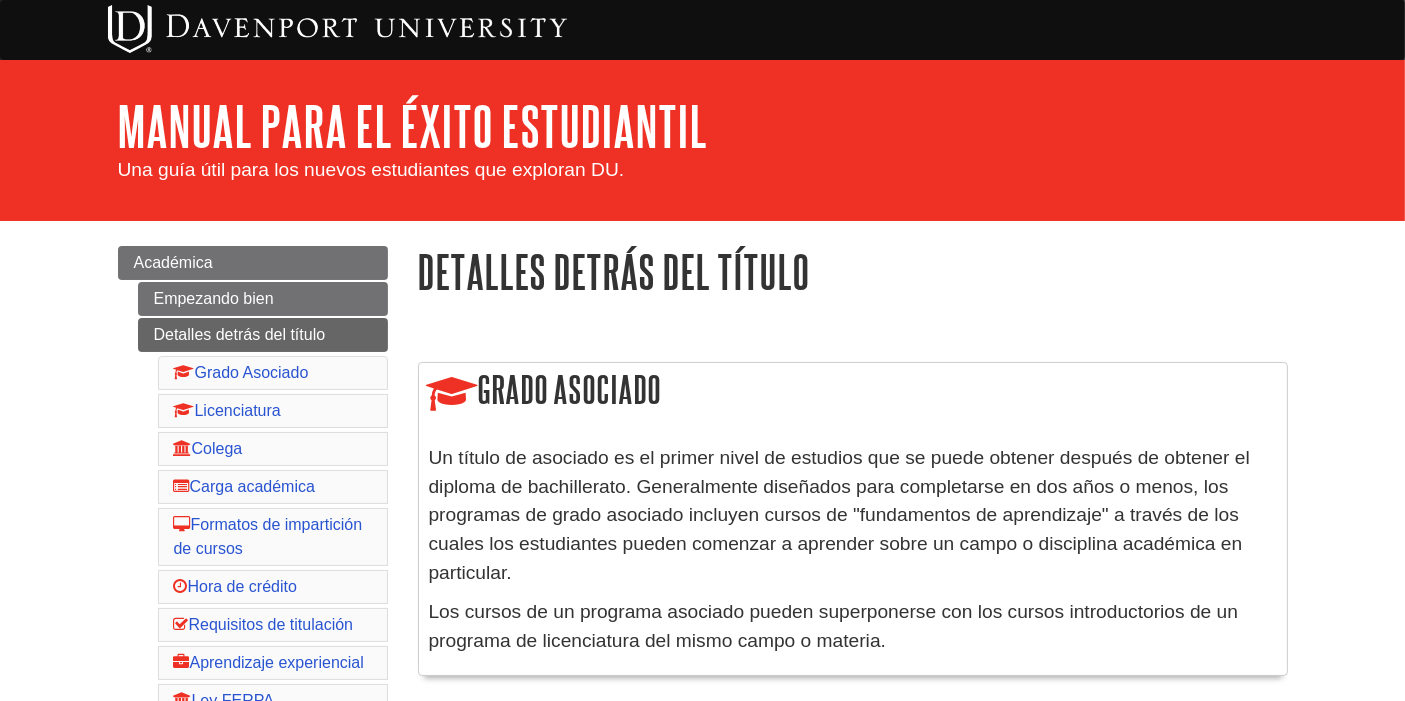 click on "Empezando bien
Detalles detrás del título
Grado Asociado   Licenciatura   Colega   Carga académica   Formatos de impartición de cursos   Hora de crédito   Requisitos de titulación   Aprendizaje experiencial   Ley FERPA Prerrequisito
Aquí para ayudarte
Cosas que los estudiantes deben saber" at bounding box center (263, 568) 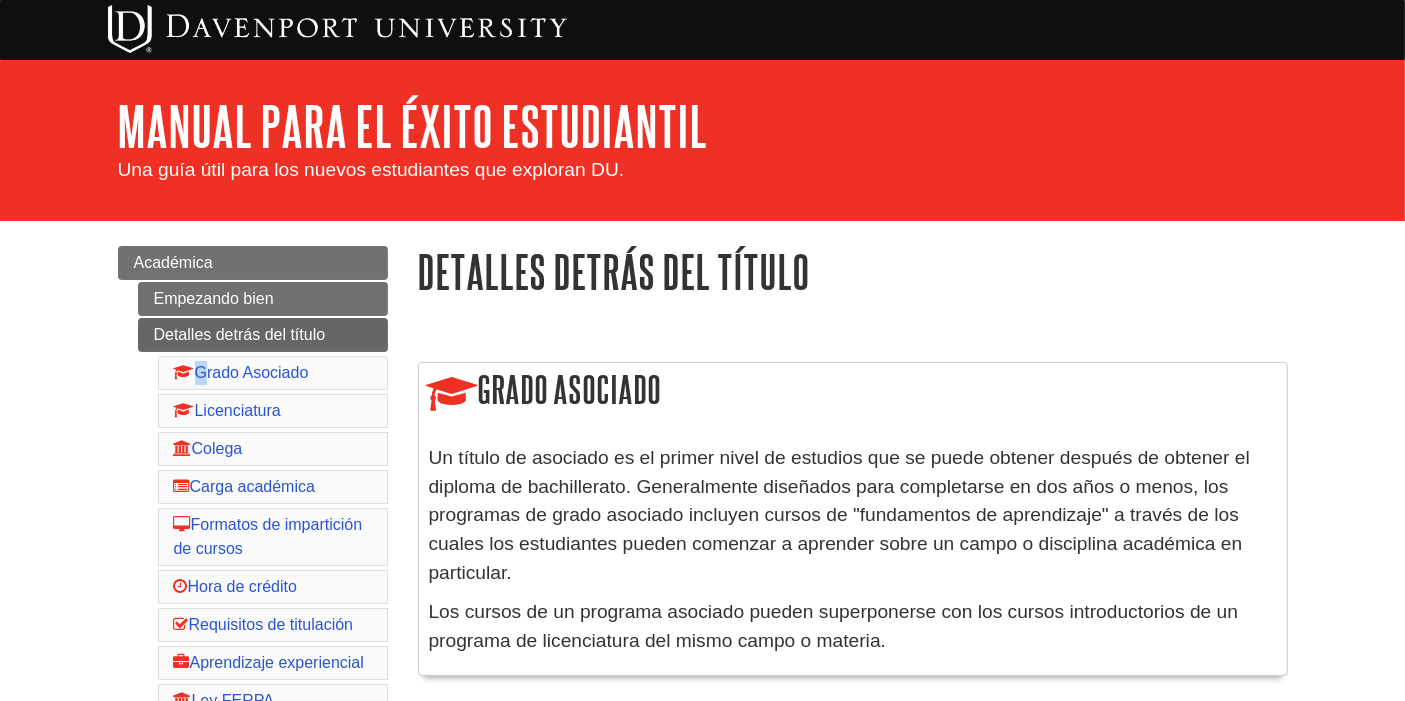 click on "Empezando bien
Detalles detrás del título
Grado Asociado   Licenciatura   Colega   Carga académica   Formatos de impartición de cursos   Hora de crédito   Requisitos de titulación   Aprendizaje experiencial   Ley FERPA Prerrequisito
Aquí para ayudarte
Cosas que los estudiantes deben saber" at bounding box center [263, 568] 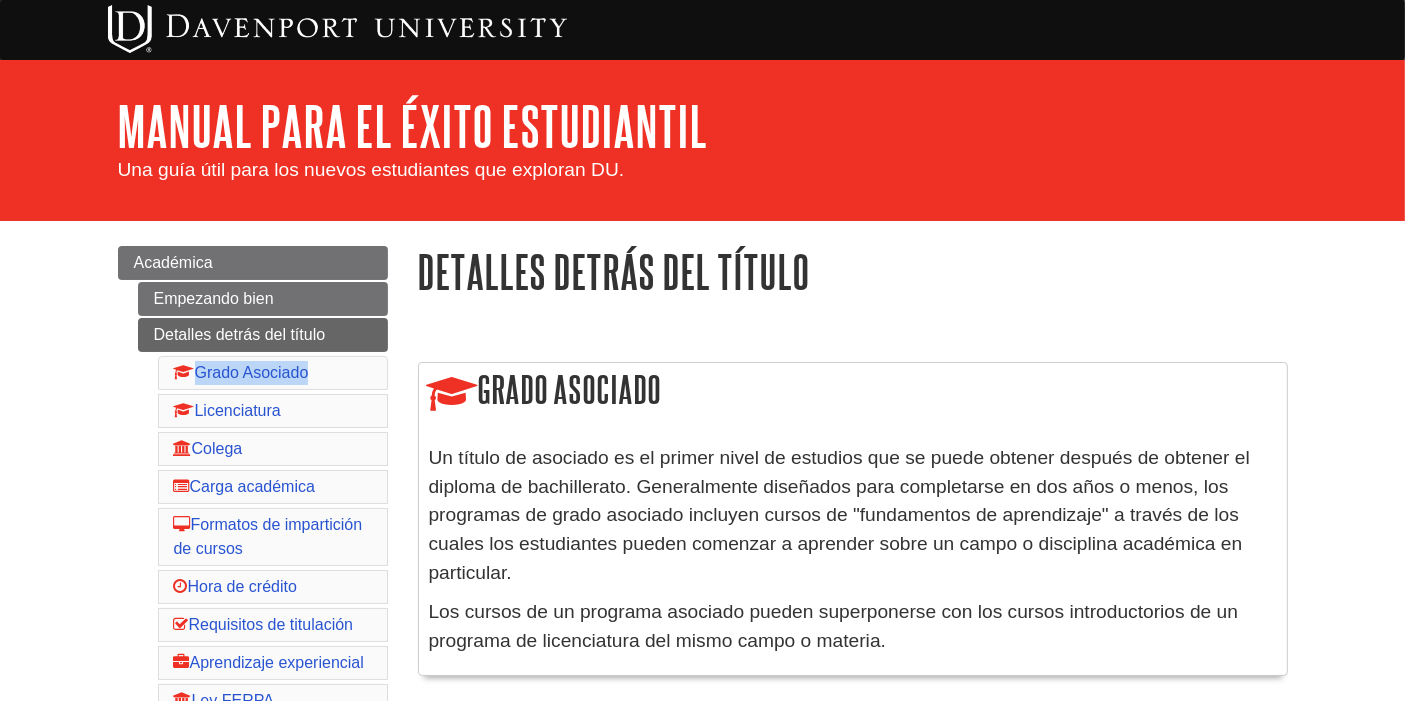 click on "Empezando bien
Detalles detrás del título
Grado Asociado   Licenciatura   Colega   Carga académica   Formatos de impartición de cursos   Hora de crédito   Requisitos de titulación   Aprendizaje experiencial   Ley FERPA Prerrequisito
Aquí para ayudarte
Cosas que los estudiantes deben saber" at bounding box center (263, 568) 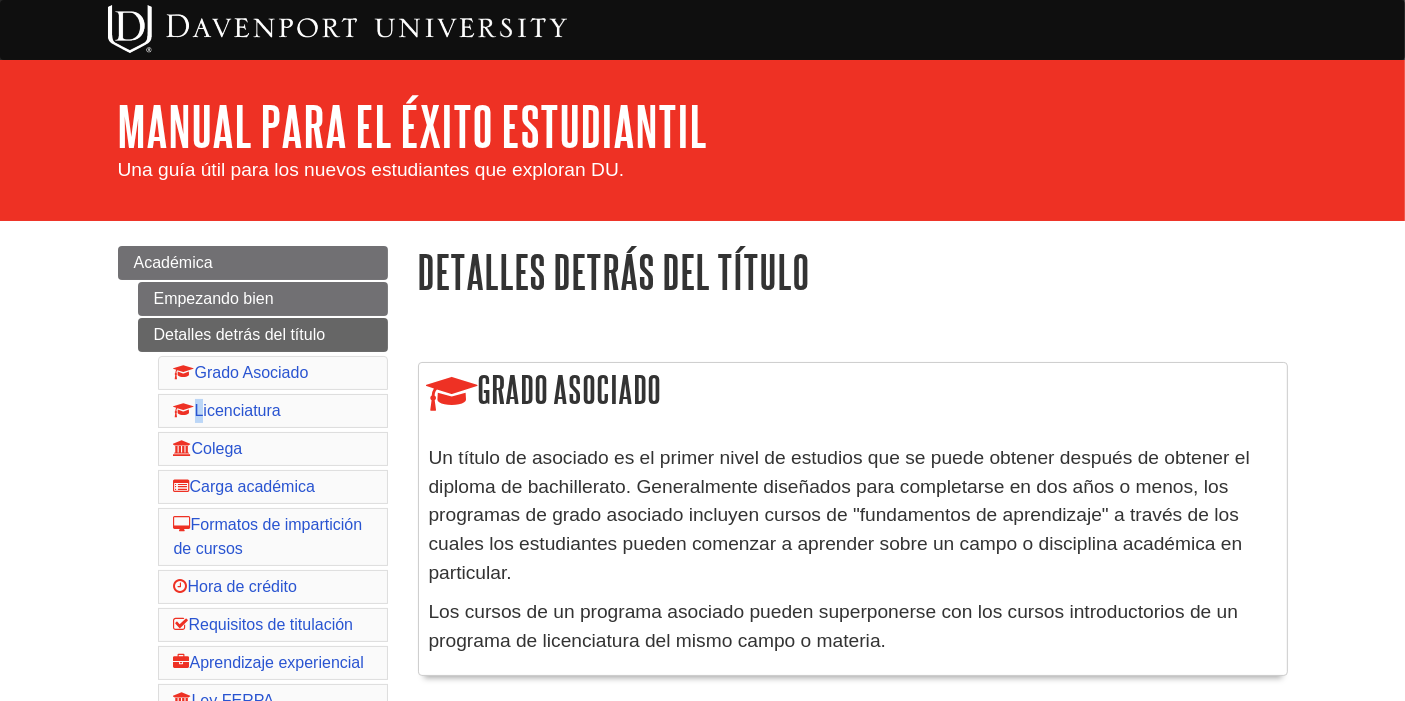 click on "Académica
Empezando bien
Detalles detrás del título
Grado Asociado   Licenciatura   Colega   Carga académica   Formatos de impartición de cursos   Hora de crédito   Requisitos de titulación   Aprendizaje experiencial   Ley FERPA Prerrequisito
Aquí para ayudarte
Cosas que los estudiantes deben saber" at bounding box center [253, 550] 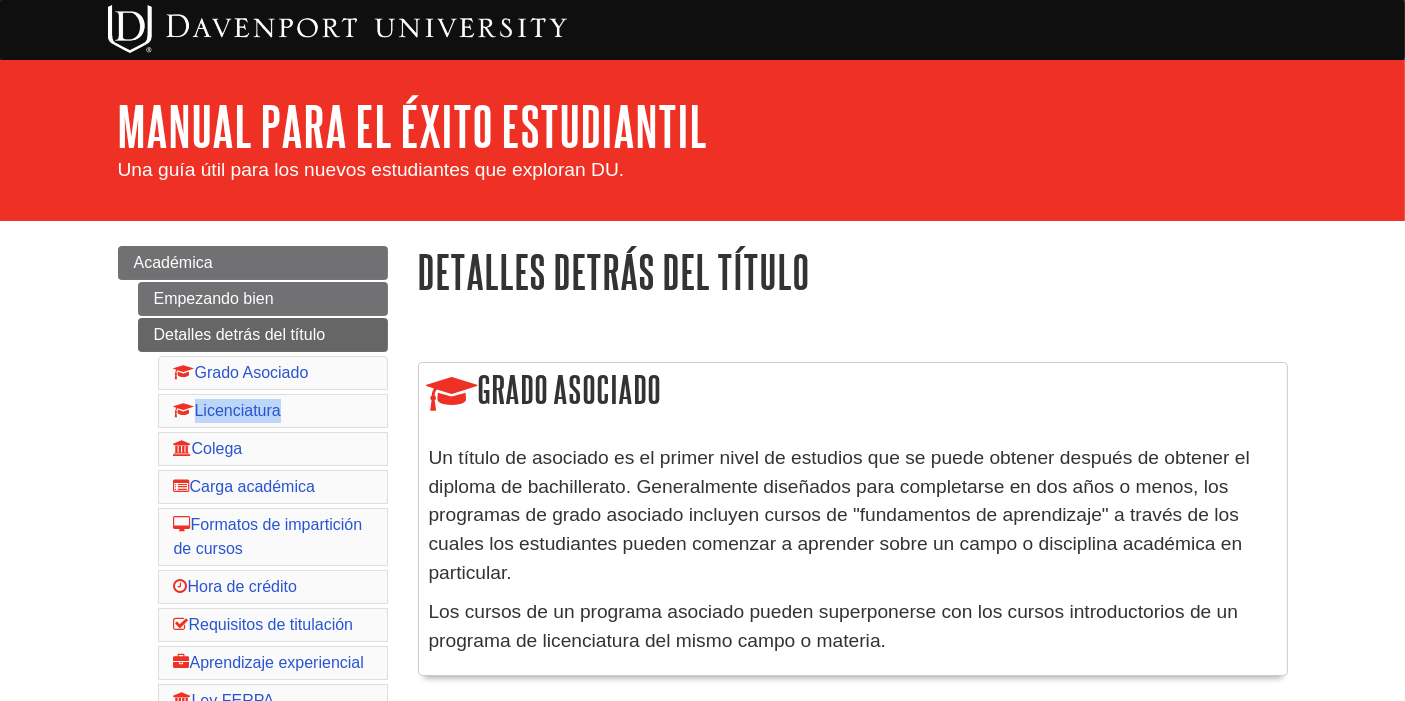 click on "Académica
Empezando bien
Detalles detrás del título
Grado Asociado   Licenciatura   Colega   Carga académica   Formatos de impartición de cursos   Hora de crédito   Requisitos de titulación   Aprendizaje experiencial   Ley FERPA Prerrequisito
Aquí para ayudarte
Cosas que los estudiantes deben saber" at bounding box center (253, 550) 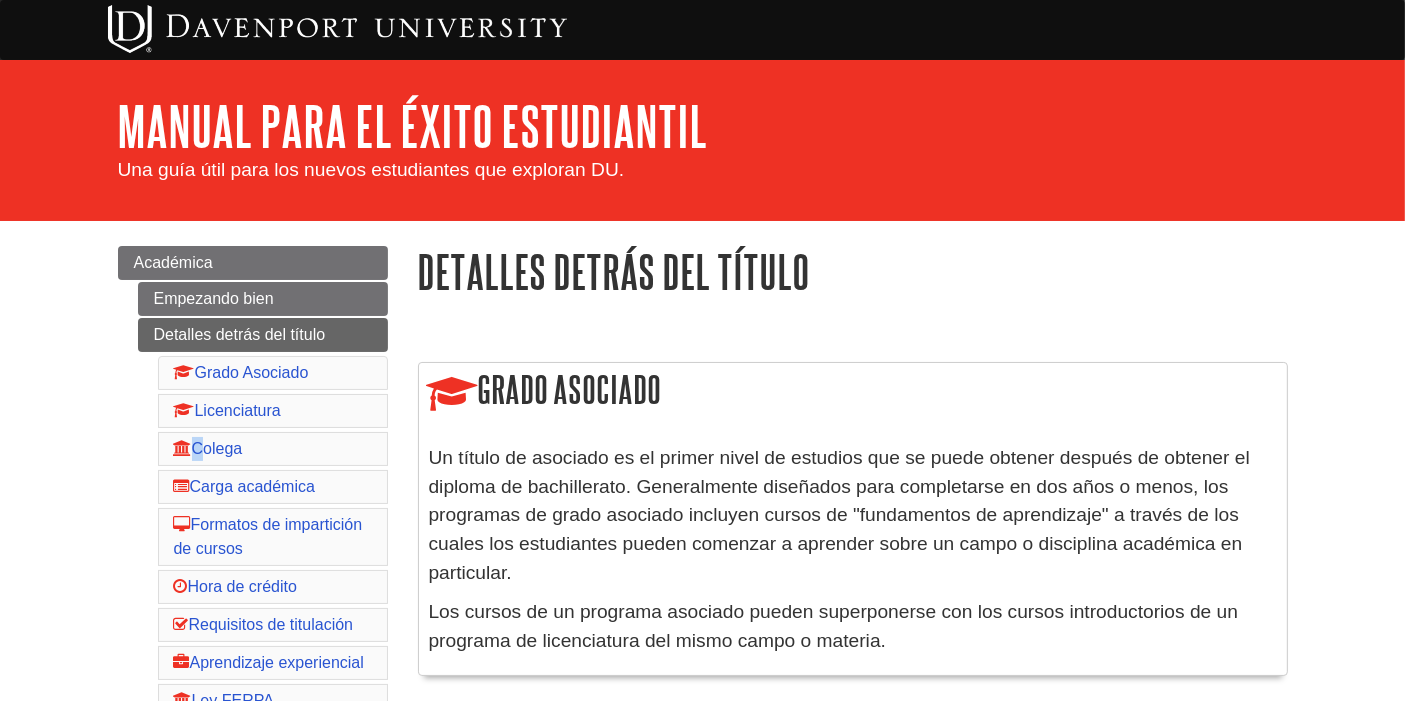 click on "Empezando bien
Detalles detrás del título
Grado Asociado   Licenciatura   Colega   Carga académica   Formatos de impartición de cursos   Hora de crédito   Requisitos de titulación   Aprendizaje experiencial   Ley FERPA Prerrequisito
Aquí para ayudarte
Cosas que los estudiantes deben saber" at bounding box center (263, 568) 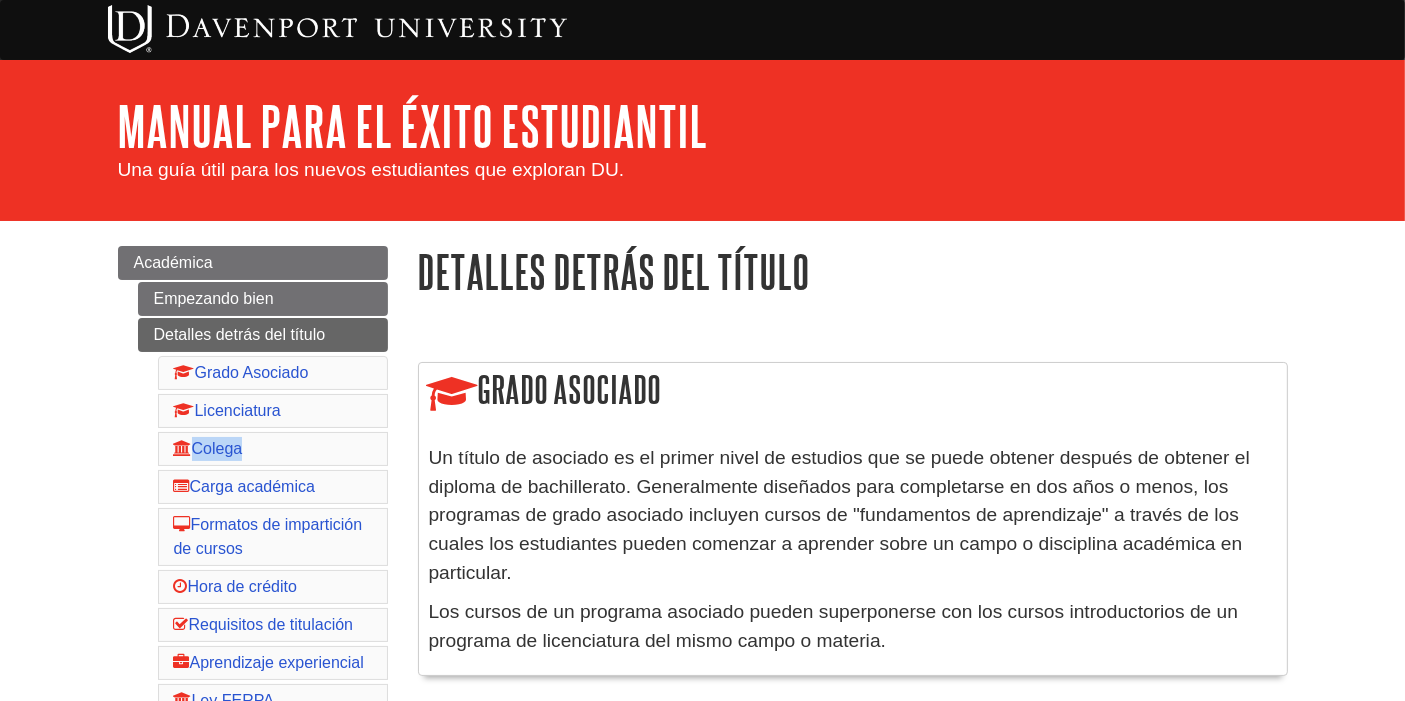 click on "Empezando bien
Detalles detrás del título
Grado Asociado   Licenciatura   Colega   Carga académica   Formatos de impartición de cursos   Hora de crédito   Requisitos de titulación   Aprendizaje experiencial   Ley FERPA Prerrequisito
Aquí para ayudarte
Cosas que los estudiantes deben saber" at bounding box center [263, 568] 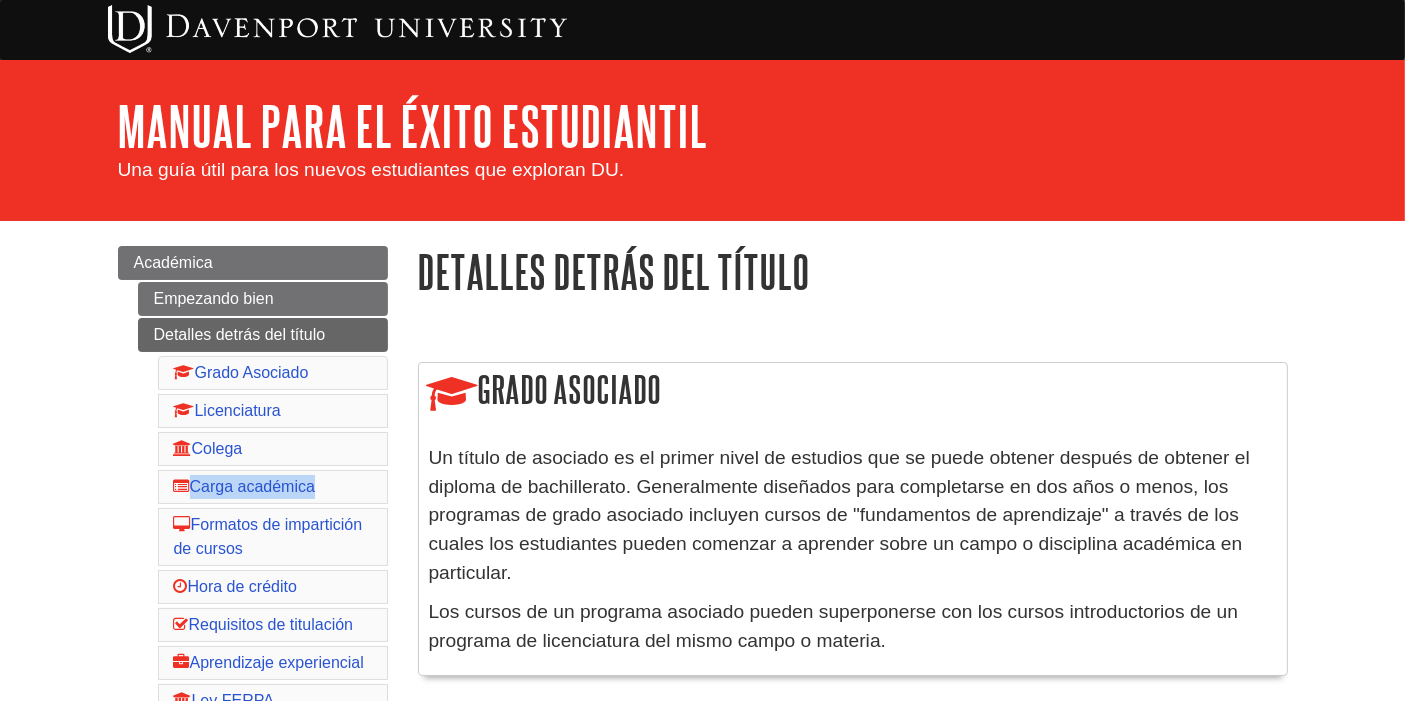 click on "Académica
Empezando bien
Detalles detrás del título
Grado Asociado   Licenciatura   Colega   Carga académica   Formatos de impartición de cursos   Hora de crédito   Requisitos de titulación   Aprendizaje experiencial   Ley FERPA Prerrequisito
Aquí para ayudarte
Cosas que los estudiantes deben saber" at bounding box center [253, 550] 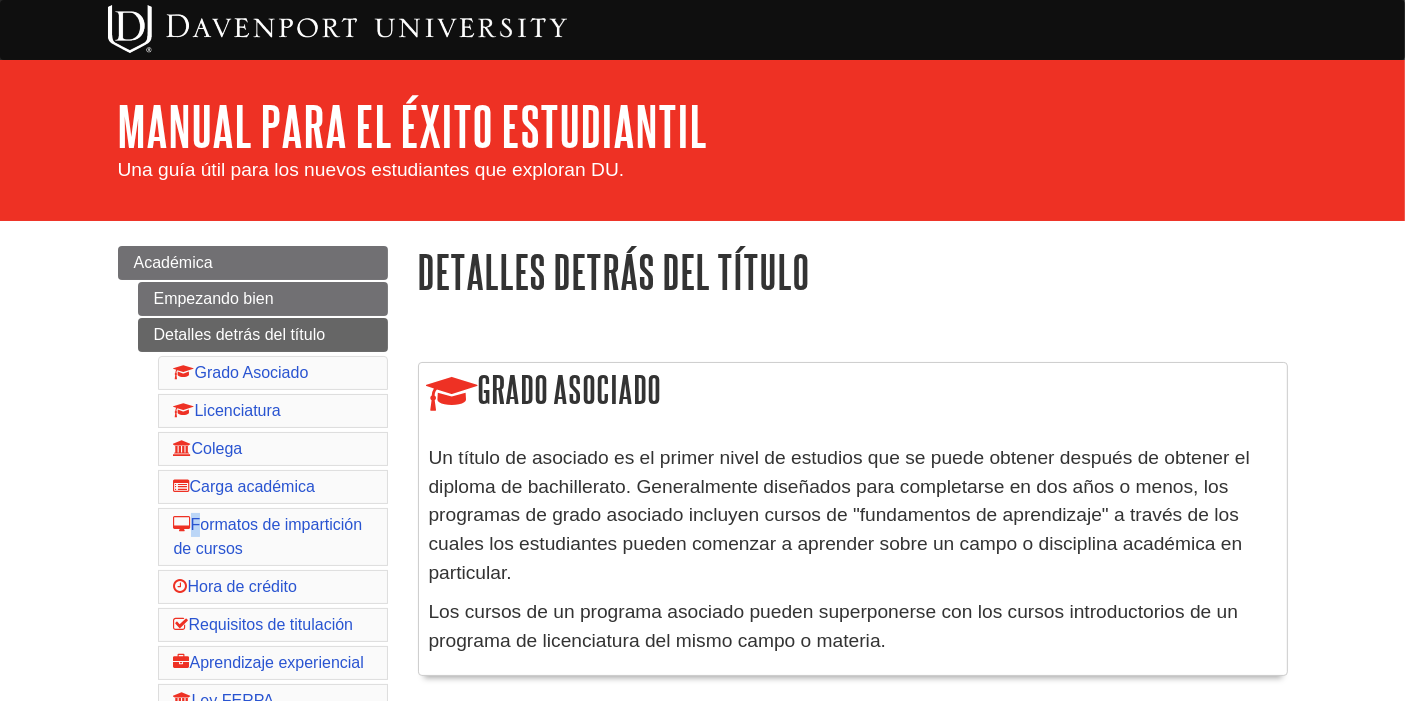 click on "Menú
Académica
Empezando bien
Detalles detrás del título
Grado Asociado   Licenciatura   Colega   Carga académica   Formatos de impartición de cursos   Hora de crédito   Requisitos de titulación   Aprendizaje experiencial   Ley FERPA Prerrequisito
Aquí para ayudarte
Cosas que los estudiantes deben saber
Actividades del campus
Ayuda financiera
Vivienda y vida residencial
Recursos de ayuda" at bounding box center [253, 683] 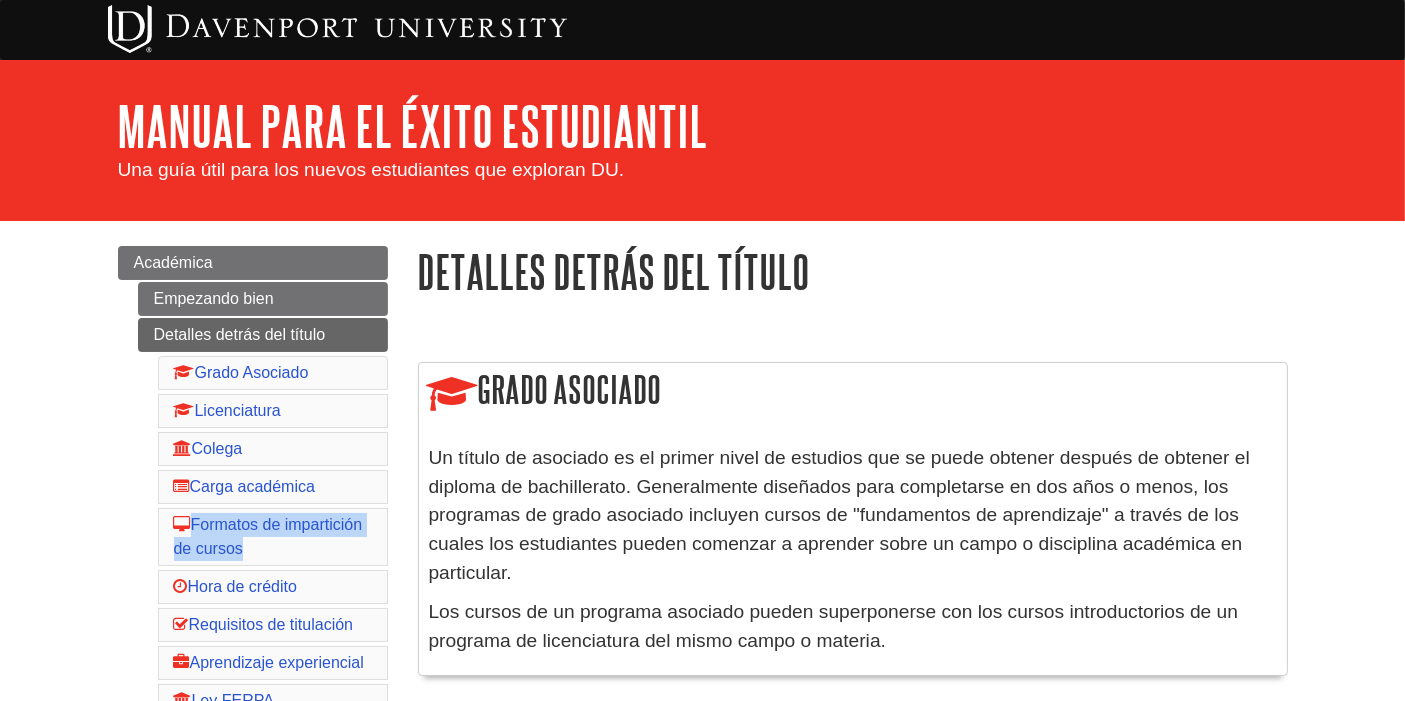click on "Menú
Académica
Empezando bien
Detalles detrás del título
Grado Asociado   Licenciatura   Colega   Carga académica   Formatos de impartición de cursos   Hora de crédito   Requisitos de titulación   Aprendizaje experiencial   Ley FERPA Prerrequisito
Aquí para ayudarte
Cosas que los estudiantes deben saber
Actividades del campus
Ayuda financiera
Vivienda y vida residencial
Recursos de ayuda" at bounding box center [253, 683] 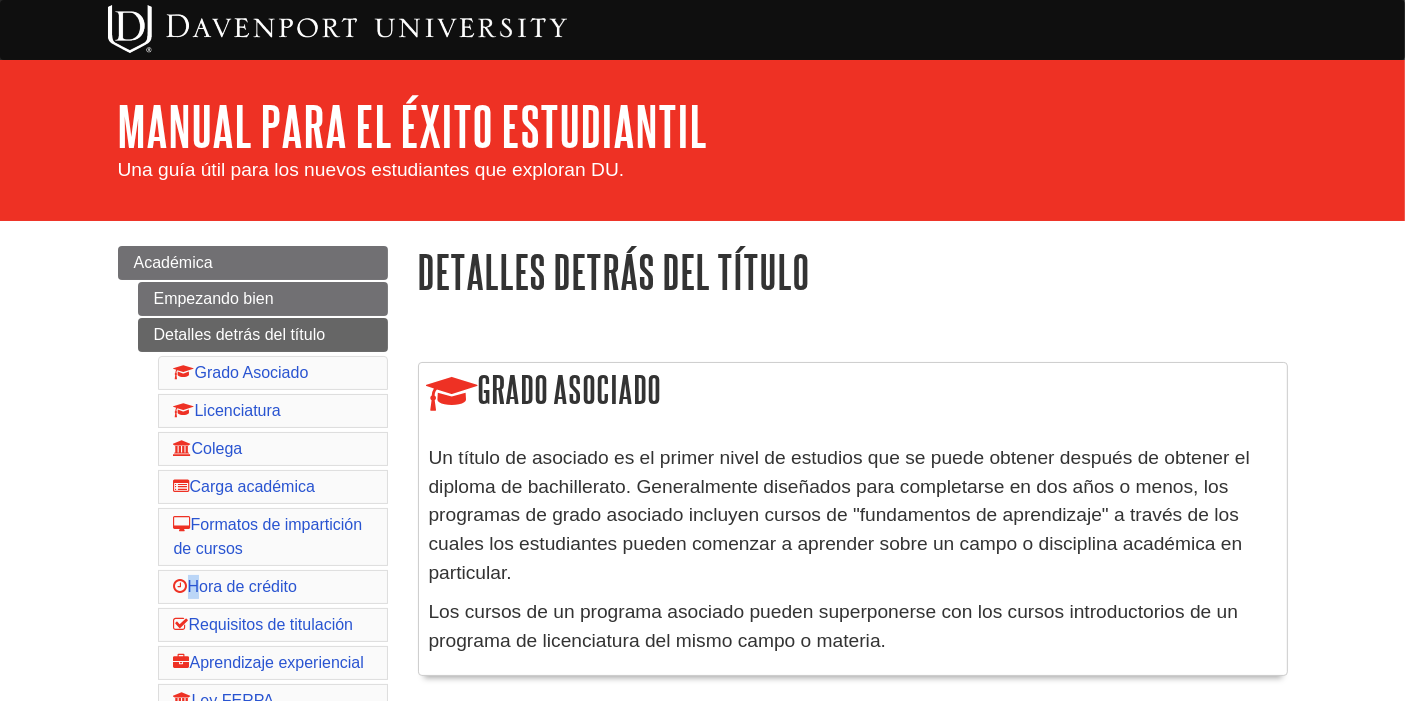click on "Empezando bien
Detalles detrás del título
Grado Asociado   Licenciatura   Colega   Carga académica   Formatos de impartición de cursos   Hora de crédito   Requisitos de titulación   Aprendizaje experiencial   Ley FERPA Prerrequisito
Aquí para ayudarte
Cosas que los estudiantes deben saber" at bounding box center [263, 568] 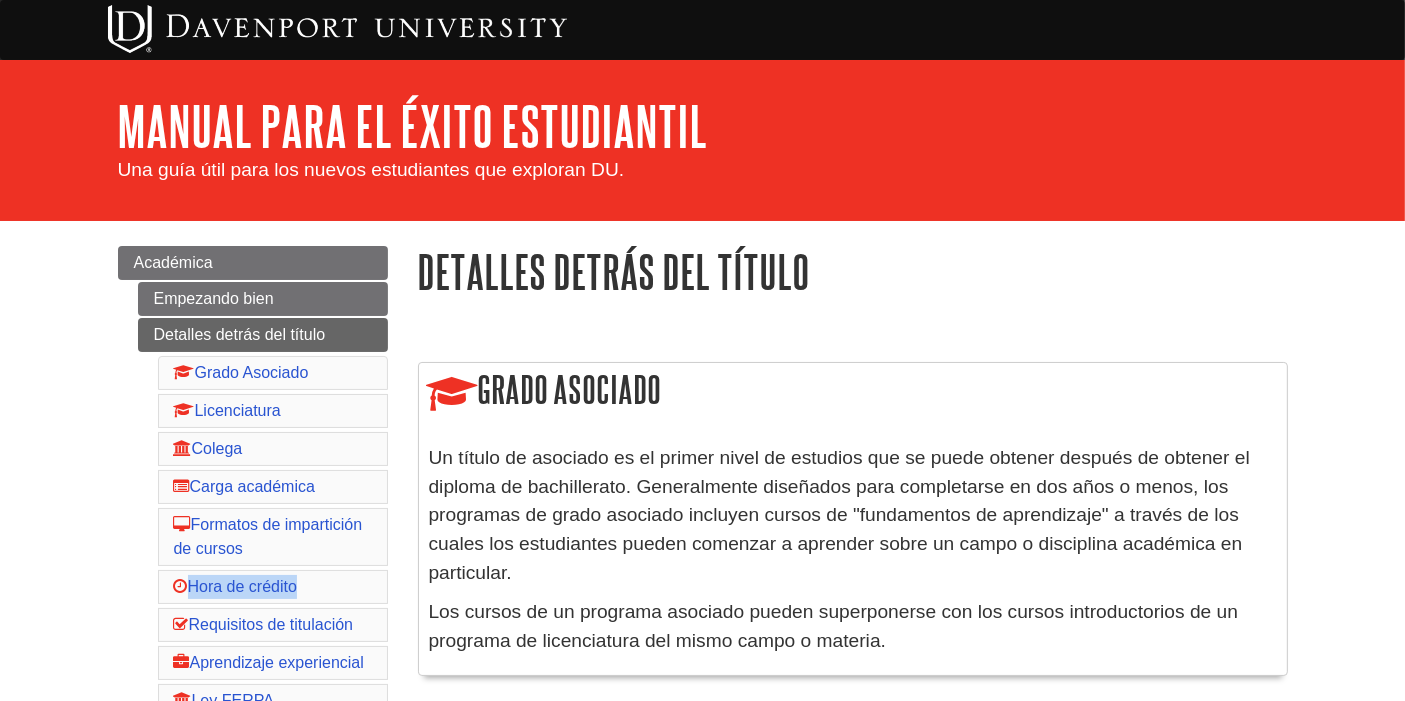 click on "Empezando bien
Detalles detrás del título
Grado Asociado   Licenciatura   Colega   Carga académica   Formatos de impartición de cursos   Hora de crédito   Requisitos de titulación   Aprendizaje experiencial   Ley FERPA Prerrequisito
Aquí para ayudarte
Cosas que los estudiantes deben saber" at bounding box center [263, 568] 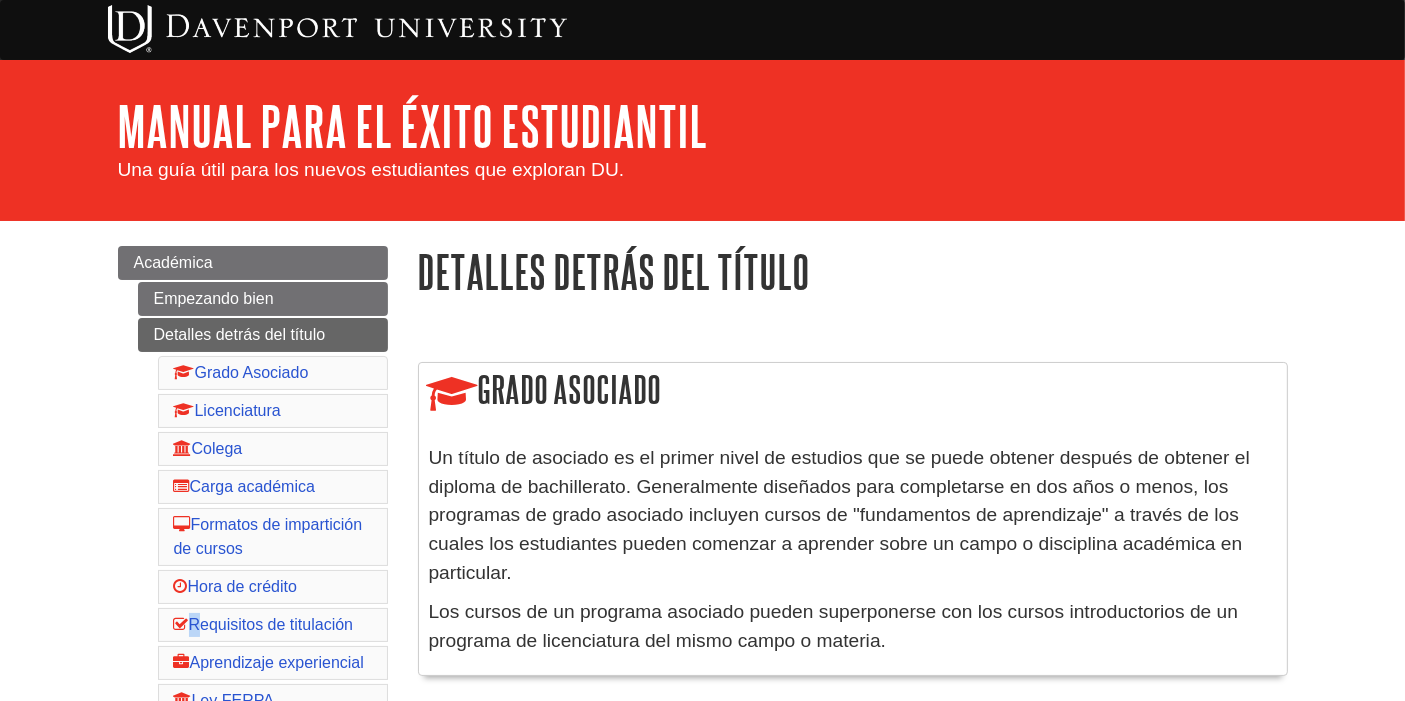 click on "Empezando bien
Detalles detrás del título
Grado Asociado   Licenciatura   Colega   Carga académica   Formatos de impartición de cursos   Hora de crédito   Requisitos de titulación   Aprendizaje experiencial   Ley FERPA Prerrequisito
Aquí para ayudarte
Cosas que los estudiantes deben saber" at bounding box center [263, 568] 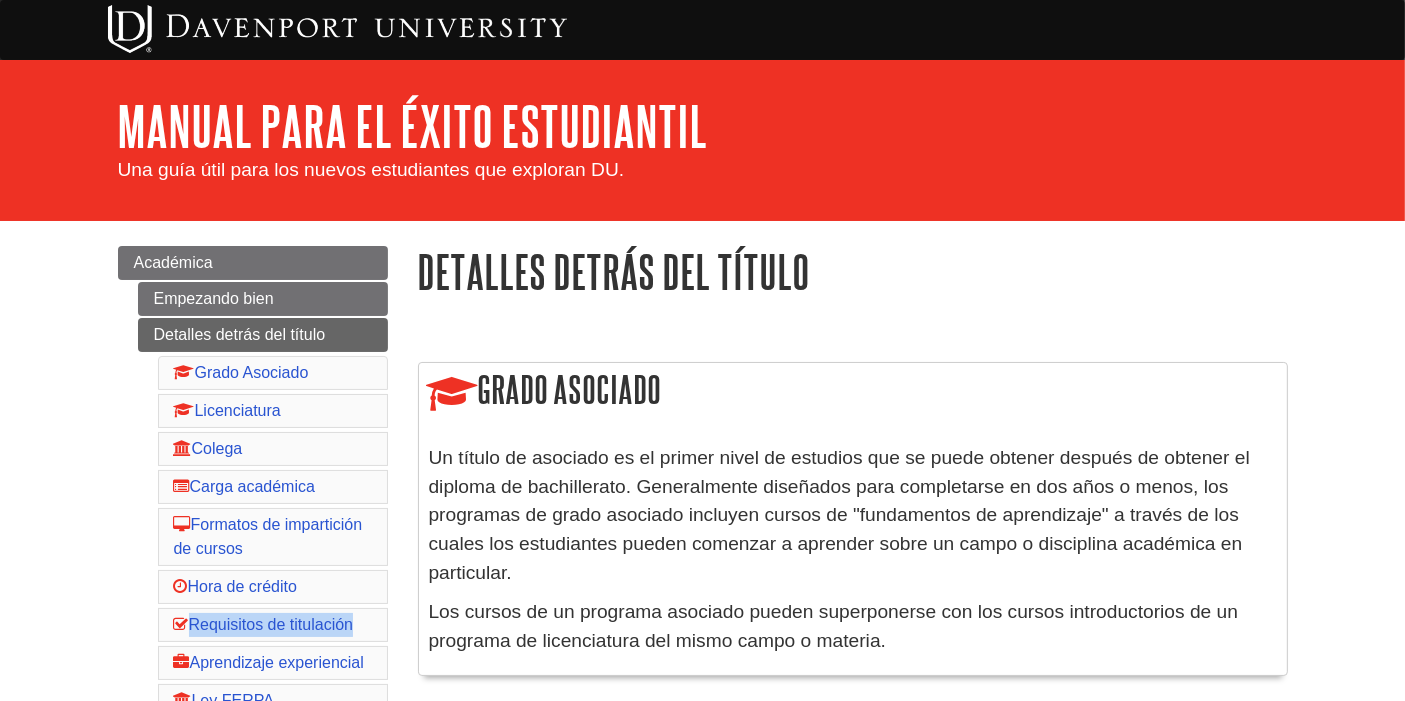 click on "Empezando bien
Detalles detrás del título
Grado Asociado   Licenciatura   Colega   Carga académica   Formatos de impartición de cursos   Hora de crédito   Requisitos de titulación   Aprendizaje experiencial   Ley FERPA Prerrequisito
Aquí para ayudarte
Cosas que los estudiantes deben saber" at bounding box center [263, 568] 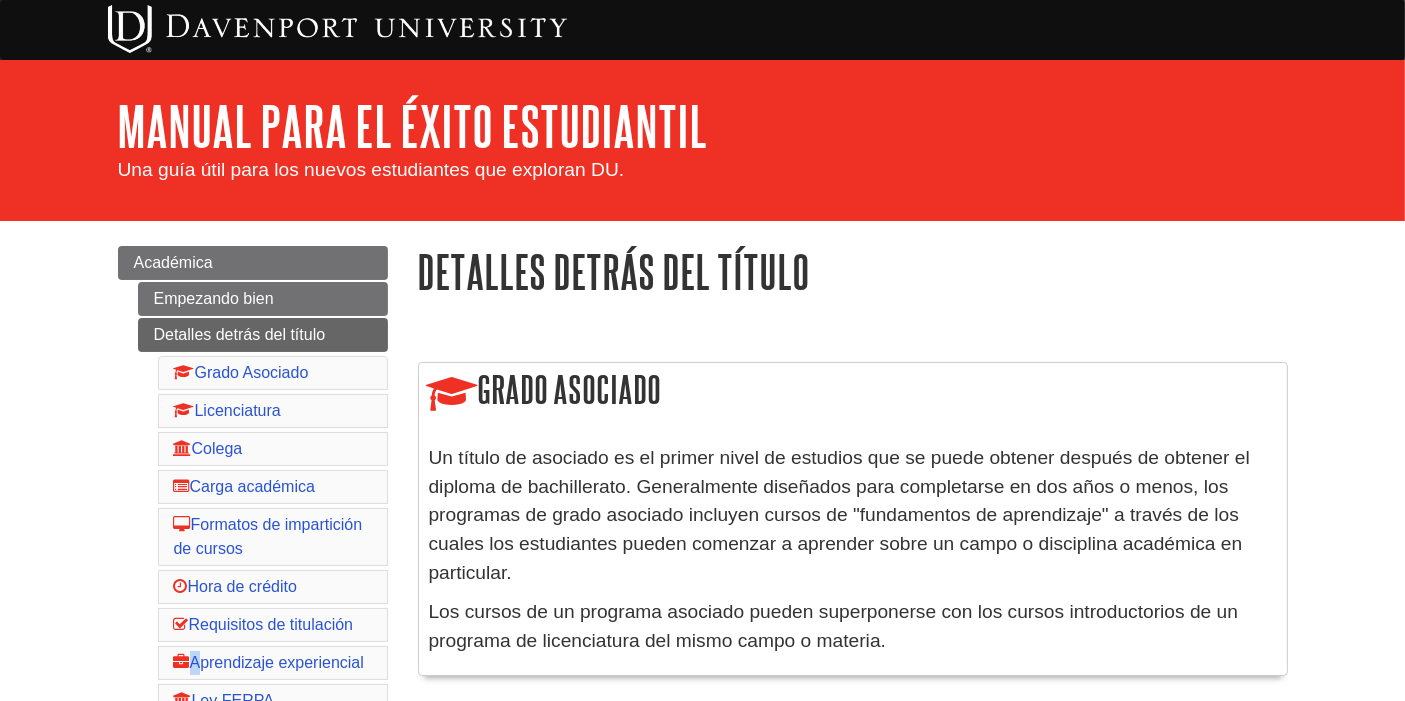 click on "Empezando bien
Detalles detrás del título
Grado Asociado   Licenciatura   Colega   Carga académica   Formatos de impartición de cursos   Hora de crédito   Requisitos de titulación   Aprendizaje experiencial   Ley FERPA Prerrequisito
Aquí para ayudarte
Cosas que los estudiantes deben saber" at bounding box center [263, 568] 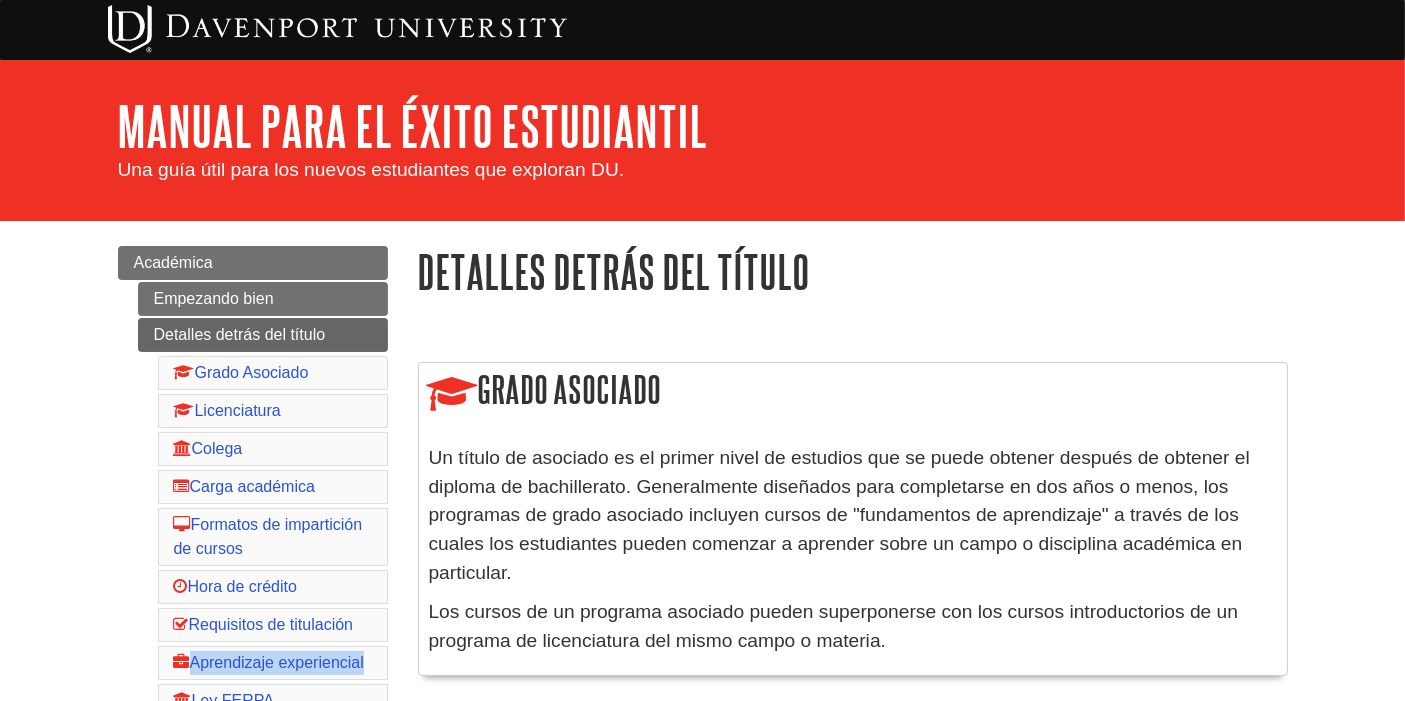 click on "Empezando bien
Detalles detrás del título
Grado Asociado   Licenciatura   Colega   Carga académica   Formatos de impartición de cursos   Hora de crédito   Requisitos de titulación   Aprendizaje experiencial   Ley FERPA Prerrequisito
Aquí para ayudarte
Cosas que los estudiantes deben saber" at bounding box center [263, 568] 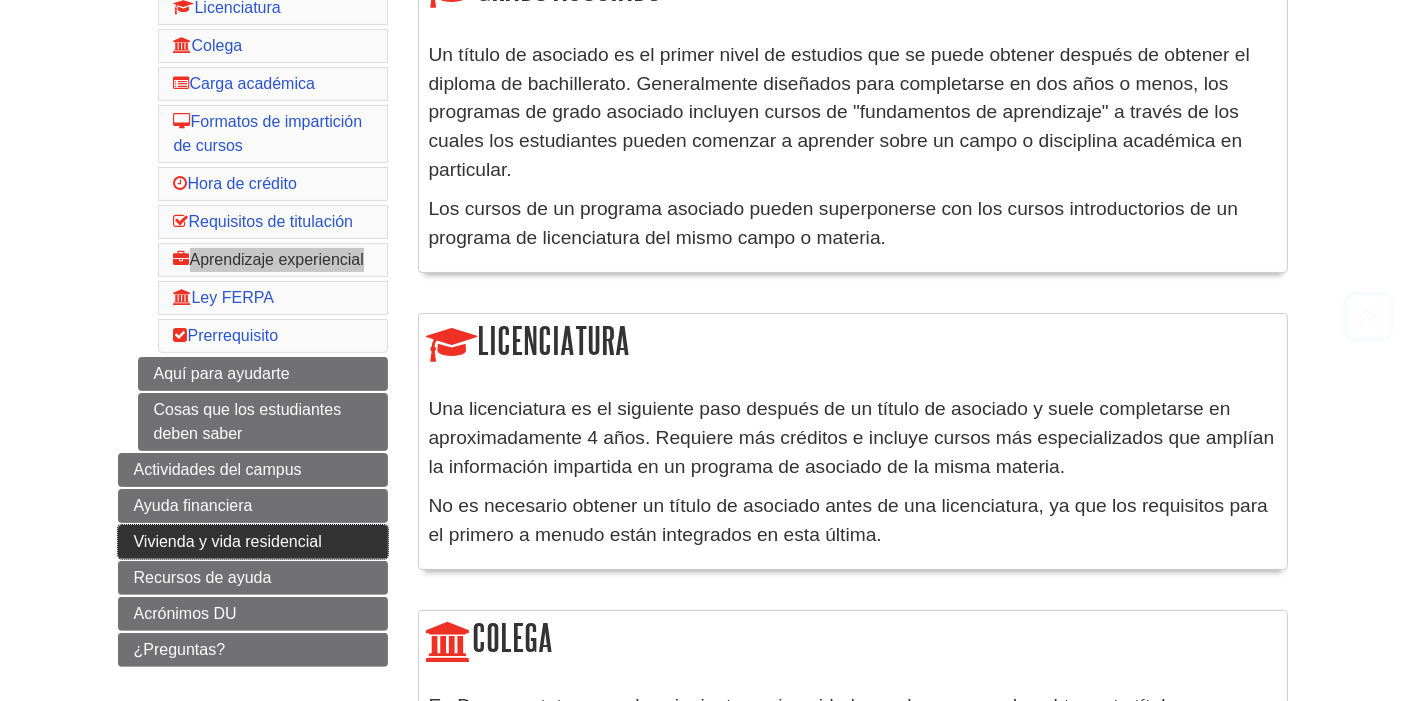 scroll, scrollTop: 444, scrollLeft: 0, axis: vertical 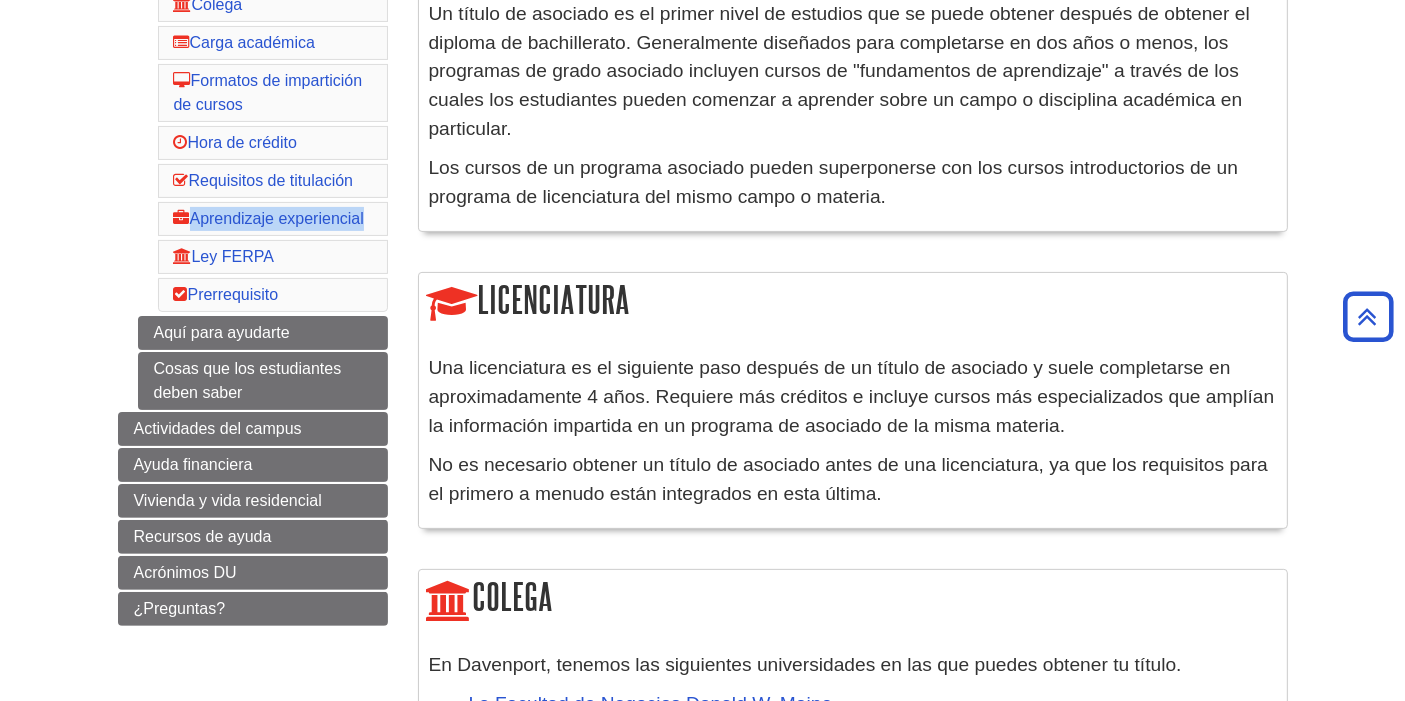 click on "Empezando bien
Detalles detrás del título
Grado Asociado   Licenciatura   Colega   Carga académica   Formatos de impartición de cursos   Hora de crédito   Requisitos de titulación   Aprendizaje experiencial   Ley FERPA Prerrequisito
Aquí para ayudarte
Cosas que los estudiantes deben saber" at bounding box center [263, 124] 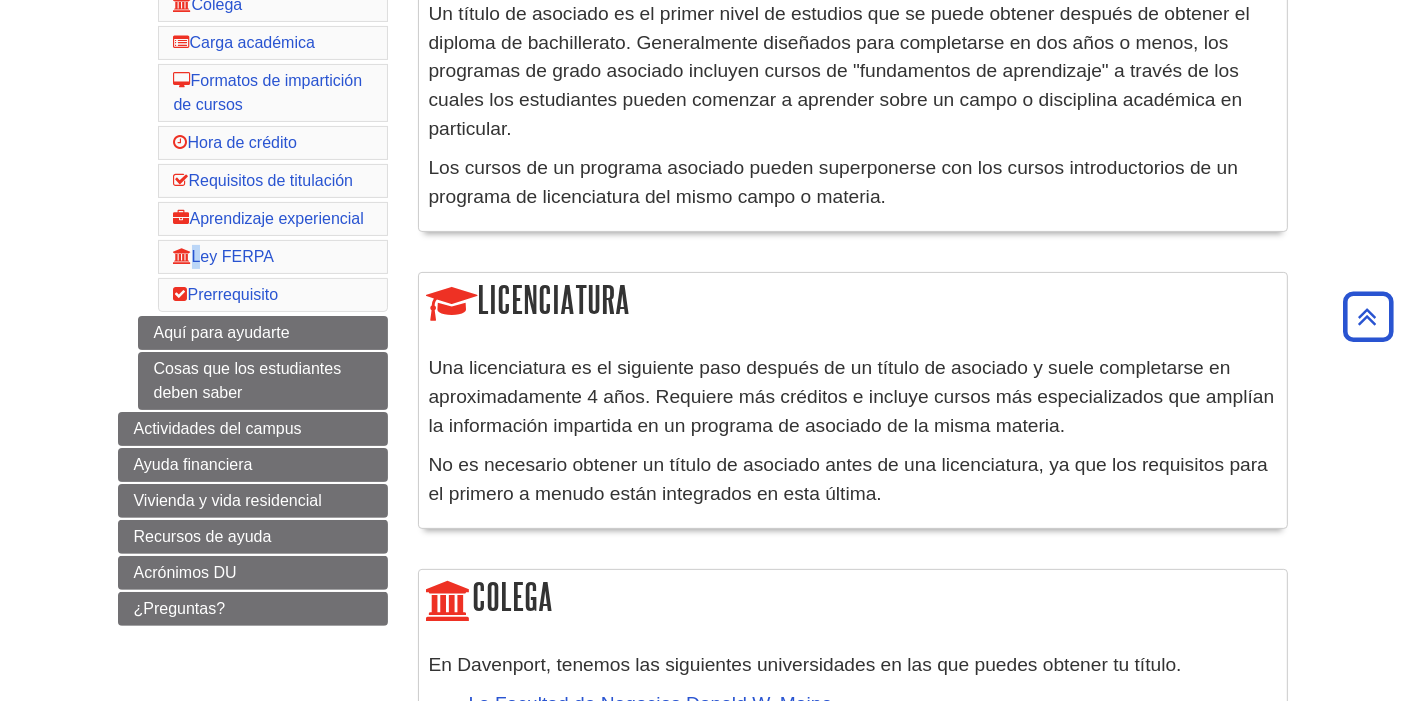 click on "Empezando bien
Detalles detrás del título
Grado Asociado   Licenciatura   Colega   Carga académica   Formatos de impartición de cursos   Hora de crédito   Requisitos de titulación   Aprendizaje experiencial   Ley FERPA Prerrequisito
Aquí para ayudarte
Cosas que los estudiantes deben saber" at bounding box center [263, 124] 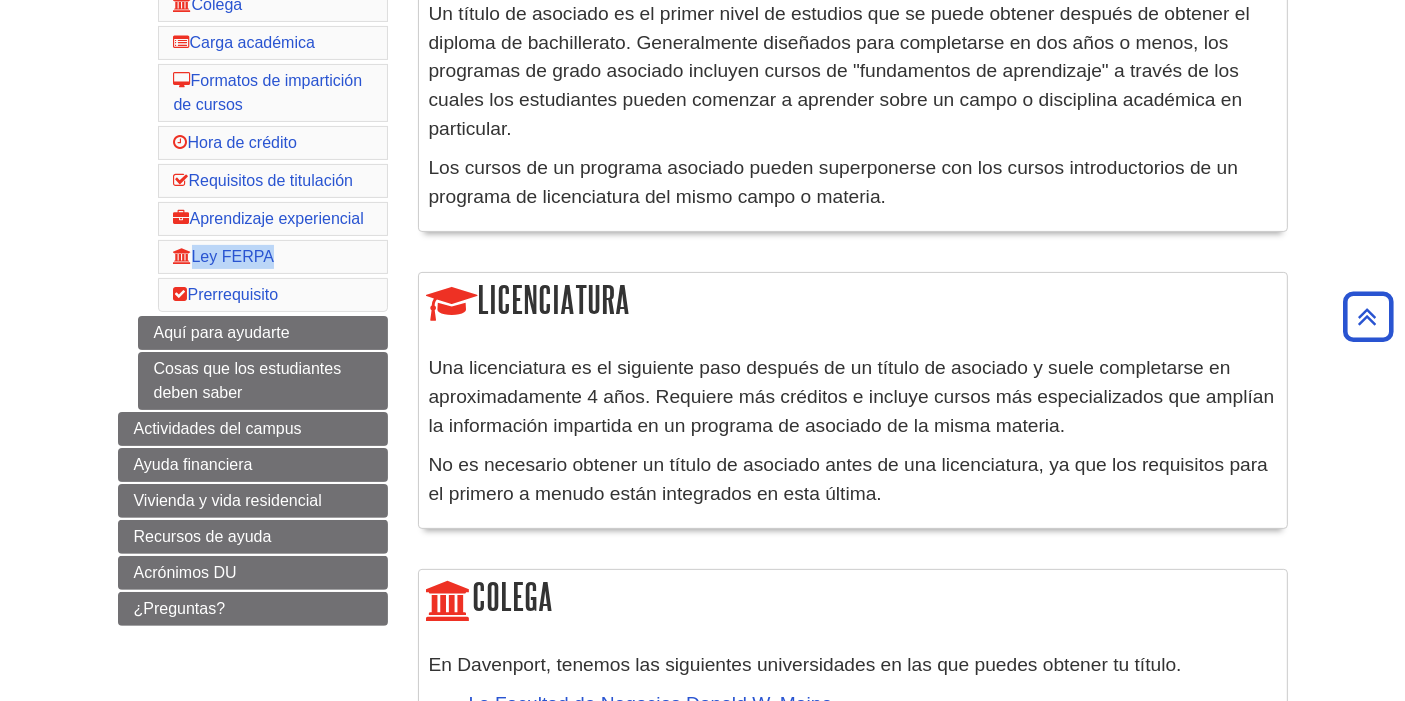 click on "Empezando bien
Detalles detrás del título
Grado Asociado   Licenciatura   Colega   Carga académica   Formatos de impartición de cursos   Hora de crédito   Requisitos de titulación   Aprendizaje experiencial   Ley FERPA Prerrequisito
Aquí para ayudarte
Cosas que los estudiantes deben saber" at bounding box center (263, 124) 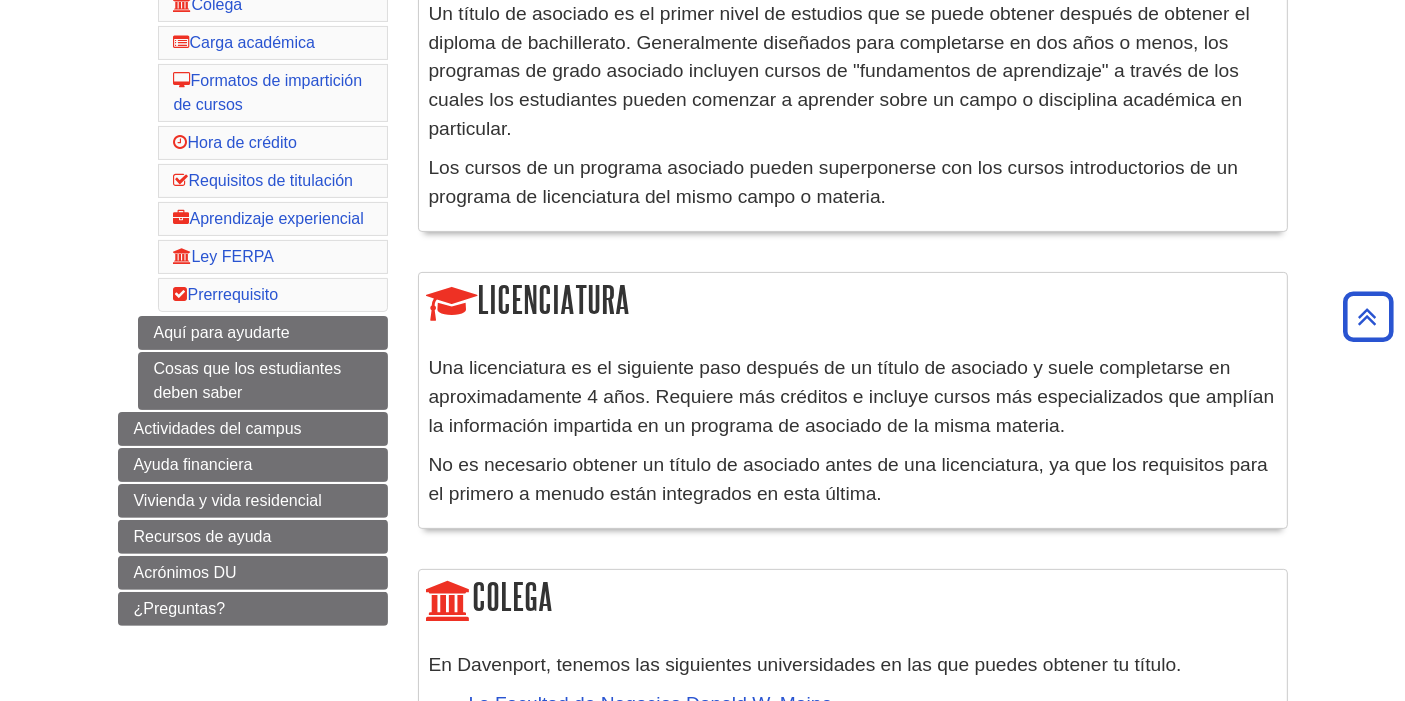click on "Académica
Empezando bien
Detalles detrás del título
Grado Asociado   Licenciatura   Colega   Carga académica   Formatos de impartición de cursos   Hora de crédito   Requisitos de titulación   Aprendizaje experiencial   Ley FERPA Prerrequisito
Aquí para ayudarte
Cosas que los estudiantes deben saber" at bounding box center (253, 106) 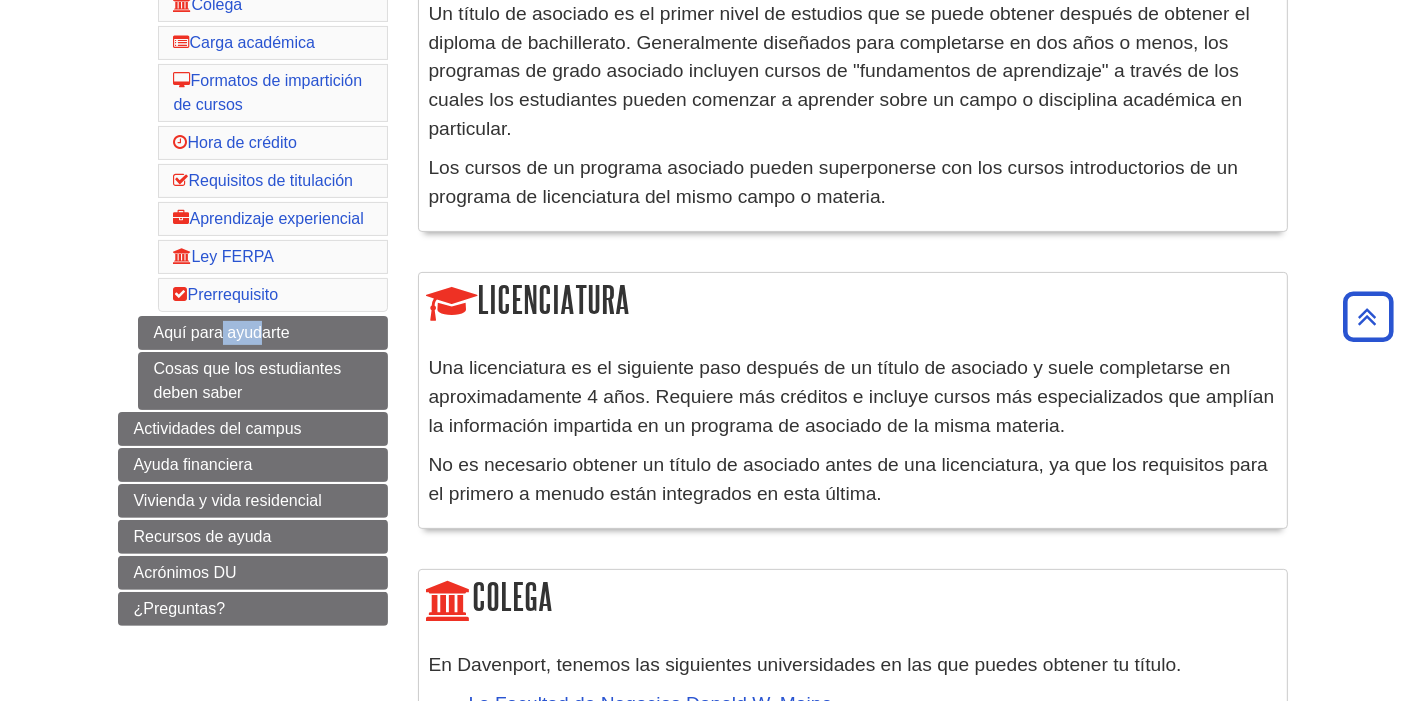 click on "Académica
Empezando bien
Detalles detrás del título
Grado Asociado   Licenciatura   Colega   Carga académica   Formatos de impartición de cursos   Hora de crédito   Requisitos de titulación   Aprendizaje experiencial   Ley FERPA Prerrequisito
Aquí para ayudarte
Cosas que los estudiantes deben saber" at bounding box center [253, 106] 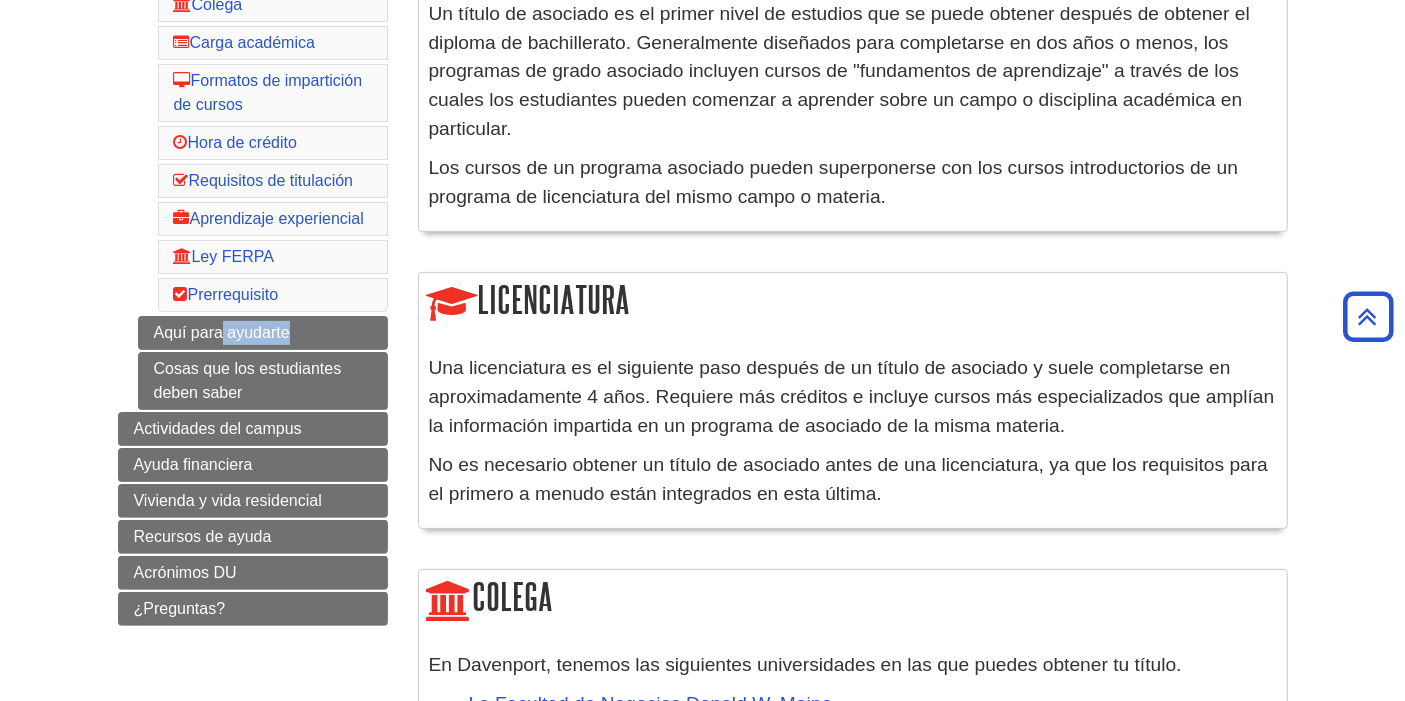 click on "Académica
Empezando bien
Detalles detrás del título
Grado Asociado   Licenciatura   Colega   Carga académica   Formatos de impartición de cursos   Hora de crédito   Requisitos de titulación   Aprendizaje experiencial   Ley FERPA Prerrequisito
Aquí para ayudarte
Cosas que los estudiantes deben saber" at bounding box center [253, 106] 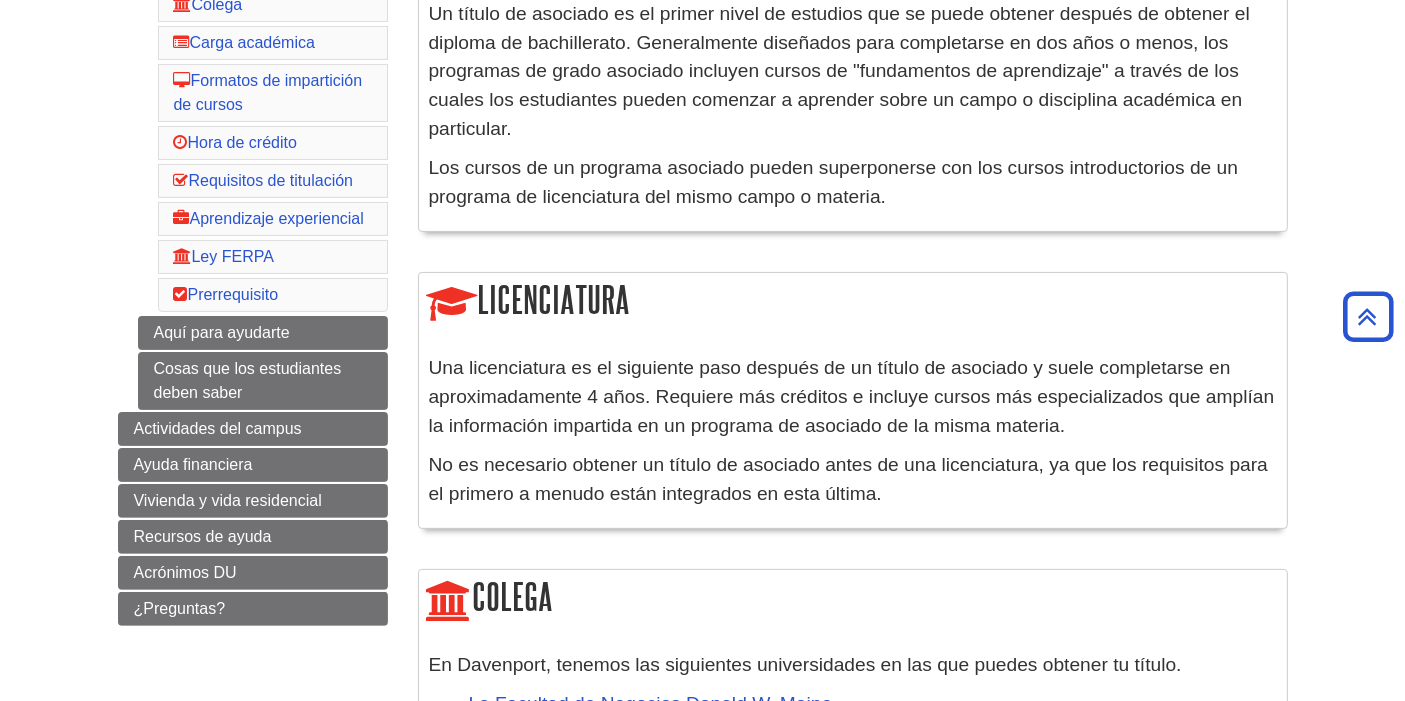 click on "Académica
Empezando bien
Detalles detrás del título
Grado Asociado   Licenciatura   Colega   Carga académica   Formatos de impartición de cursos   Hora de crédito   Requisitos de titulación   Aprendizaje experiencial   Ley FERPA Prerrequisito
Aquí para ayudarte
Cosas que los estudiantes deben saber" at bounding box center (253, 106) 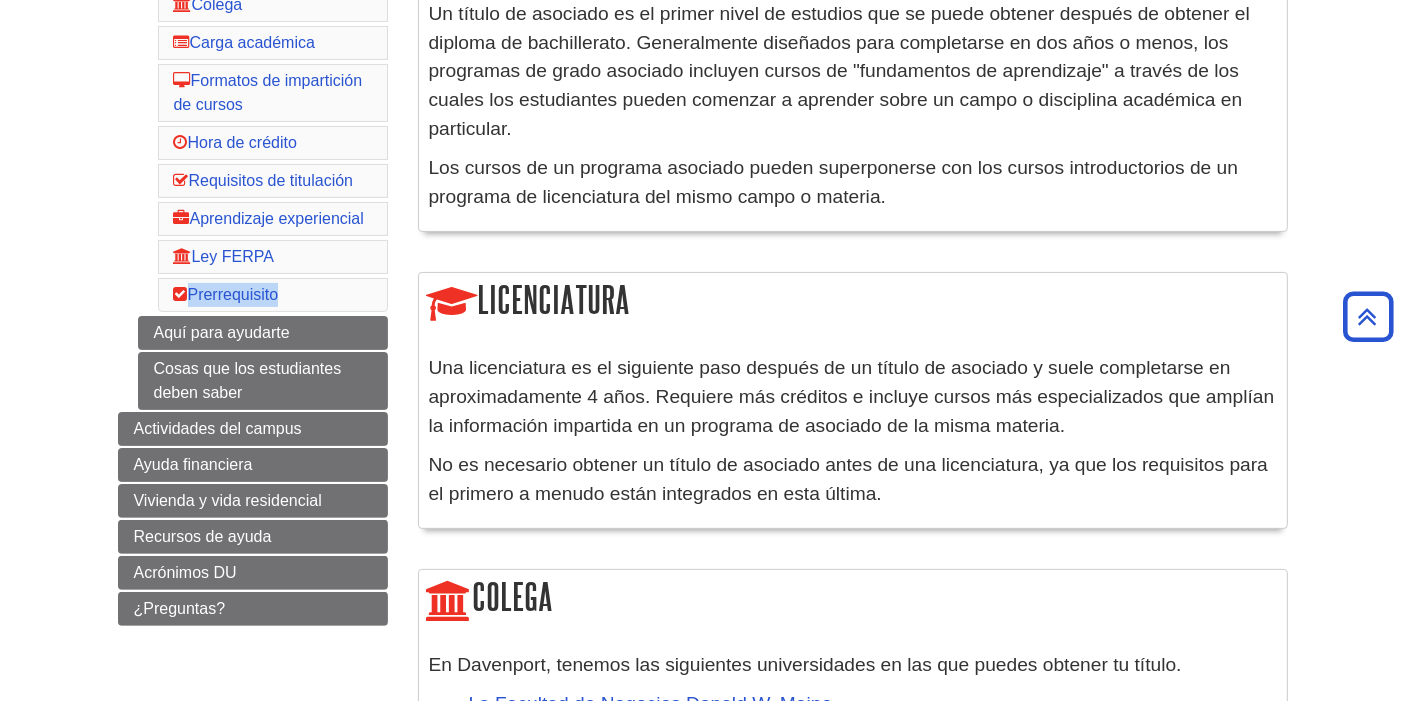 click on "Académica
Empezando bien
Detalles detrás del título
Grado Asociado   Licenciatura   Colega   Carga académica   Formatos de impartición de cursos   Hora de crédito   Requisitos de titulación   Aprendizaje experiencial   Ley FERPA Prerrequisito
Aquí para ayudarte
Cosas que los estudiantes deben saber" at bounding box center [253, 106] 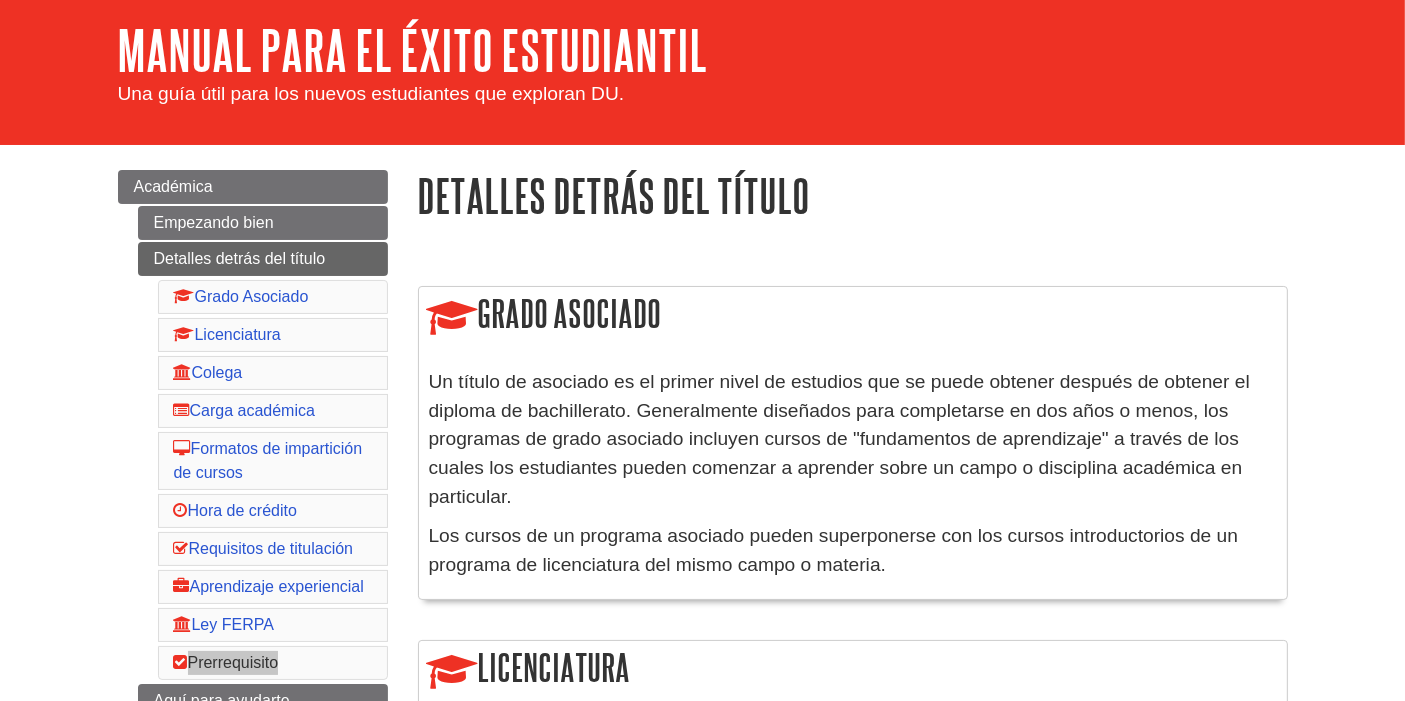 scroll, scrollTop: 111, scrollLeft: 0, axis: vertical 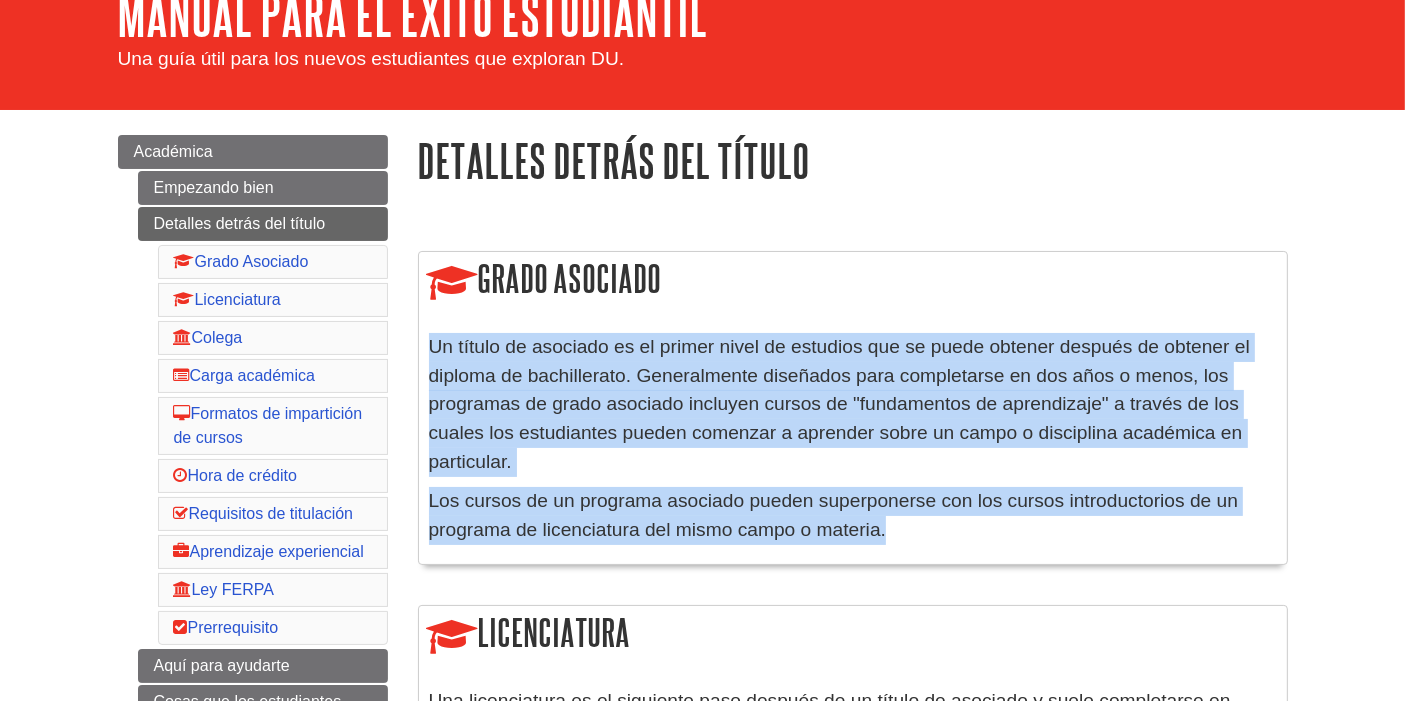 drag, startPoint x: 891, startPoint y: 510, endPoint x: 430, endPoint y: 352, distance: 487.32434 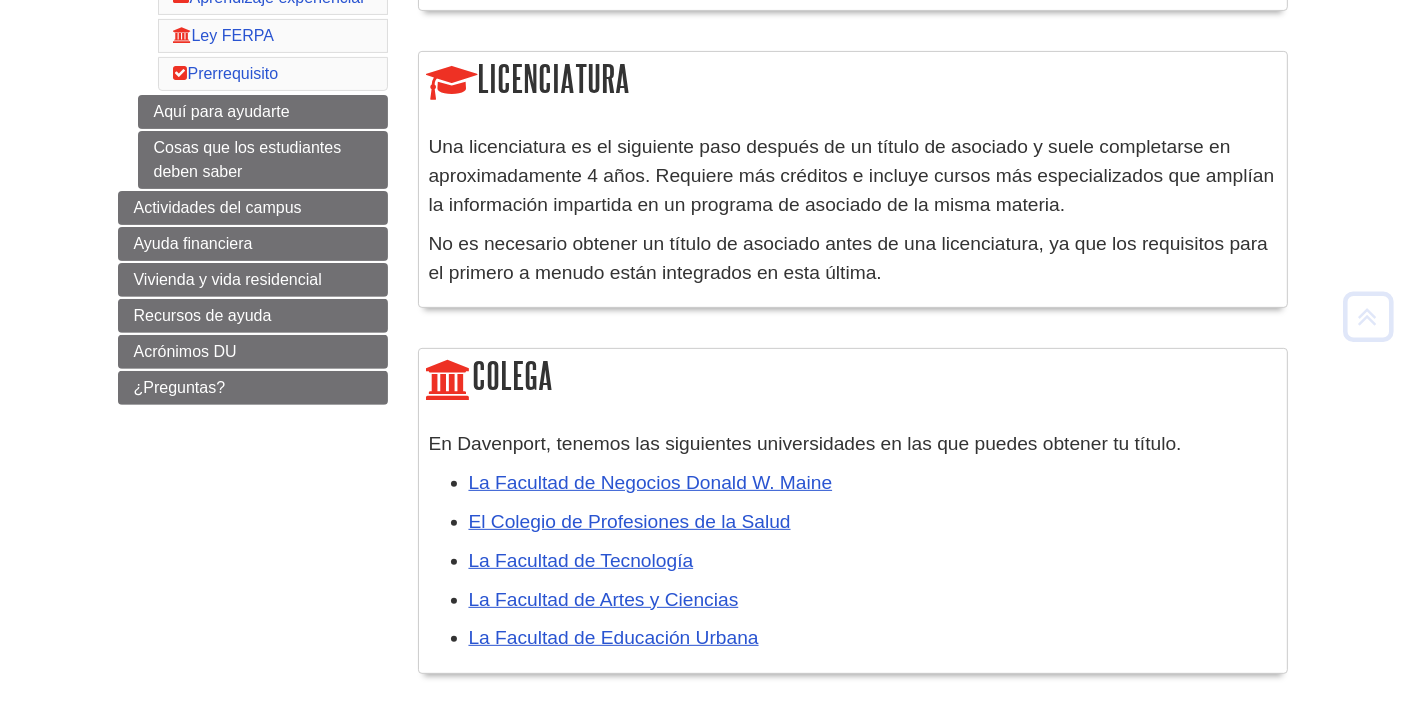 scroll, scrollTop: 666, scrollLeft: 0, axis: vertical 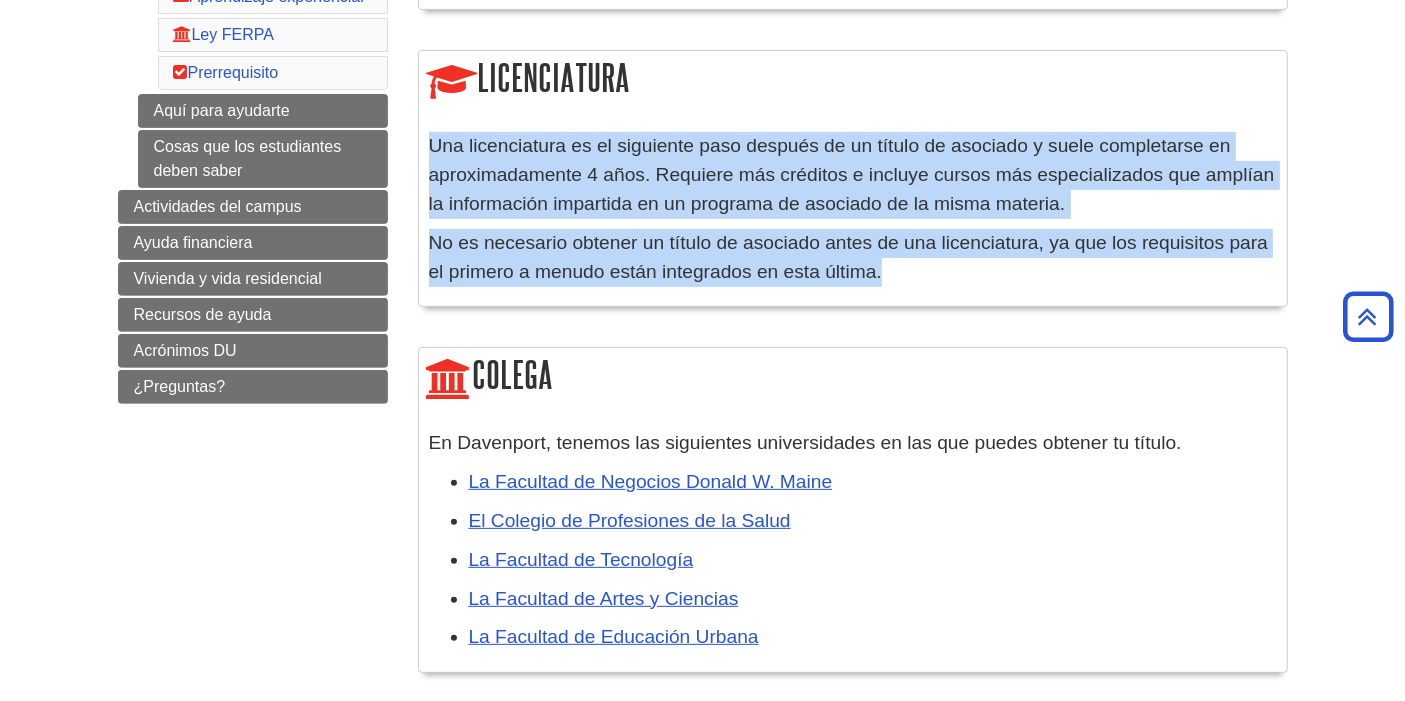 drag, startPoint x: 899, startPoint y: 244, endPoint x: 427, endPoint y: 124, distance: 487.0154 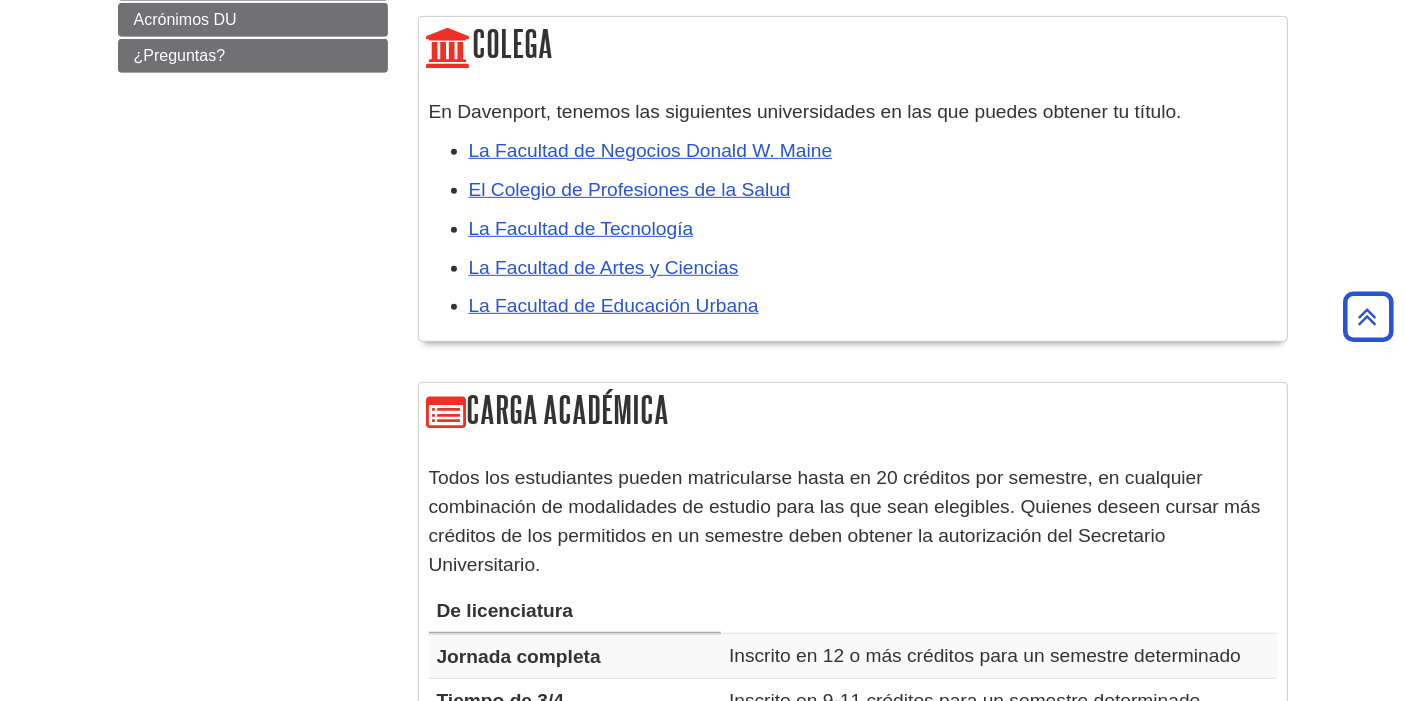 scroll, scrollTop: 1000, scrollLeft: 0, axis: vertical 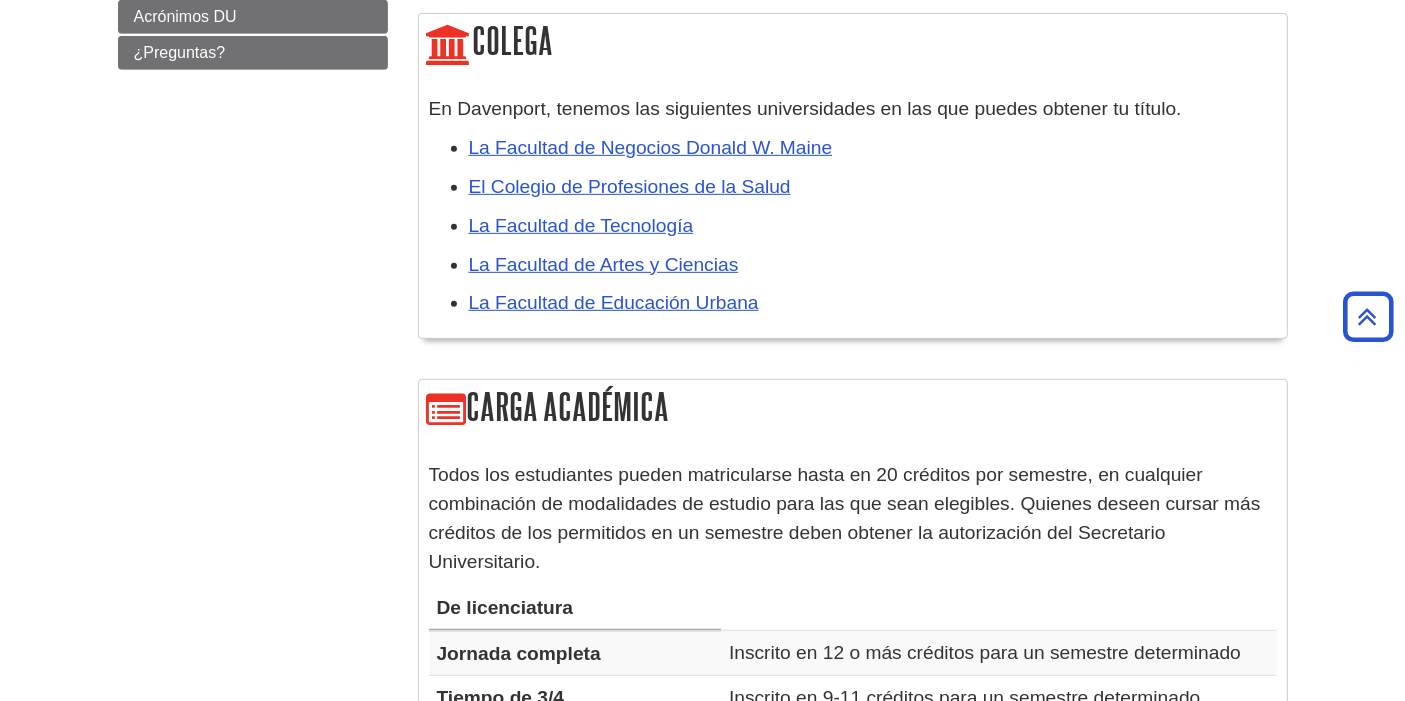 click on "En Davenport, tenemos las siguientes universidades en las que puedes obtener tu título." at bounding box center (805, 108) 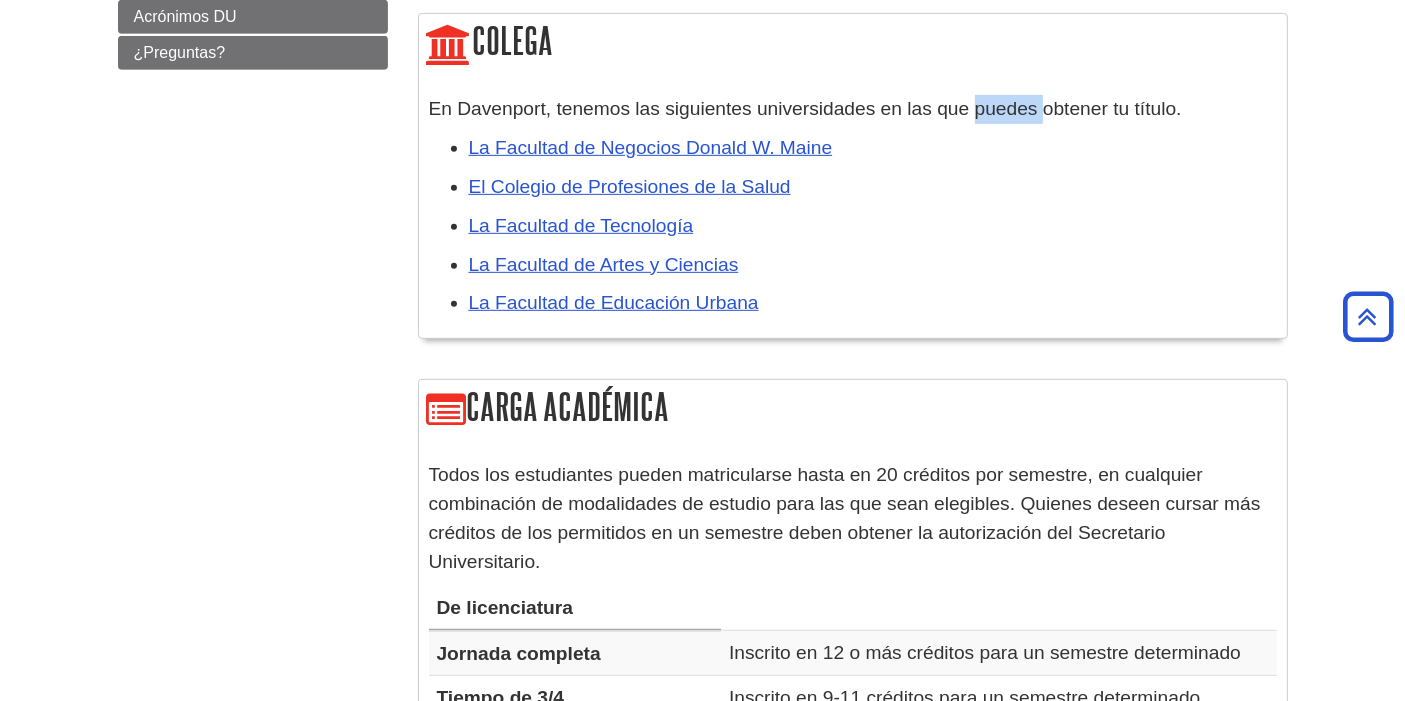 click on "En Davenport, tenemos las siguientes universidades en las que puedes obtener tu título." at bounding box center (805, 108) 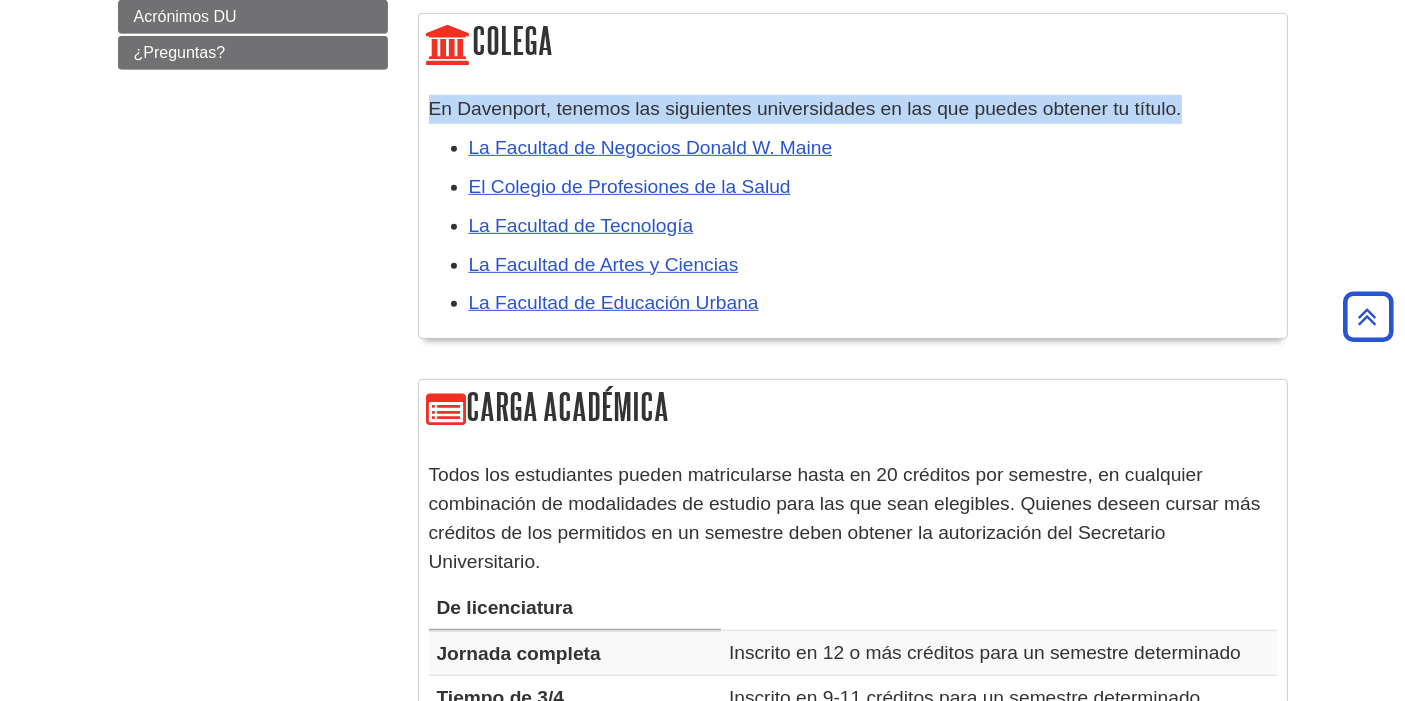 click on "En Davenport, tenemos las siguientes universidades en las que puedes obtener tu título." at bounding box center (805, 108) 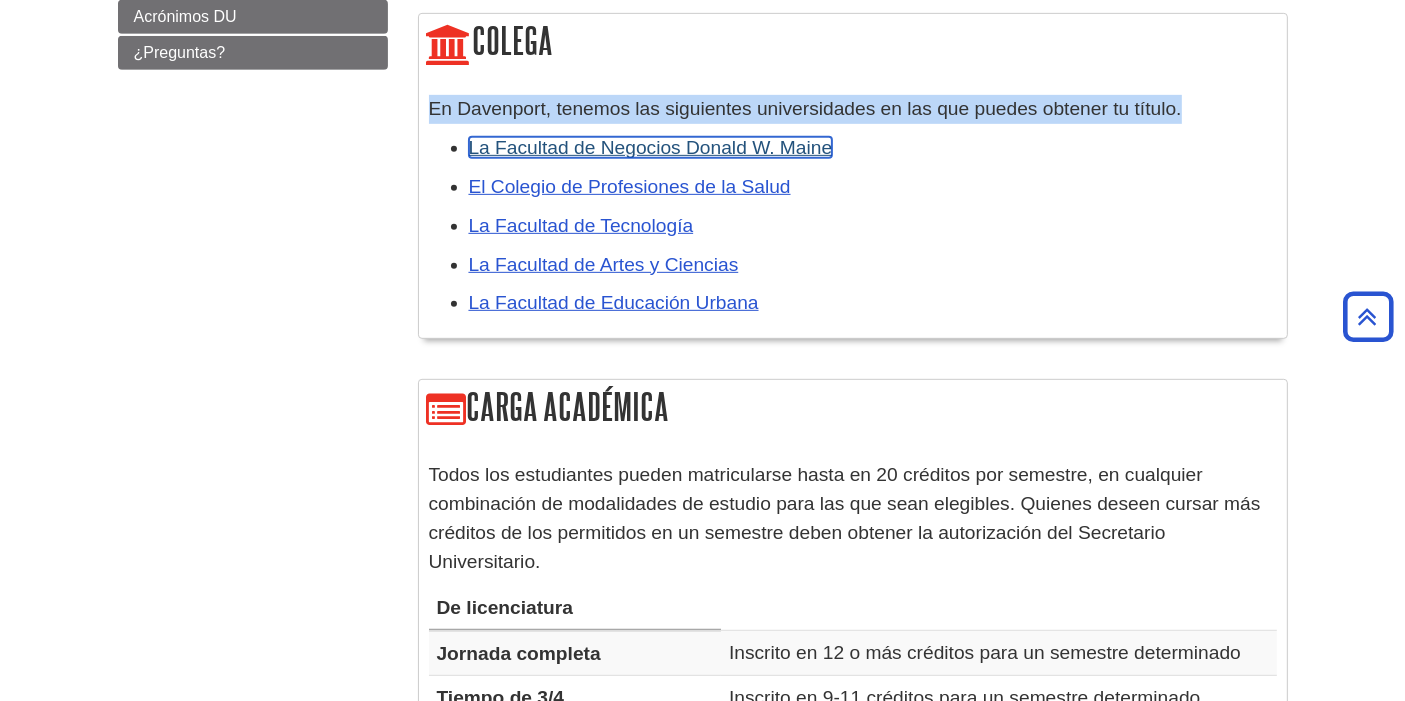 click on "La Facultad de Negocios Donald W. Maine" at bounding box center (651, 147) 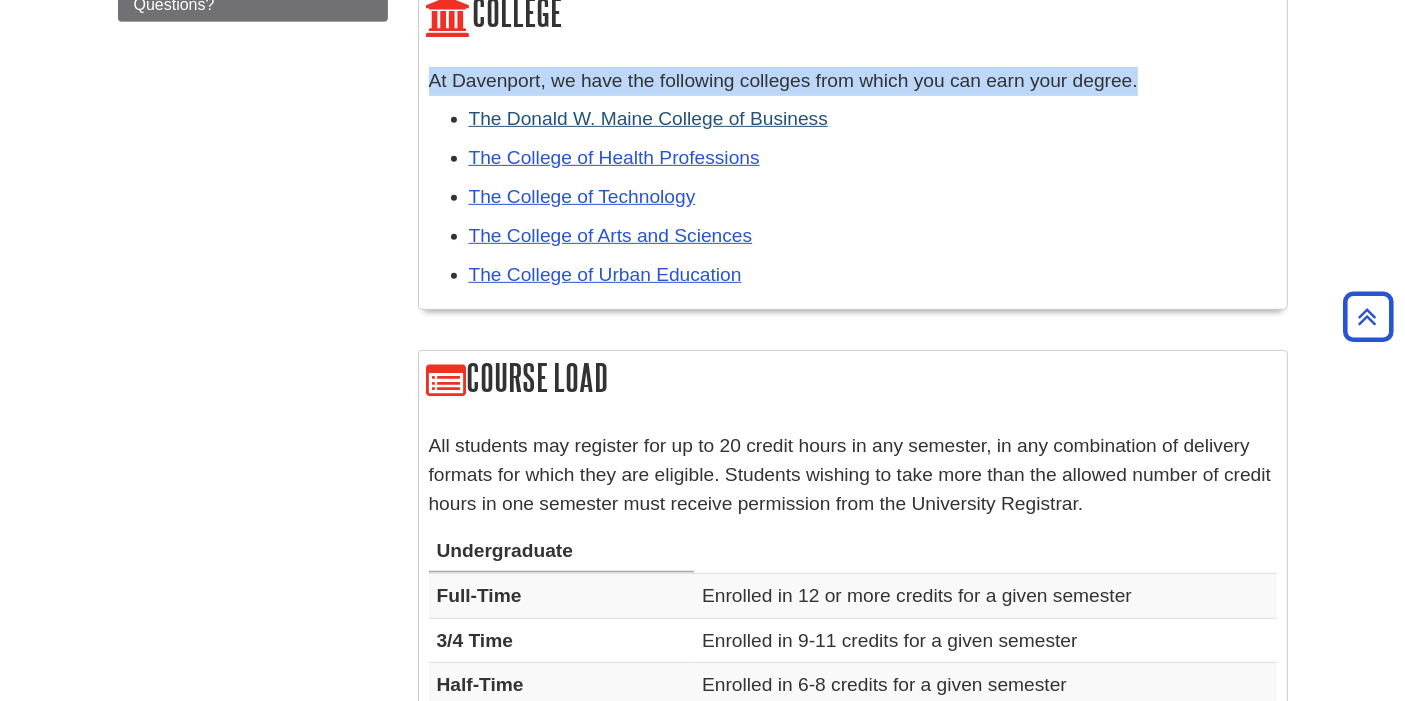 scroll, scrollTop: 951, scrollLeft: 0, axis: vertical 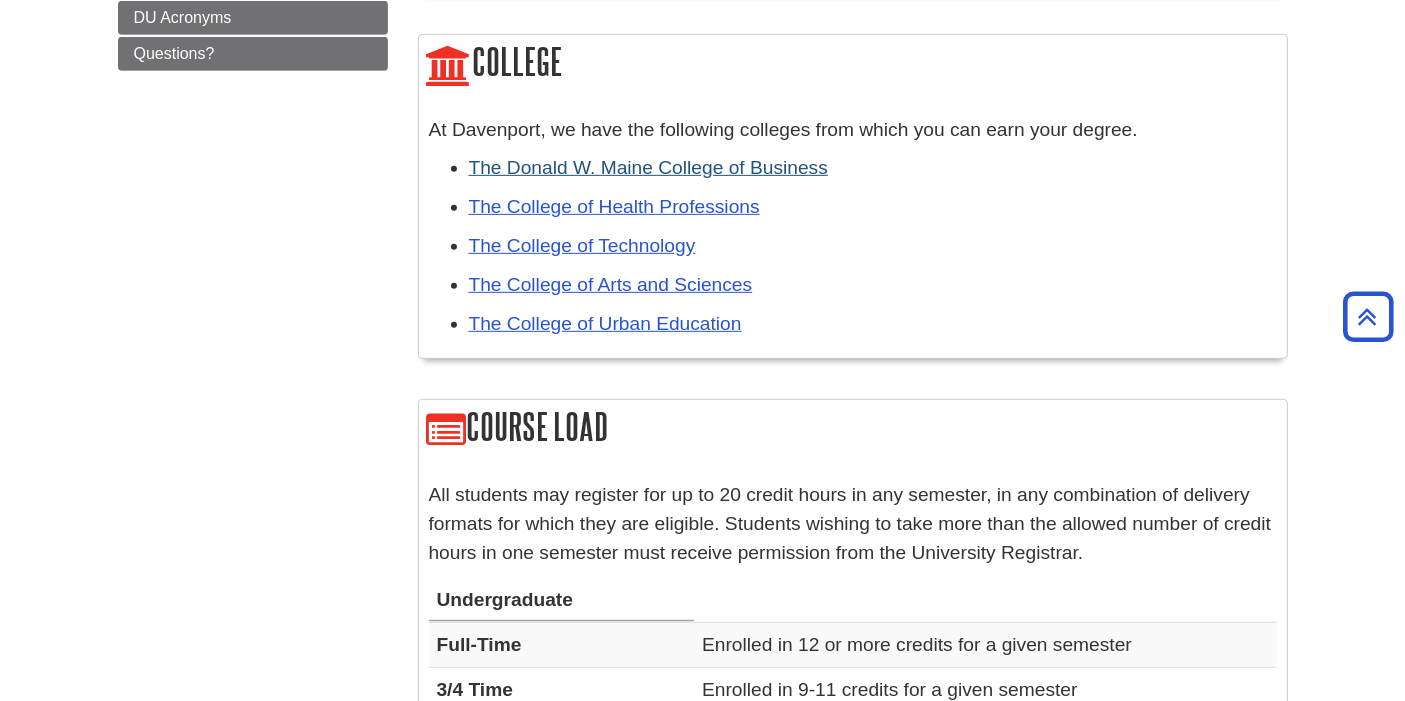 drag, startPoint x: 800, startPoint y: 206, endPoint x: 788, endPoint y: 206, distance: 12 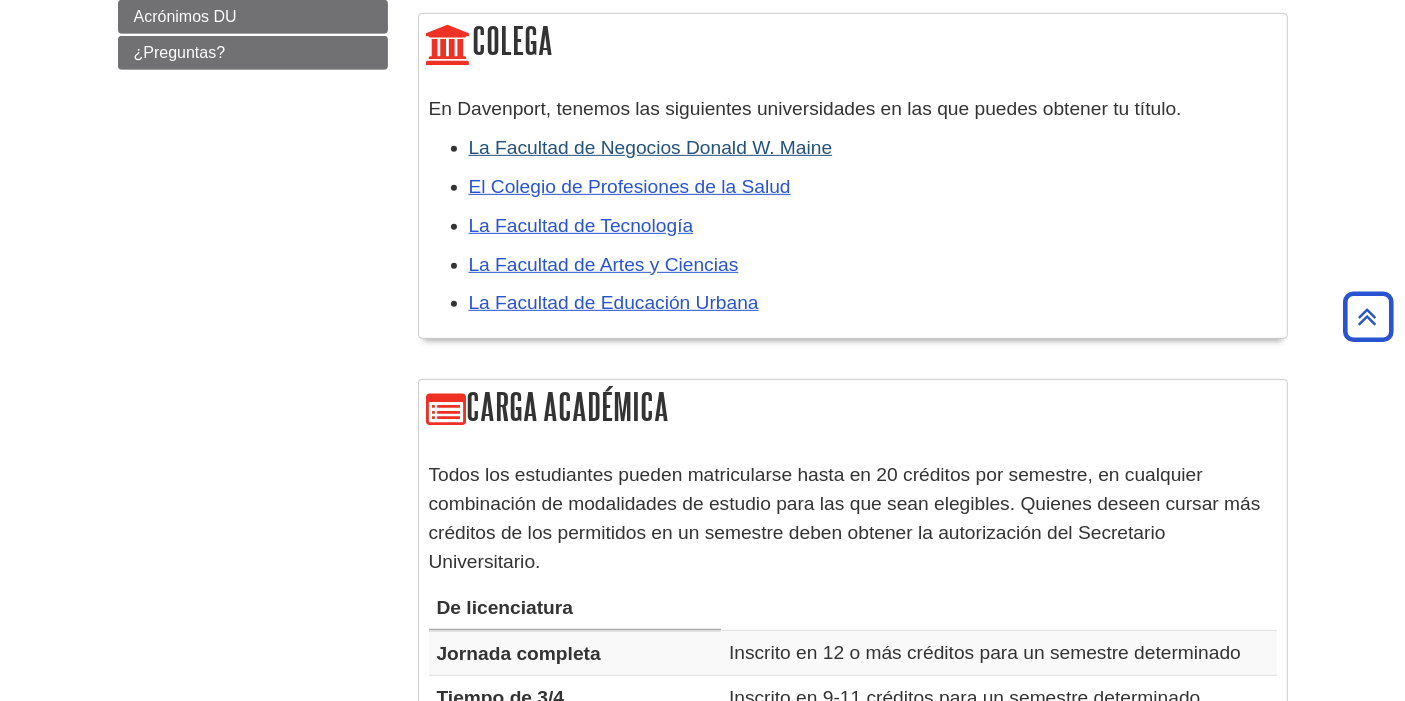 click on "La Facultad de Negocios Donald W. Maine" at bounding box center (873, 148) 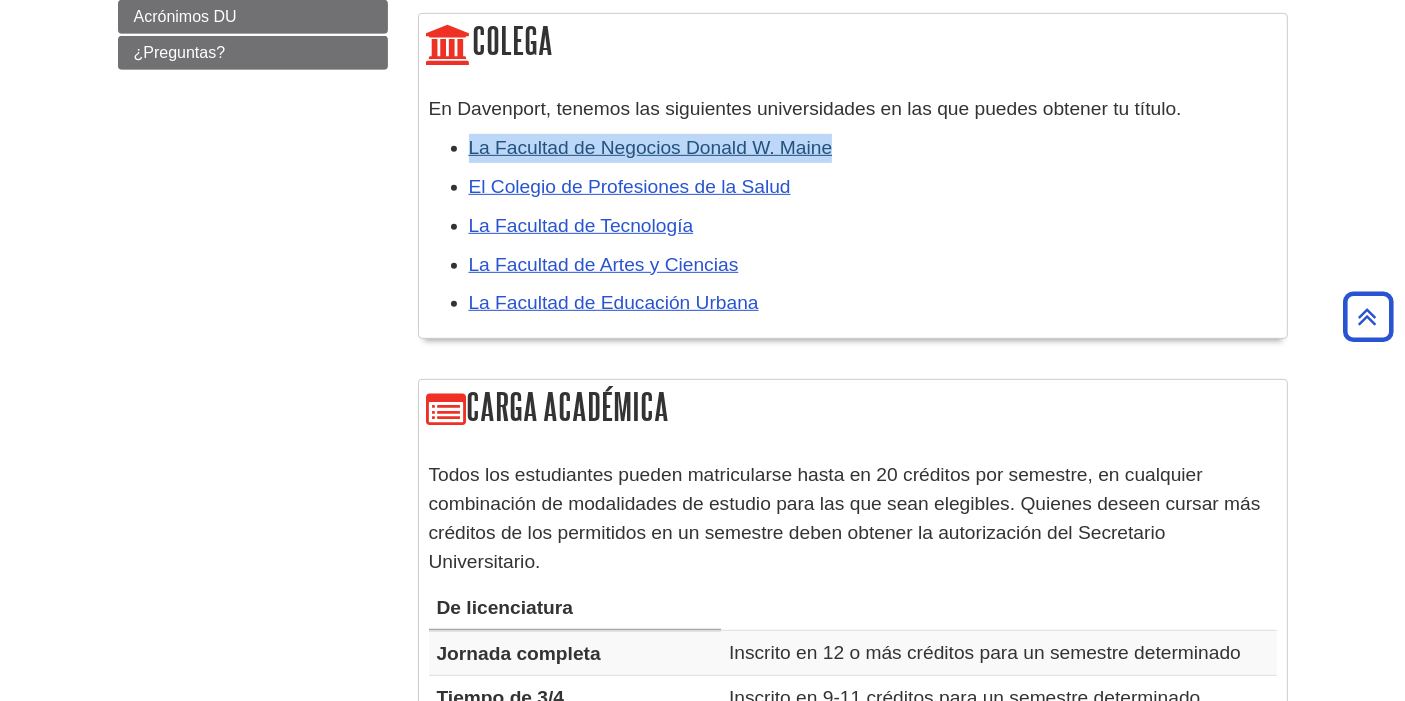 click on "La Facultad de Negocios Donald W. Maine" at bounding box center [873, 148] 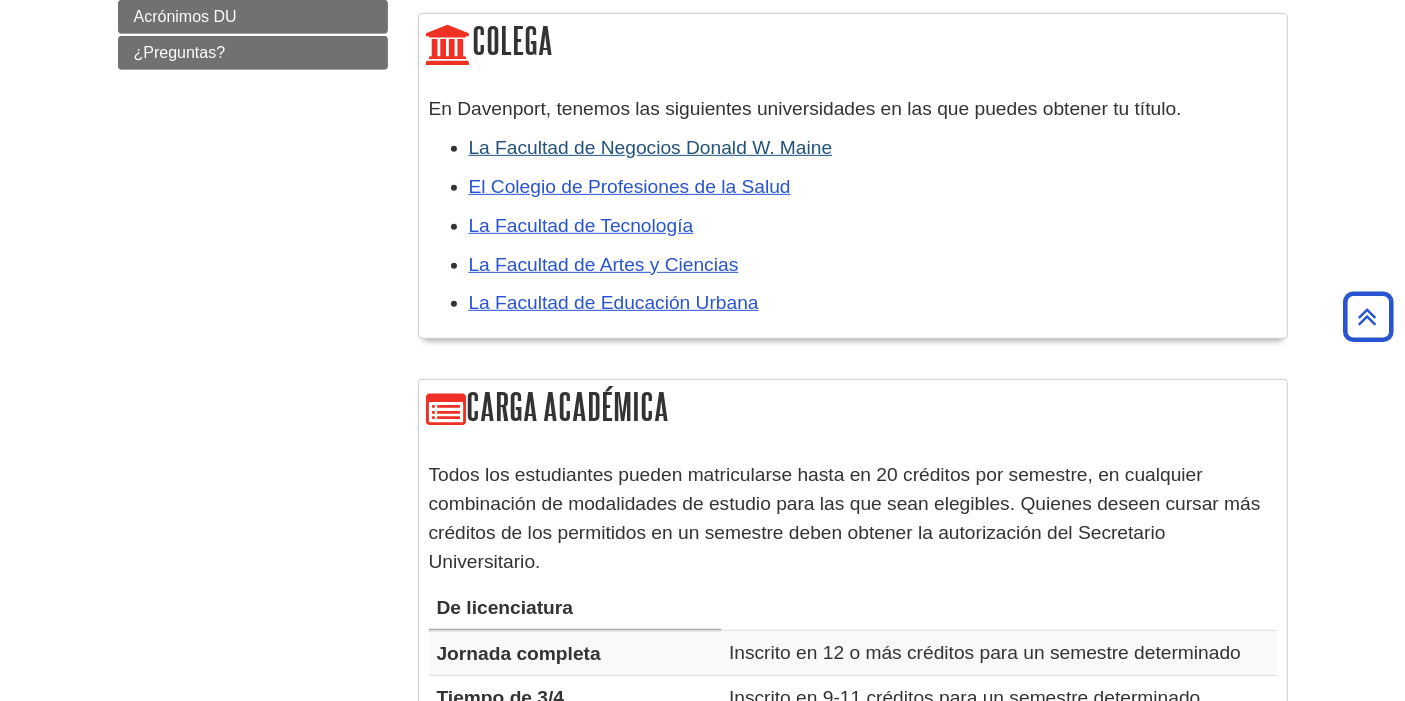 click on "El Colegio de Profesiones de la Salud" at bounding box center (873, 187) 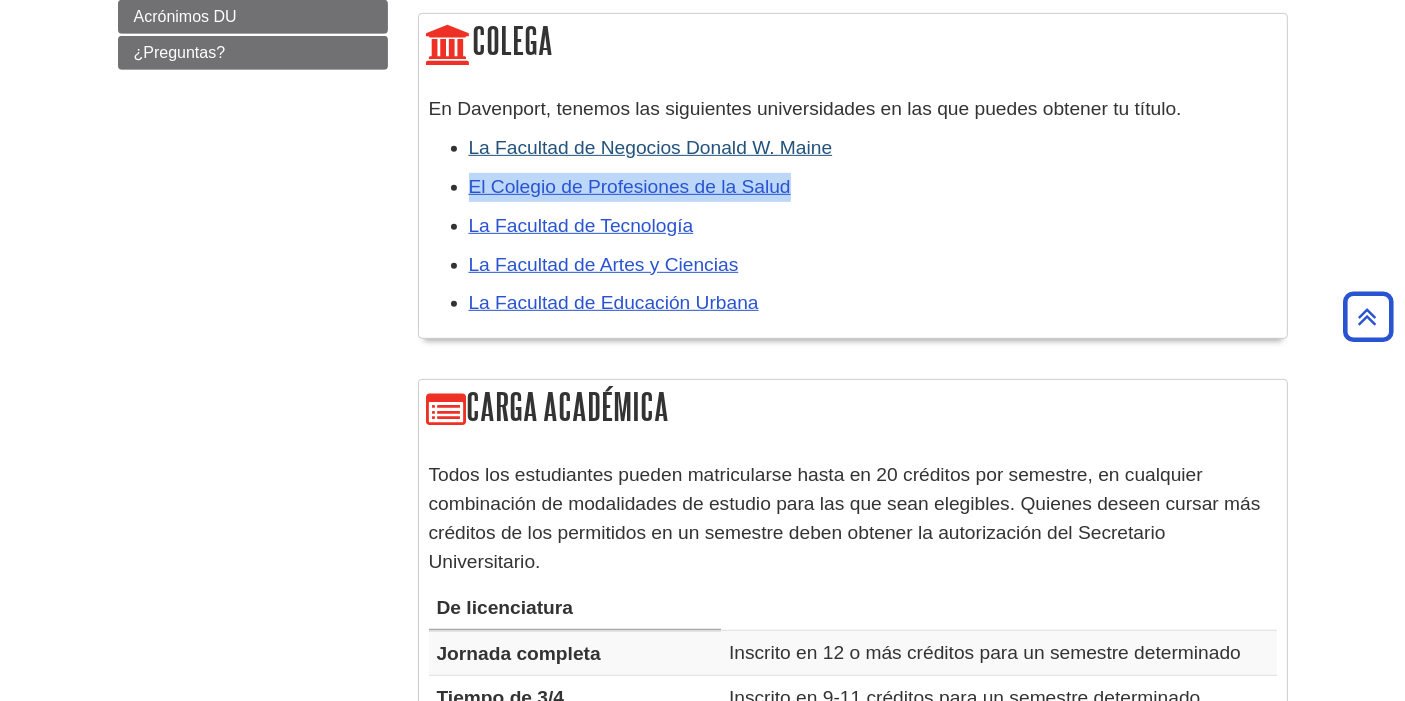 click on "El Colegio de Profesiones de la Salud" at bounding box center [873, 187] 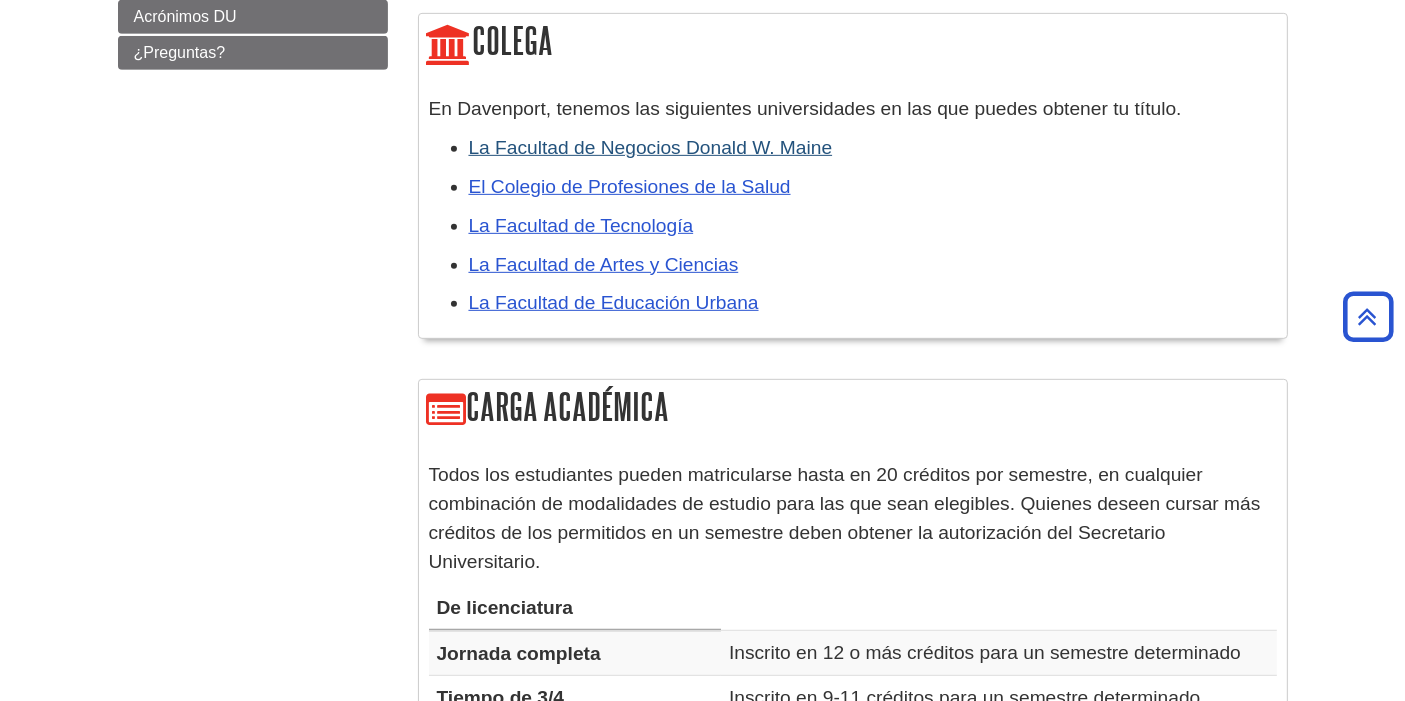 click on "La Facultad de Tecnología" at bounding box center (873, 226) 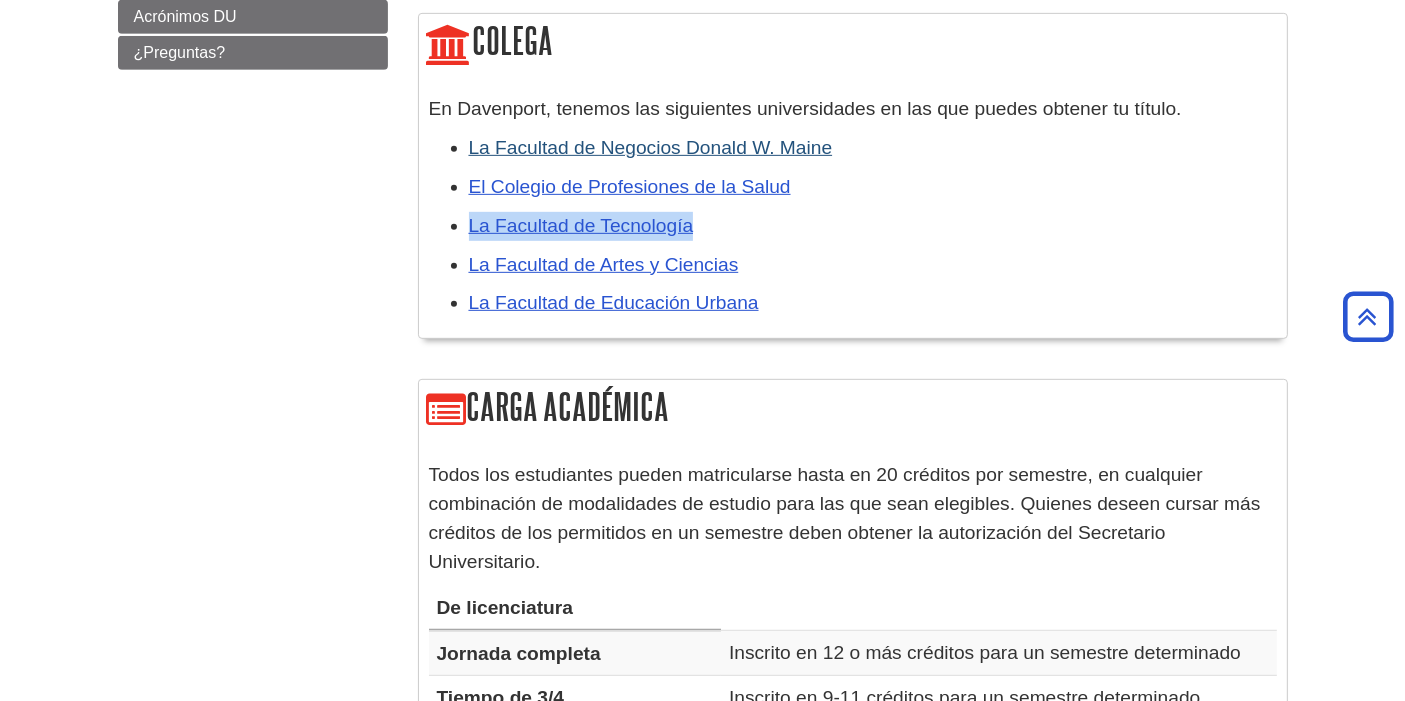 click on "La Facultad de Tecnología" at bounding box center (873, 226) 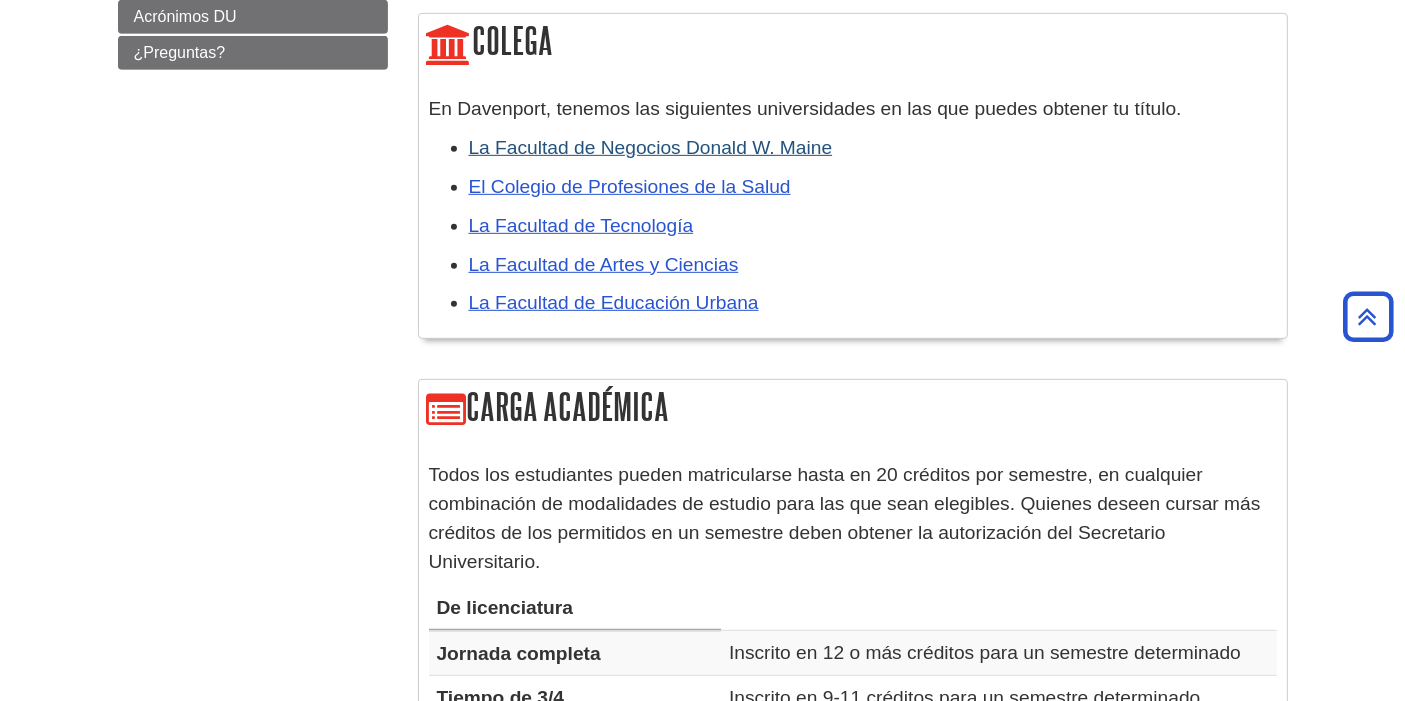 click on "La Facultad de Artes y Ciencias" at bounding box center (873, 265) 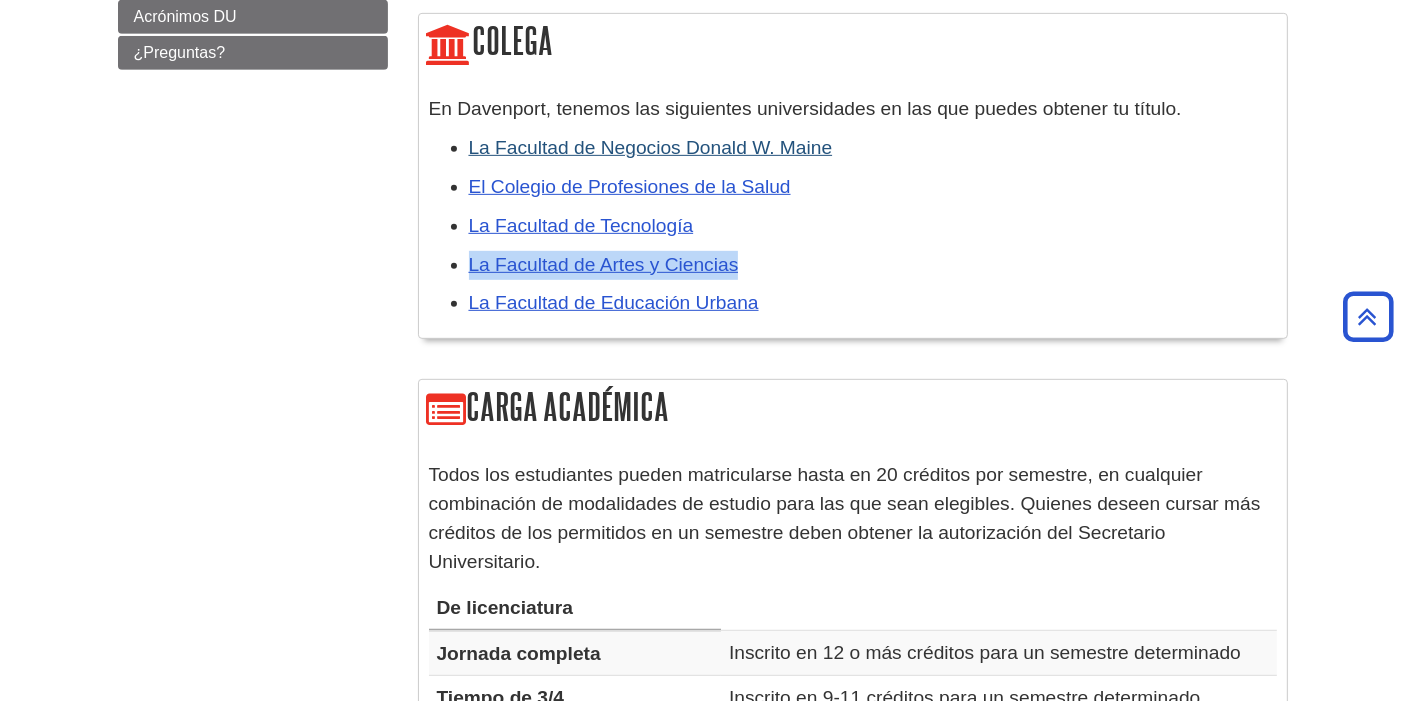 click on "La Facultad de Artes y Ciencias" at bounding box center [873, 265] 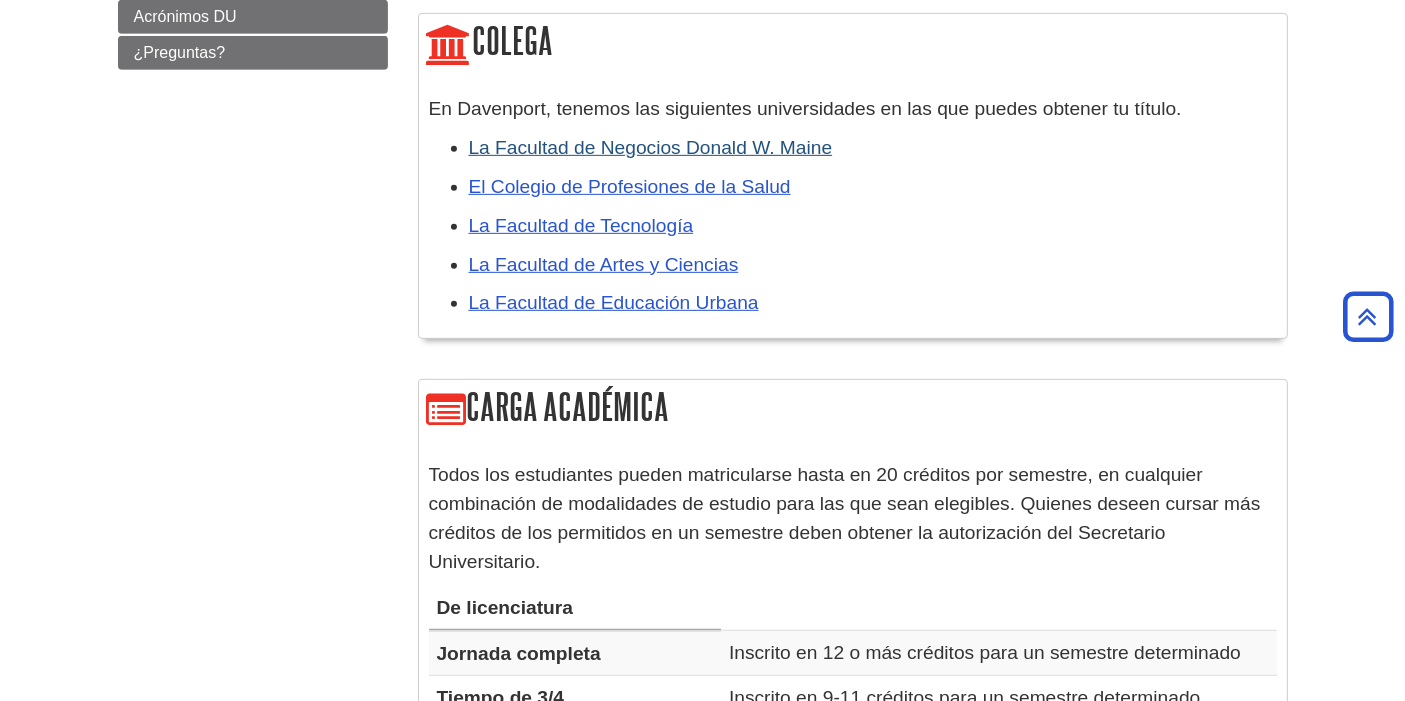 click on "La Facultad de Educación Urbana" at bounding box center [873, 303] 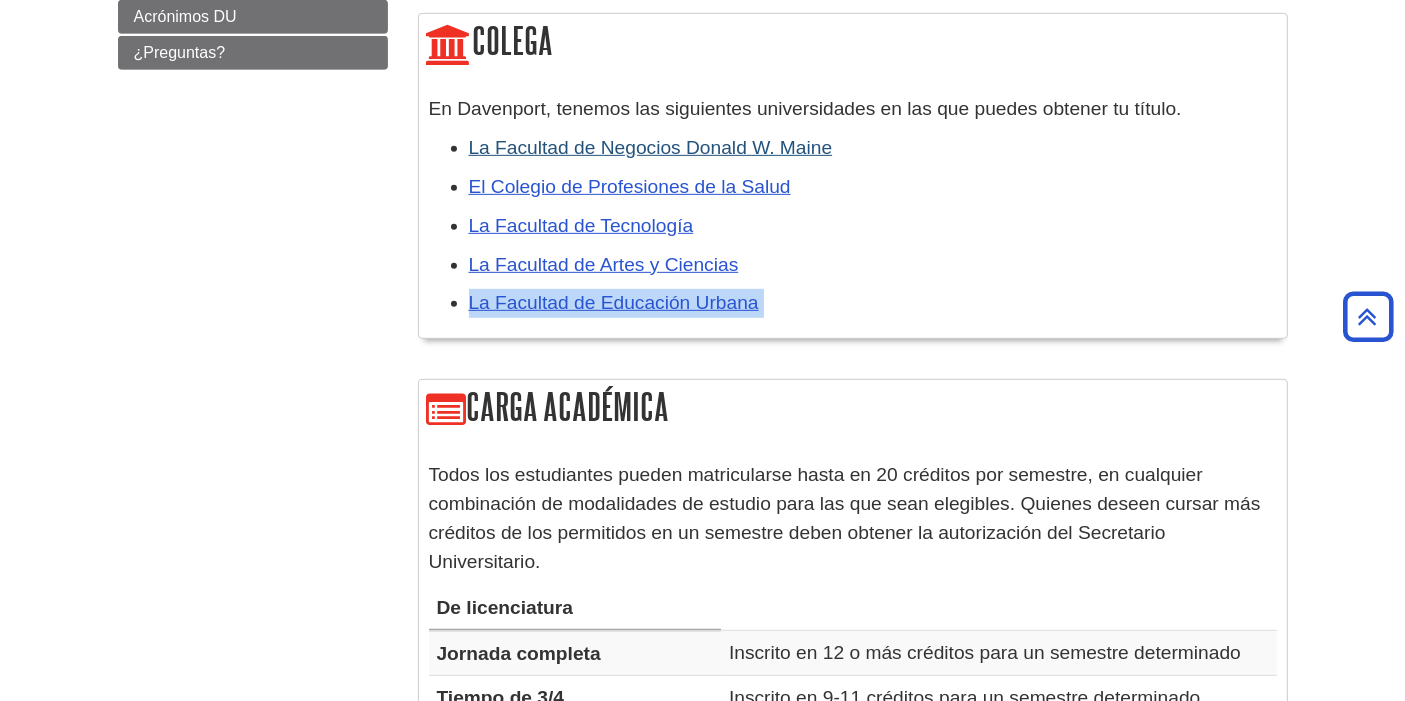 click on "La Facultad de Educación Urbana" at bounding box center (873, 303) 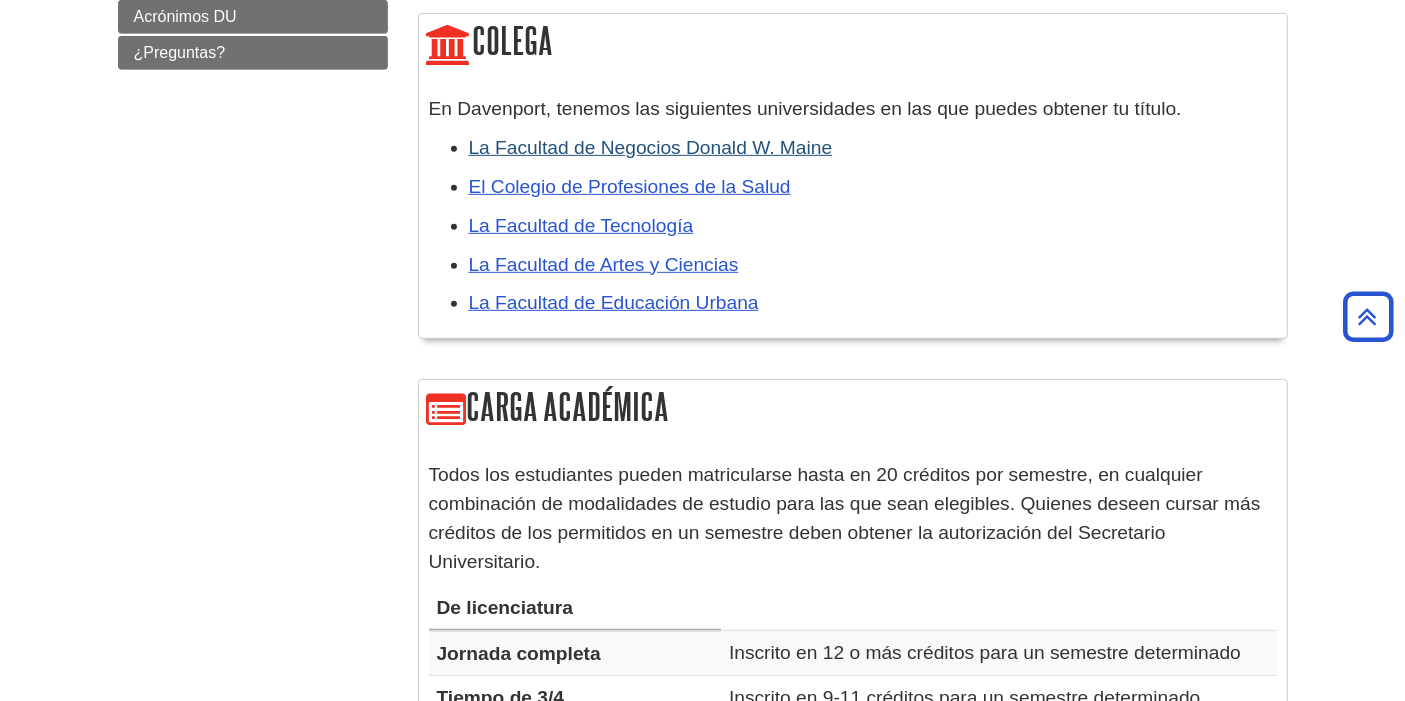 click on "Todos los estudiantes pueden matricularse hasta en 20 créditos por semestre, en cualquier combinación de modalidades de estudio para las que sean elegibles. Quienes deseen cursar más créditos de los permitidos en un semestre deben obtener la autorización del Secretario Universitario." at bounding box center (853, 518) 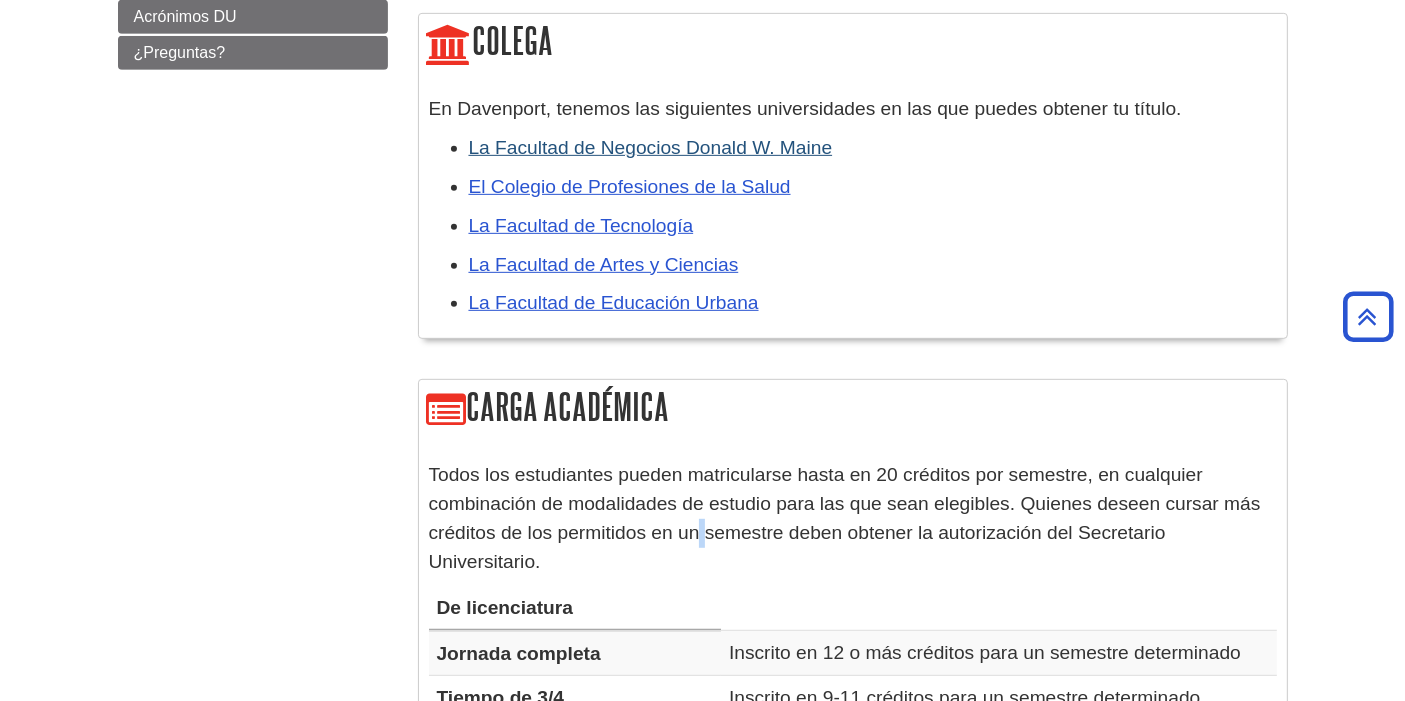 click on "Todos los estudiantes pueden matricularse hasta en 20 créditos por semestre, en cualquier combinación de modalidades de estudio para las que sean elegibles. Quienes deseen cursar más créditos de los permitidos en un semestre deben obtener la autorización del Secretario Universitario." at bounding box center (853, 518) 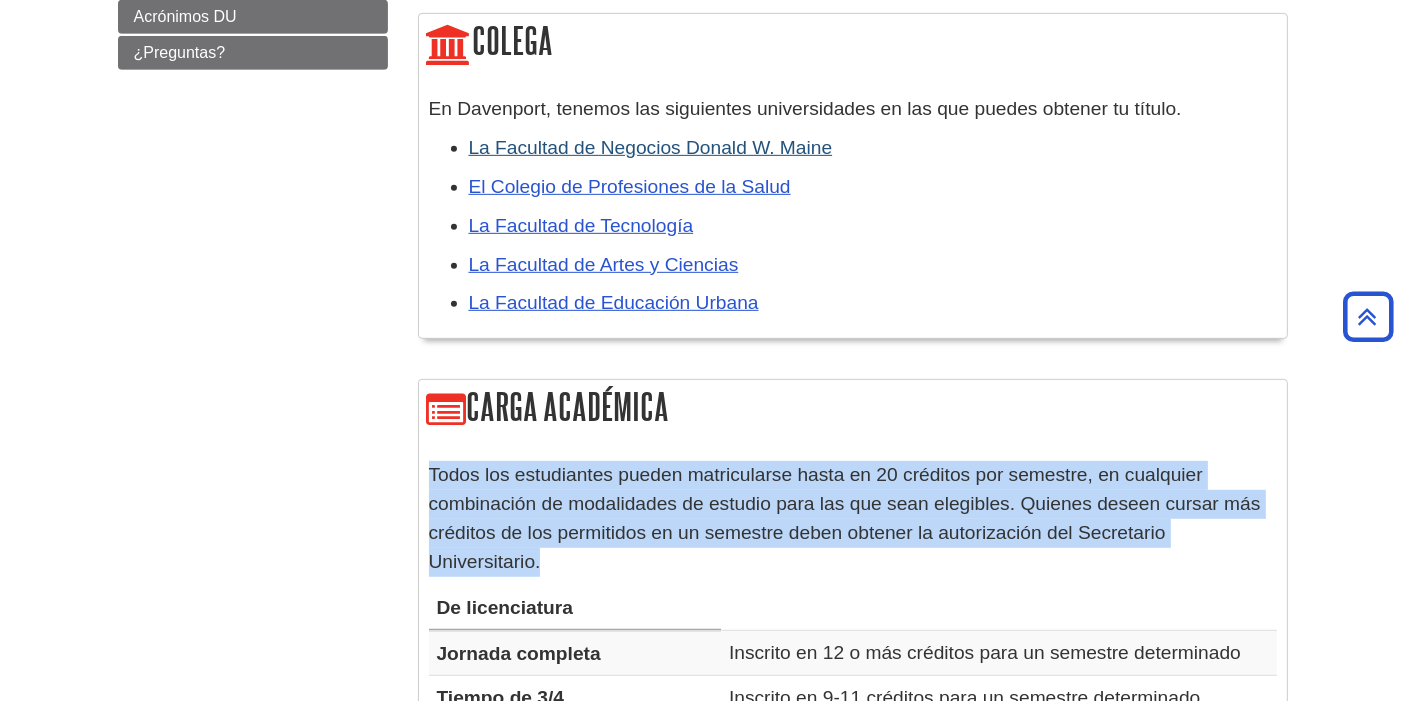 click on "Todos los estudiantes pueden matricularse hasta en 20 créditos por semestre, en cualquier combinación de modalidades de estudio para las que sean elegibles. Quienes deseen cursar más créditos de los permitidos en un semestre deben obtener la autorización del Secretario Universitario." at bounding box center (853, 518) 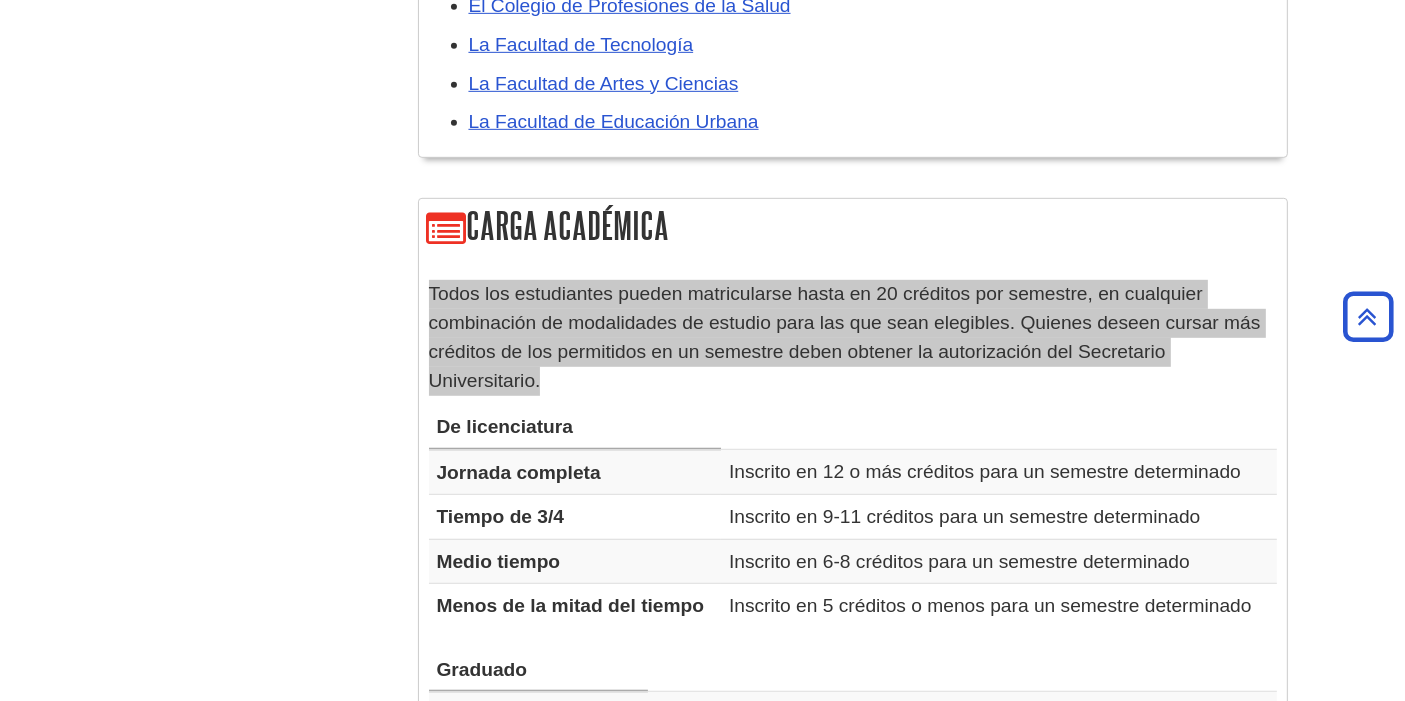 scroll, scrollTop: 1333, scrollLeft: 0, axis: vertical 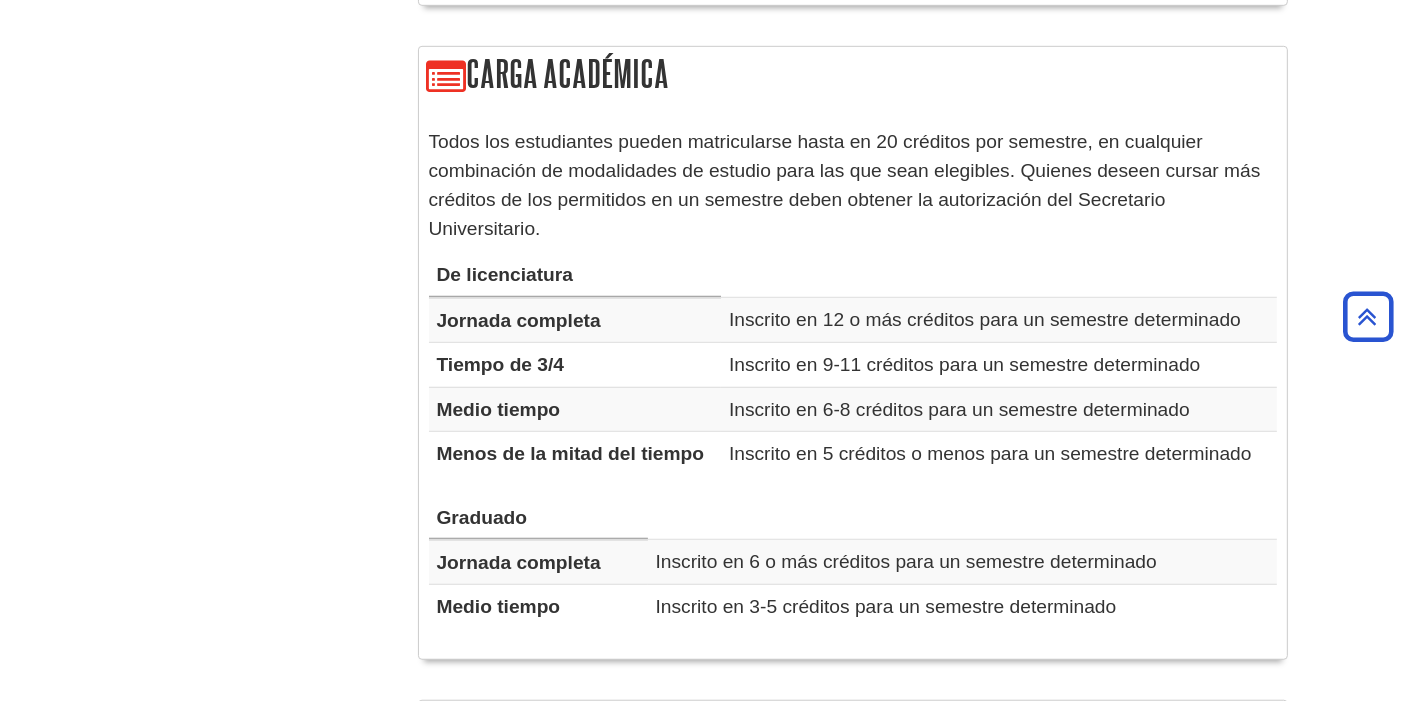 click on "De licenciatura" at bounding box center (505, 274) 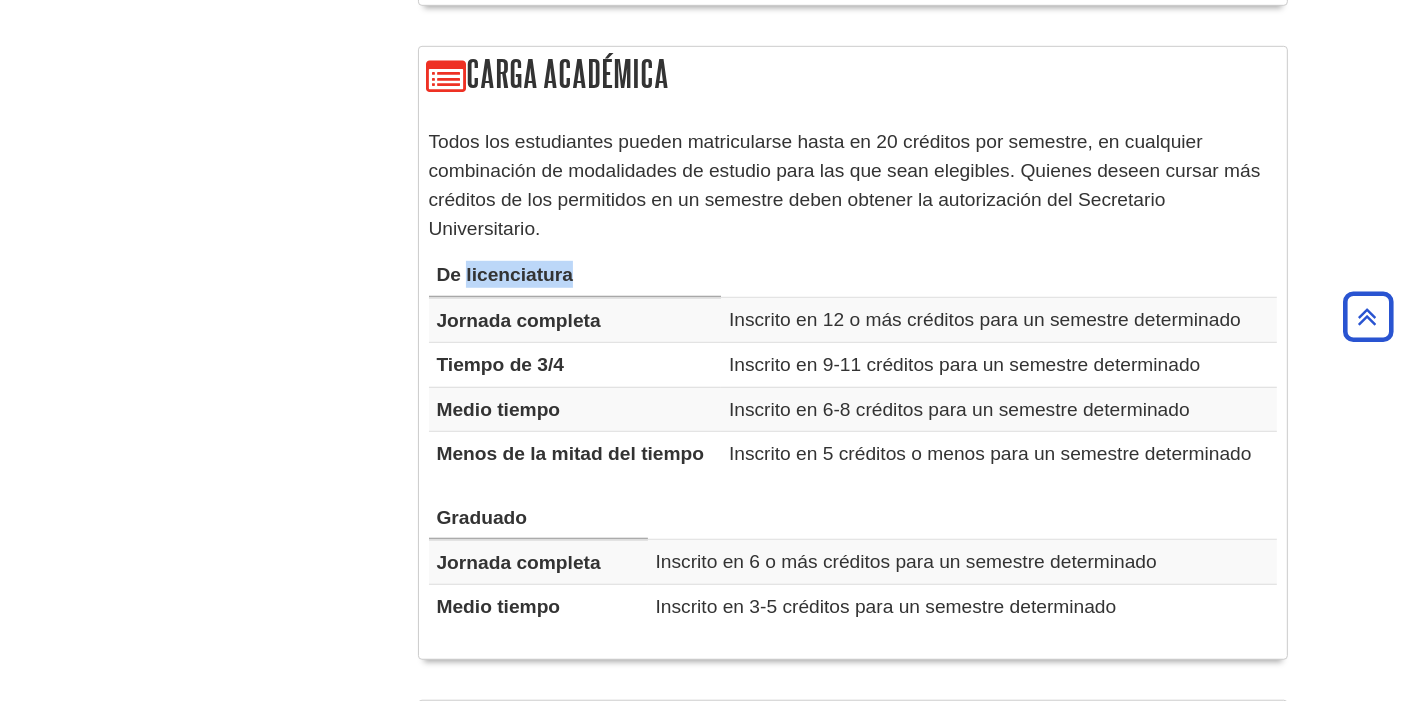 click on "De licenciatura" at bounding box center [505, 274] 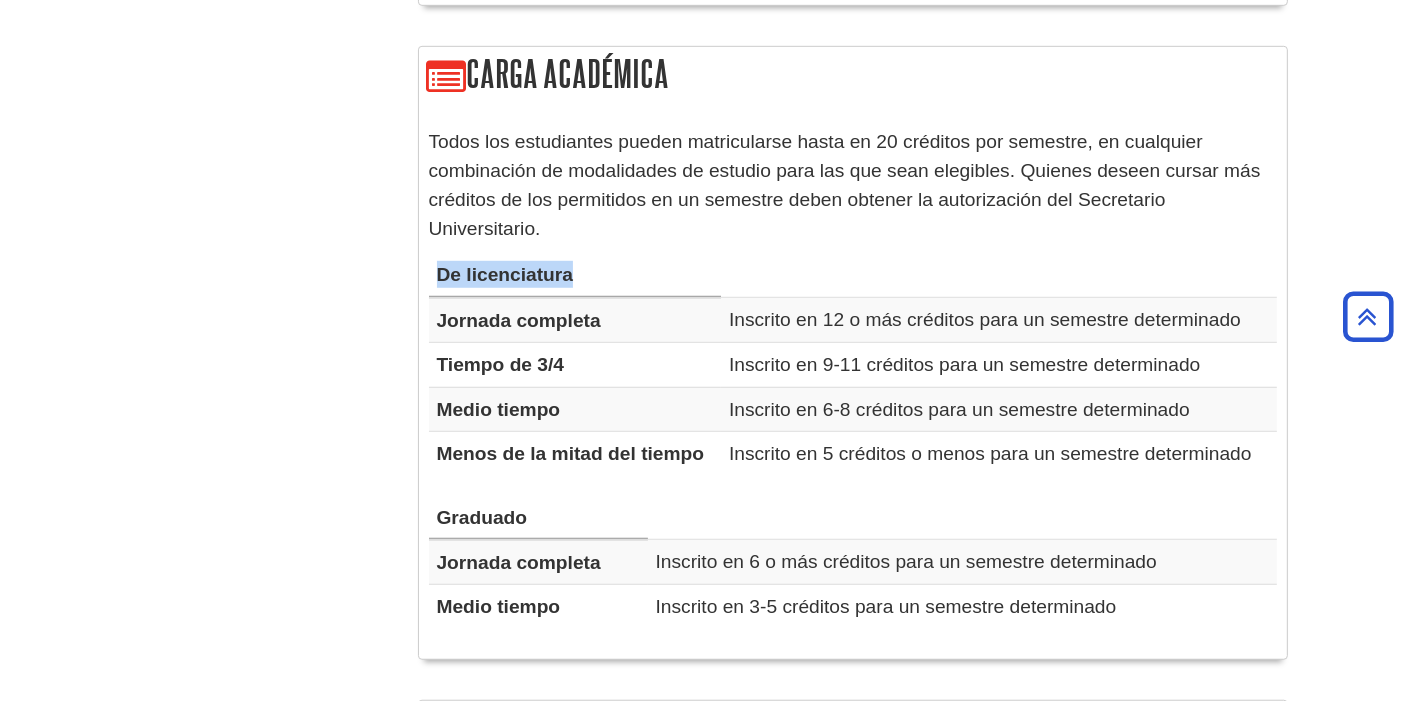 click on "De licenciatura" at bounding box center [505, 274] 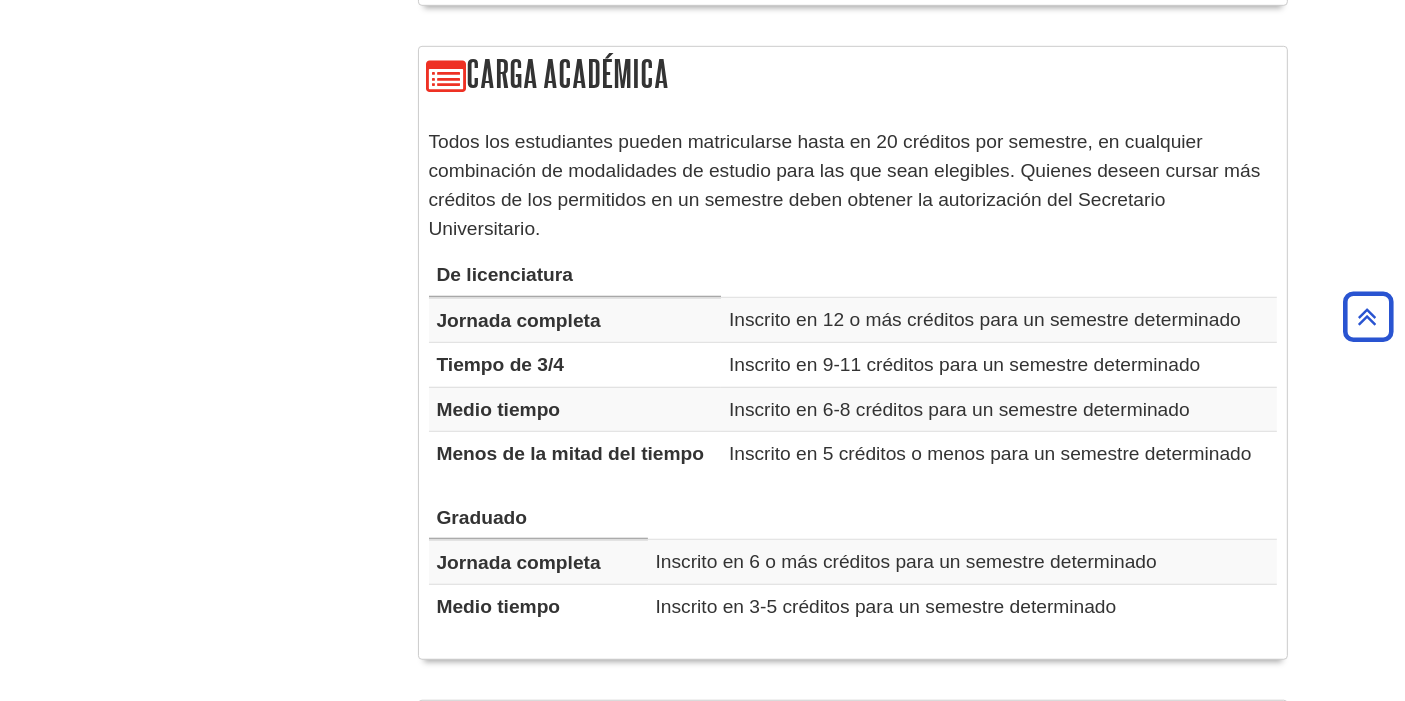 click on "Jornada completa" at bounding box center (519, 320) 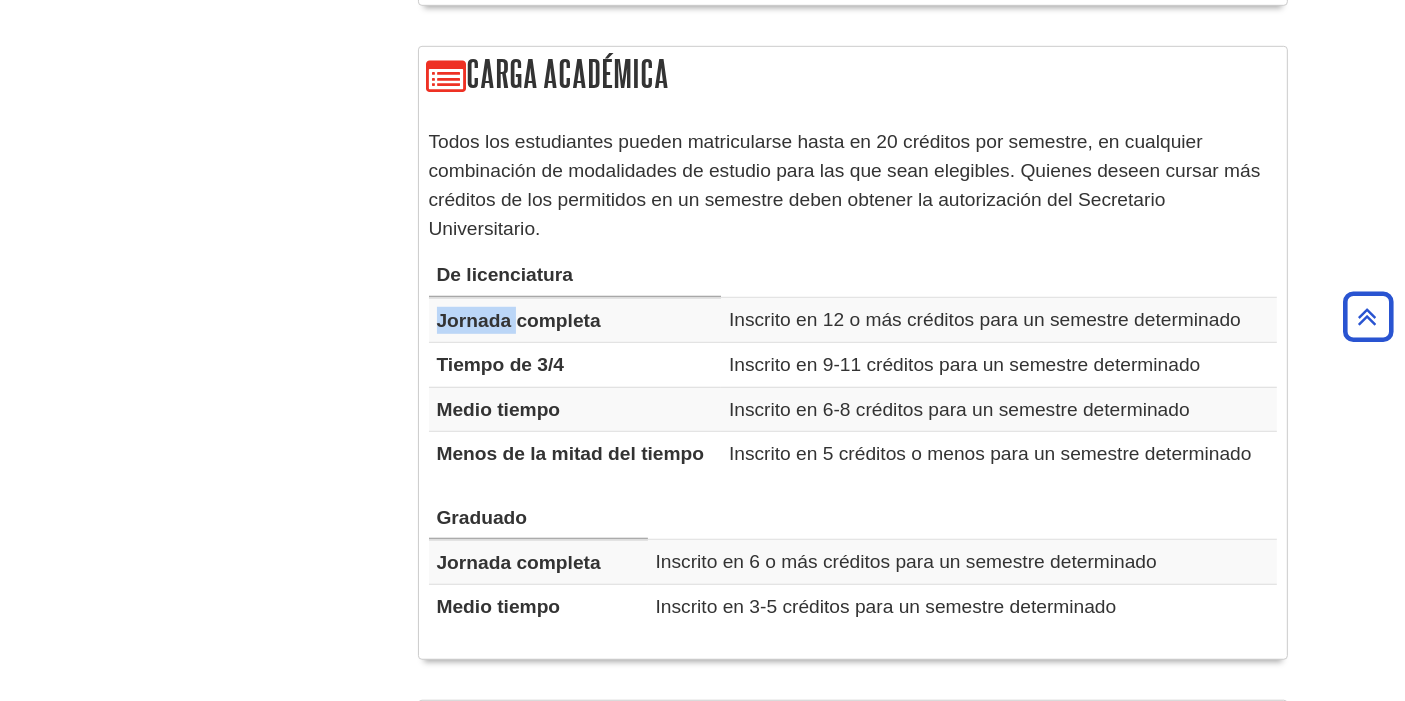 click on "Jornada completa" at bounding box center [519, 320] 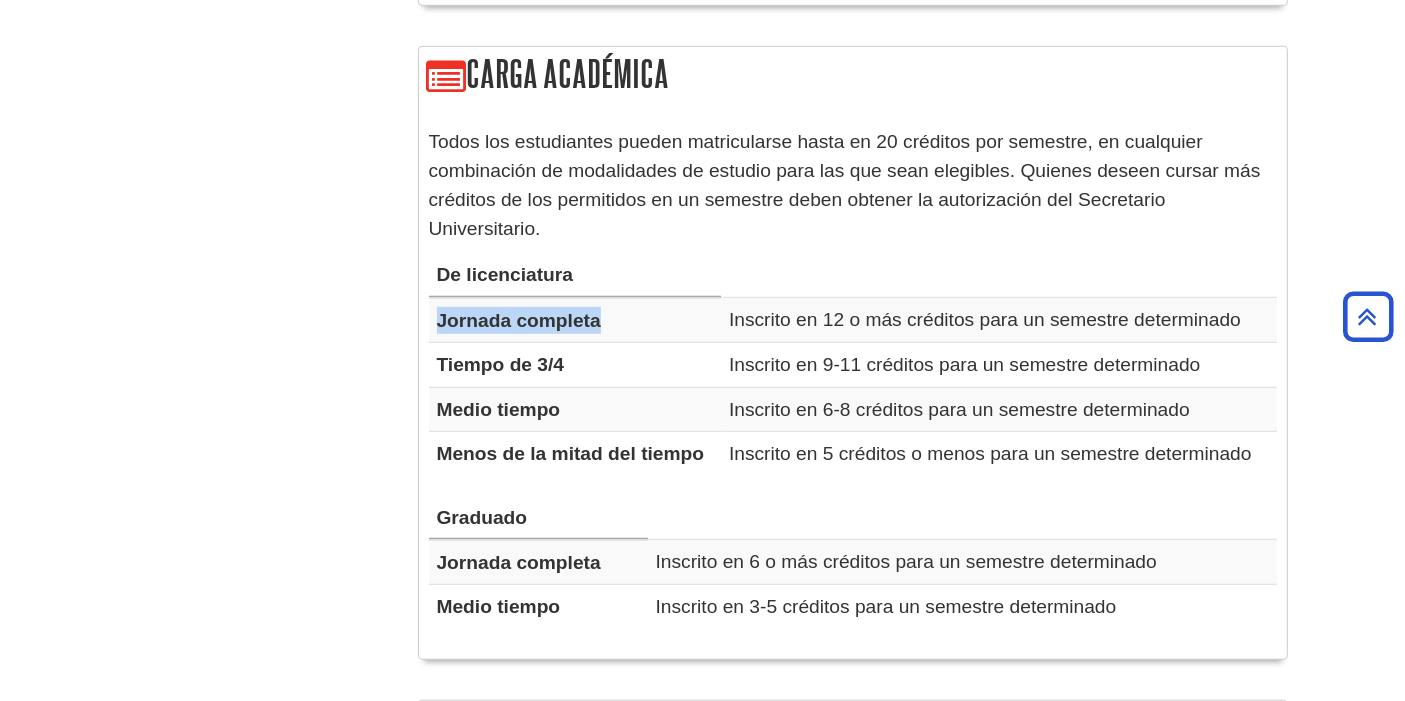 click on "Jornada completa" at bounding box center (519, 320) 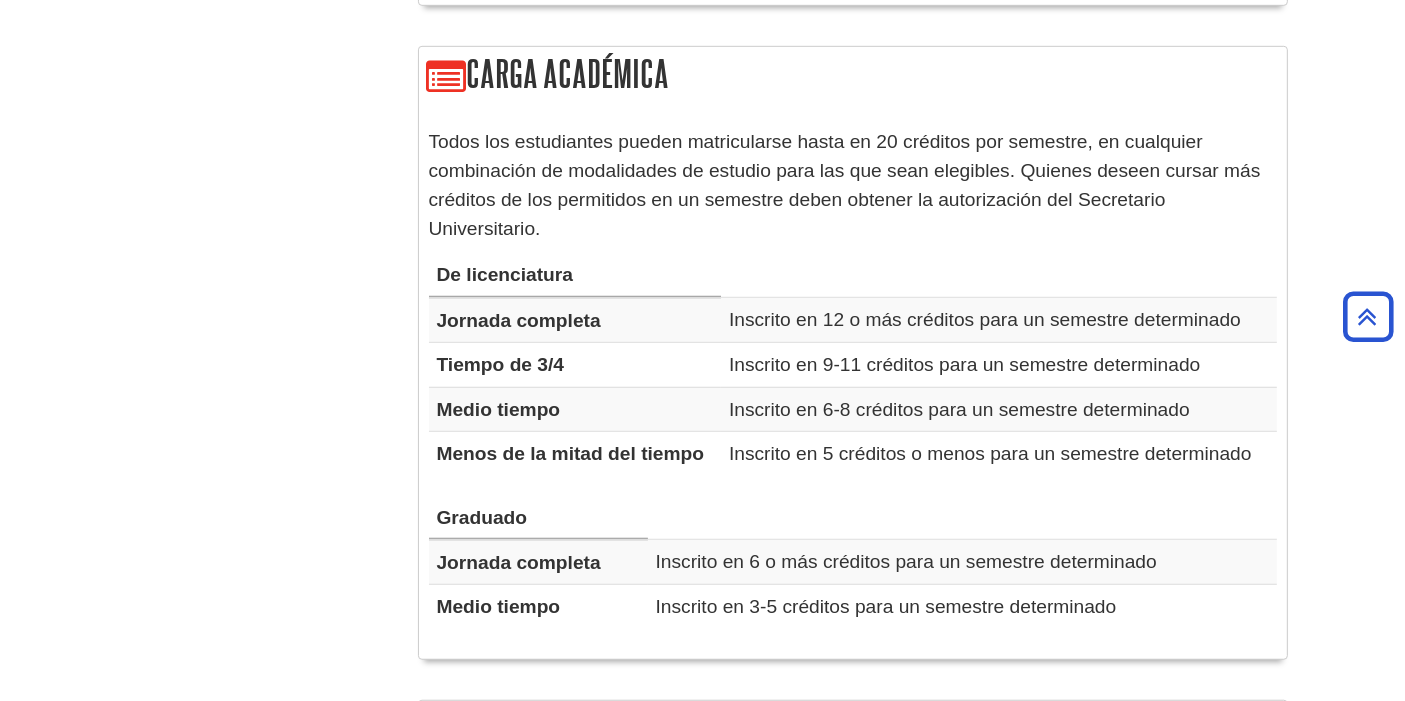 click on "Tiempo de 3/4" at bounding box center (501, 364) 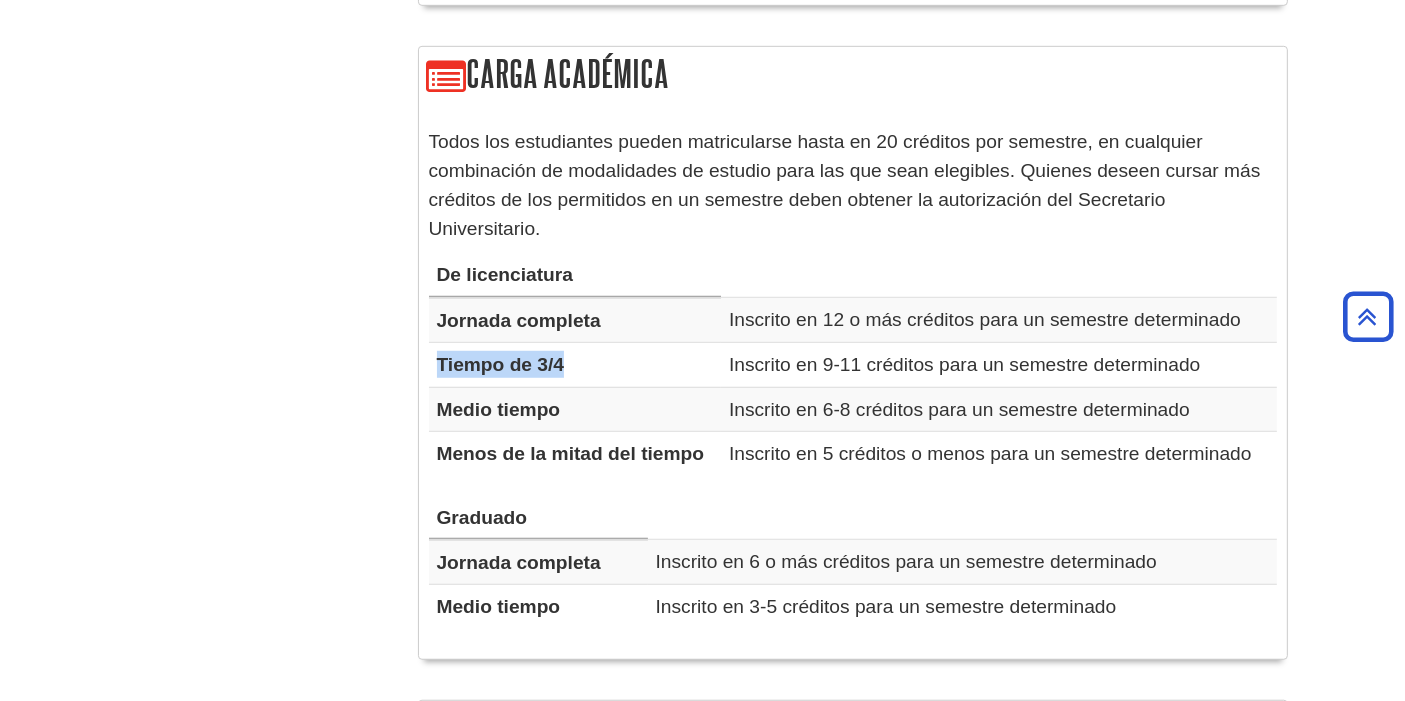 click on "Tiempo de 3/4" at bounding box center (501, 364) 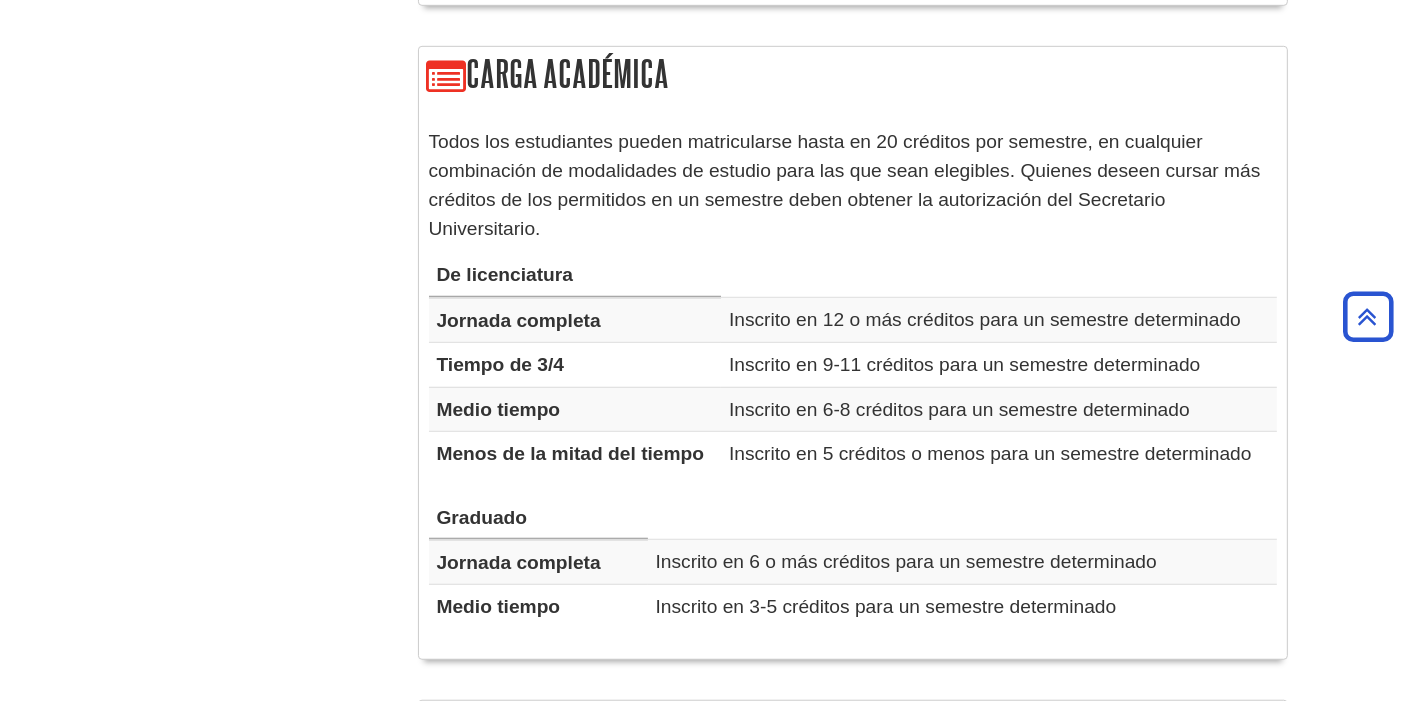 click on "Medio tiempo" at bounding box center [499, 409] 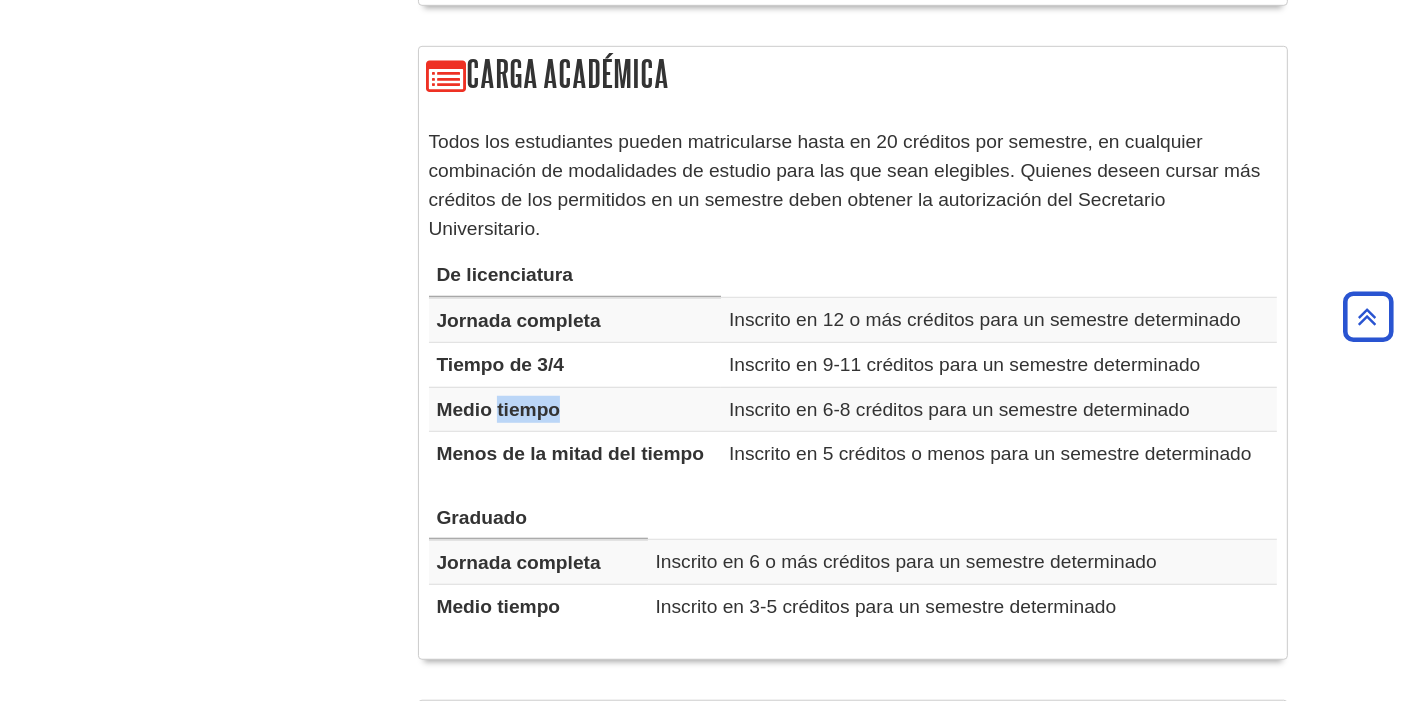 click on "Medio tiempo" at bounding box center (499, 409) 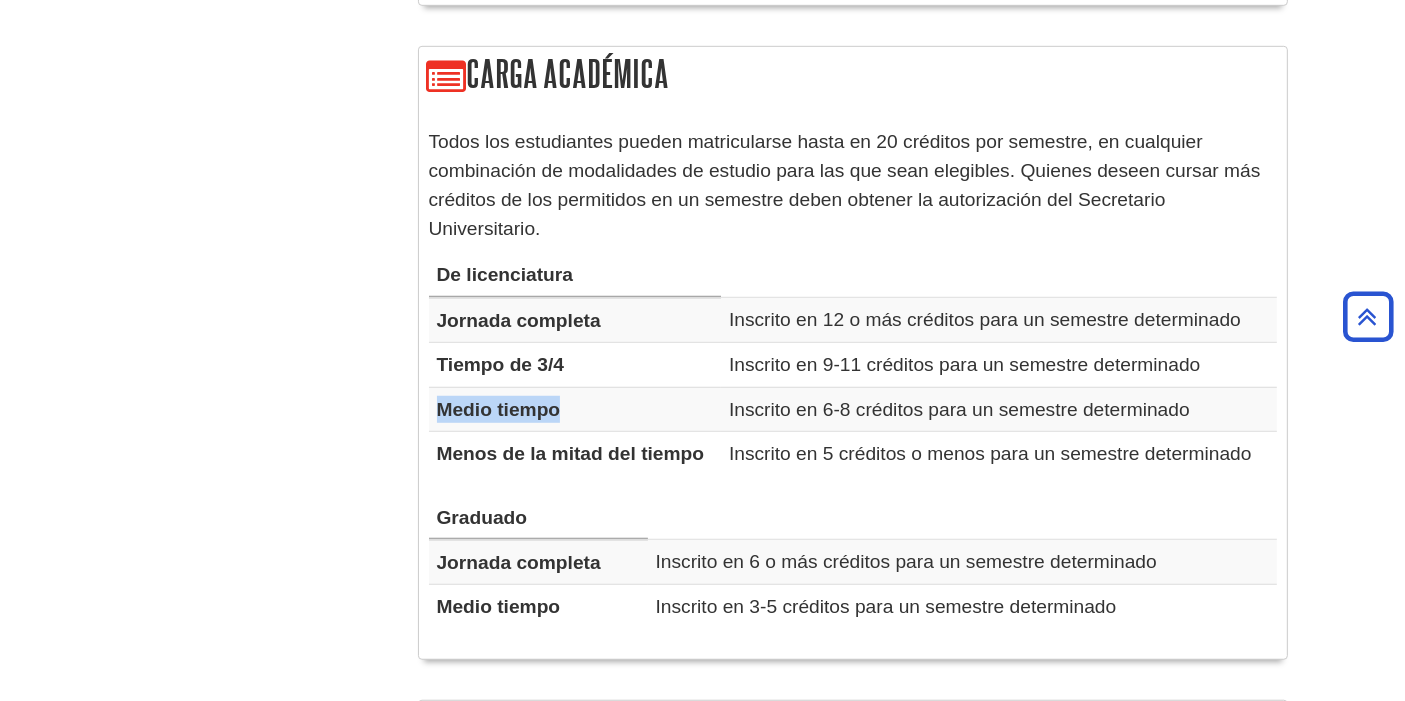click on "Medio tiempo" at bounding box center (499, 409) 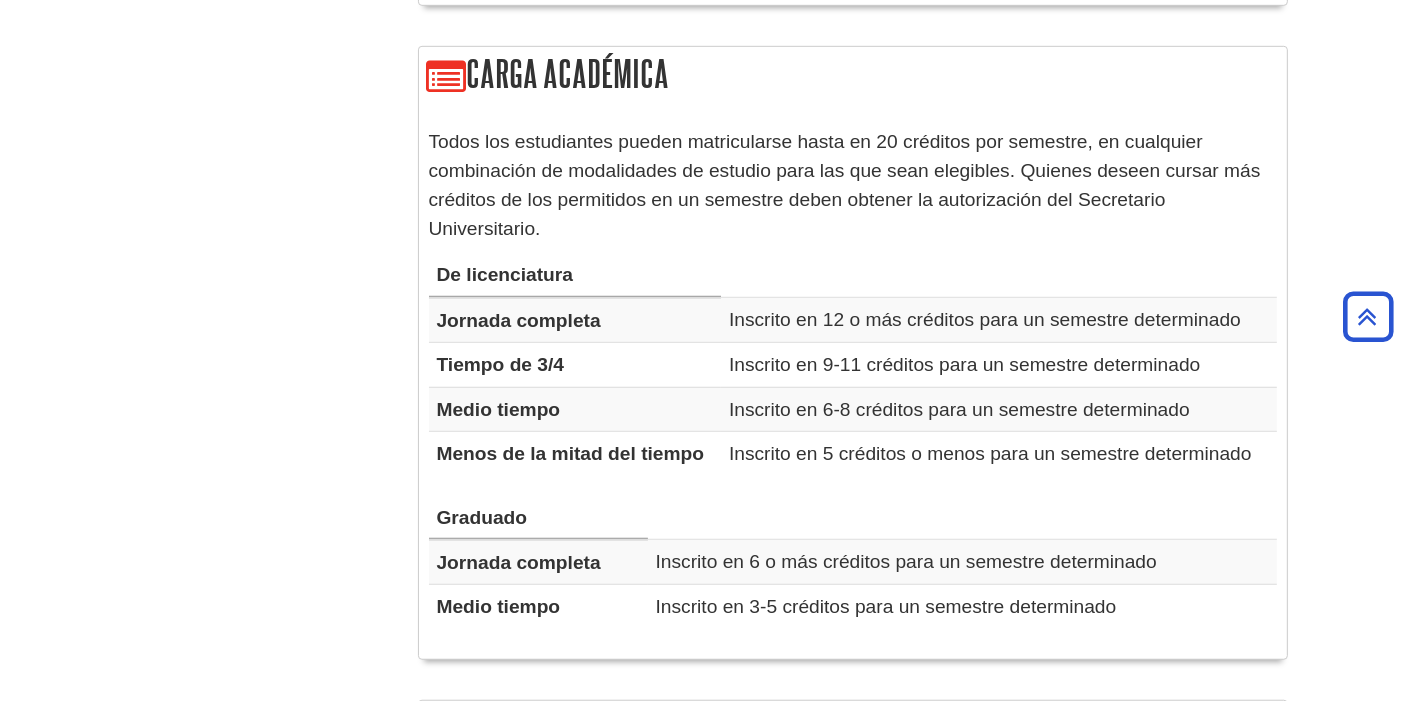 click on "Menos de la mitad del tiempo" at bounding box center (575, 454) 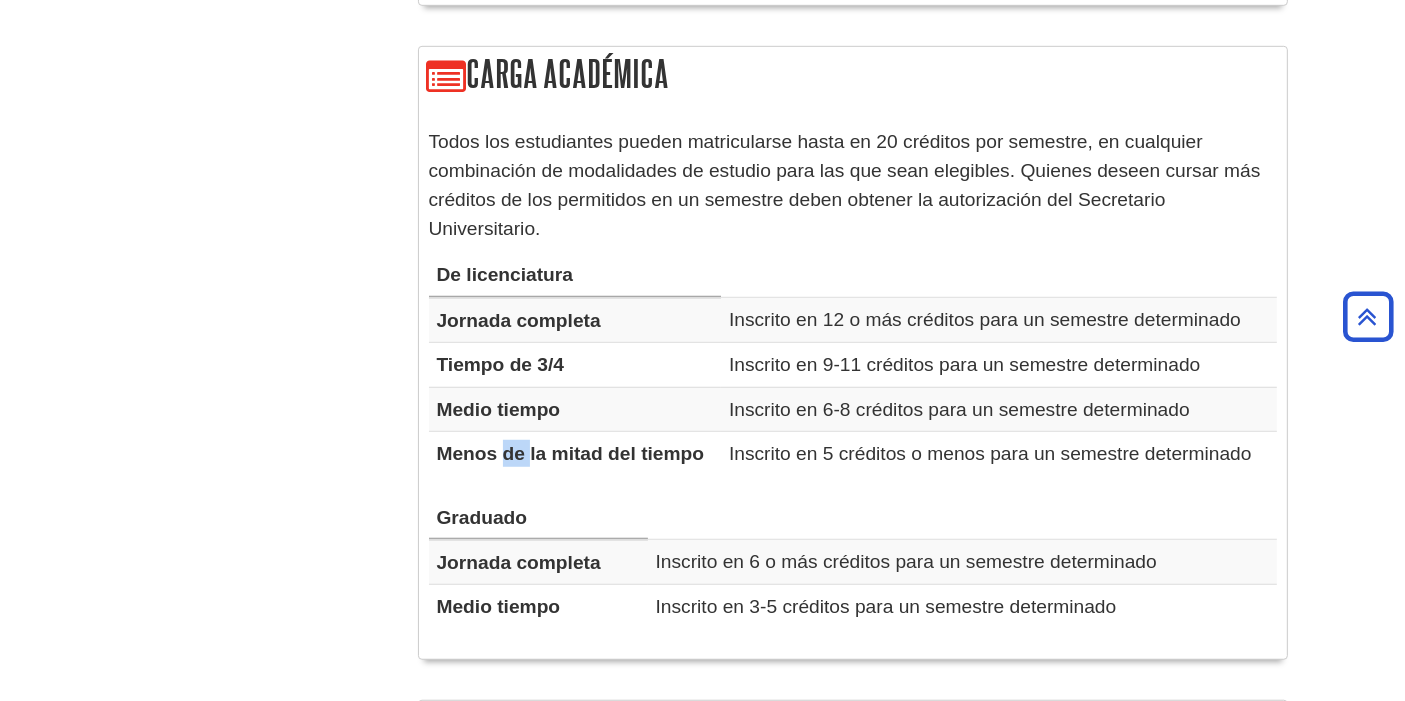 click on "Menos de la mitad del tiempo" at bounding box center [575, 454] 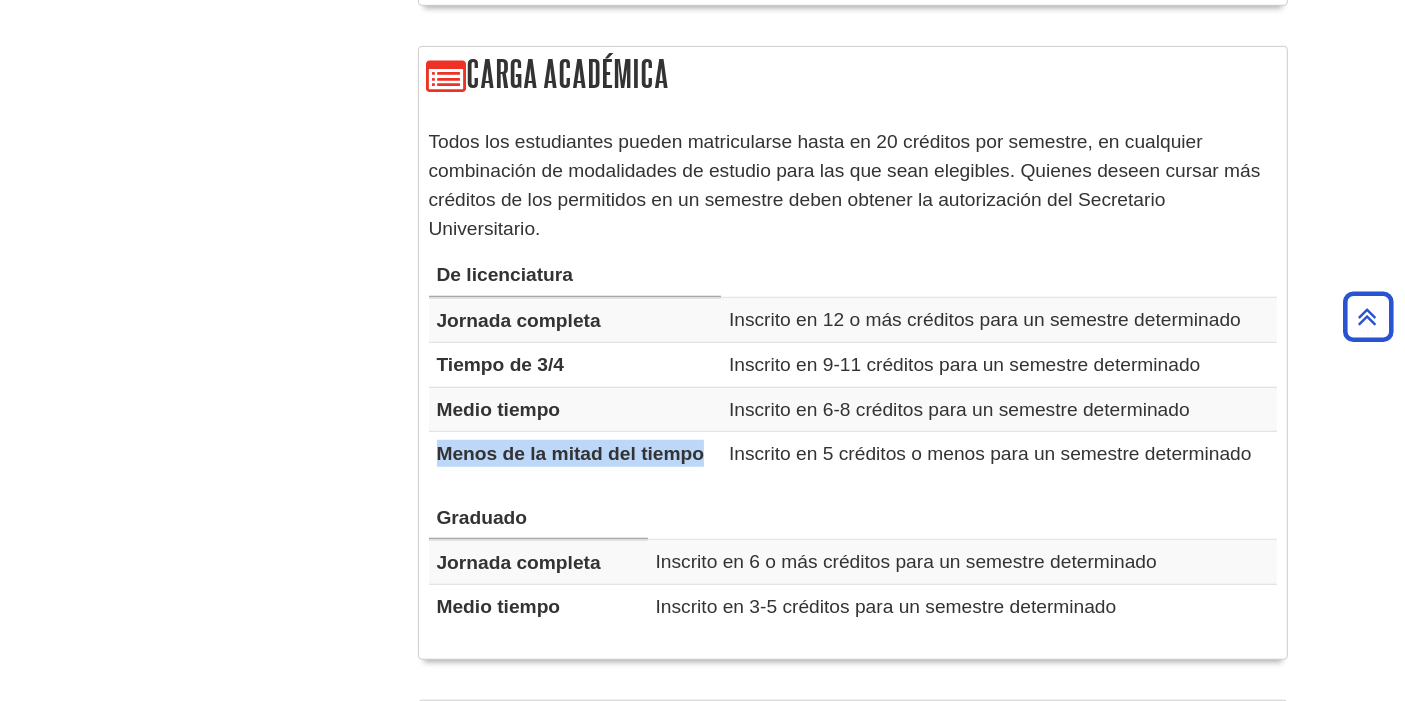 click on "Menos de la mitad del tiempo" at bounding box center [575, 454] 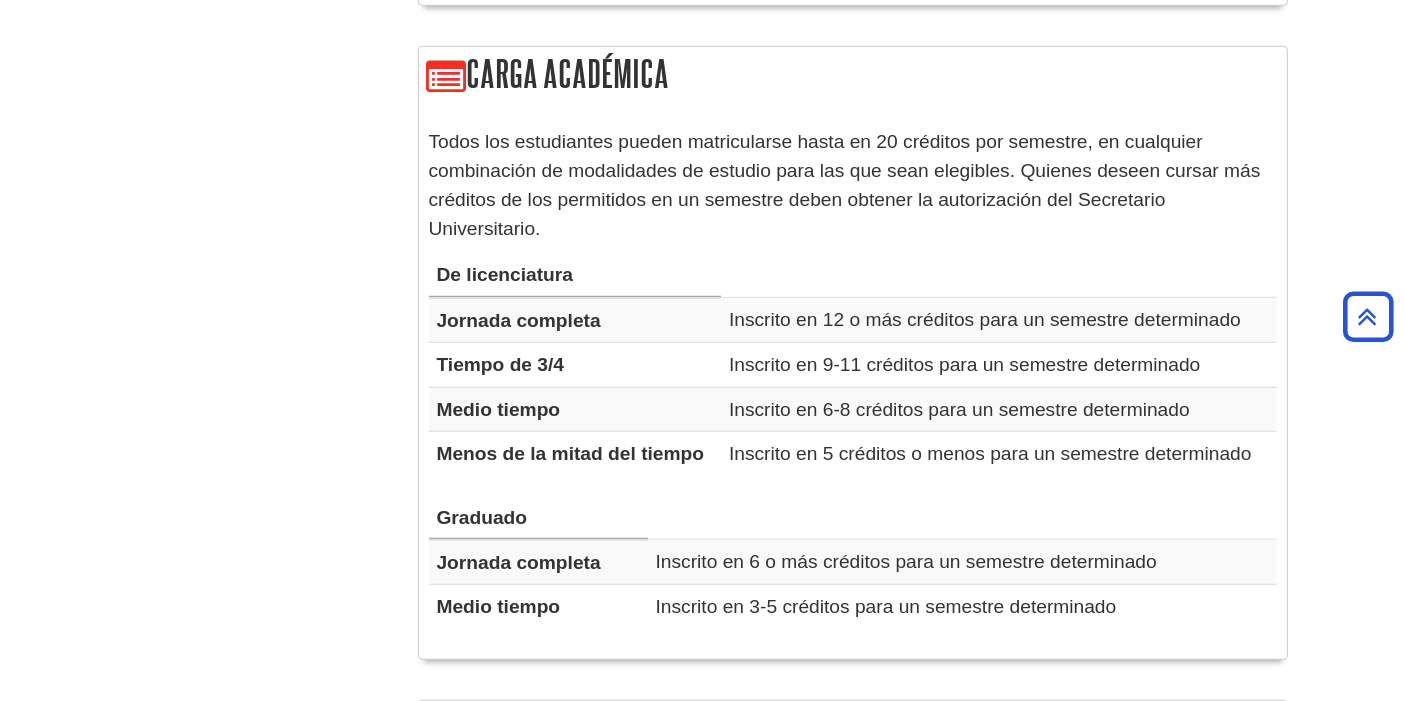 click on "Inscrito en 12 o más créditos para un semestre determinado" at bounding box center [985, 319] 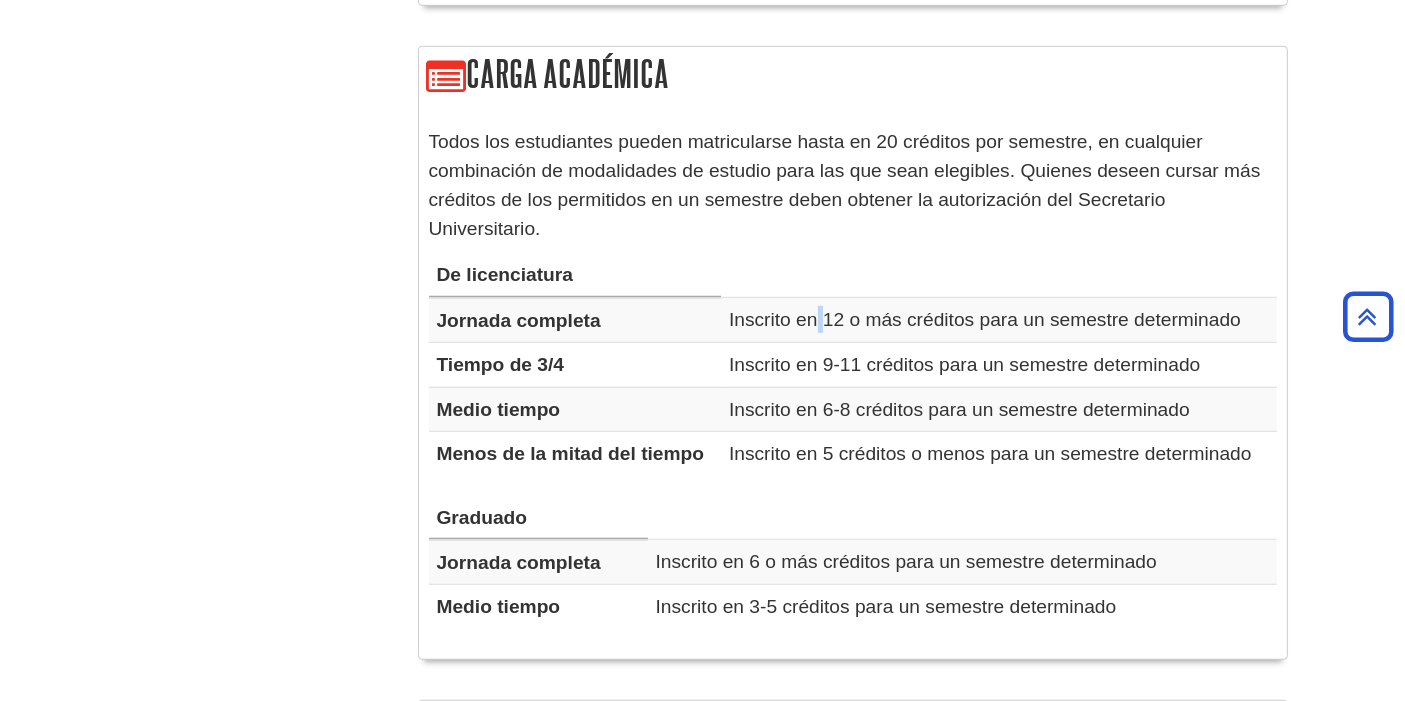 click on "Inscrito en 12 o más créditos para un semestre determinado" at bounding box center (985, 319) 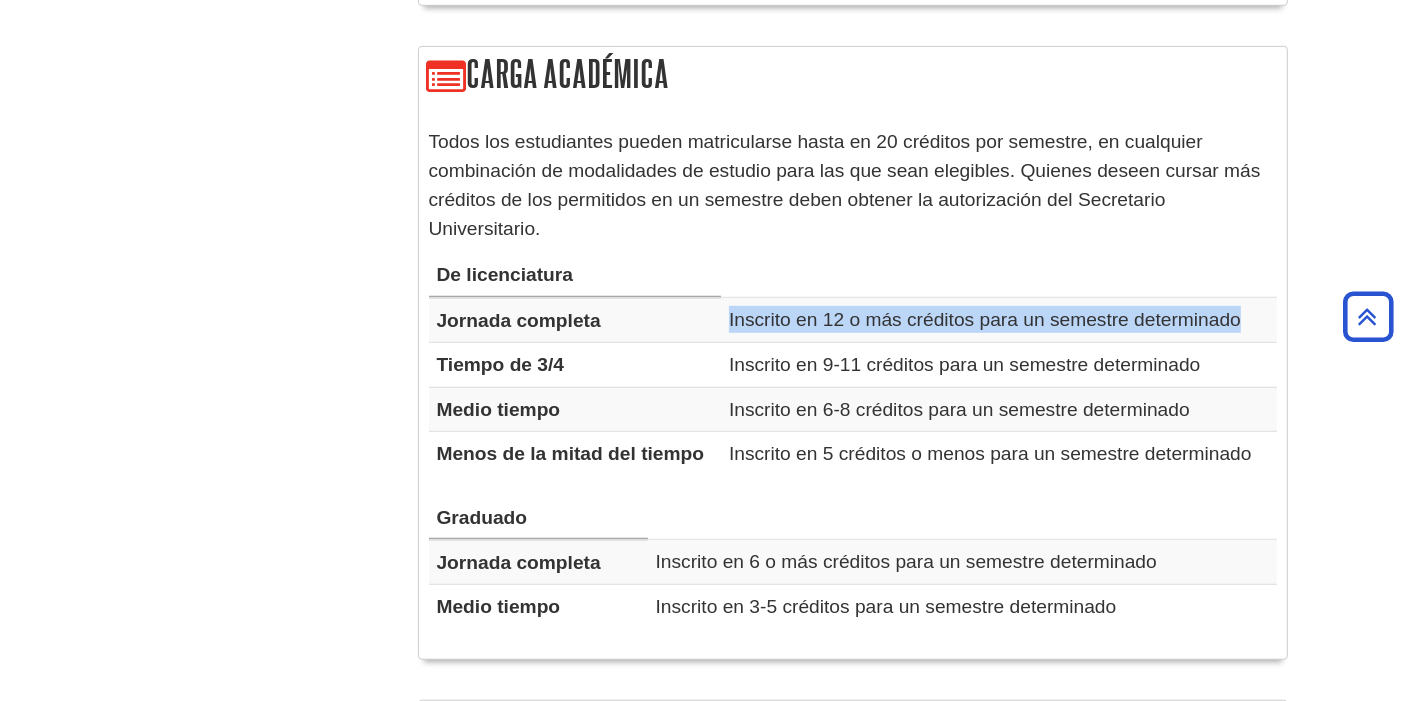 click on "Inscrito en 12 o más créditos para un semestre determinado" at bounding box center (985, 319) 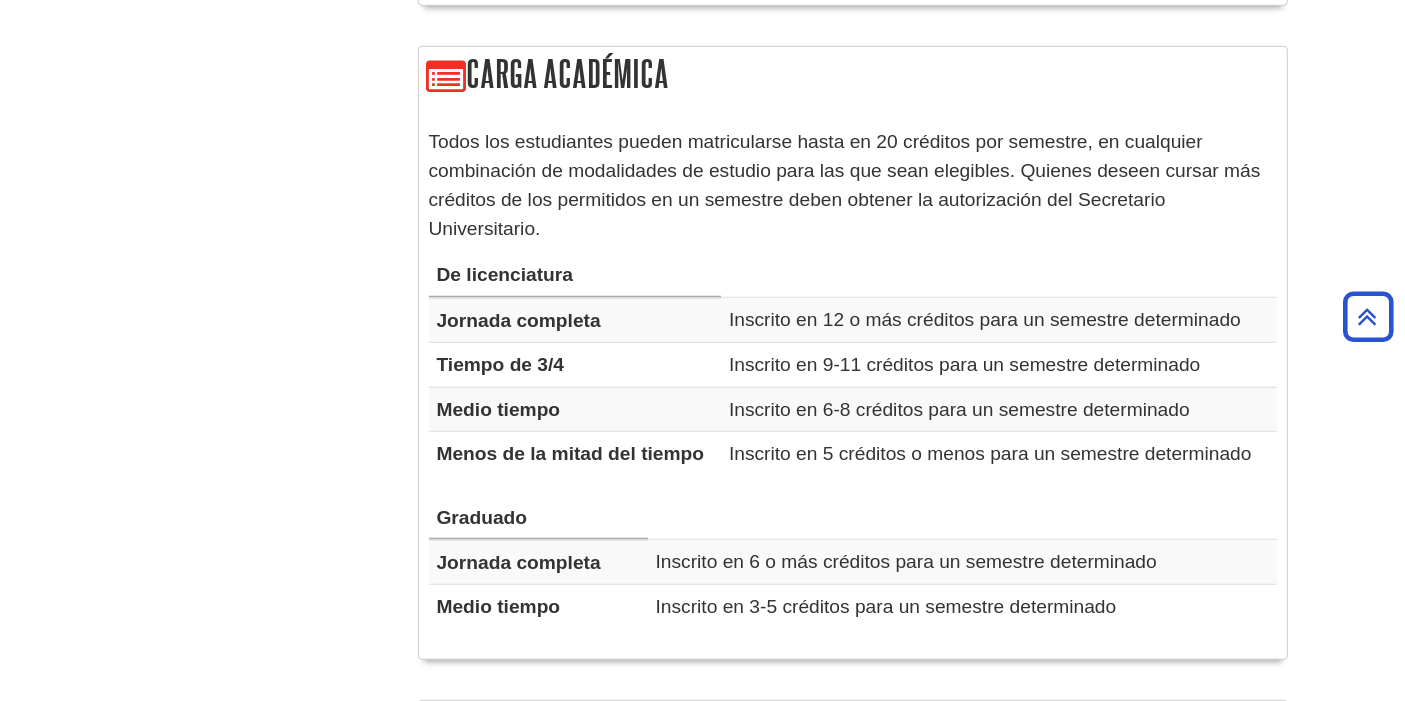 click on "Inscrito en 9-11 créditos para un semestre determinado" at bounding box center [964, 364] 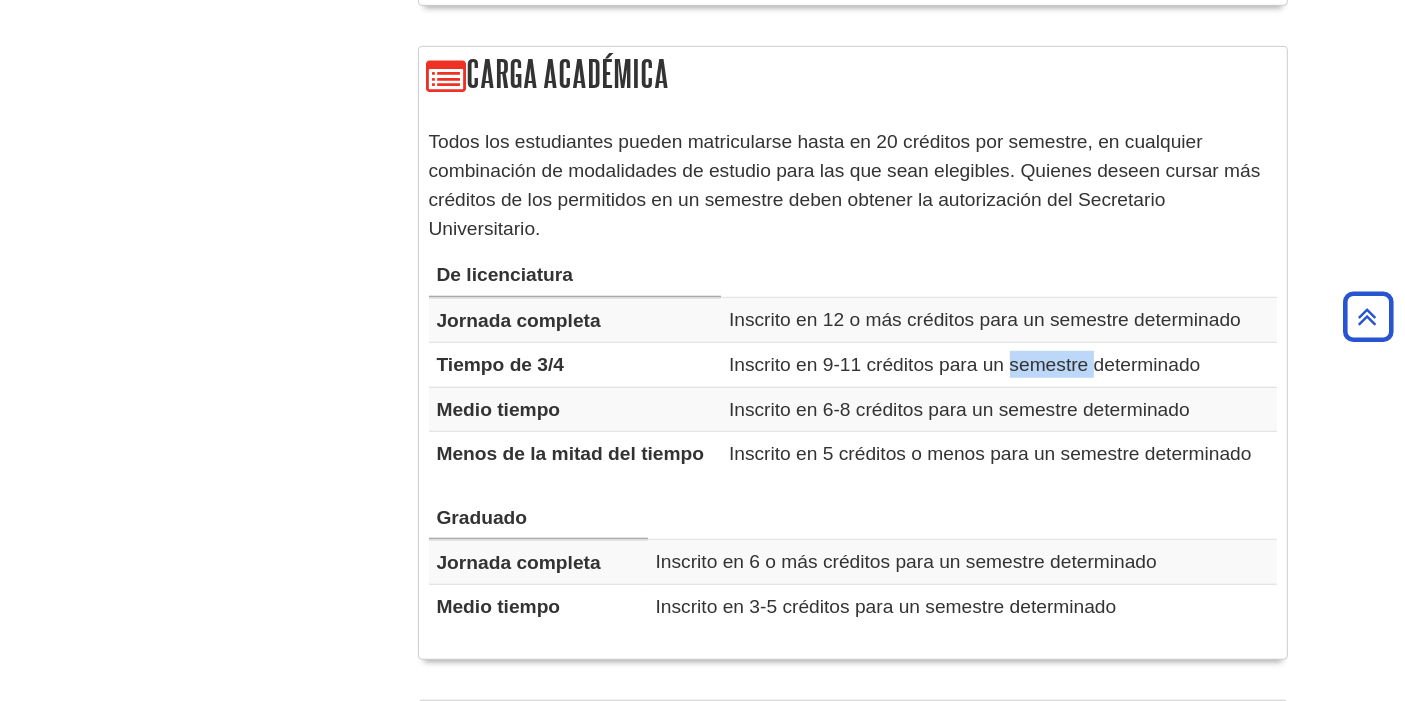 click on "Inscrito en 9-11 créditos para un semestre determinado" at bounding box center (964, 364) 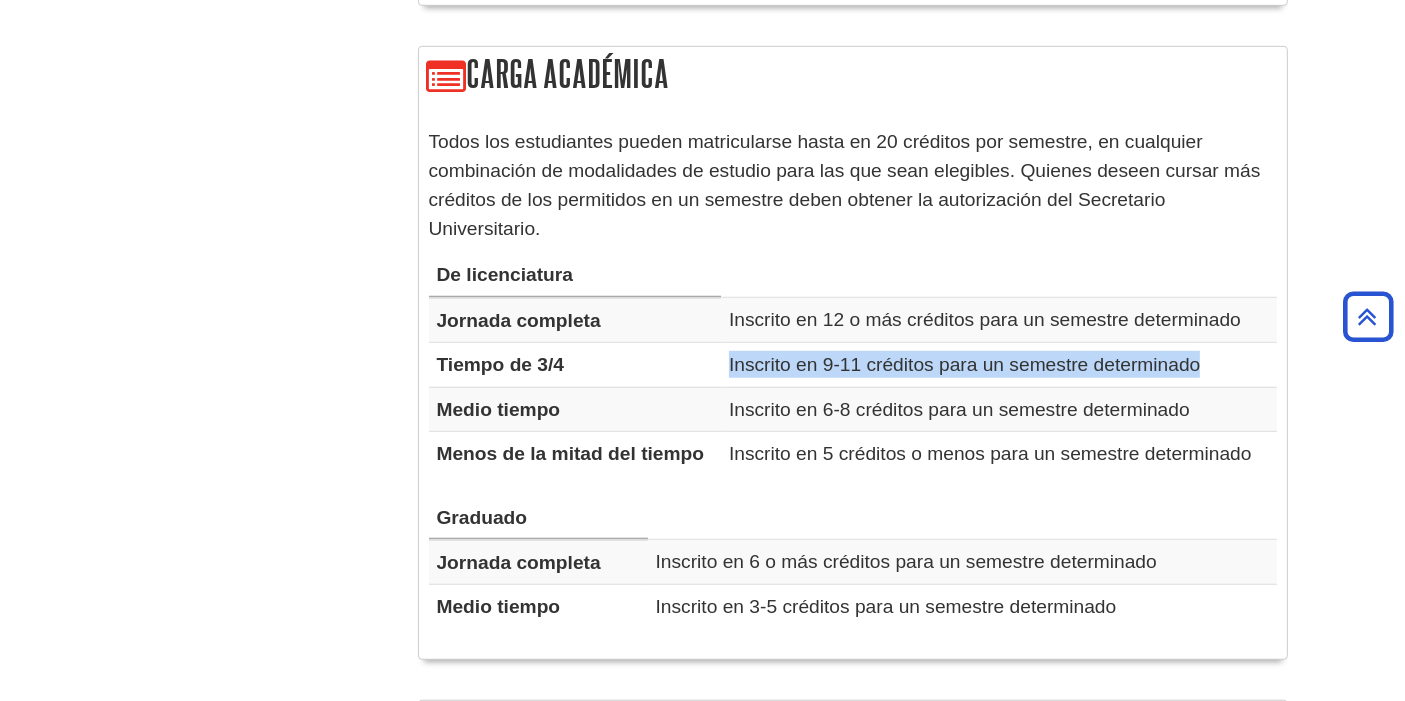 click on "Inscrito en 9-11 créditos para un semestre determinado" at bounding box center [964, 364] 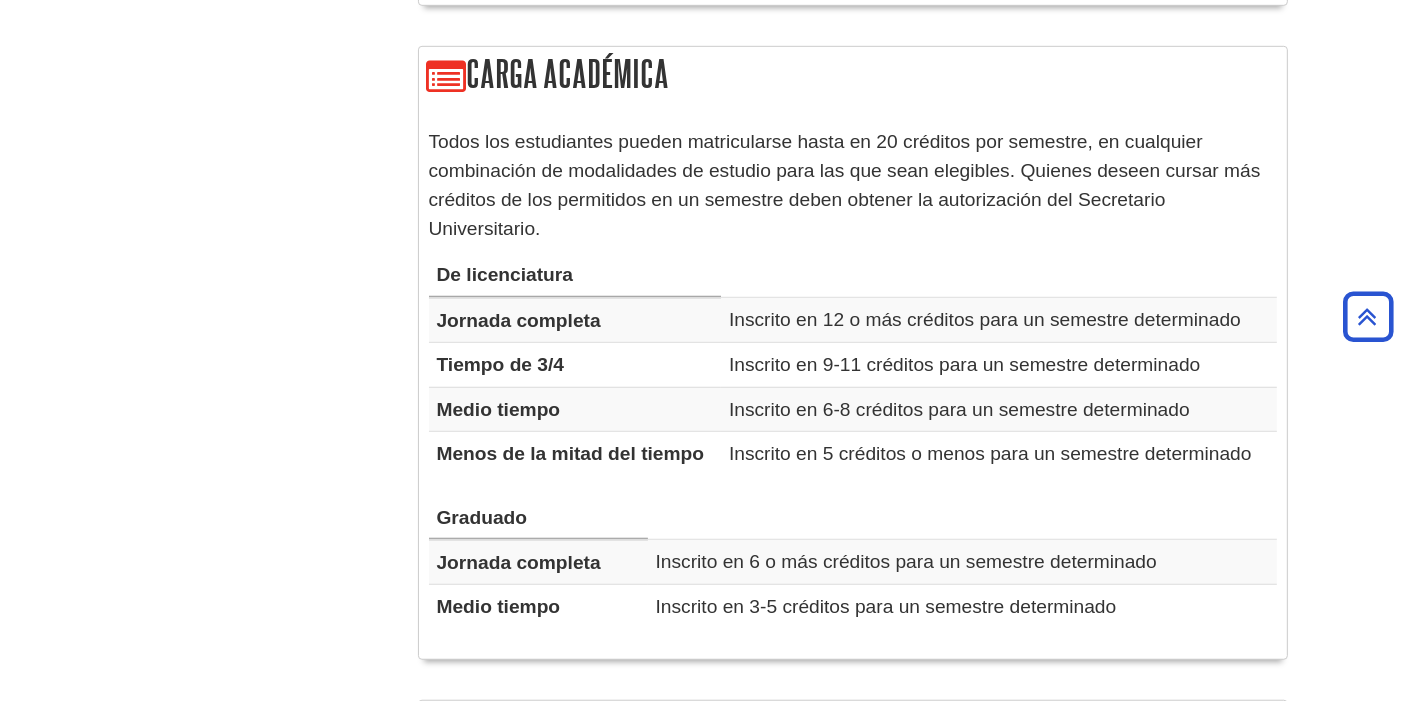 click on "Inscrito en 6-8 créditos para un semestre determinado" at bounding box center [999, 409] 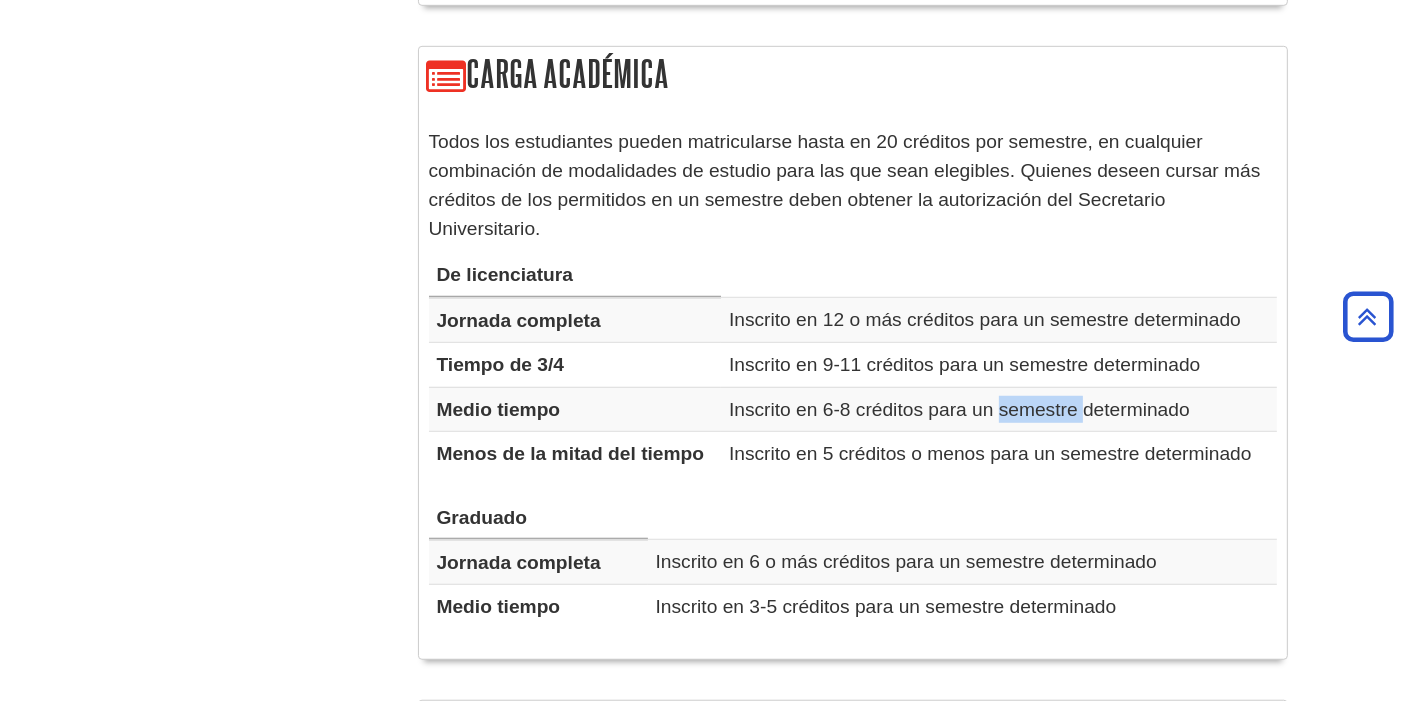 click on "Inscrito en 6-8 créditos para un semestre determinado" at bounding box center (999, 409) 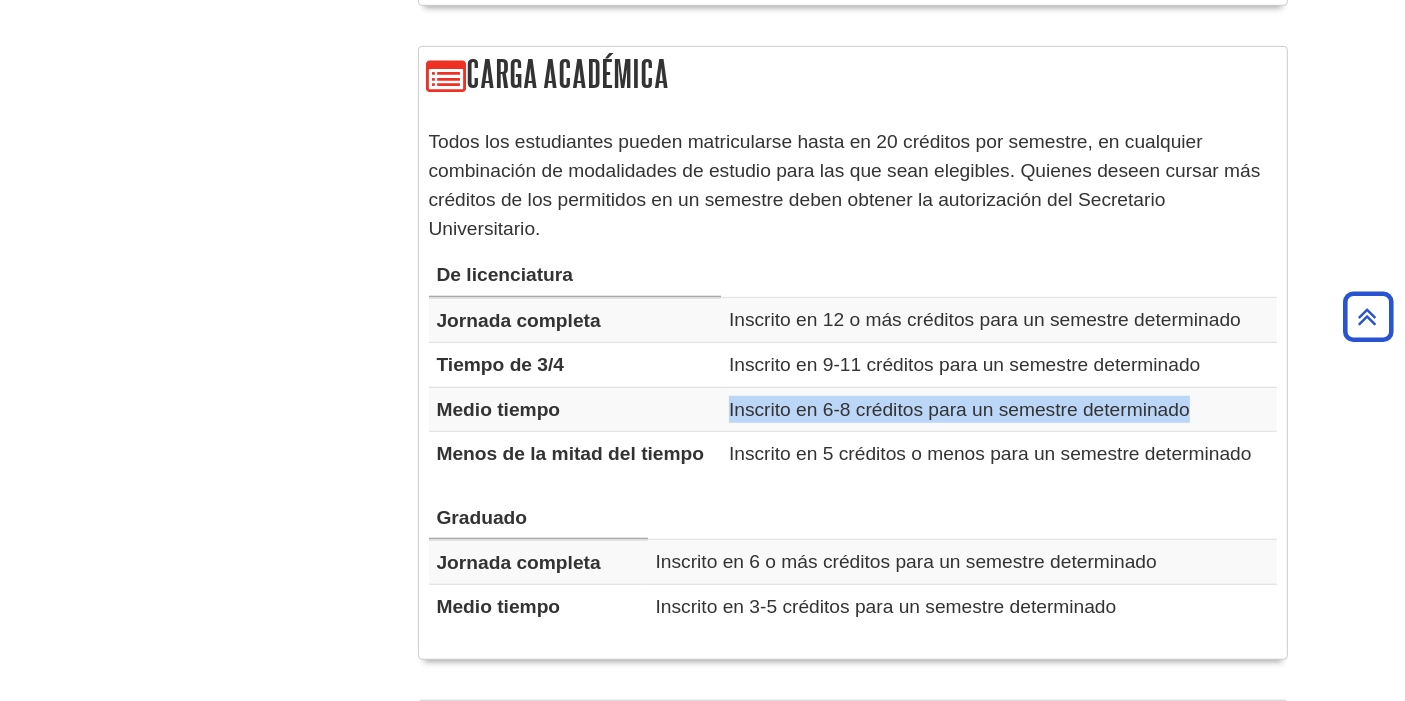 click on "Inscrito en 6-8 créditos para un semestre determinado" at bounding box center (999, 409) 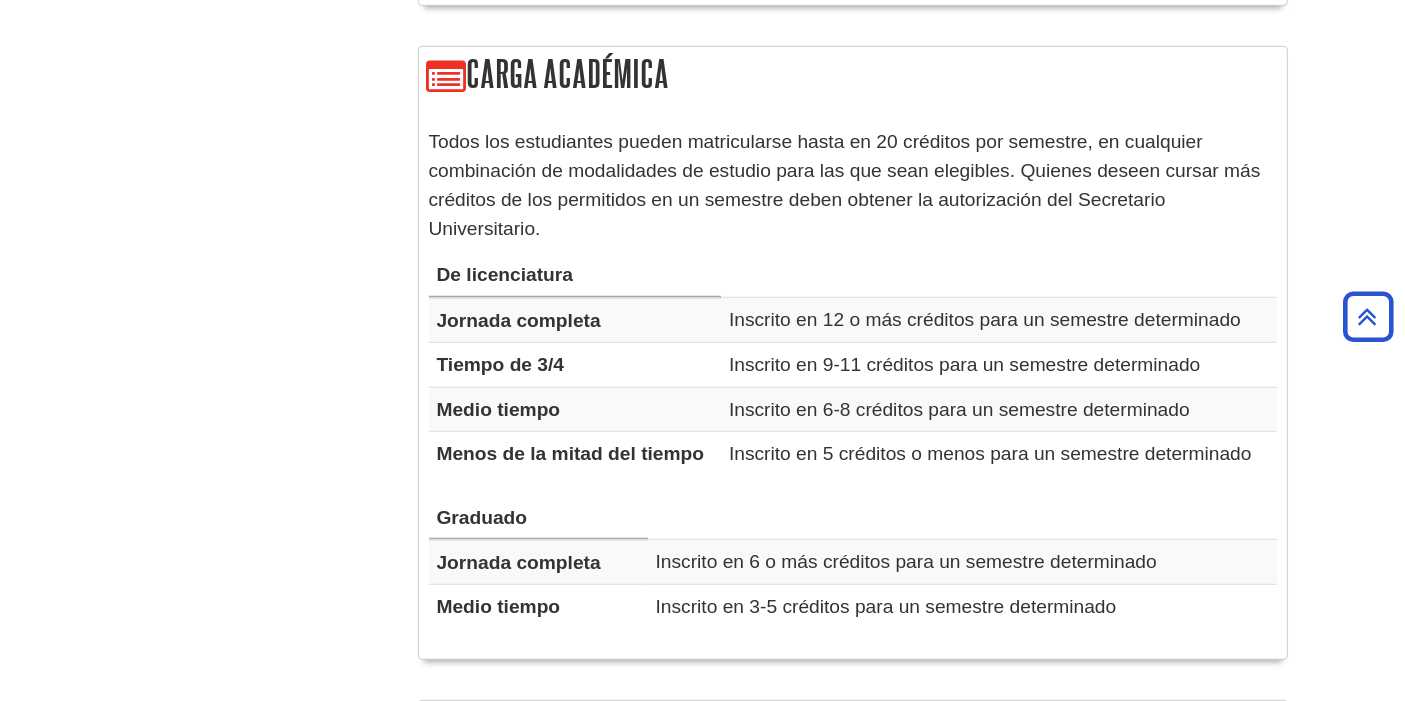 click on "Inscrito en 5 créditos o menos para un semestre determinado" at bounding box center (990, 453) 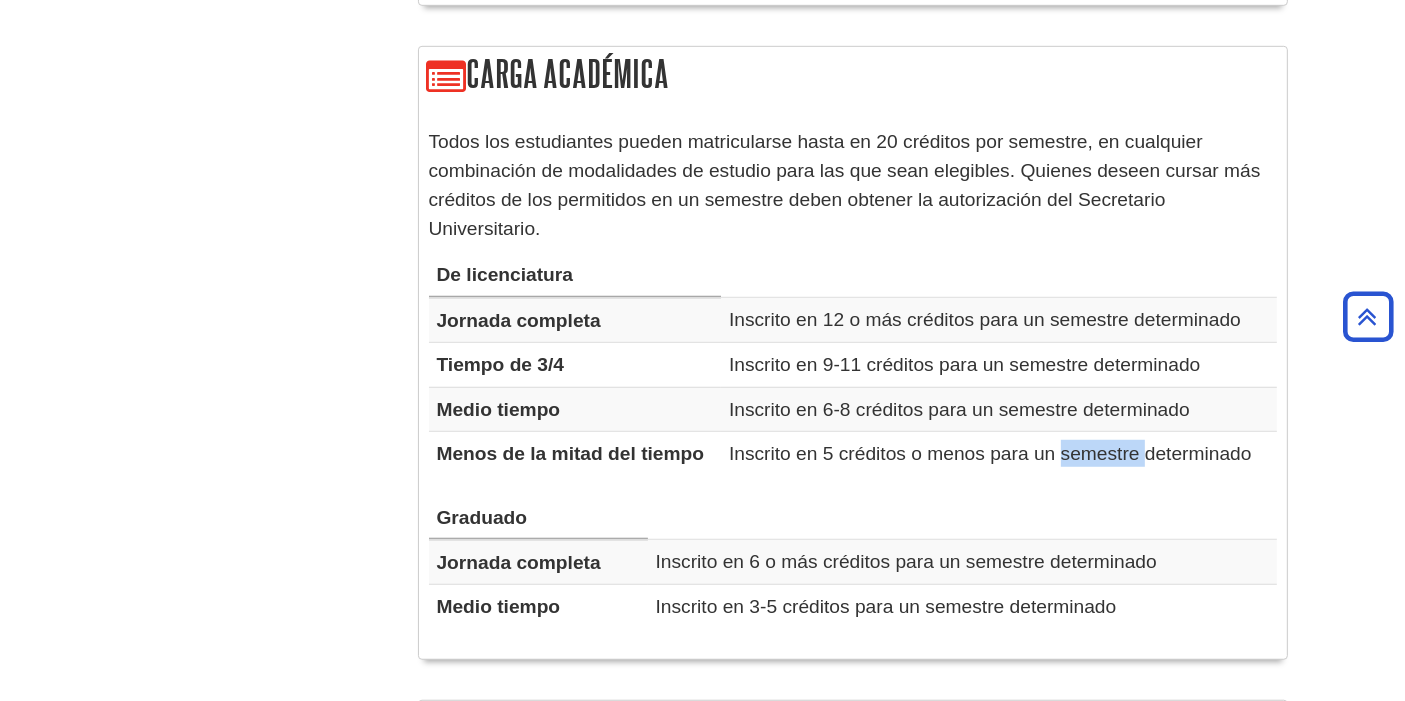 click on "Inscrito en 5 créditos o menos para un semestre determinado" at bounding box center (990, 453) 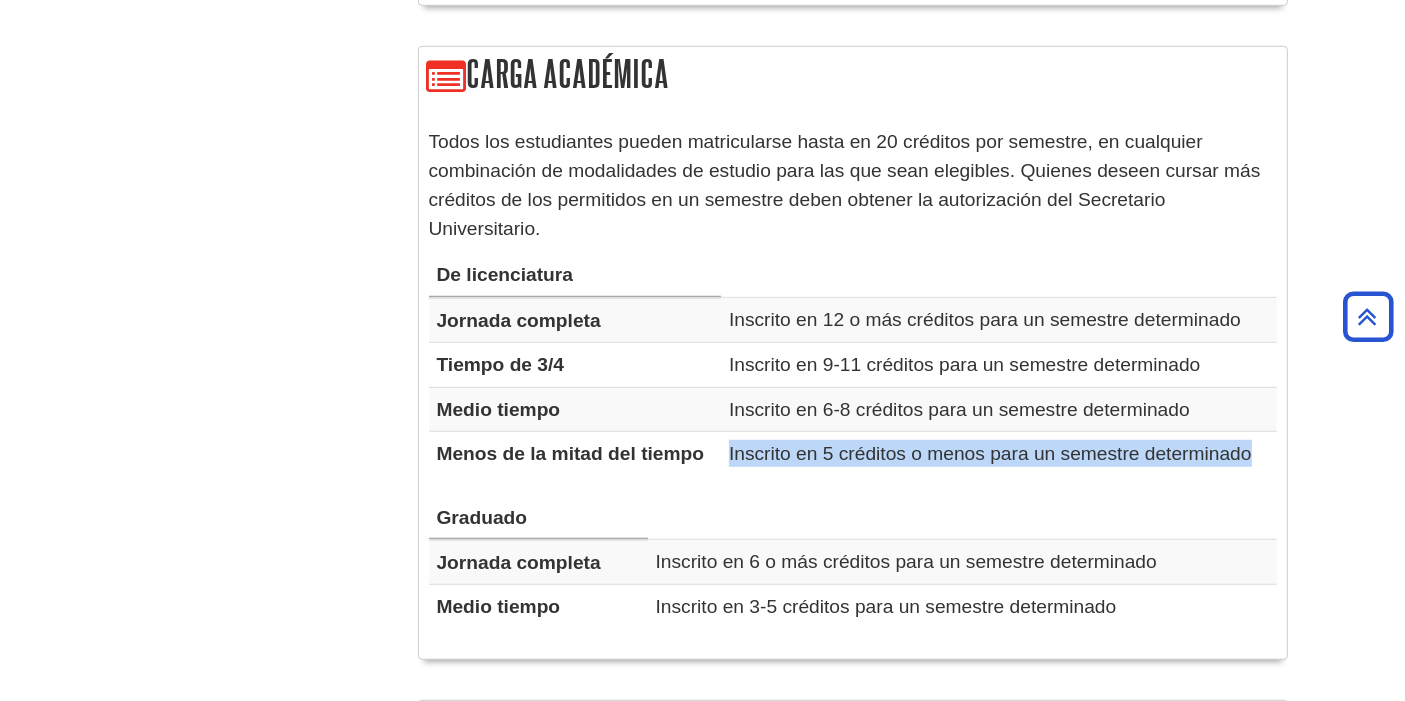 click on "Inscrito en 5 créditos o menos para un semestre determinado" at bounding box center [990, 453] 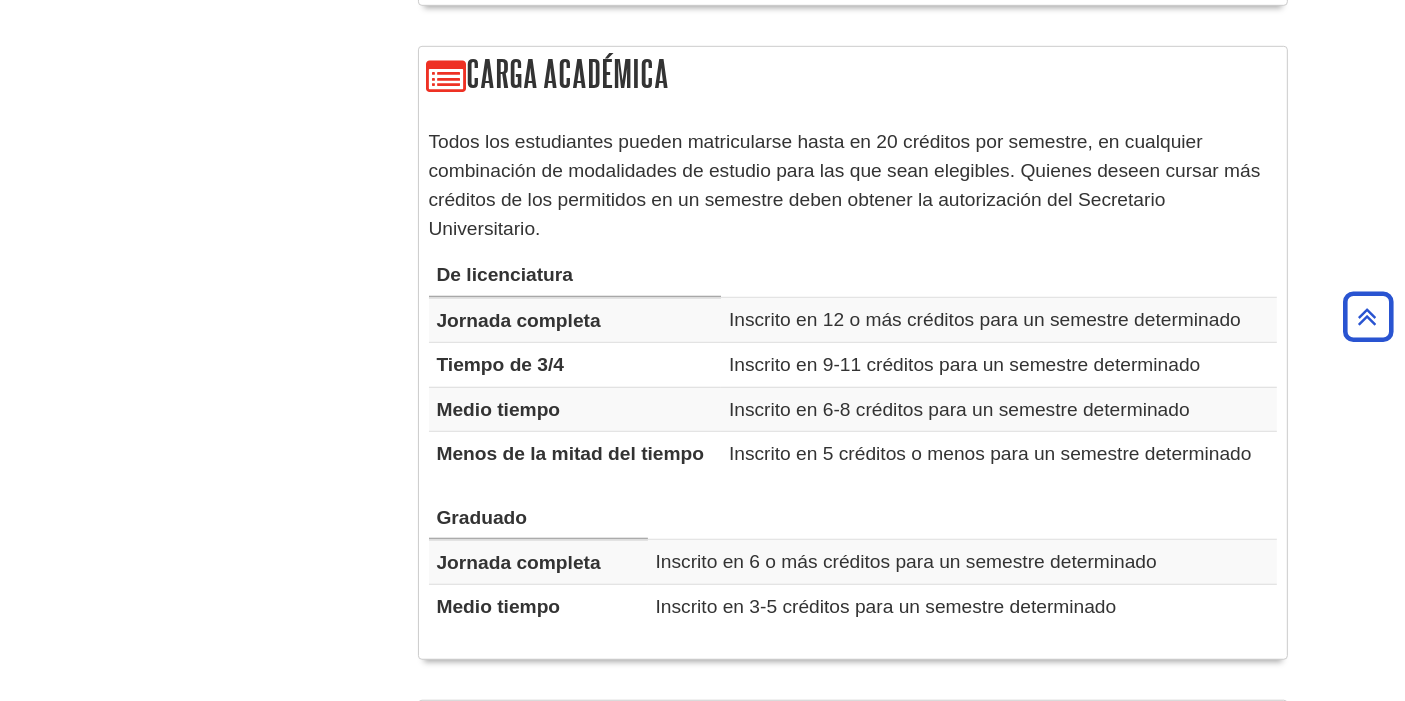 click on "Graduado" at bounding box center (482, 517) 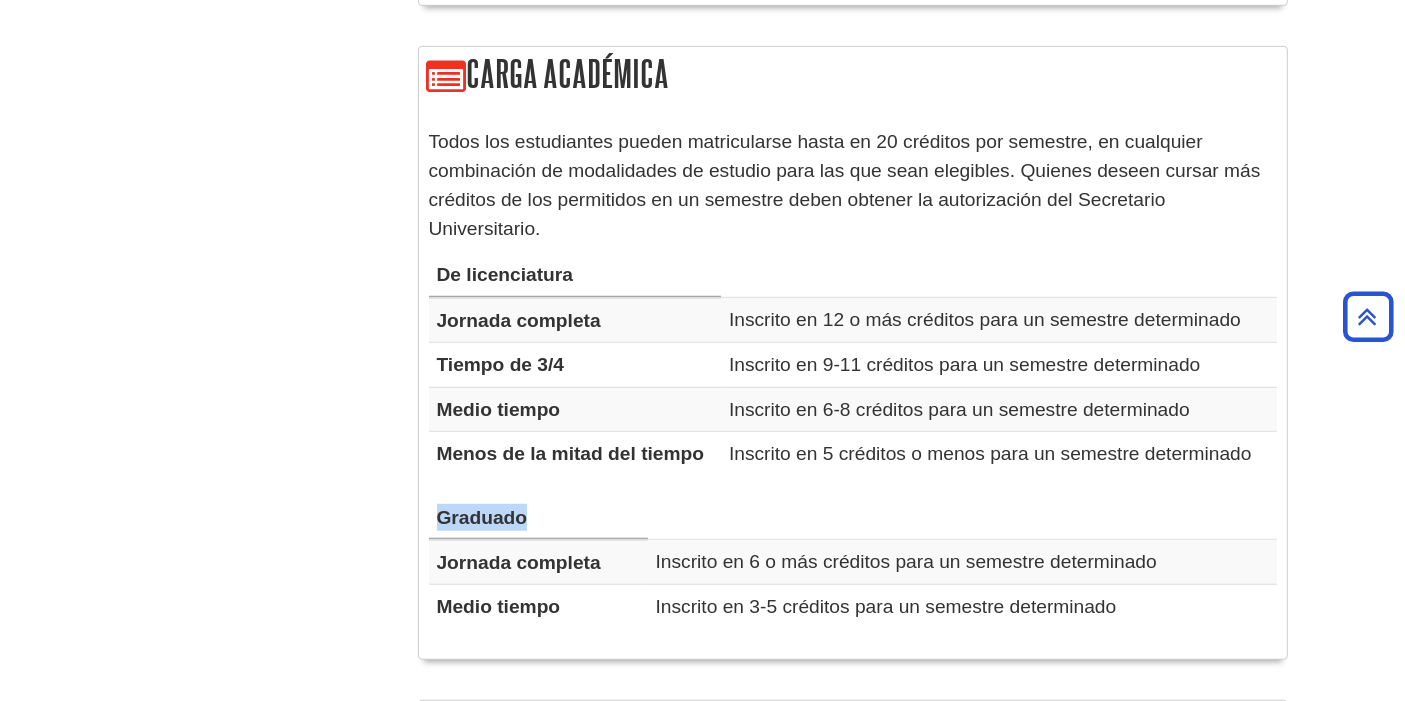 click on "Graduado" at bounding box center (482, 517) 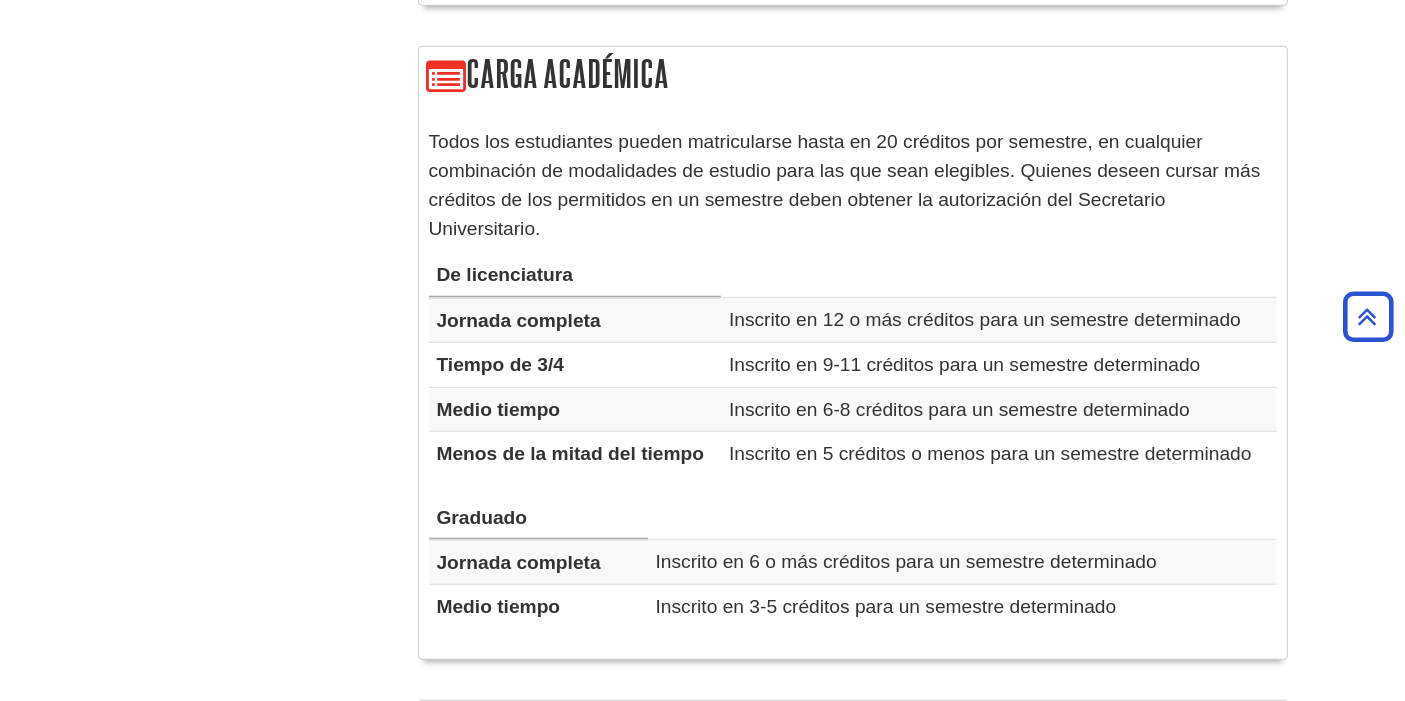 click on "Jornada completa" at bounding box center (519, 562) 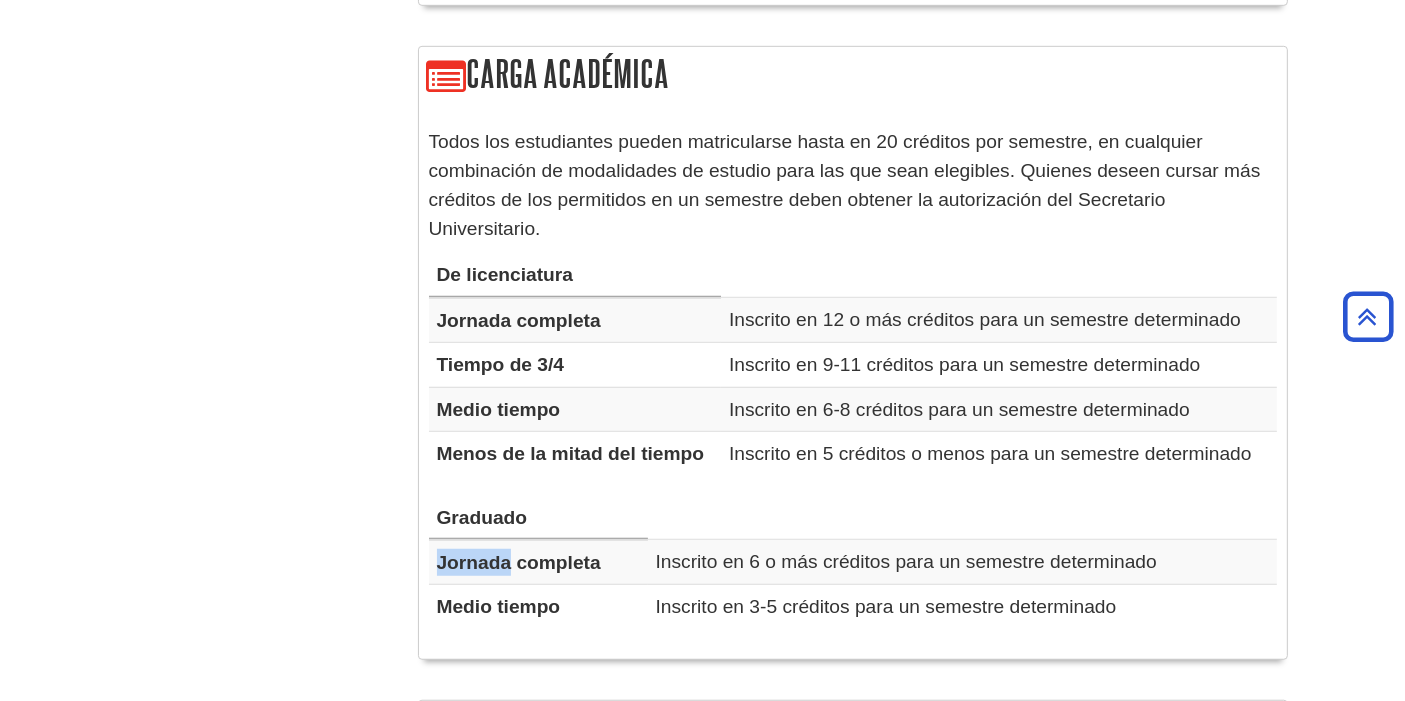 click on "Jornada completa" at bounding box center [519, 562] 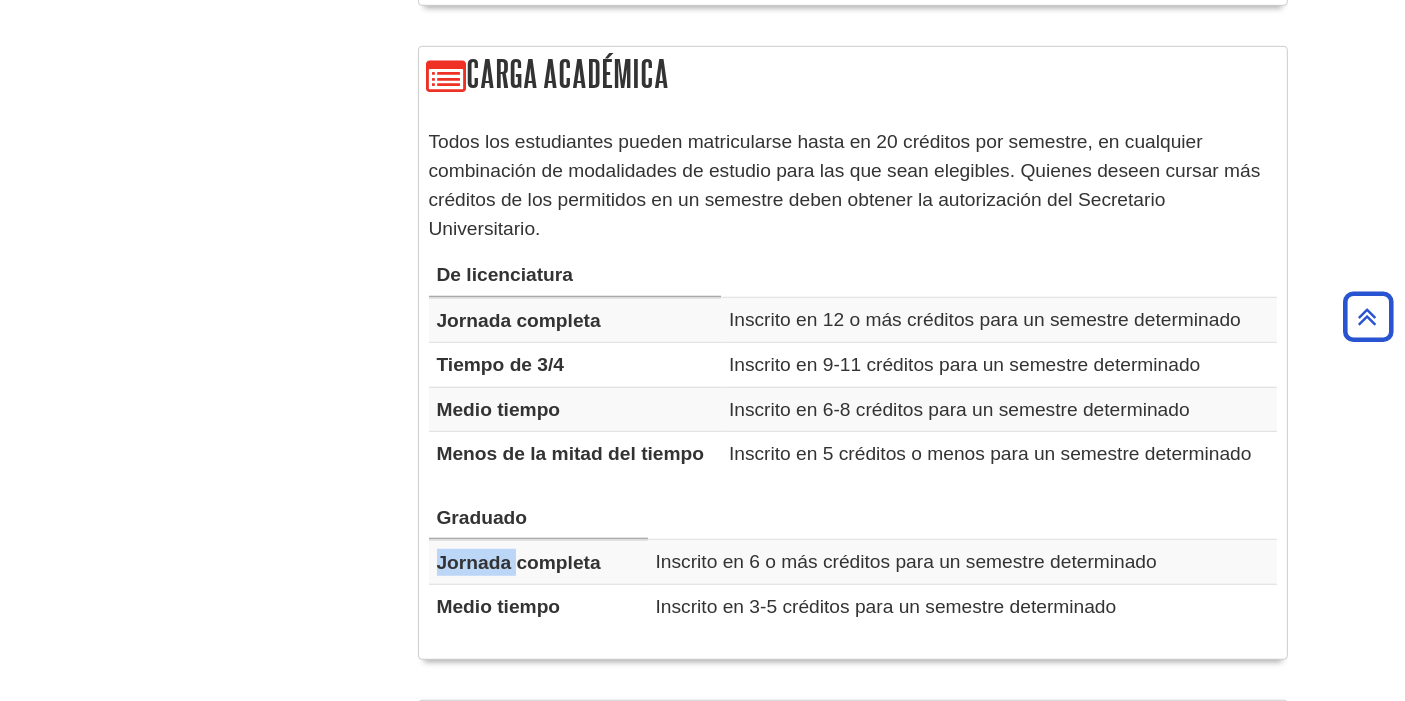 click on "Jornada completa" at bounding box center [519, 562] 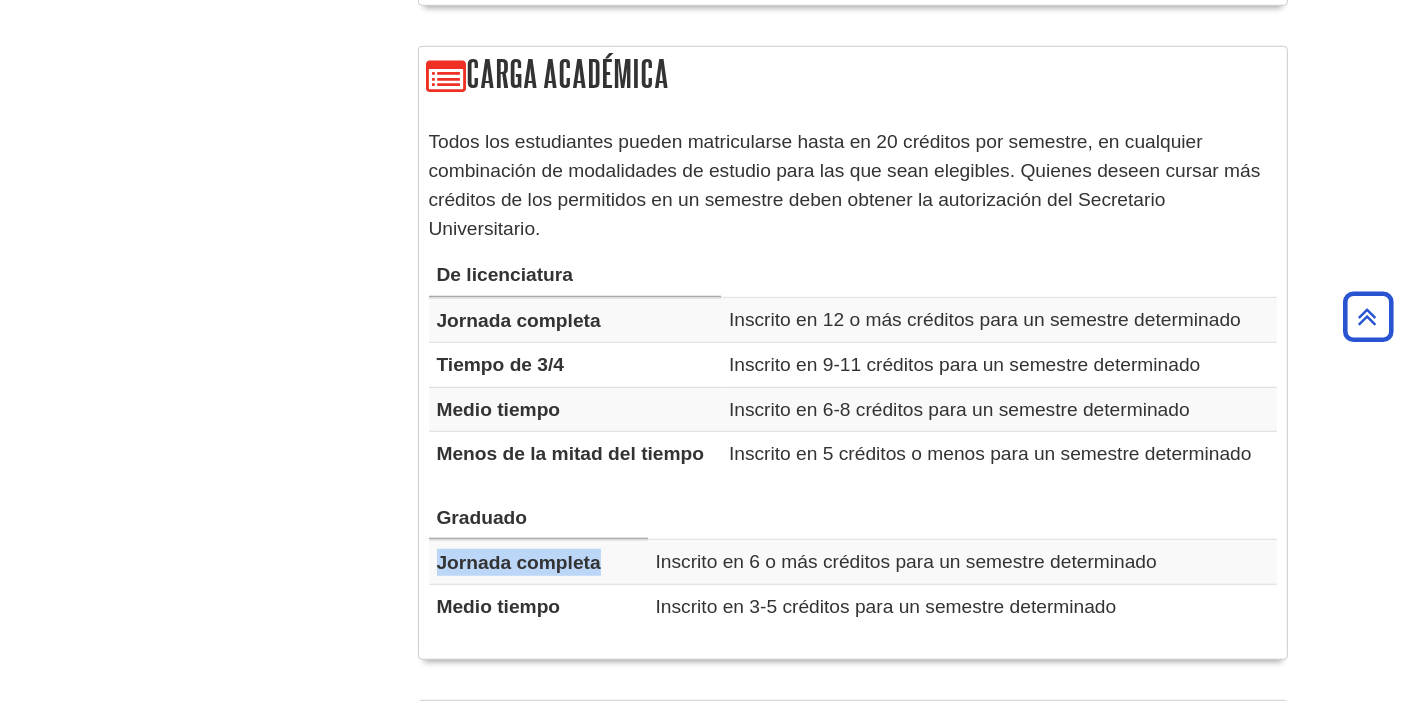 click on "Jornada completa" at bounding box center [519, 562] 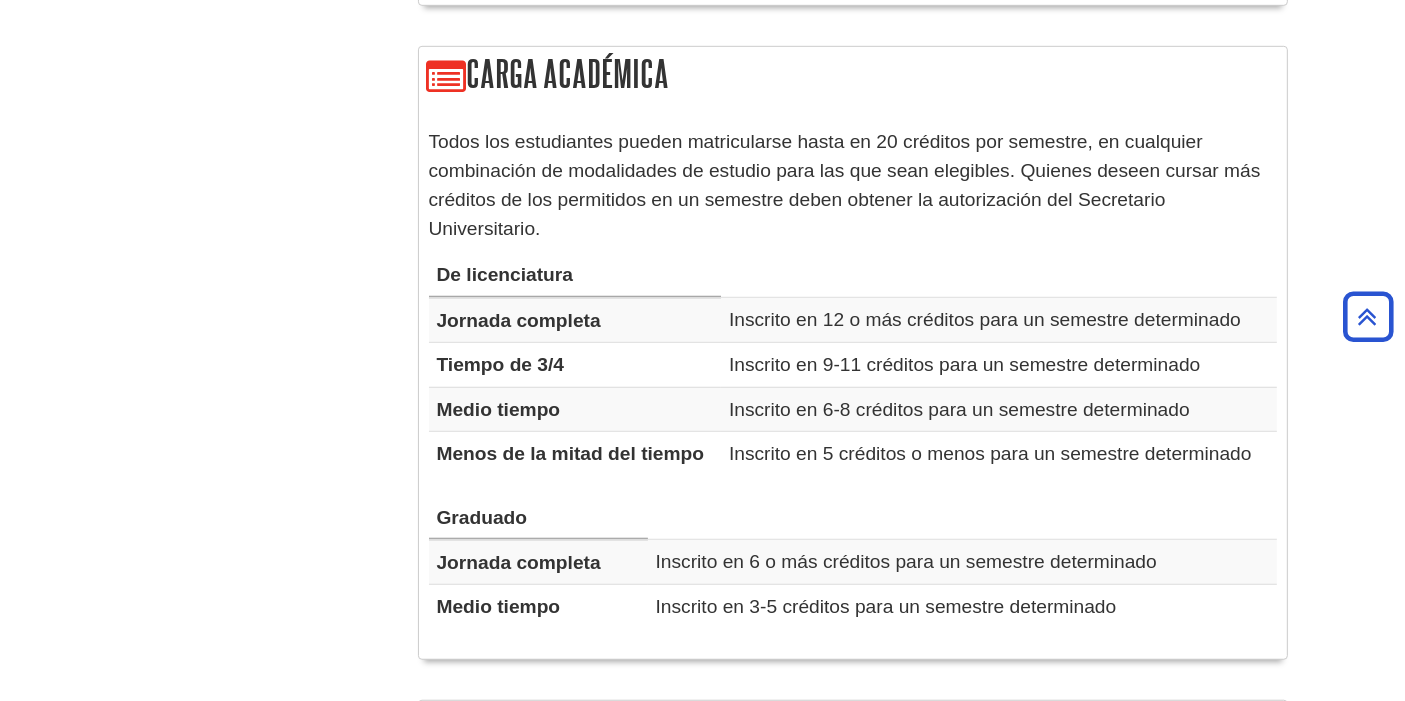 click on "Medio tiempo" at bounding box center [499, 606] 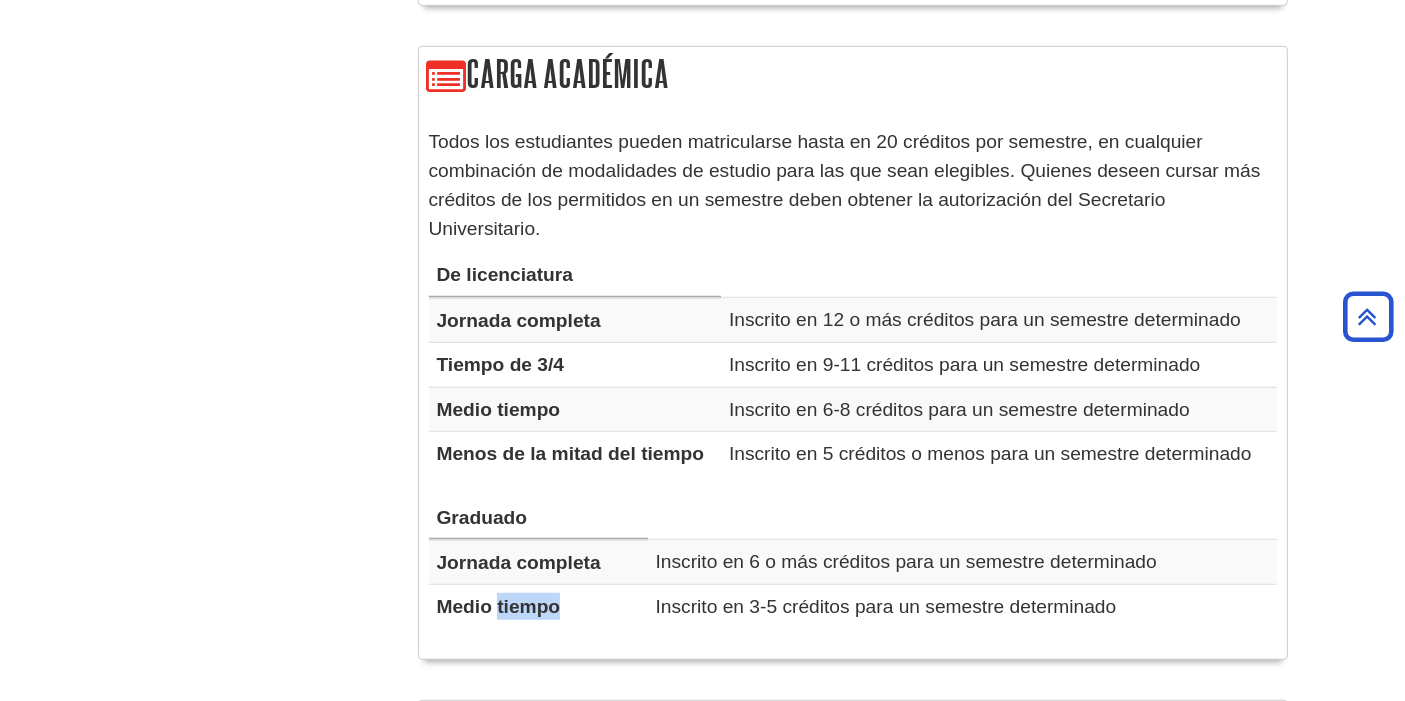 click on "Medio tiempo" at bounding box center (499, 606) 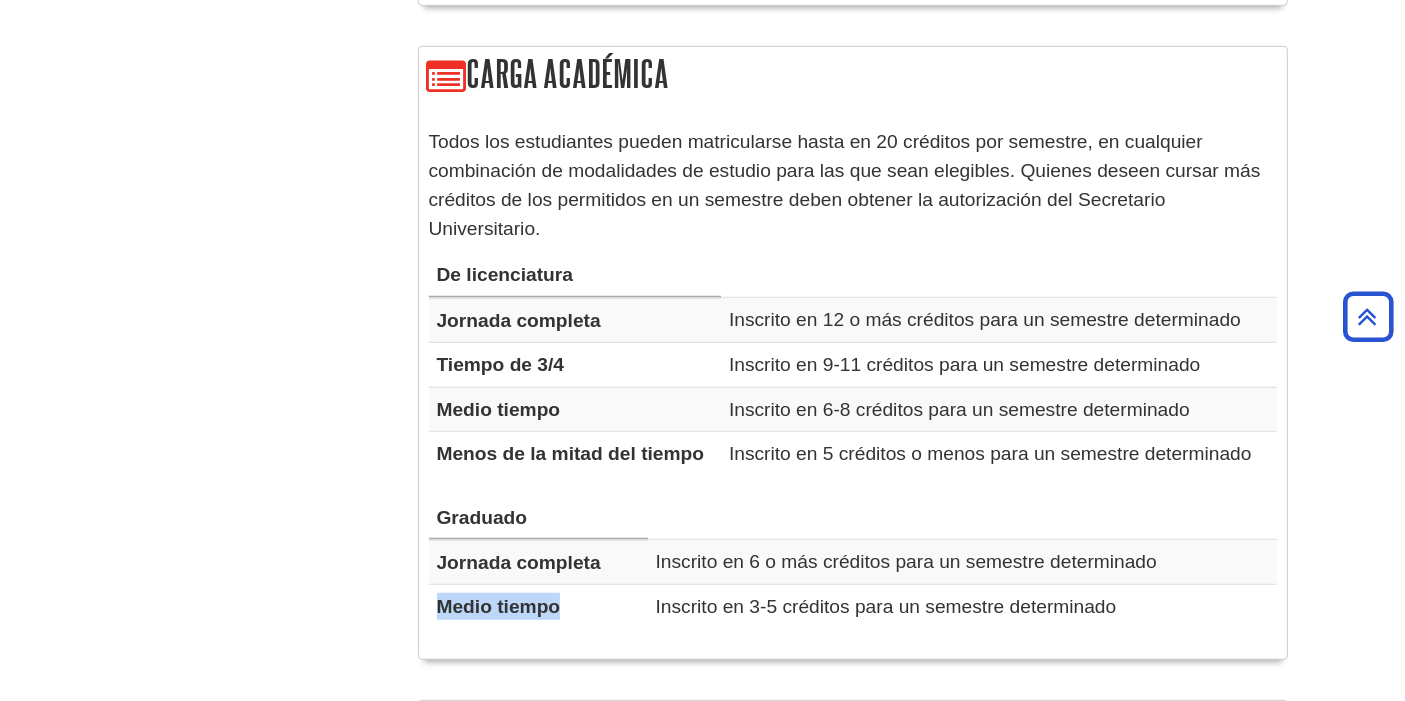 click on "Medio tiempo" at bounding box center [499, 606] 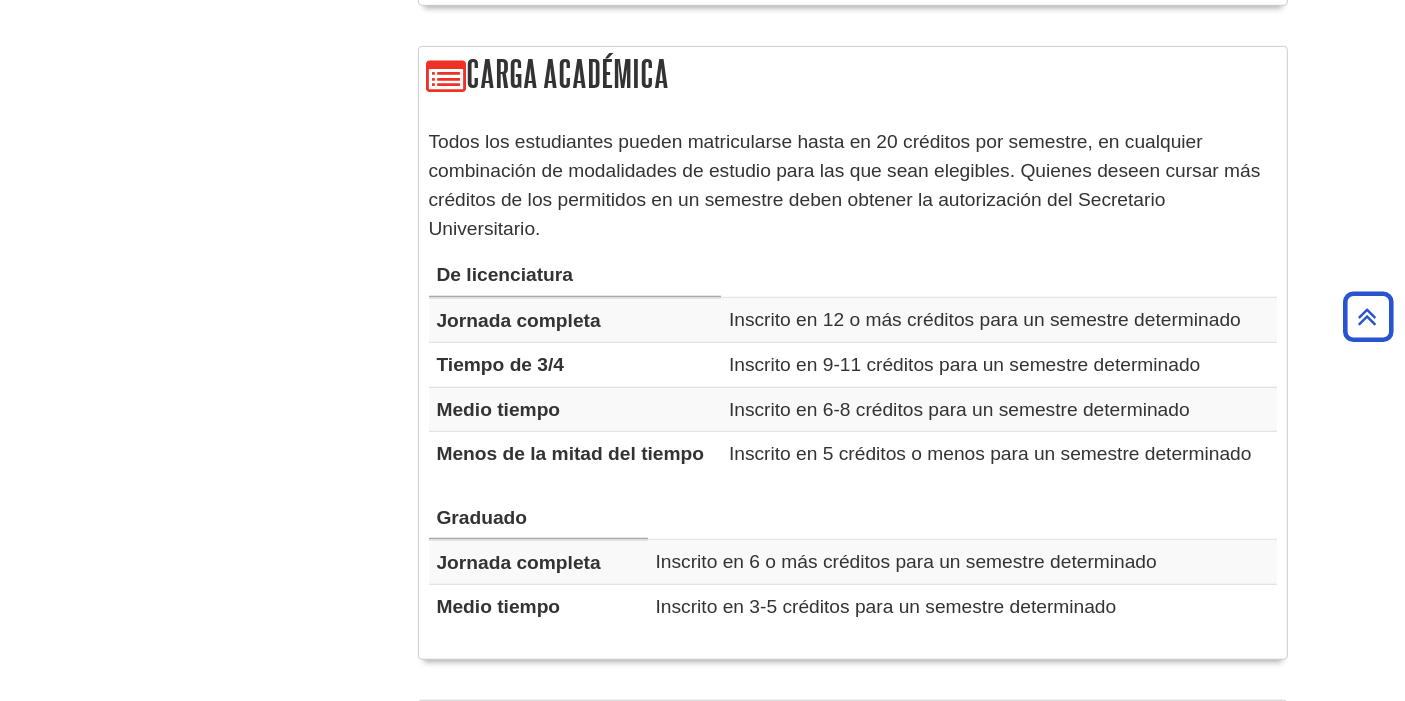 click on "Inscrito en 6 o más créditos para un semestre determinado" at bounding box center [906, 561] 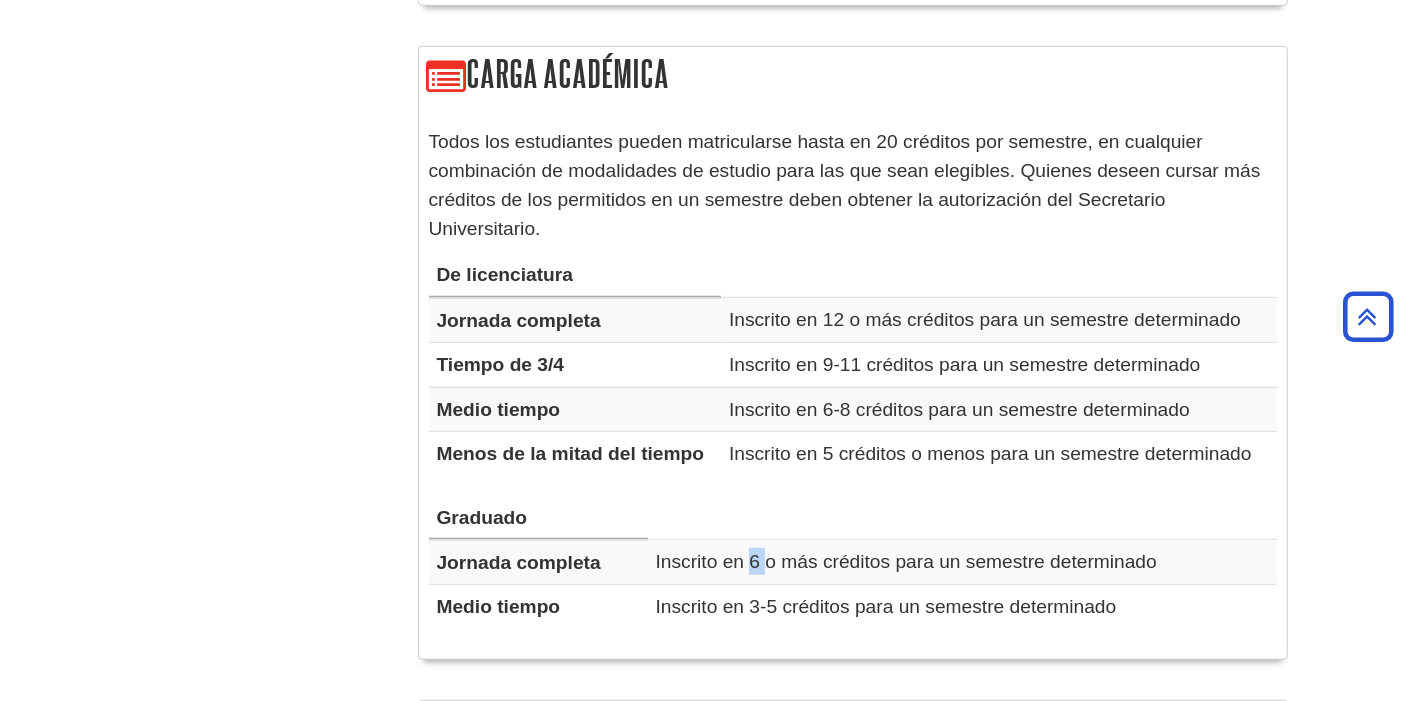 click on "Inscrito en 6 o más créditos para un semestre determinado" at bounding box center (906, 561) 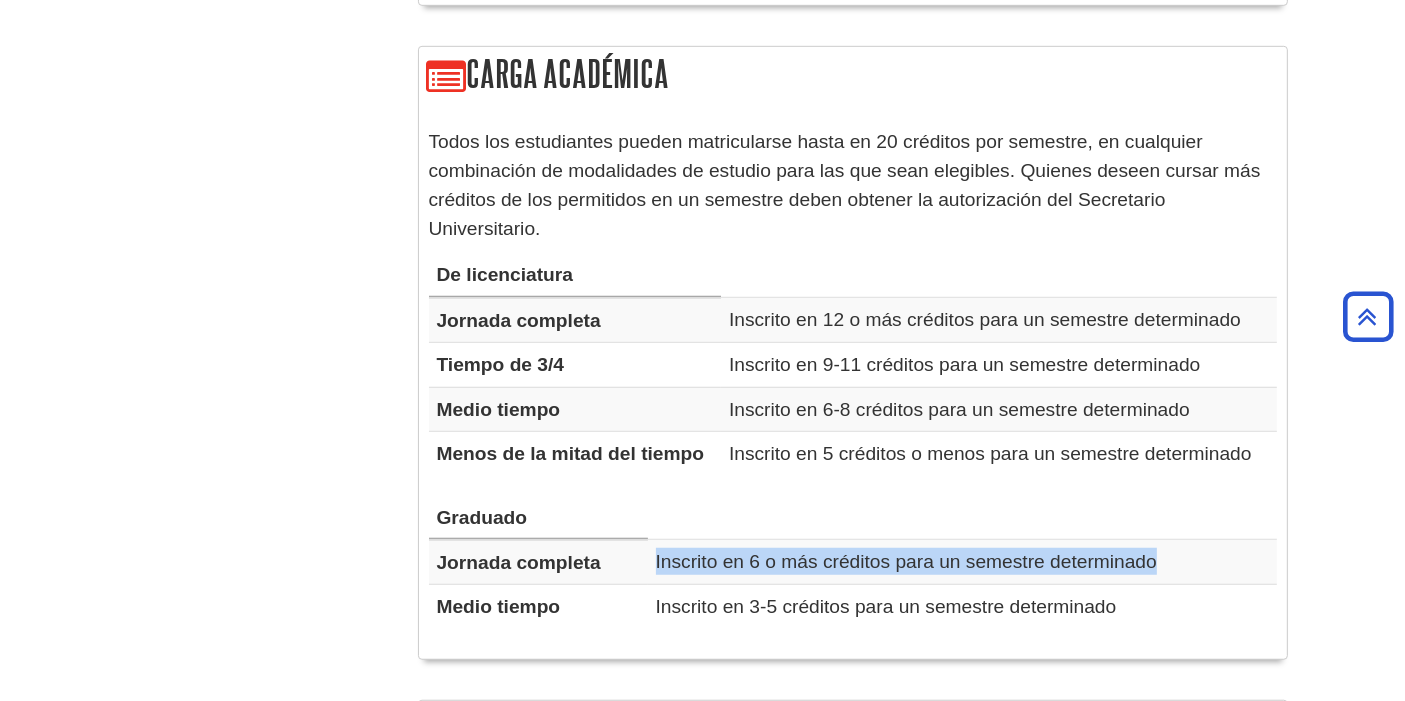 click on "Inscrito en 6 o más créditos para un semestre determinado" at bounding box center (906, 561) 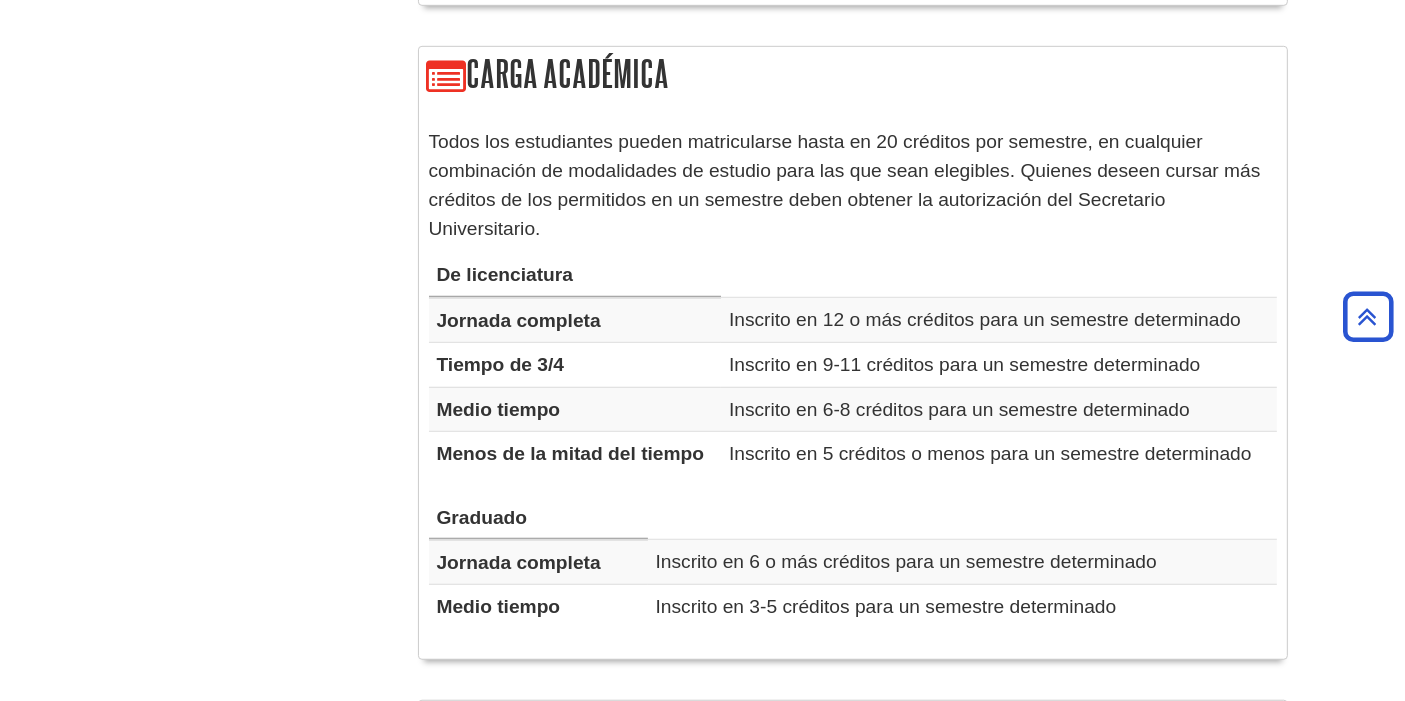 click on "Inscrito en 3-5 créditos para un semestre determinado" at bounding box center (886, 606) 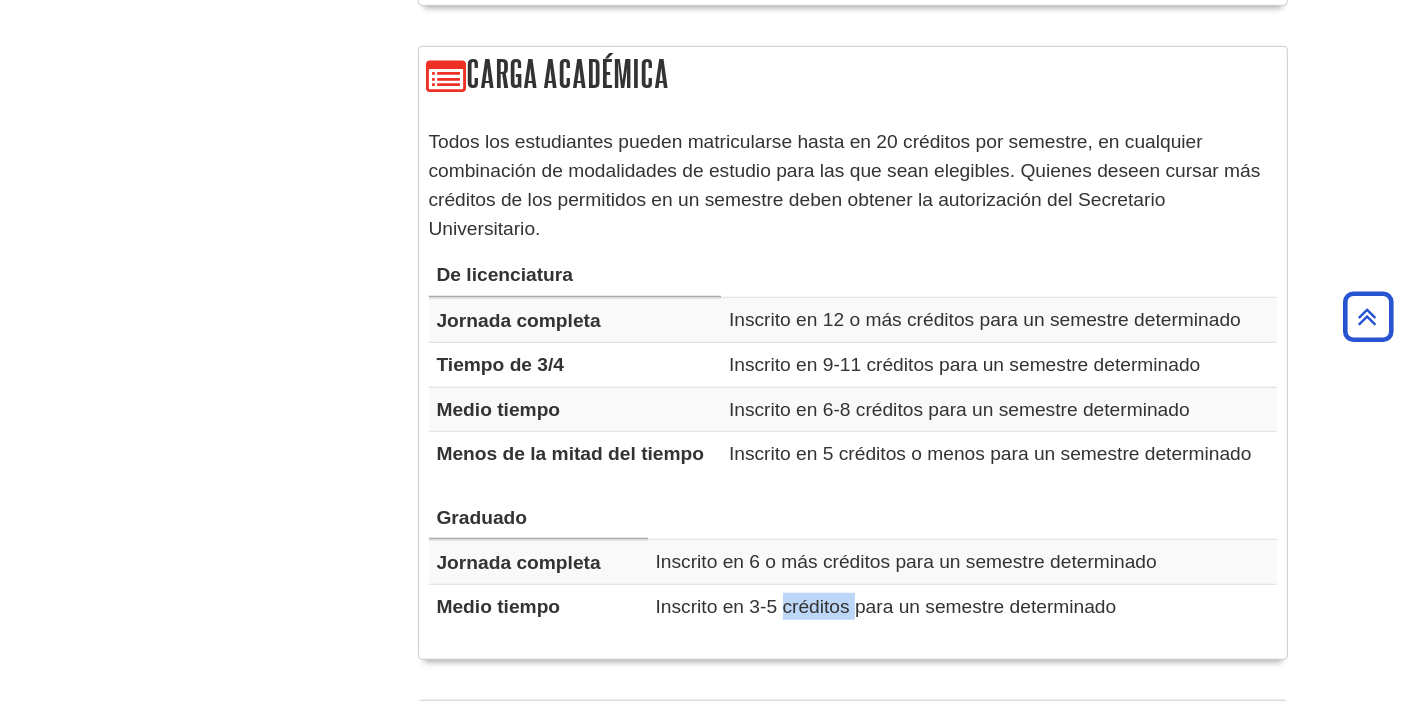 click on "Inscrito en 3-5 créditos para un semestre determinado" at bounding box center (886, 606) 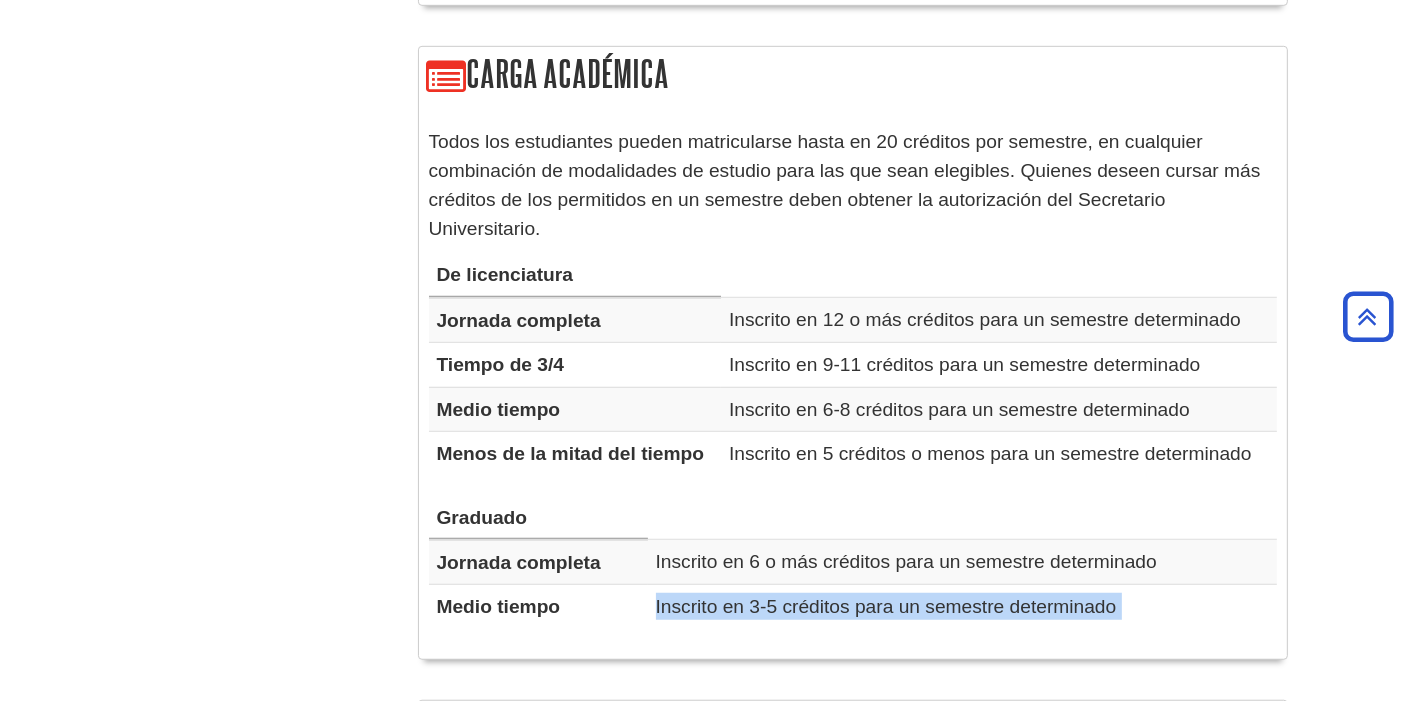 click on "Inscrito en 3-5 créditos para un semestre determinado" at bounding box center [886, 606] 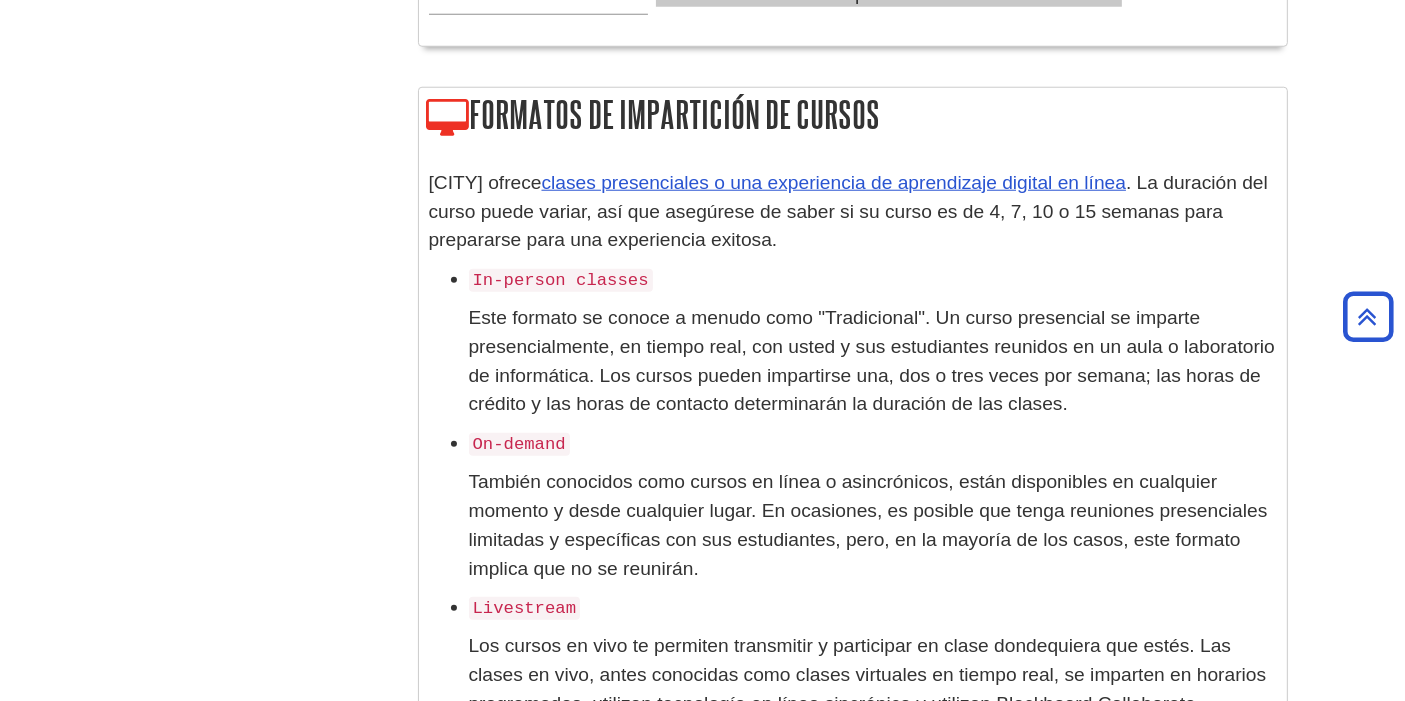scroll, scrollTop: 2000, scrollLeft: 0, axis: vertical 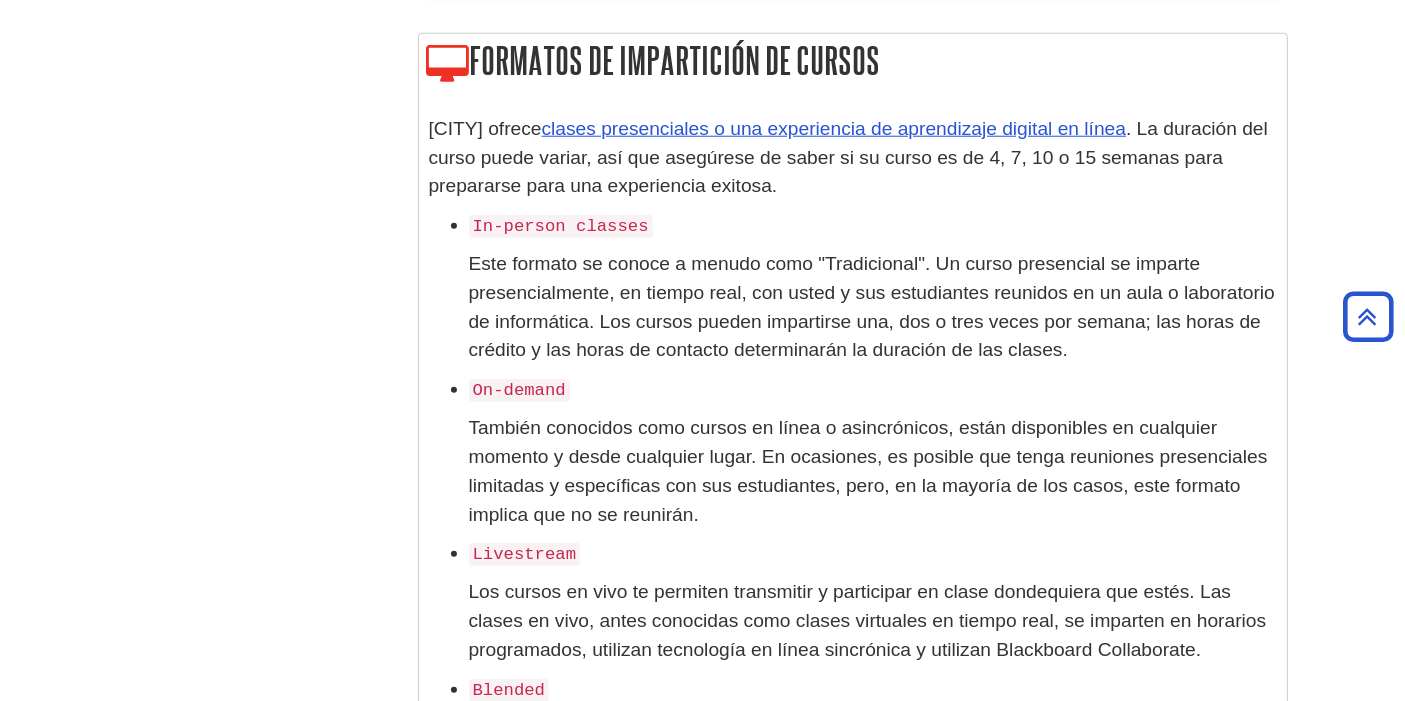 drag, startPoint x: 846, startPoint y: 129, endPoint x: 422, endPoint y: 64, distance: 428.95337 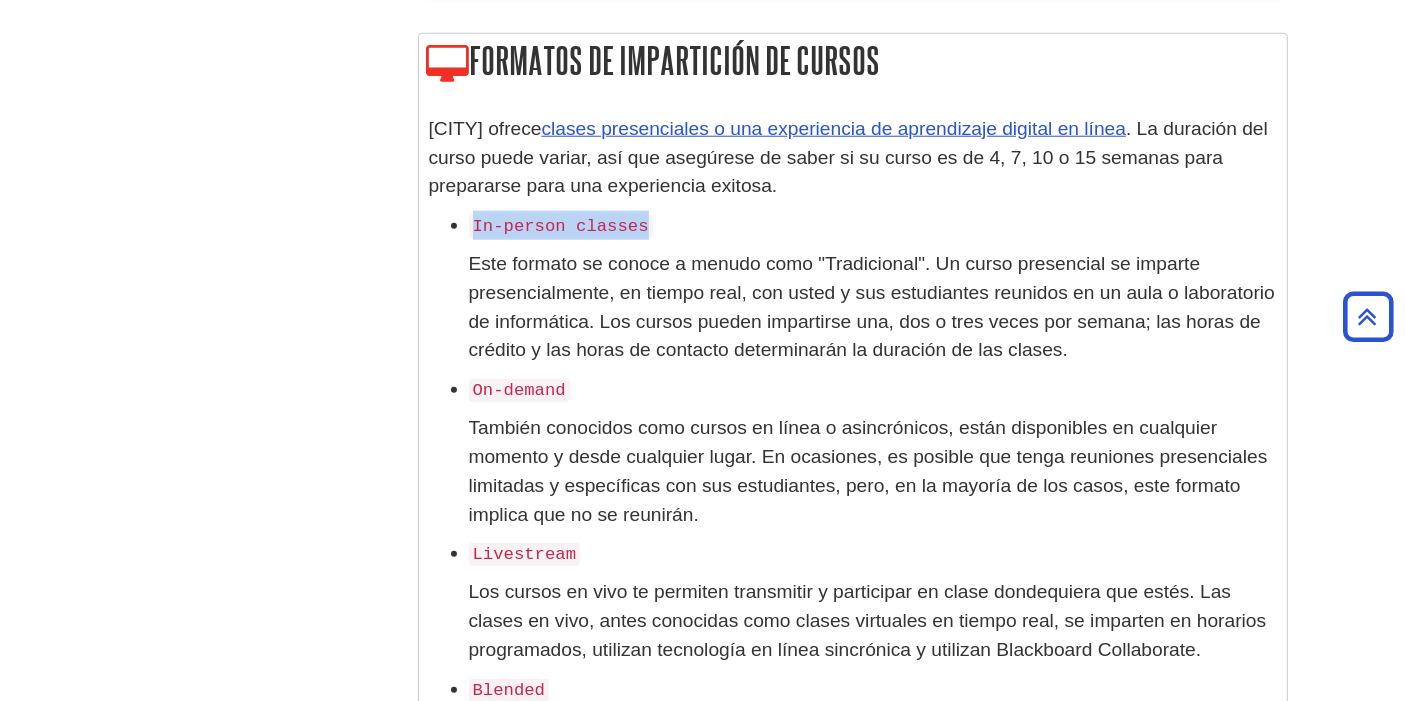 drag, startPoint x: 632, startPoint y: 158, endPoint x: 474, endPoint y: 172, distance: 158.61903 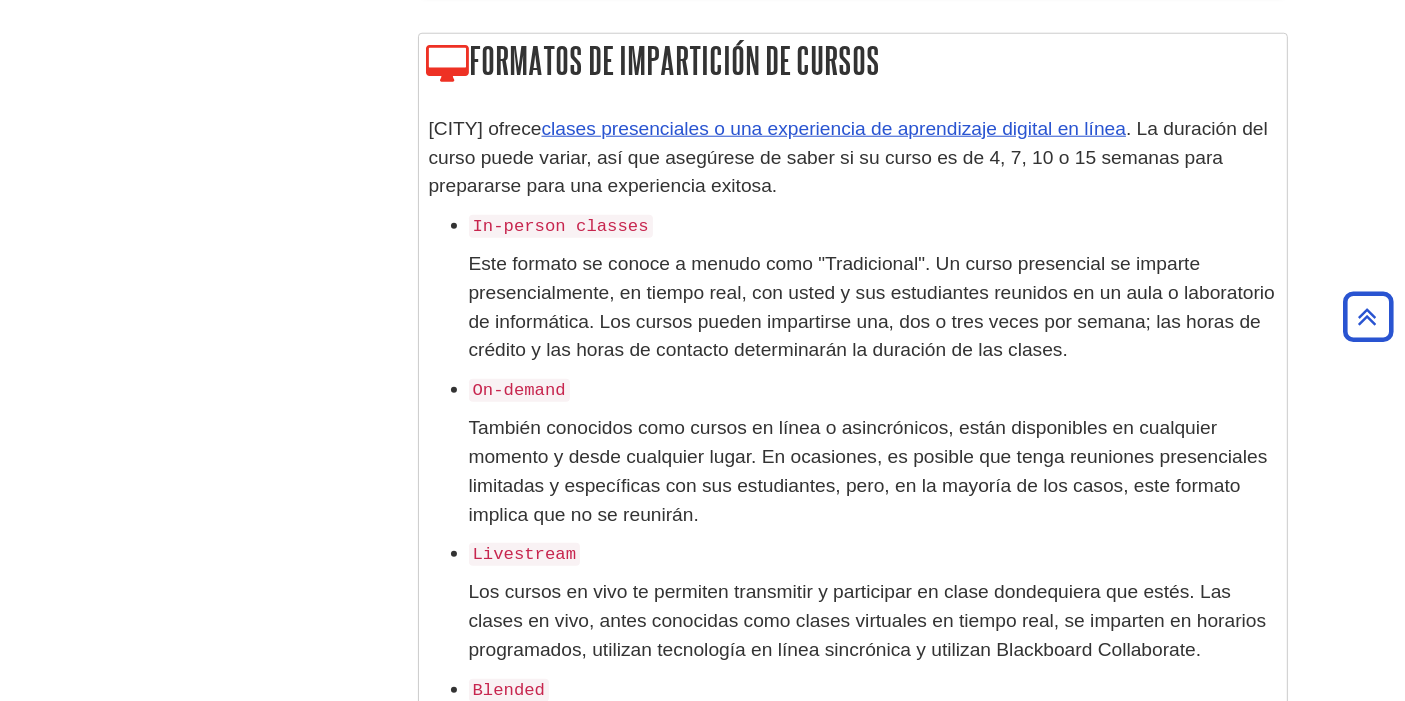 click on "On-demand" at bounding box center [519, 390] 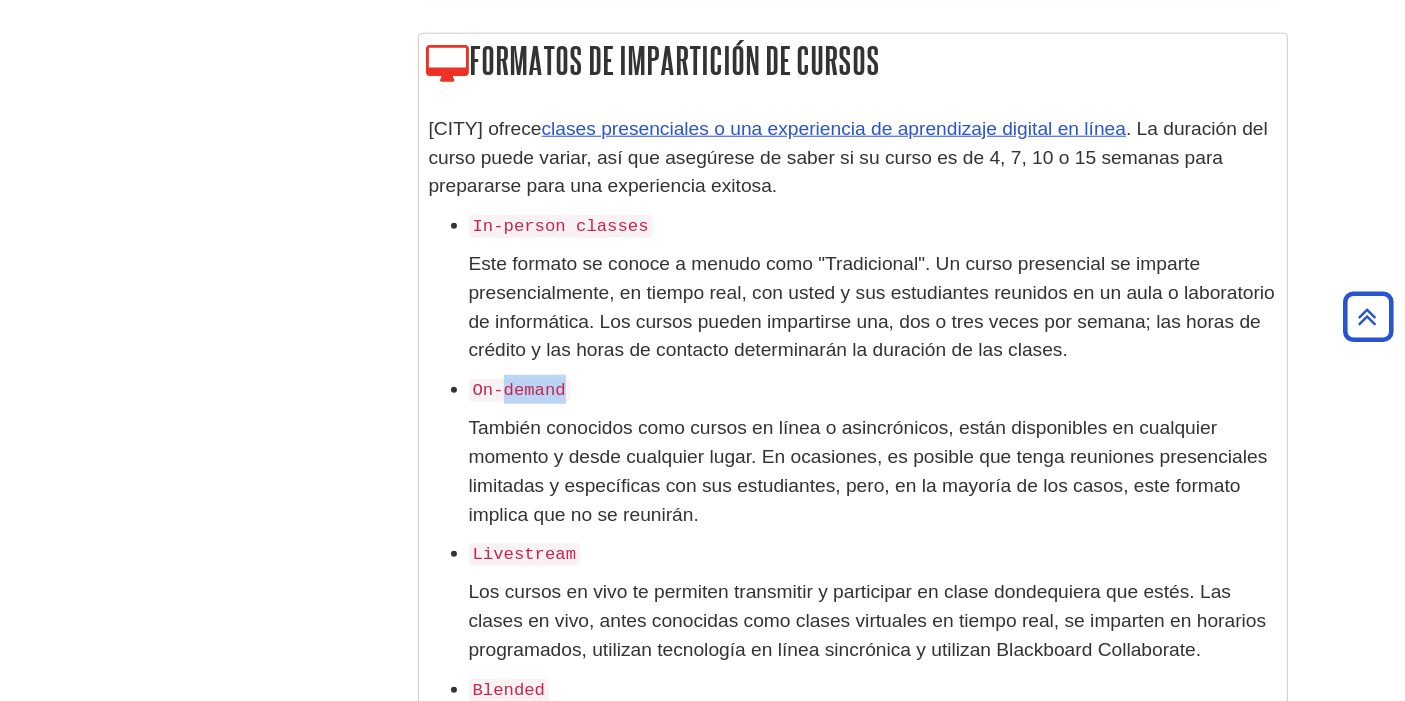 click on "On-demand" at bounding box center (519, 390) 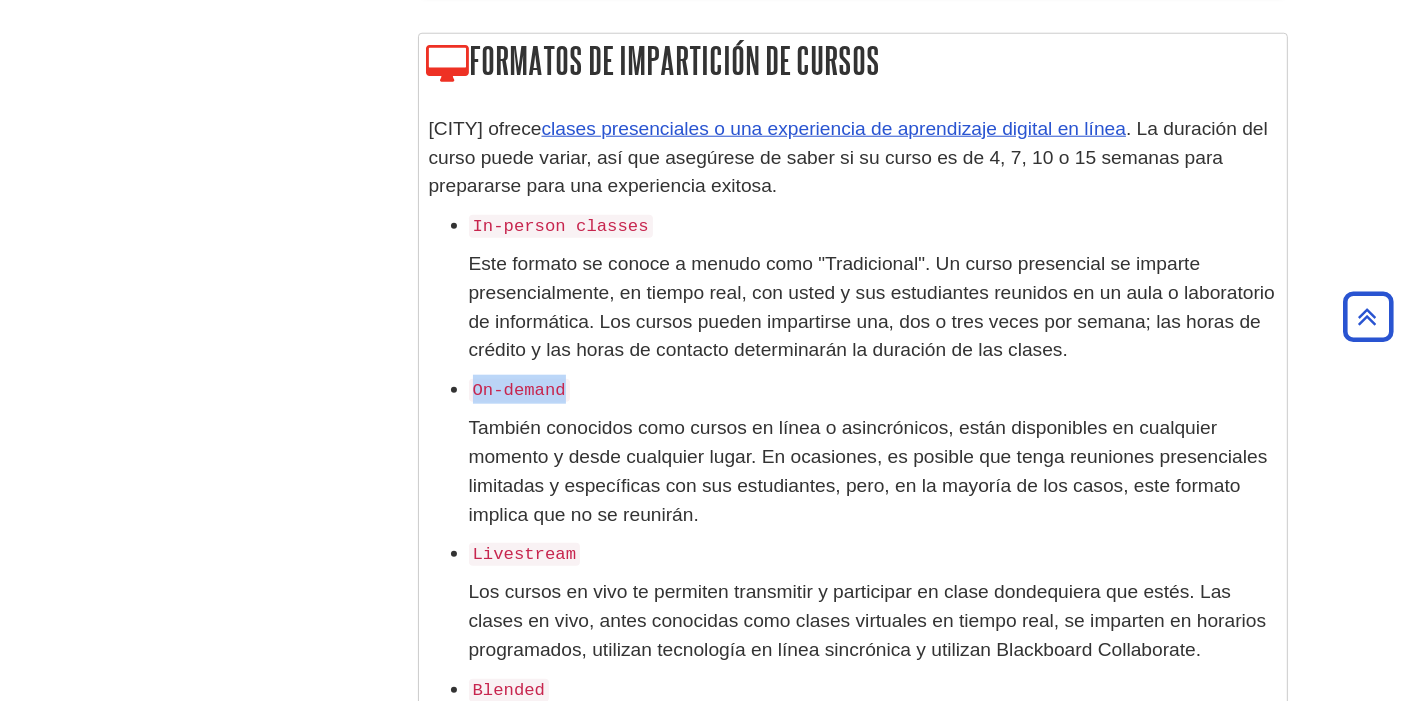 click on "On-demand" at bounding box center [519, 390] 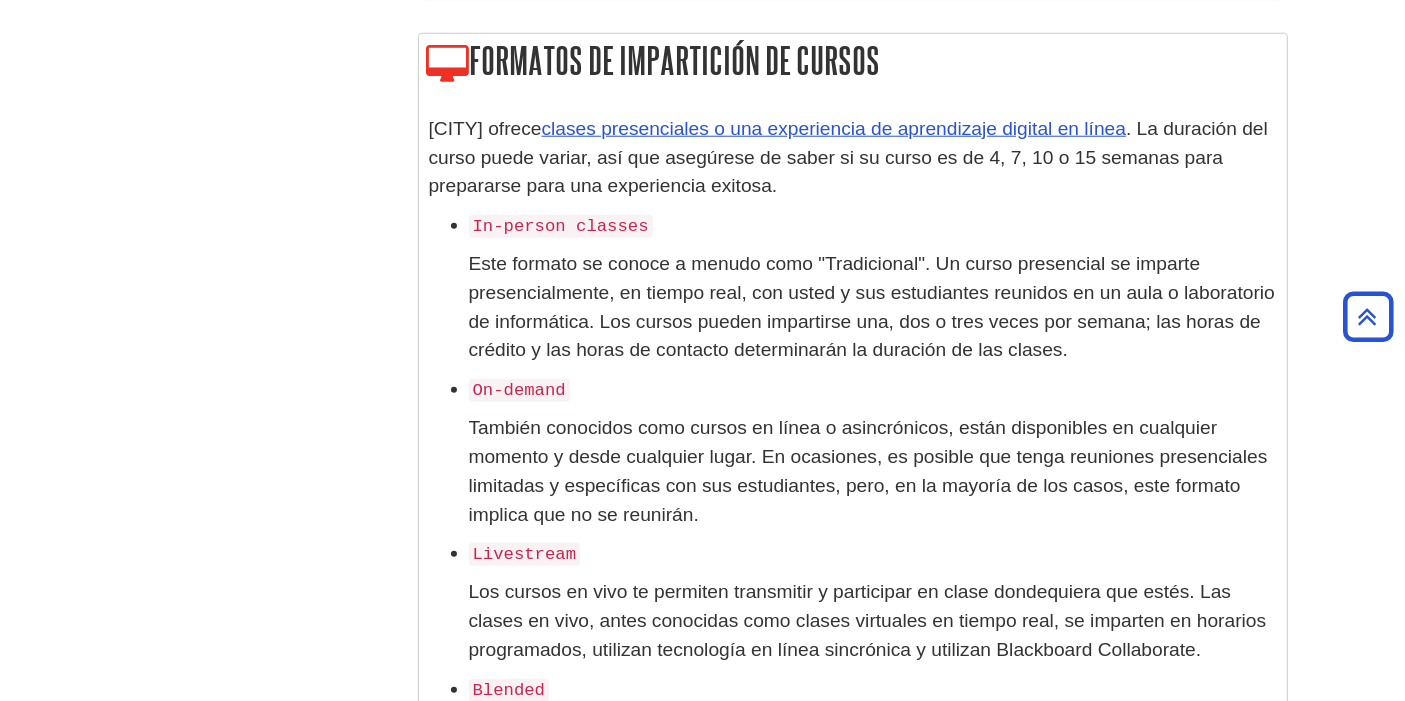 click on "Este formato se conoce a menudo como "Tradicional". Un curso presencial se imparte presencialmente, en tiempo real, con usted y sus estudiantes reunidos en un aula o laboratorio de informática. Los cursos pueden impartirse una, dos o tres veces por semana; las horas de crédito y las horas de contacto determinarán la duración de las clases." at bounding box center (872, 306) 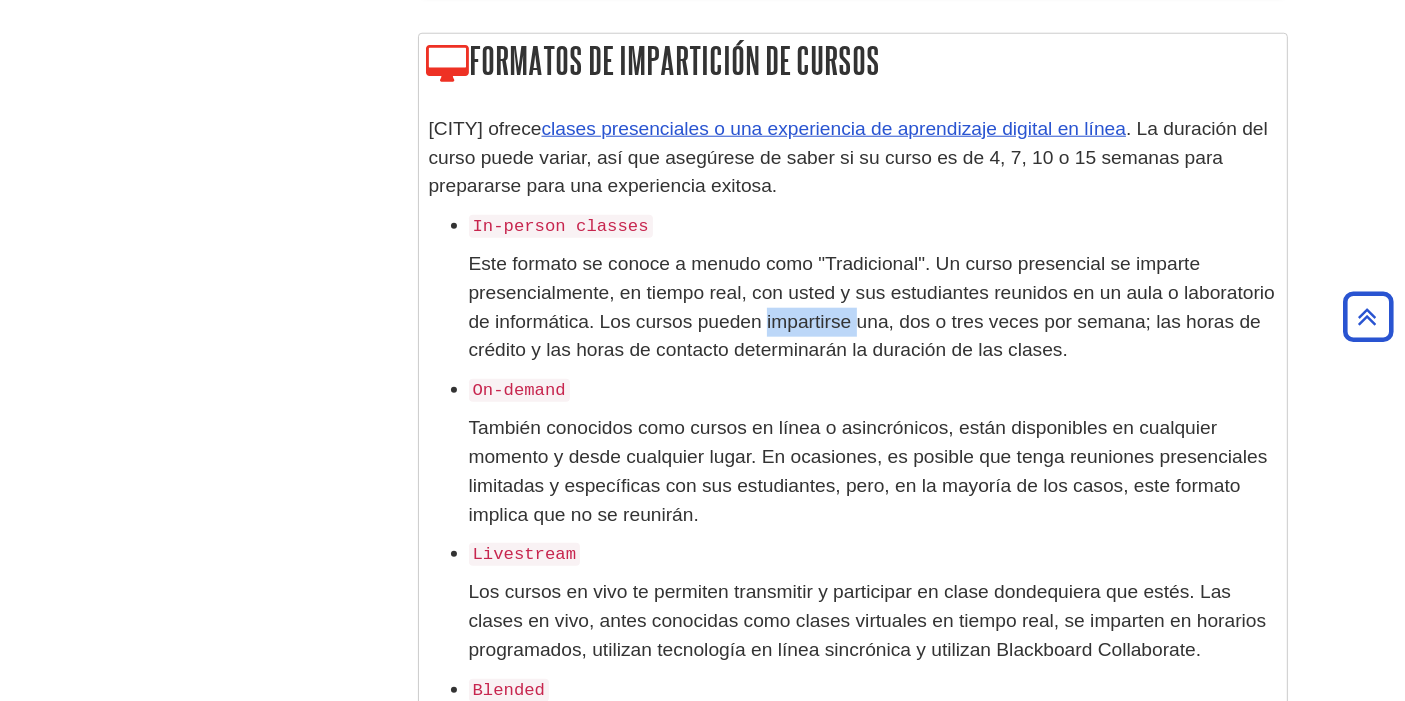 click on "Este formato se conoce a menudo como "Tradicional". Un curso presencial se imparte presencialmente, en tiempo real, con usted y sus estudiantes reunidos en un aula o laboratorio de informática. Los cursos pueden impartirse una, dos o tres veces por semana; las horas de crédito y las horas de contacto determinarán la duración de las clases." at bounding box center (872, 306) 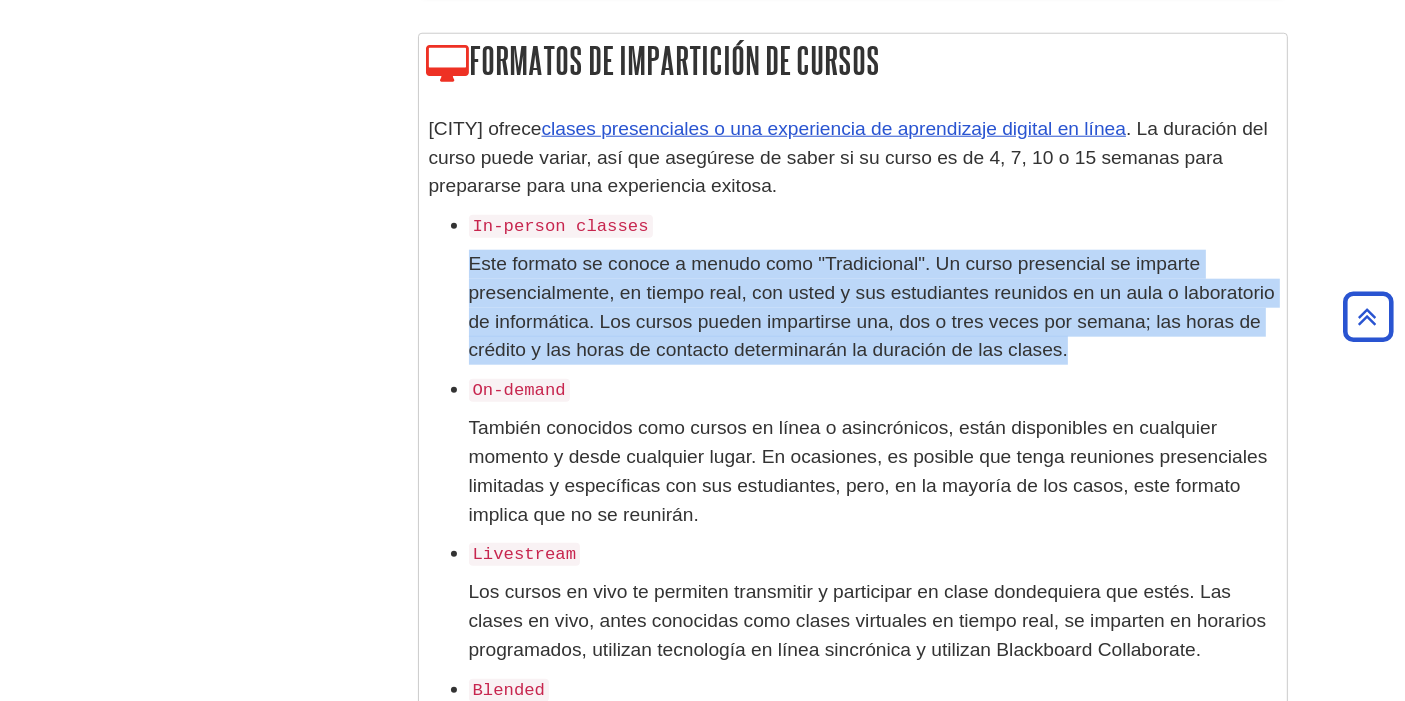 click on "Este formato se conoce a menudo como "Tradicional". Un curso presencial se imparte presencialmente, en tiempo real, con usted y sus estudiantes reunidos en un aula o laboratorio de informática. Los cursos pueden impartirse una, dos o tres veces por semana; las horas de crédito y las horas de contacto determinarán la duración de las clases." at bounding box center [872, 306] 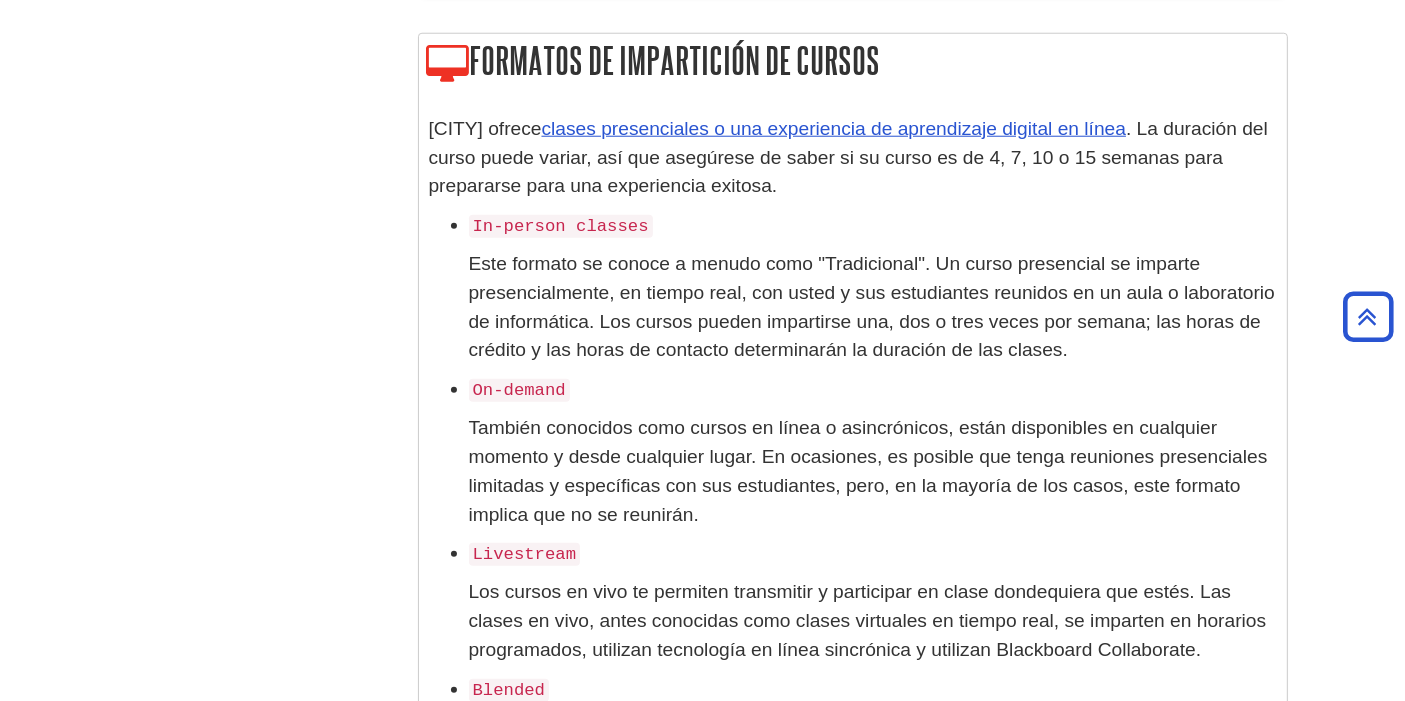 click on "También conocidos como cursos en línea o asincrónicos, están disponibles en cualquier momento y desde cualquier lugar. En ocasiones, es posible que tenga reuniones presenciales limitadas y específicas con sus estudiantes, pero, en la mayoría de los casos, este formato implica que no se reunirán." at bounding box center (868, 470) 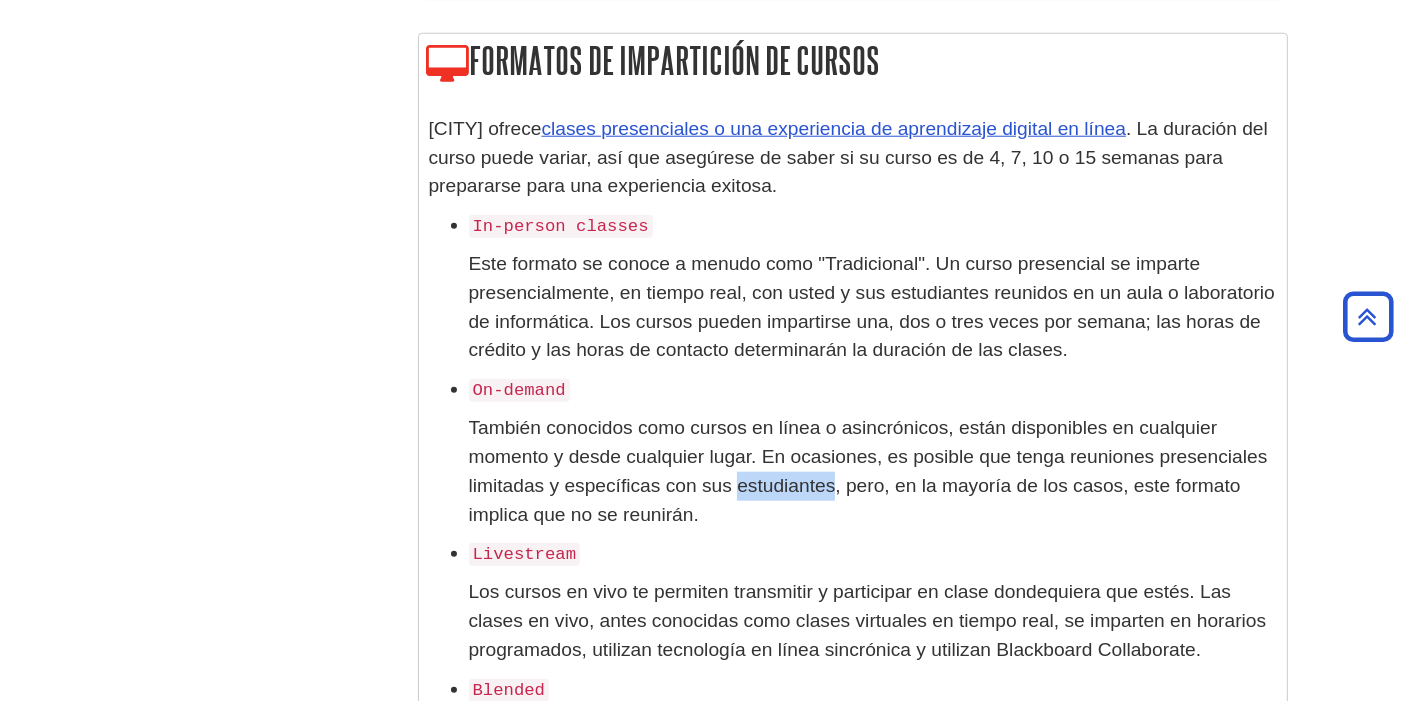 click on "También conocidos como cursos en línea o asincrónicos, están disponibles en cualquier momento y desde cualquier lugar. En ocasiones, es posible que tenga reuniones presenciales limitadas y específicas con sus estudiantes, pero, en la mayoría de los casos, este formato implica que no se reunirán." at bounding box center (868, 470) 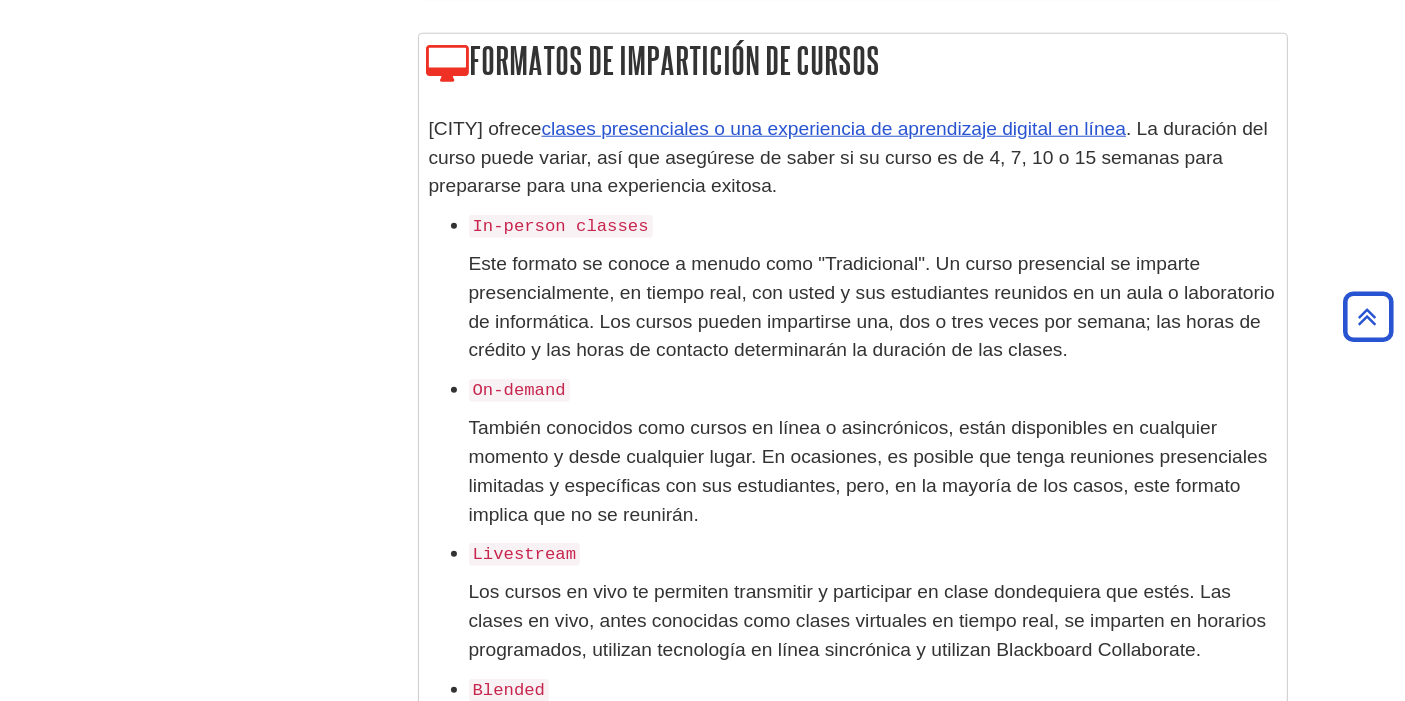 click on "Livestream" at bounding box center (525, 554) 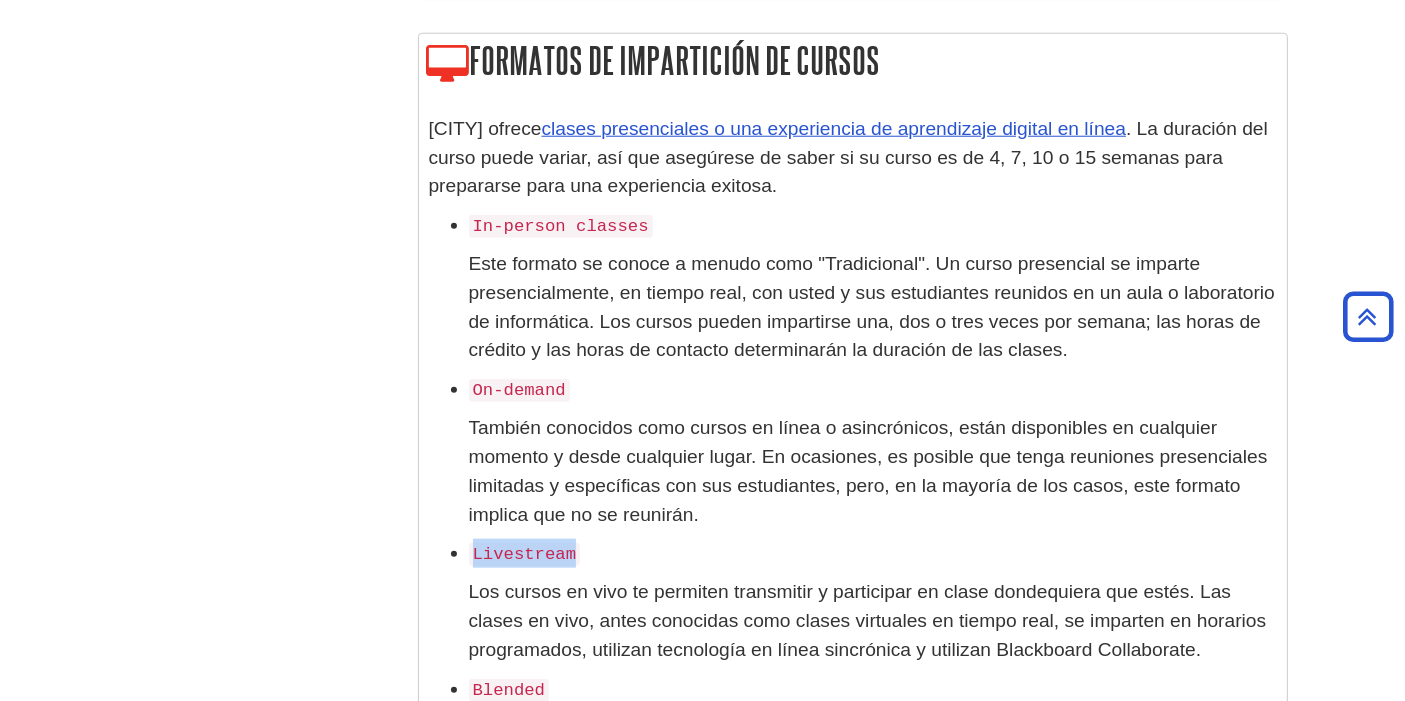 click on "Livestream" at bounding box center (525, 554) 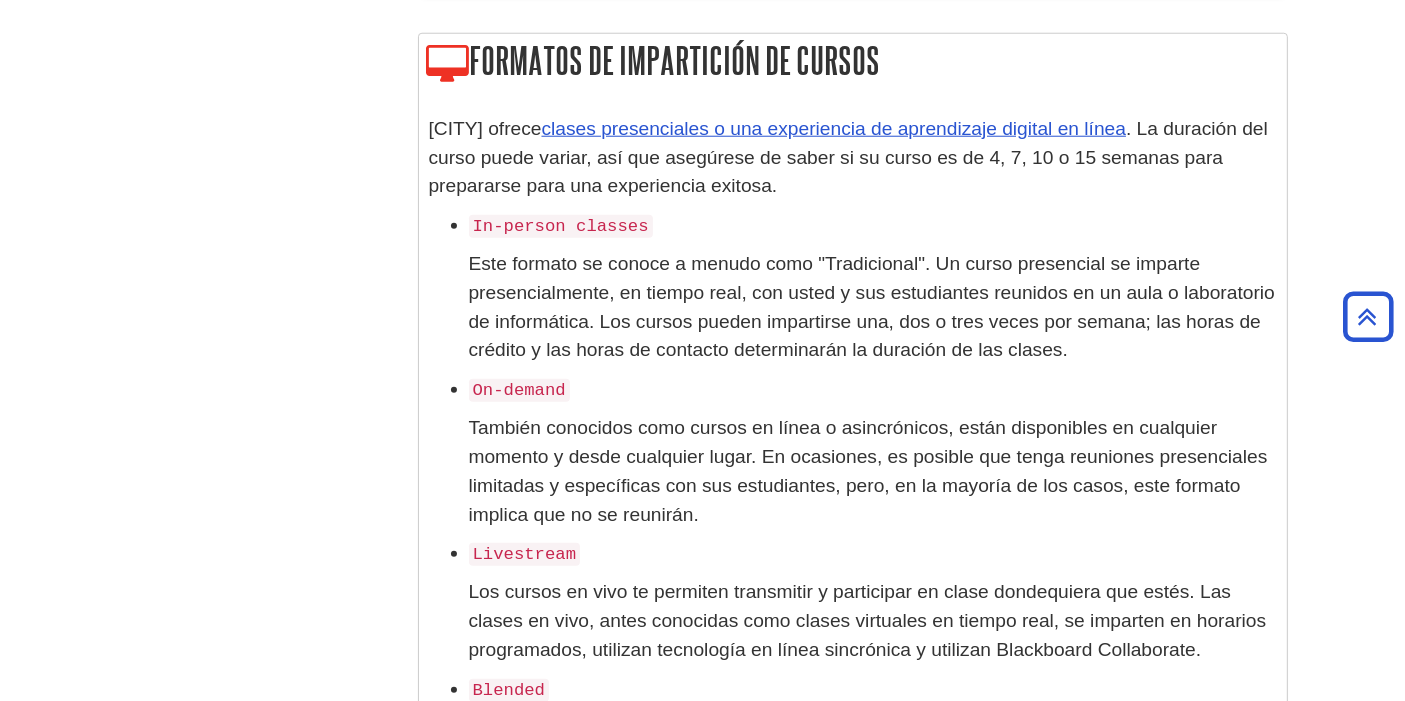 click on "Los cursos en vivo te permiten transmitir y participar en clase dondequiera que estés. Las clases en vivo, antes conocidas como clases virtuales en tiempo real, se imparten en horarios programados, utilizan tecnología en línea sincrónica y utilizan Blackboard Collaborate." at bounding box center (873, 621) 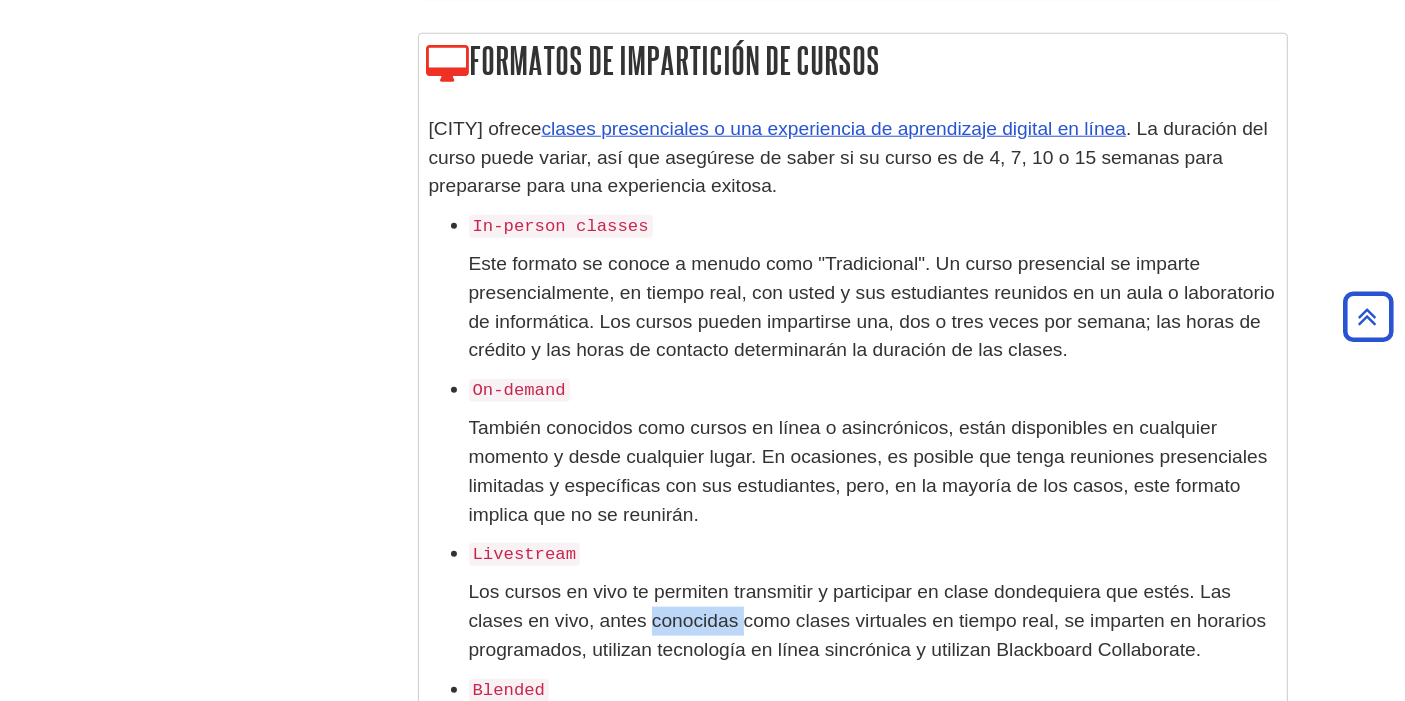 click on "Los cursos en vivo te permiten transmitir y participar en clase dondequiera que estés. Las clases en vivo, antes conocidas como clases virtuales en tiempo real, se imparten en horarios programados, utilizan tecnología en línea sincrónica y utilizan Blackboard Collaborate." at bounding box center [873, 621] 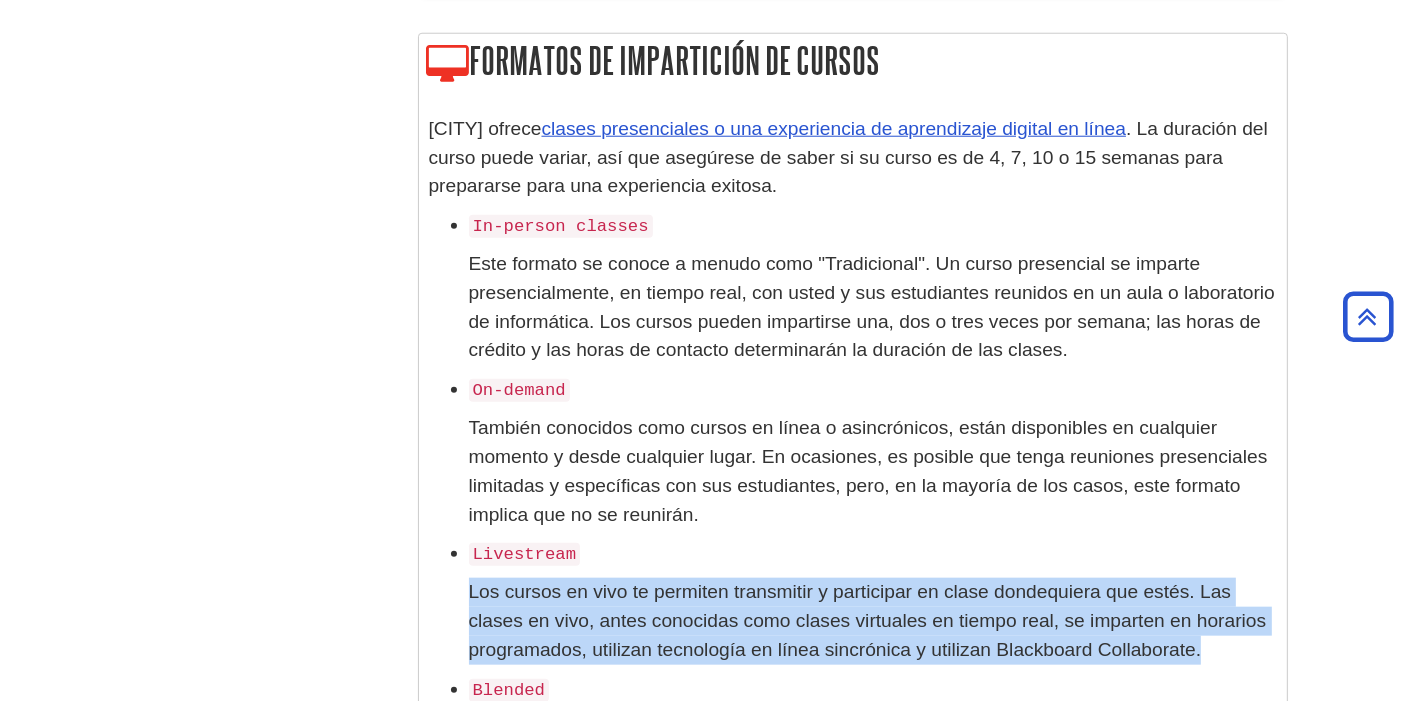 click on "Los cursos en vivo te permiten transmitir y participar en clase dondequiera que estés. Las clases en vivo, antes conocidas como clases virtuales en tiempo real, se imparten en horarios programados, utilizan tecnología en línea sincrónica y utilizan Blackboard Collaborate." at bounding box center [873, 621] 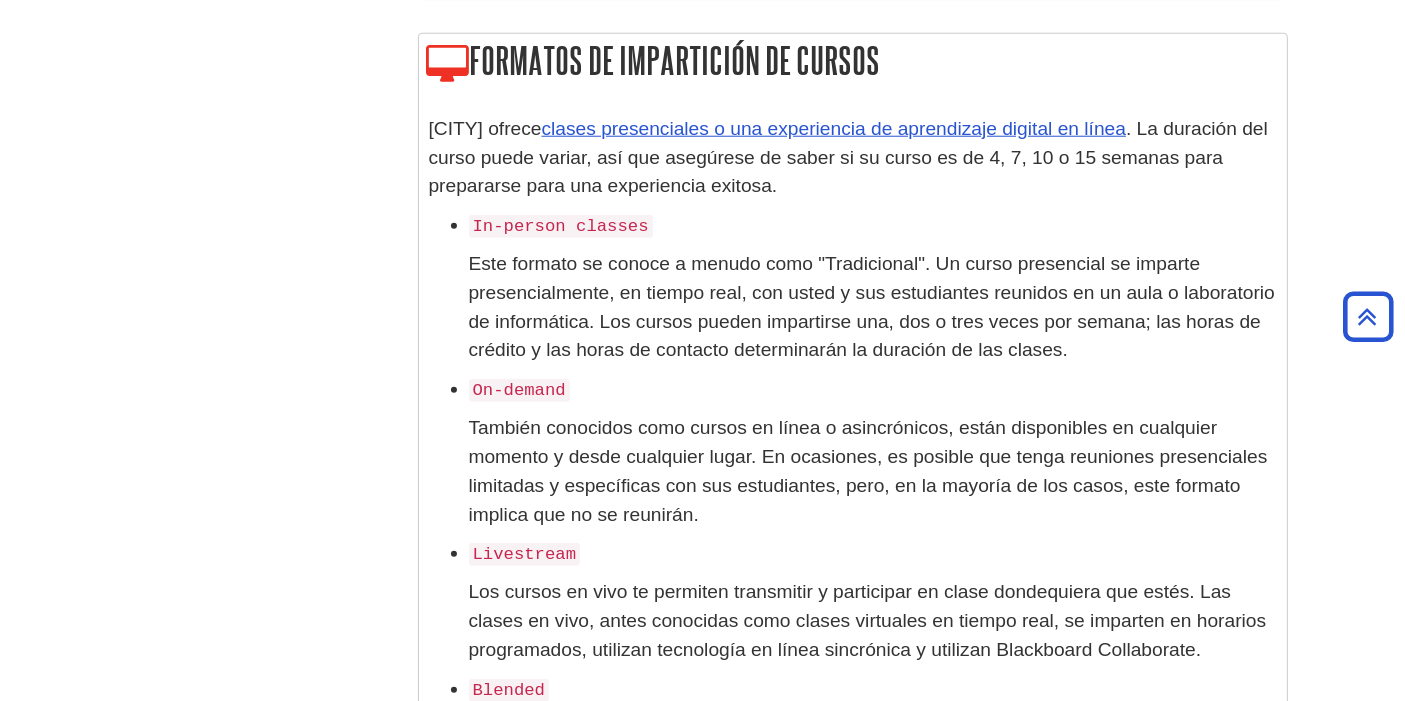 click on "Blended" at bounding box center (509, 690) 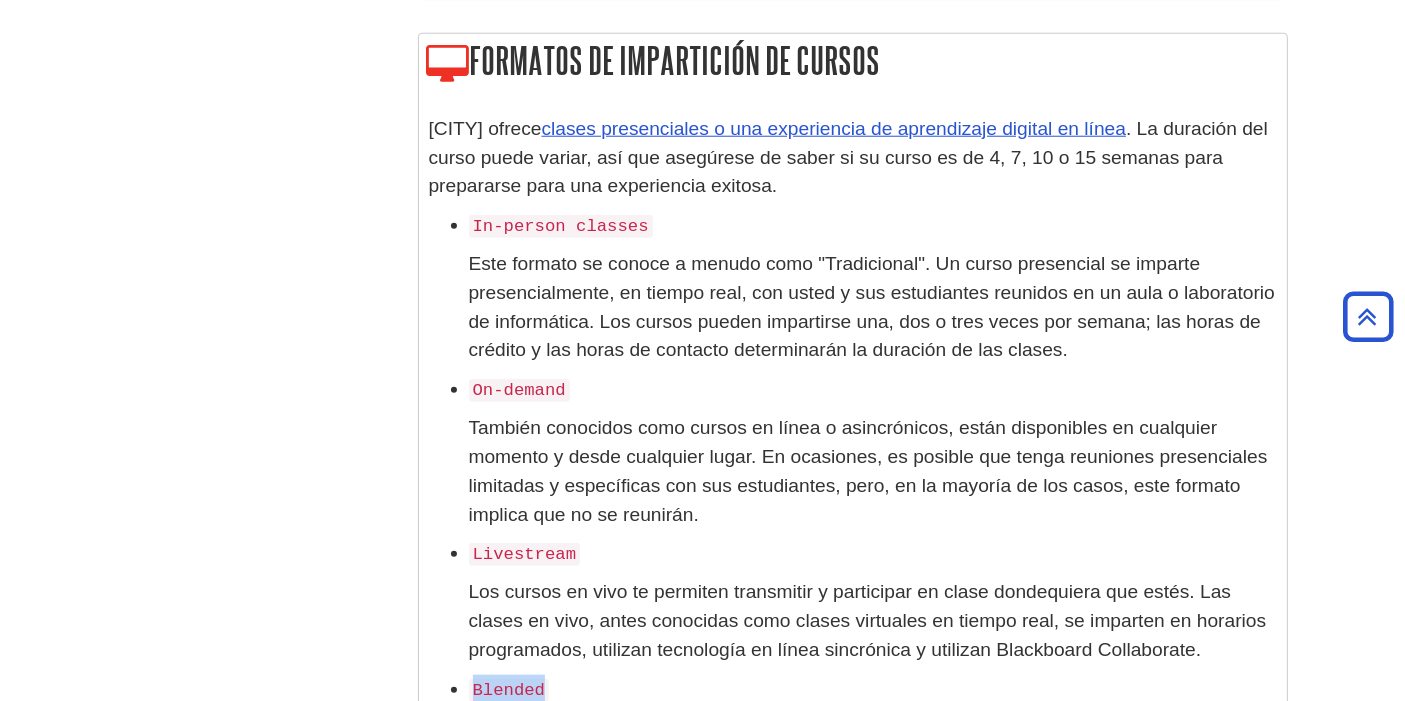 click on "Blended" at bounding box center (509, 690) 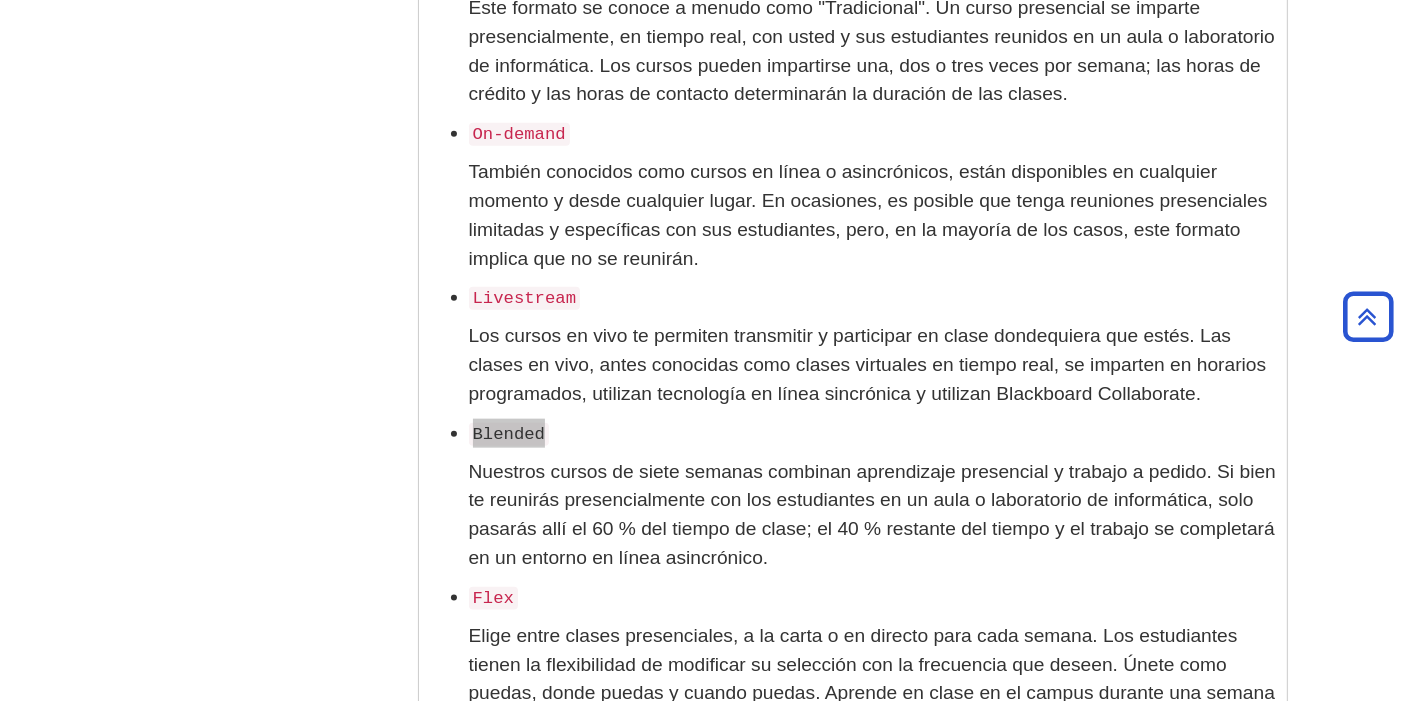 scroll, scrollTop: 2222, scrollLeft: 0, axis: vertical 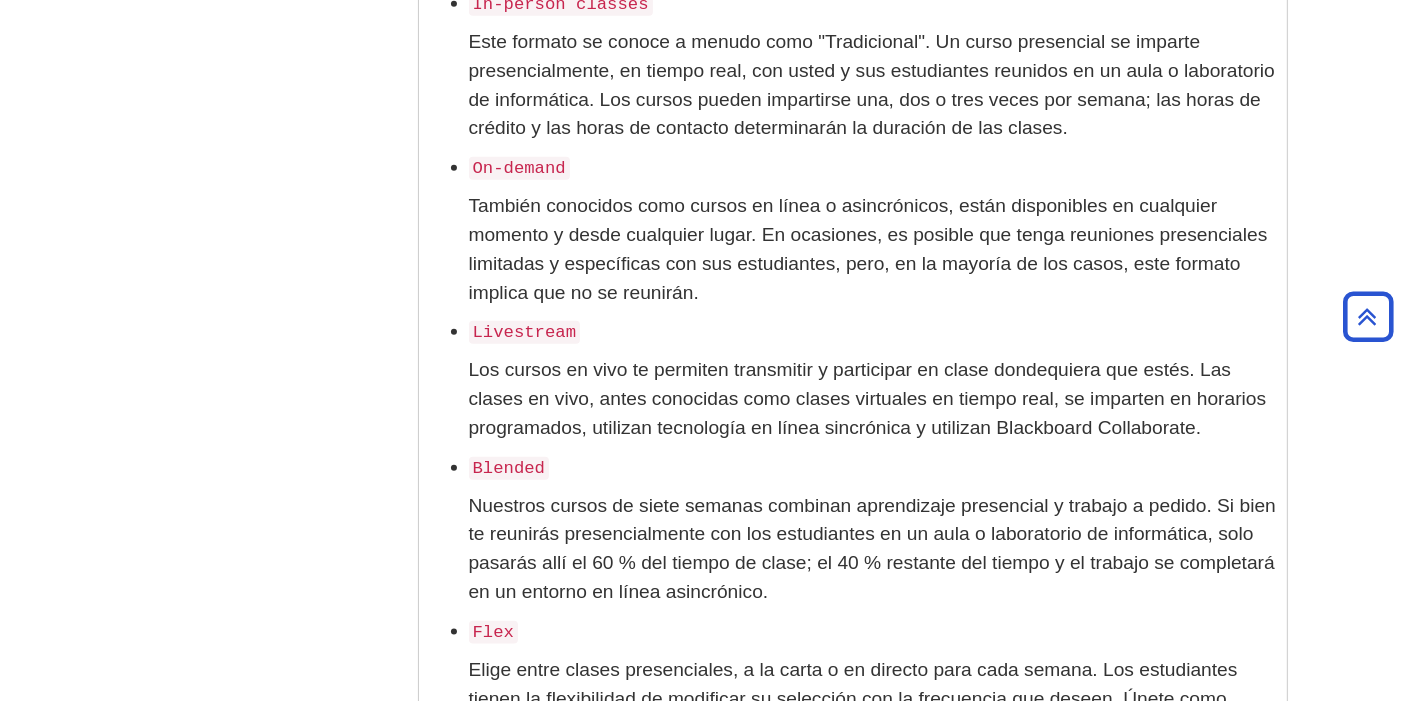 click on "Los cursos en vivo te permiten transmitir y participar en clase dondequiera que estés. Las clases en vivo, antes conocidas como clases virtuales en tiempo real, se imparten en horarios programados, utilizan tecnología en línea sincrónica y utilizan Blackboard Collaborate." at bounding box center [873, 399] 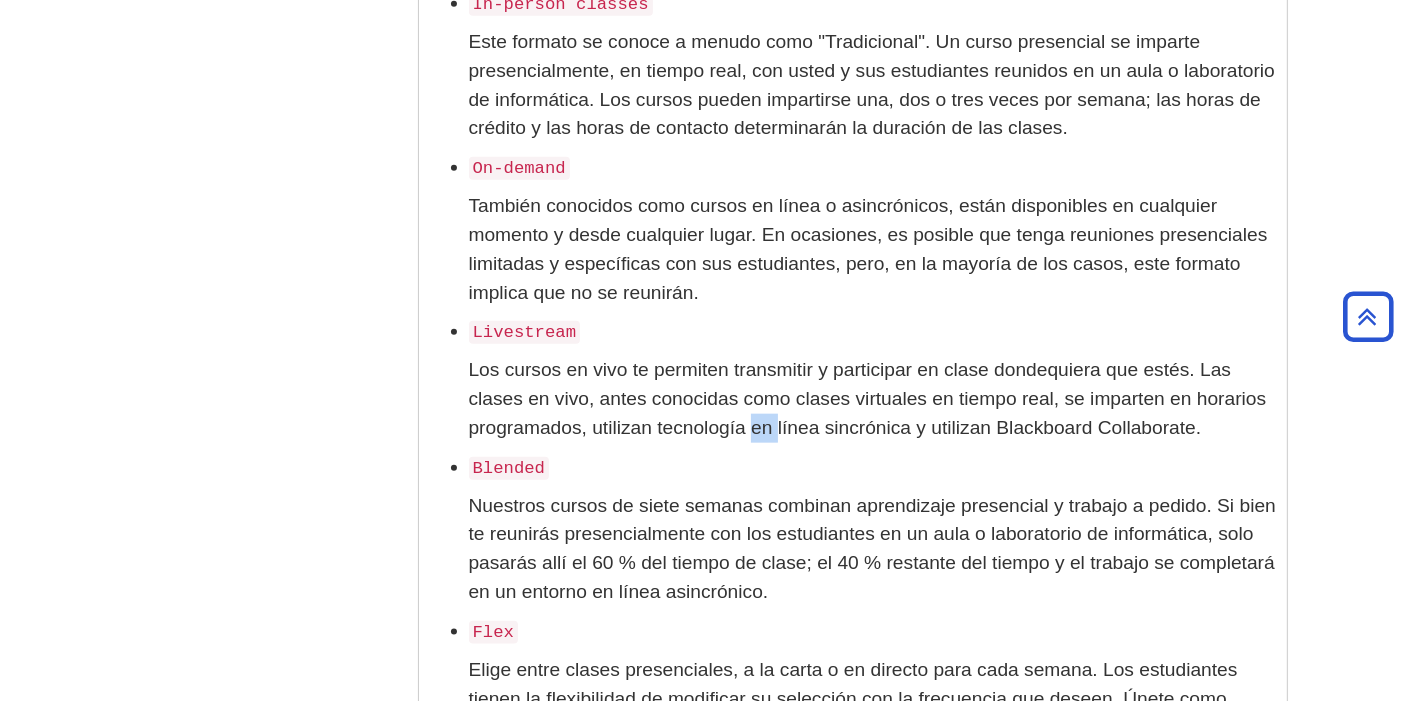 click on "Los cursos en vivo te permiten transmitir y participar en clase dondequiera que estés. Las clases en vivo, antes conocidas como clases virtuales en tiempo real, se imparten en horarios programados, utilizan tecnología en línea sincrónica y utilizan Blackboard Collaborate." at bounding box center (873, 399) 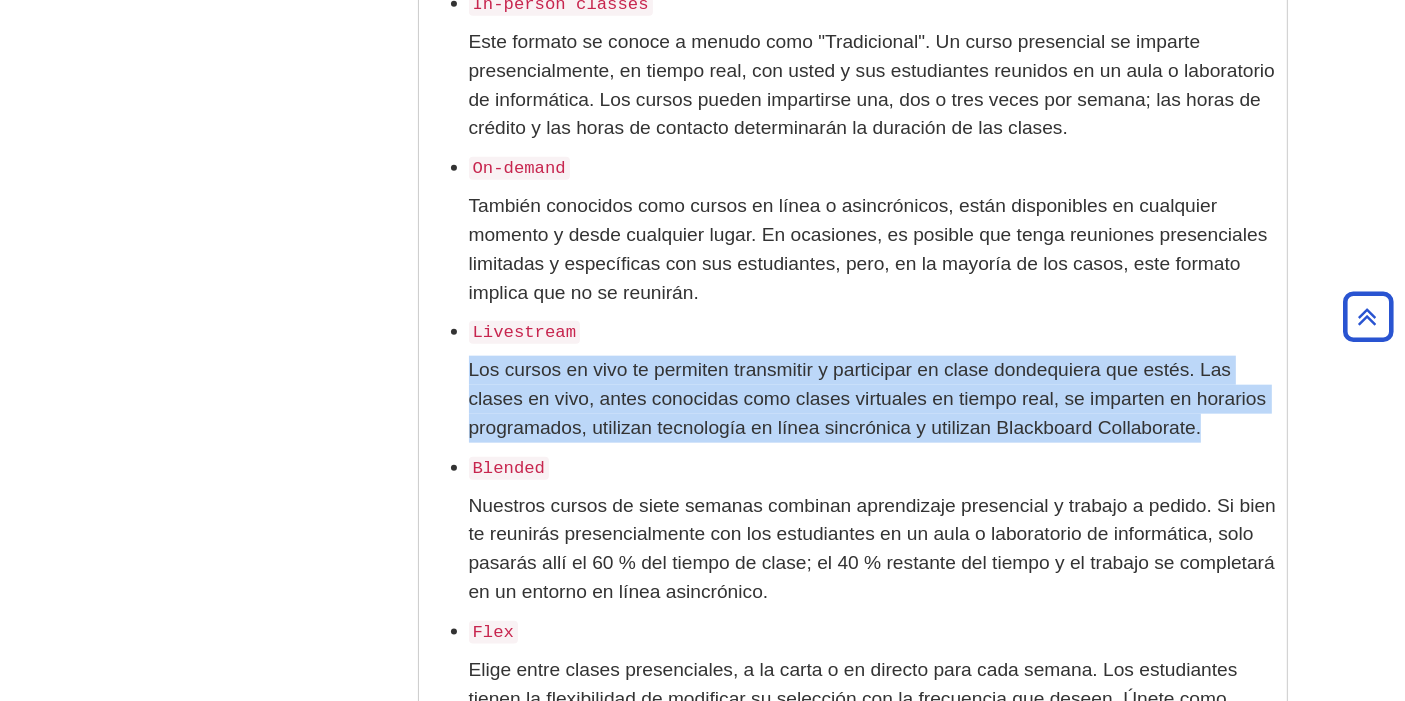 click on "Los cursos en vivo te permiten transmitir y participar en clase dondequiera que estés. Las clases en vivo, antes conocidas como clases virtuales en tiempo real, se imparten en horarios programados, utilizan tecnología en línea sincrónica y utilizan Blackboard Collaborate." at bounding box center [873, 399] 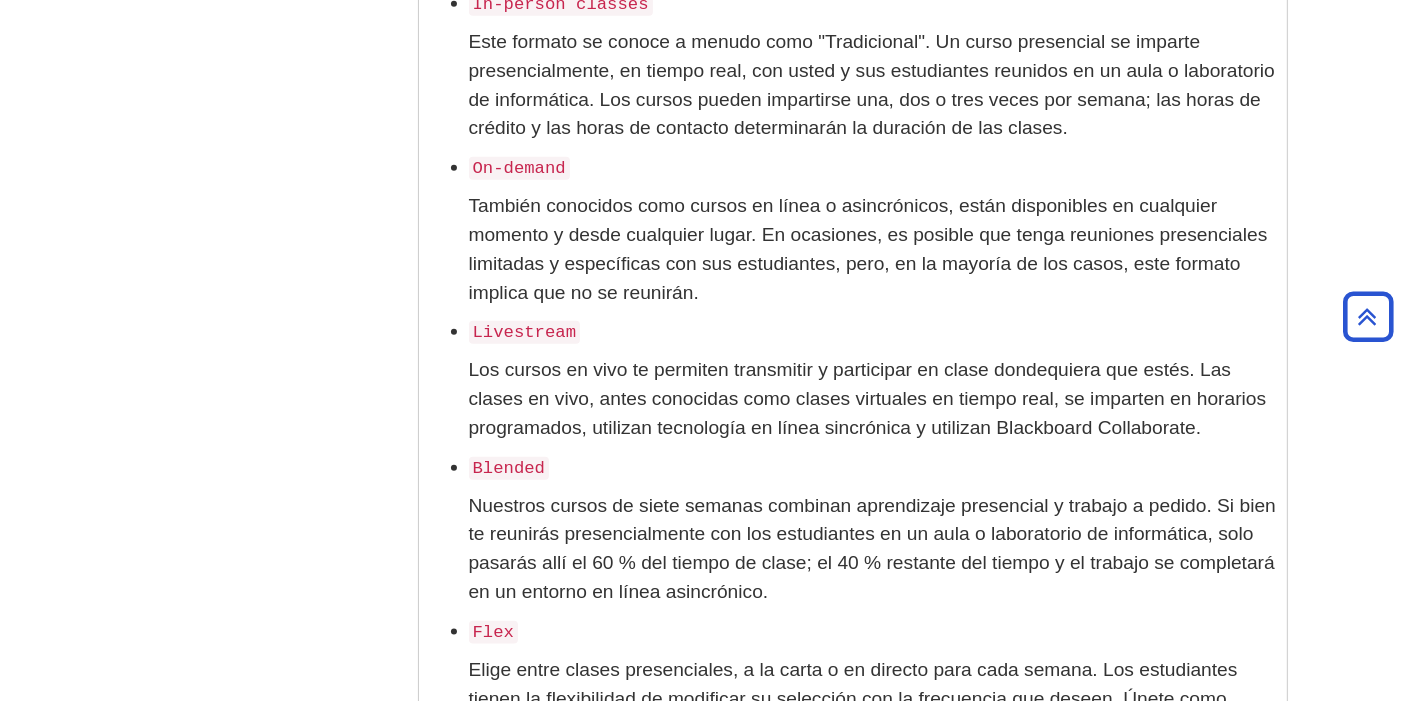 click on "Nuestros cursos de siete semanas combinan aprendizaje presencial y trabajo a pedido. Si bien te reunirás presencialmente con los estudiantes en un aula o laboratorio de informática, solo pasarás allí el 60 % del tiempo de clase; el 40 % restante del tiempo y el trabajo se completará en un entorno en línea asincrónico." at bounding box center [872, 548] 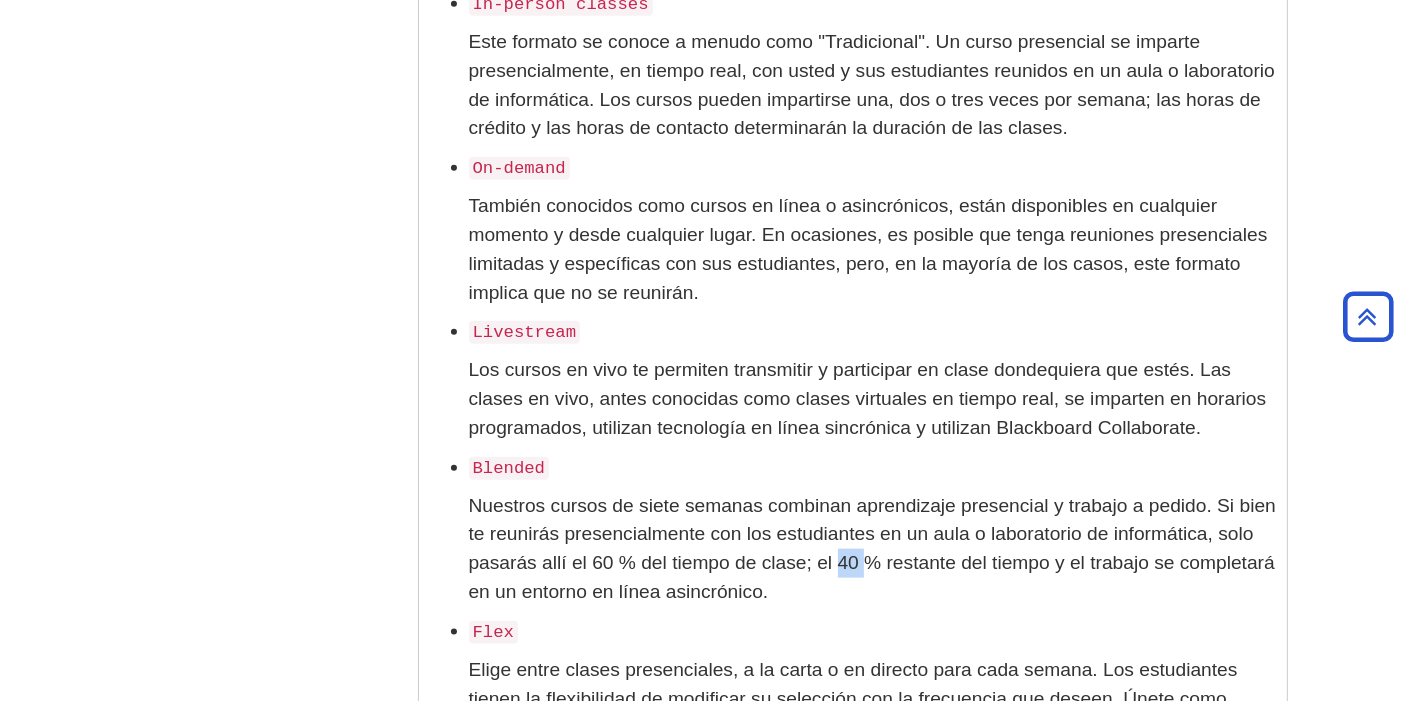 click on "Nuestros cursos de siete semanas combinan aprendizaje presencial y trabajo a pedido. Si bien te reunirás presencialmente con los estudiantes en un aula o laboratorio de informática, solo pasarás allí el 60 % del tiempo de clase; el 40 % restante del tiempo y el trabajo se completará en un entorno en línea asincrónico." at bounding box center [872, 548] 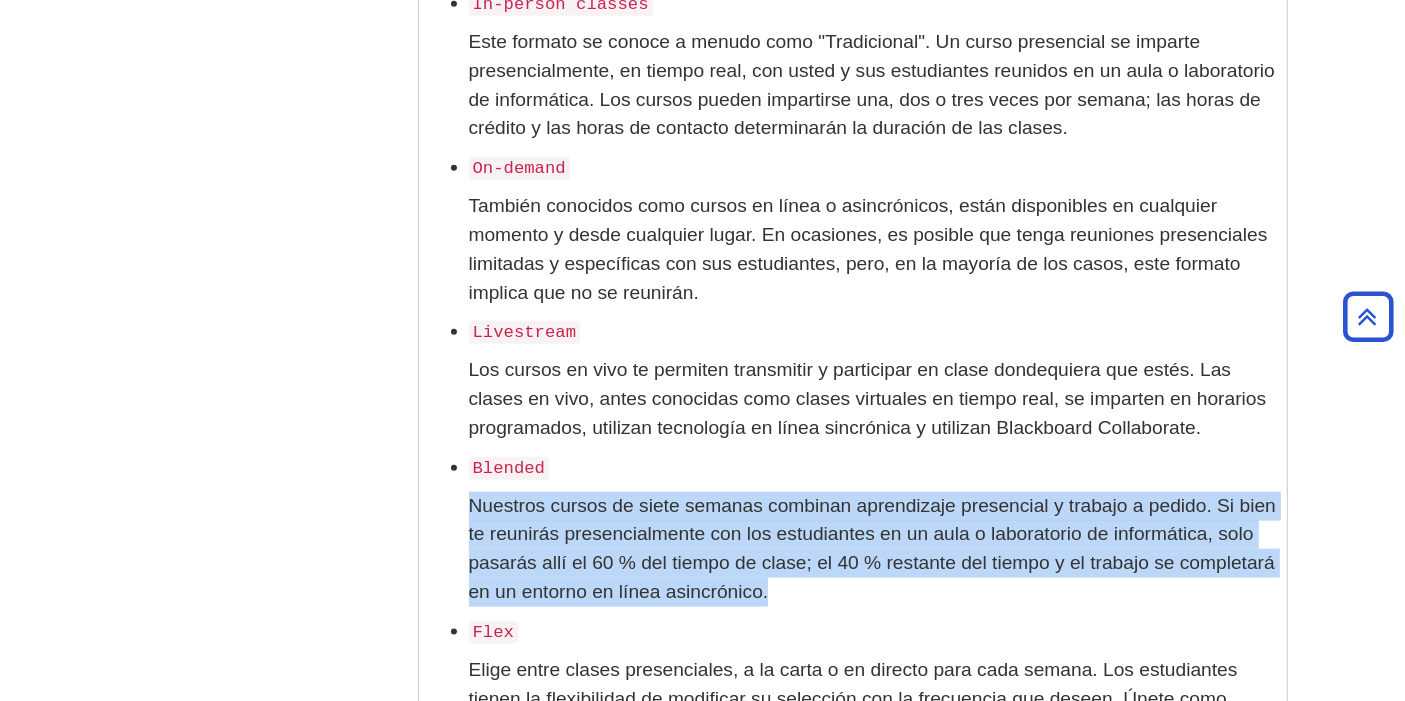 click on "Nuestros cursos de siete semanas combinan aprendizaje presencial y trabajo a pedido. Si bien te reunirás presencialmente con los estudiantes en un aula o laboratorio de informática, solo pasarás allí el 60 % del tiempo de clase; el 40 % restante del tiempo y el trabajo se completará en un entorno en línea asincrónico." at bounding box center (872, 548) 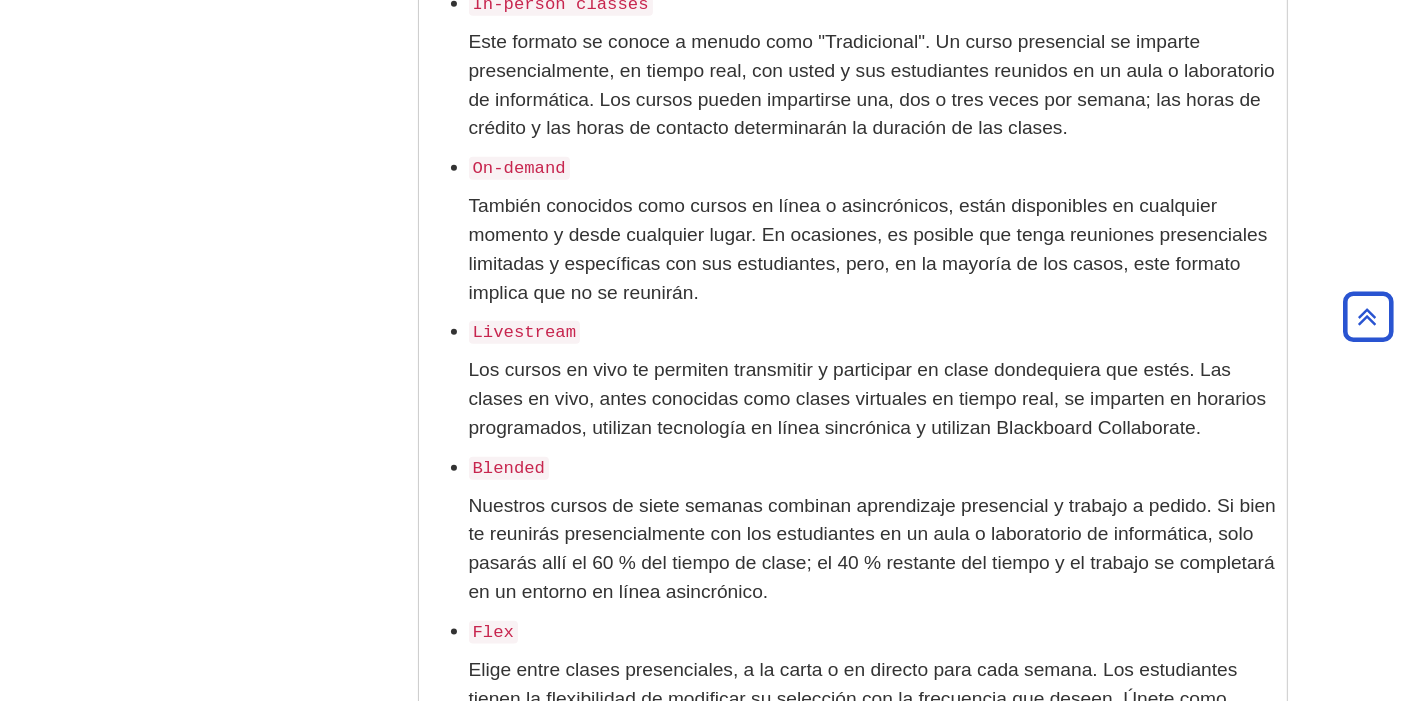 click on "Elige entre clases presenciales, a la carta o en directo para cada semana. Los estudiantes tienen la flexibilidad de modificar su selección con la frecuencia que deseen. Únete como puedas, donde puedas y cuando puedas. Aprende en clase en el campus durante una semana o desde tu sofá: ¡tú decides!" at bounding box center (873, 713) 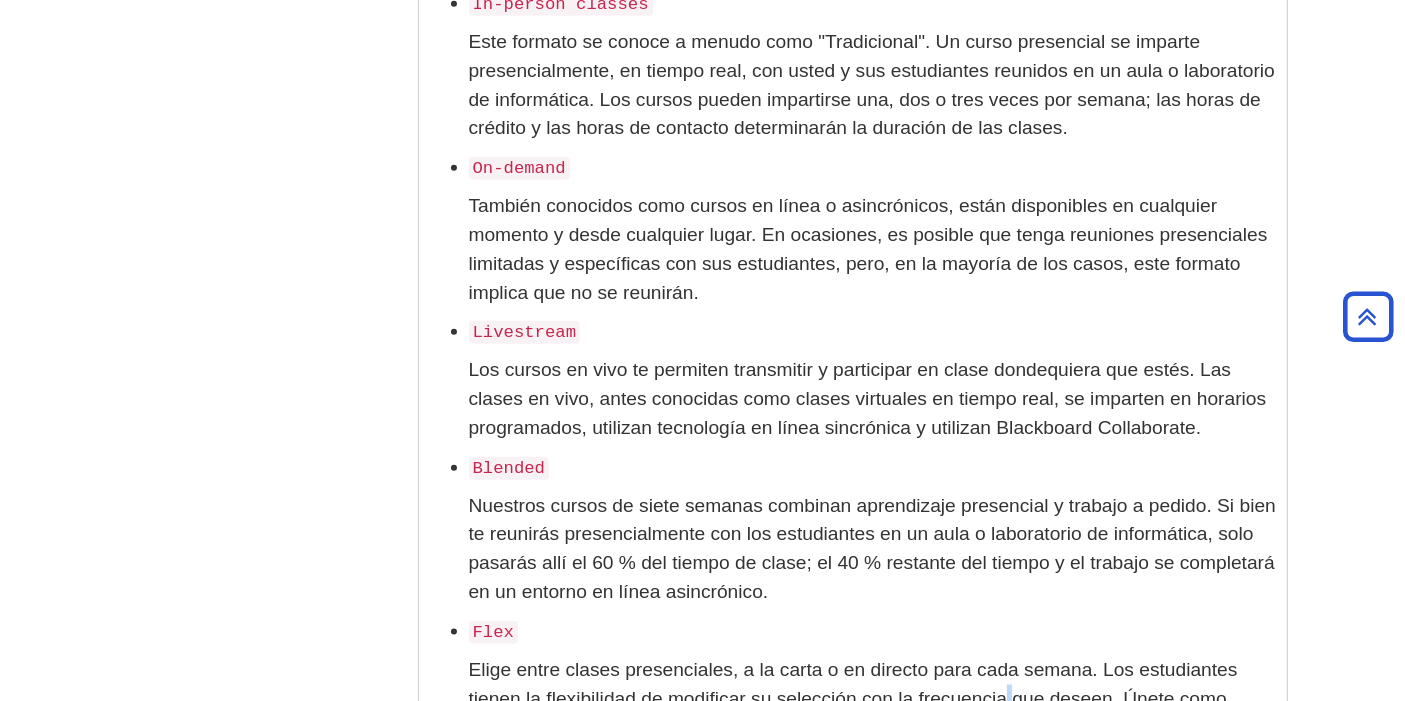 click on "Elige entre clases presenciales, a la carta o en directo para cada semana. Los estudiantes tienen la flexibilidad de modificar su selección con la frecuencia que deseen. Únete como puedas, donde puedas y cuando puedas. Aprende en clase en el campus durante una semana o desde tu sofá: ¡tú decides!" at bounding box center (873, 713) 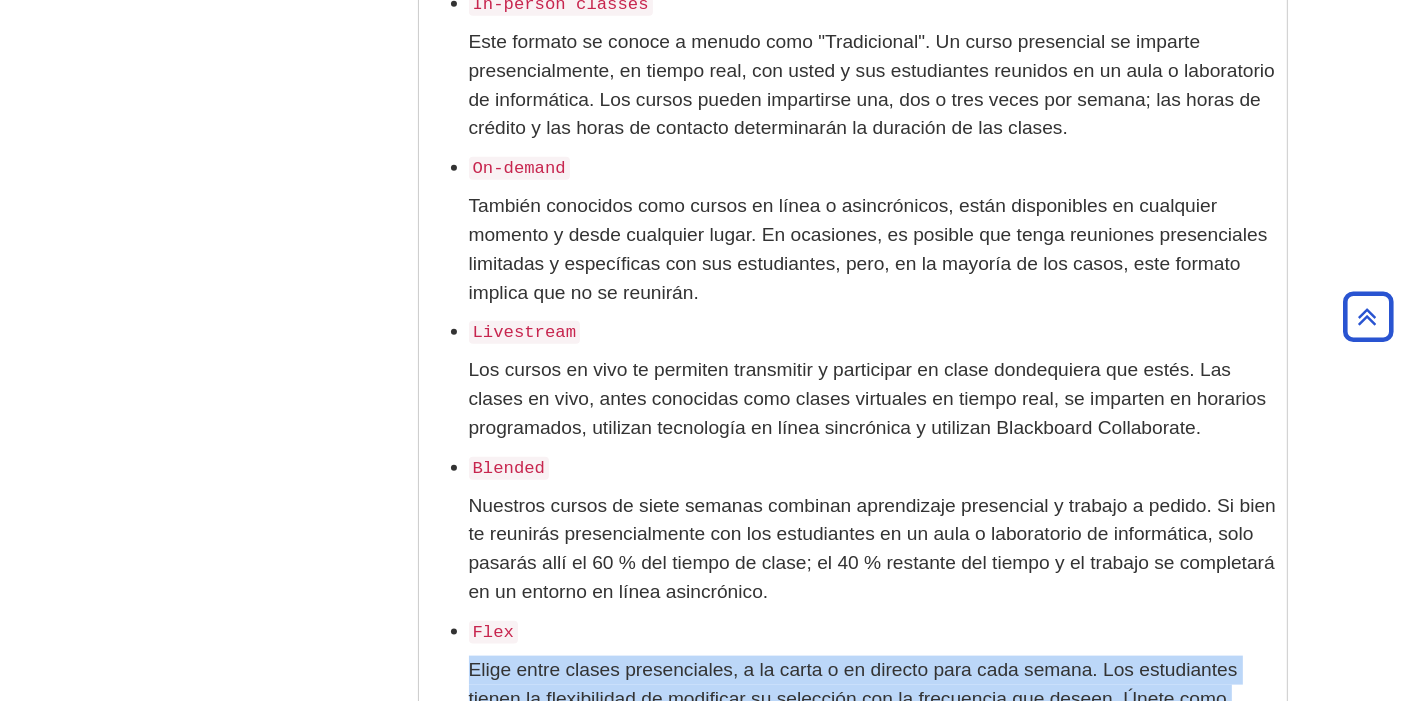click on "Elige entre clases presenciales, a la carta o en directo para cada semana. Los estudiantes tienen la flexibilidad de modificar su selección con la frecuencia que deseen. Únete como puedas, donde puedas y cuando puedas. Aprende en clase en el campus durante una semana o desde tu sofá: ¡tú decides!" at bounding box center [873, 713] 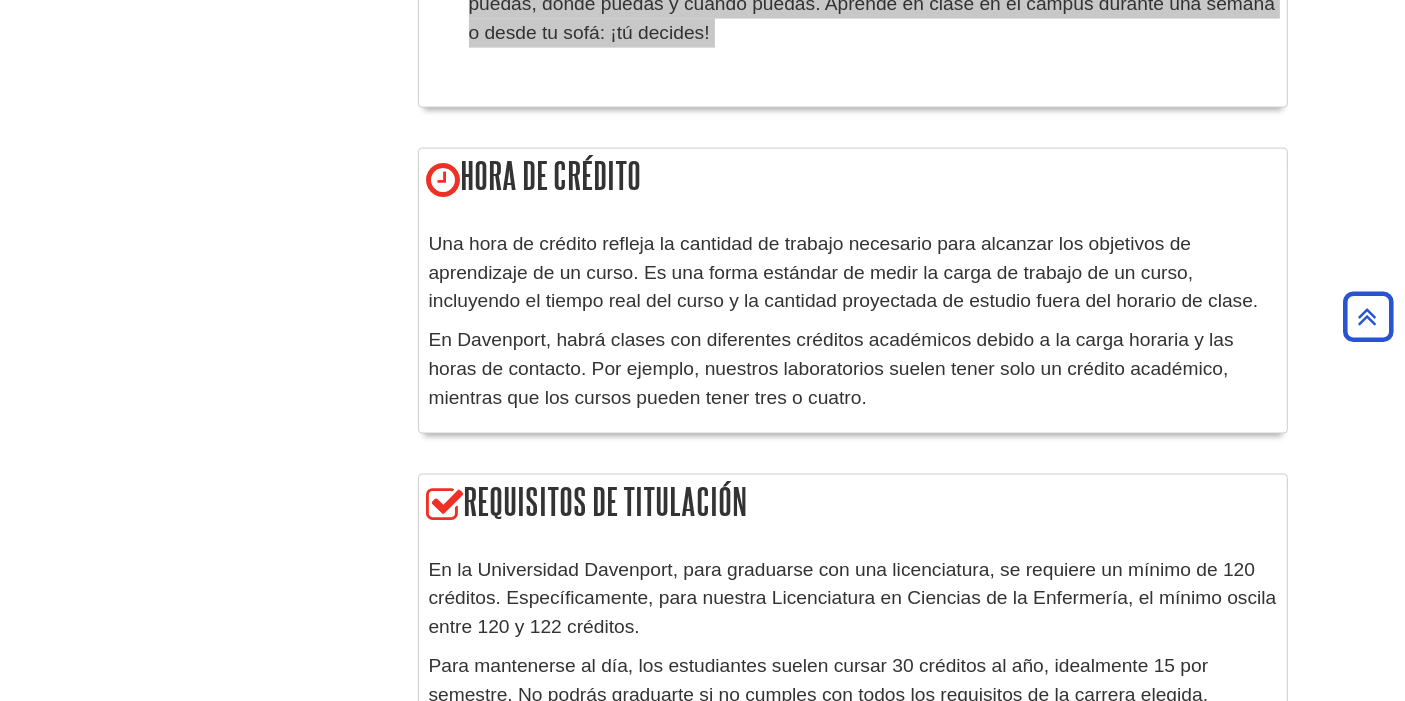 scroll, scrollTop: 3000, scrollLeft: 0, axis: vertical 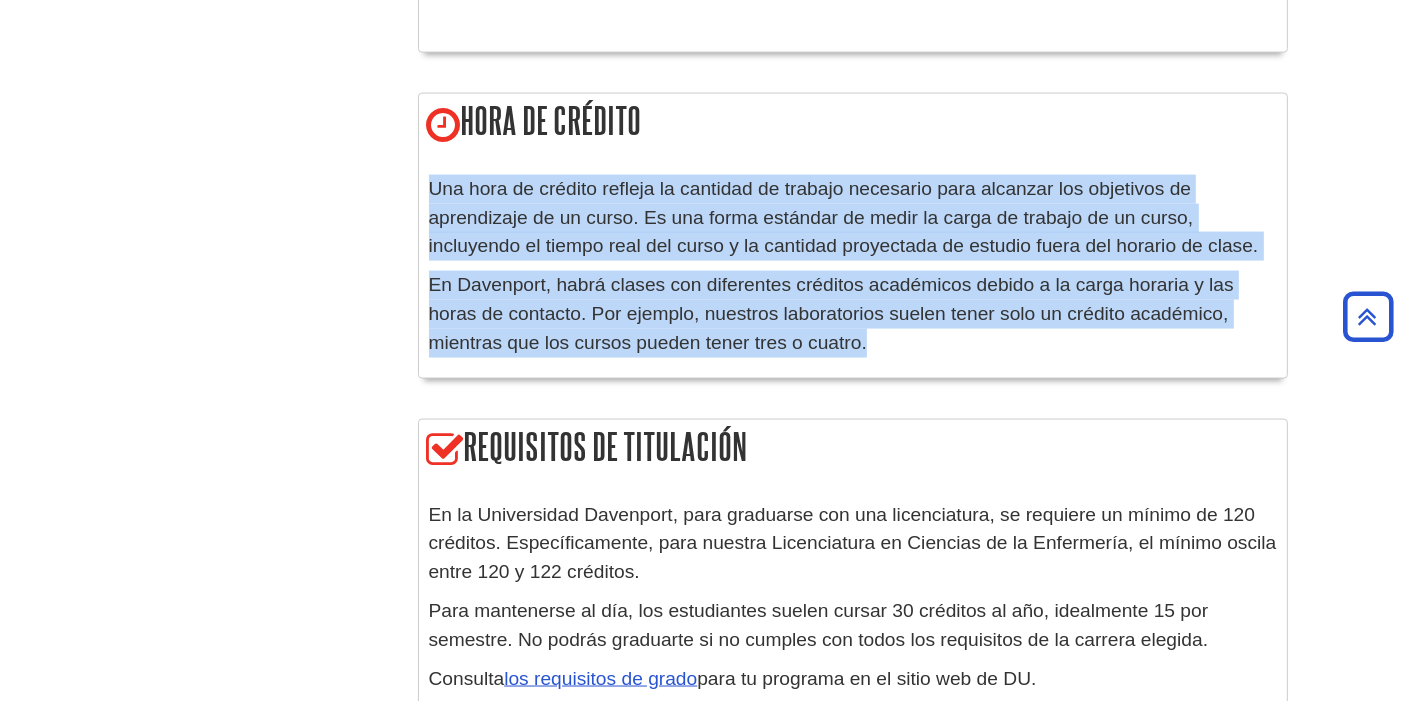 drag, startPoint x: 844, startPoint y: 287, endPoint x: 426, endPoint y: 127, distance: 447.57568 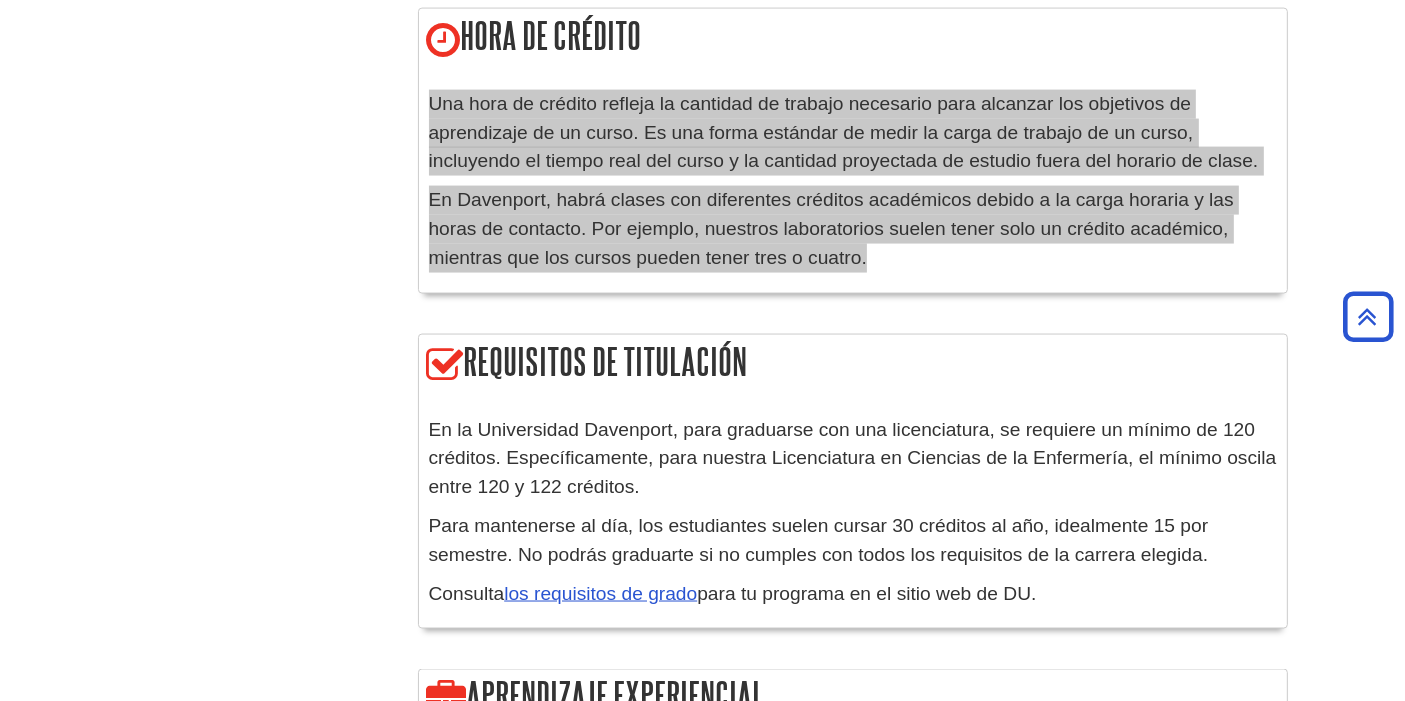 scroll, scrollTop: 3222, scrollLeft: 0, axis: vertical 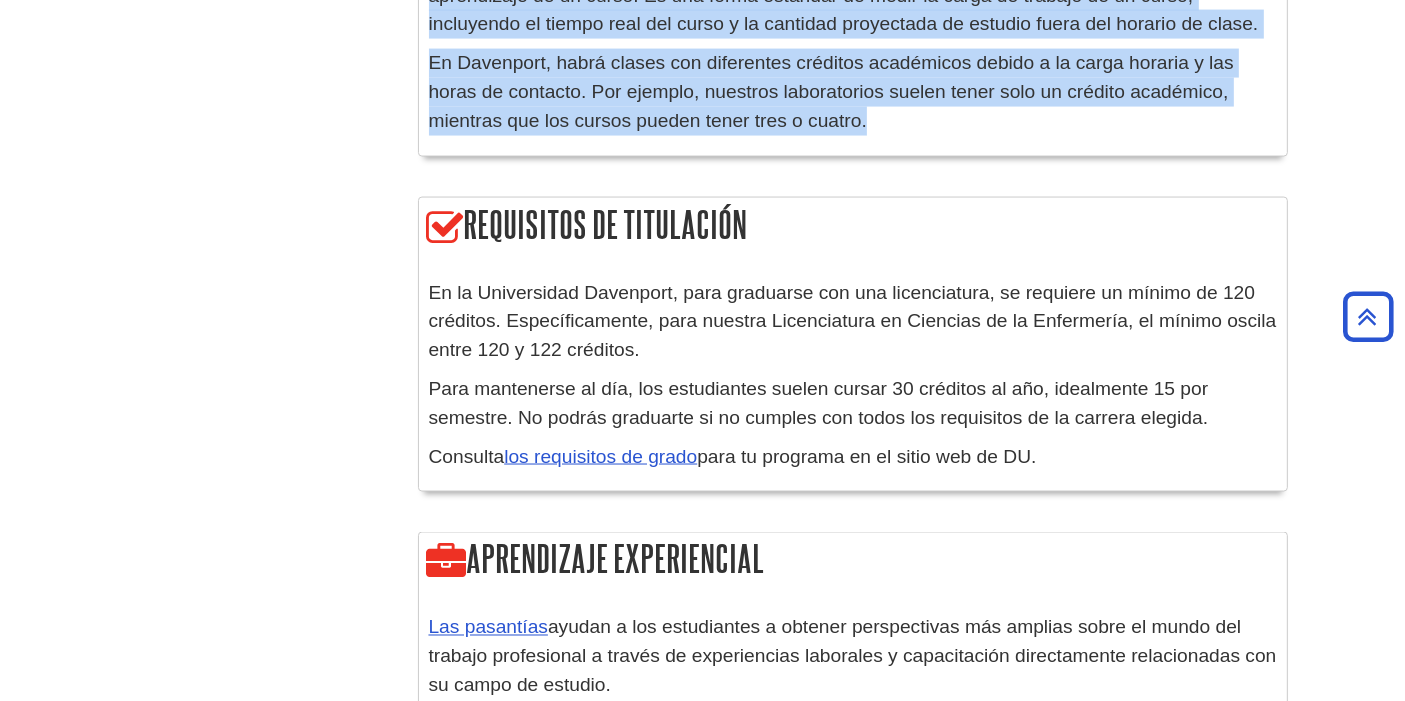 drag, startPoint x: 1054, startPoint y: 396, endPoint x: 425, endPoint y: 232, distance: 650.02844 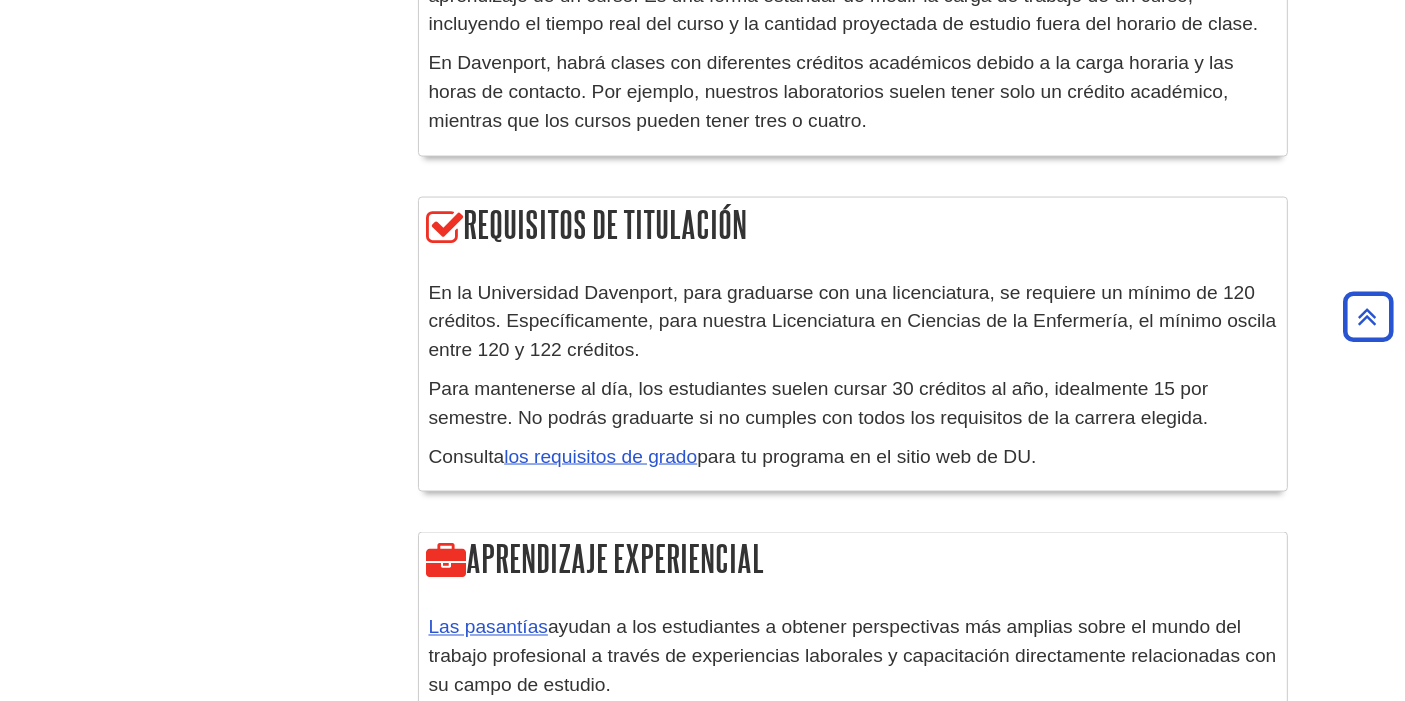 click on "Requisitos de titulación
En la Universidad Davenport, para graduarse con una licenciatura, se requiere un mínimo de 120 créditos. Específicamente, para nuestra Licenciatura en Ciencias de la Enfermería, el mínimo oscila entre 120 y 122 créditos.
Para mantenerse al día, los estudiantes suelen cursar 30 créditos al año, idealmente 15 por semestre. No podrás graduarte si no cumples con todos los requisitos de la carrera elegida.
Consulta  los requisitos de grado  para tu programa en el sitio web de DU." at bounding box center (853, 355) 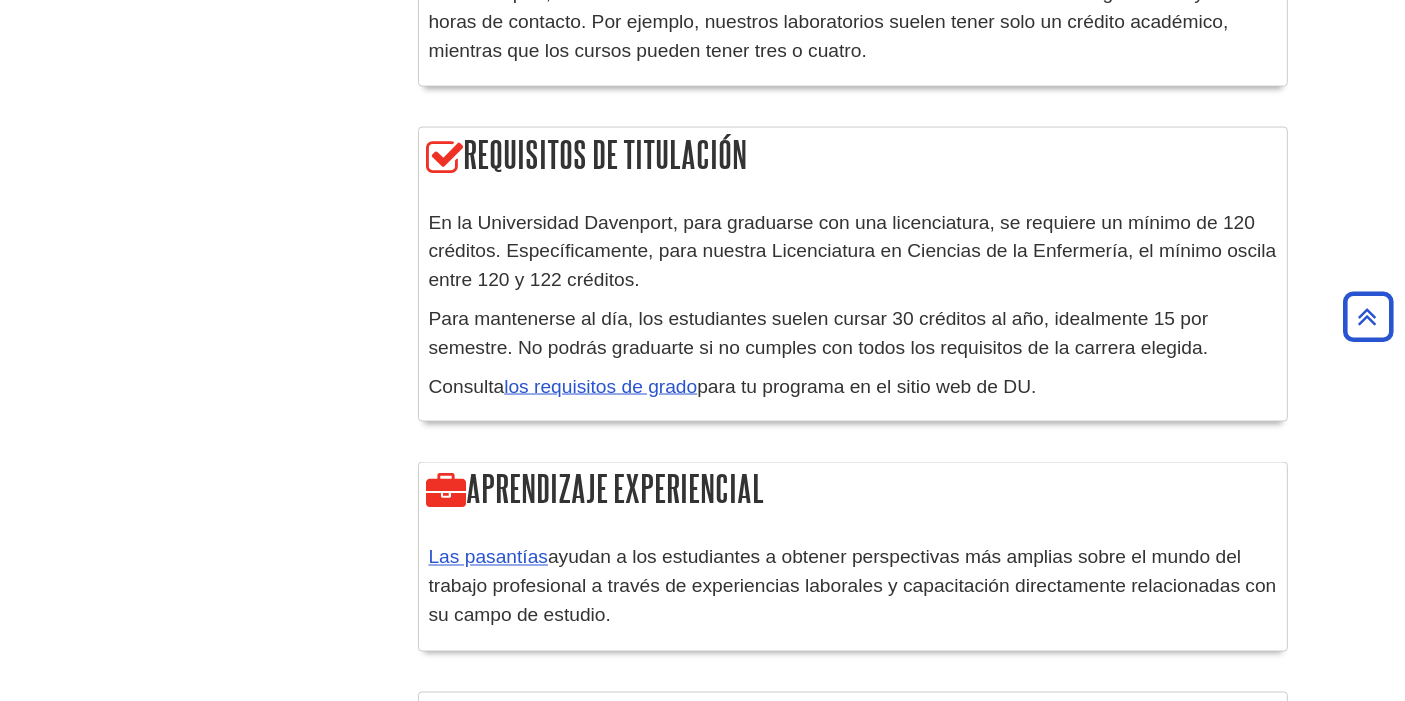 scroll, scrollTop: 3444, scrollLeft: 0, axis: vertical 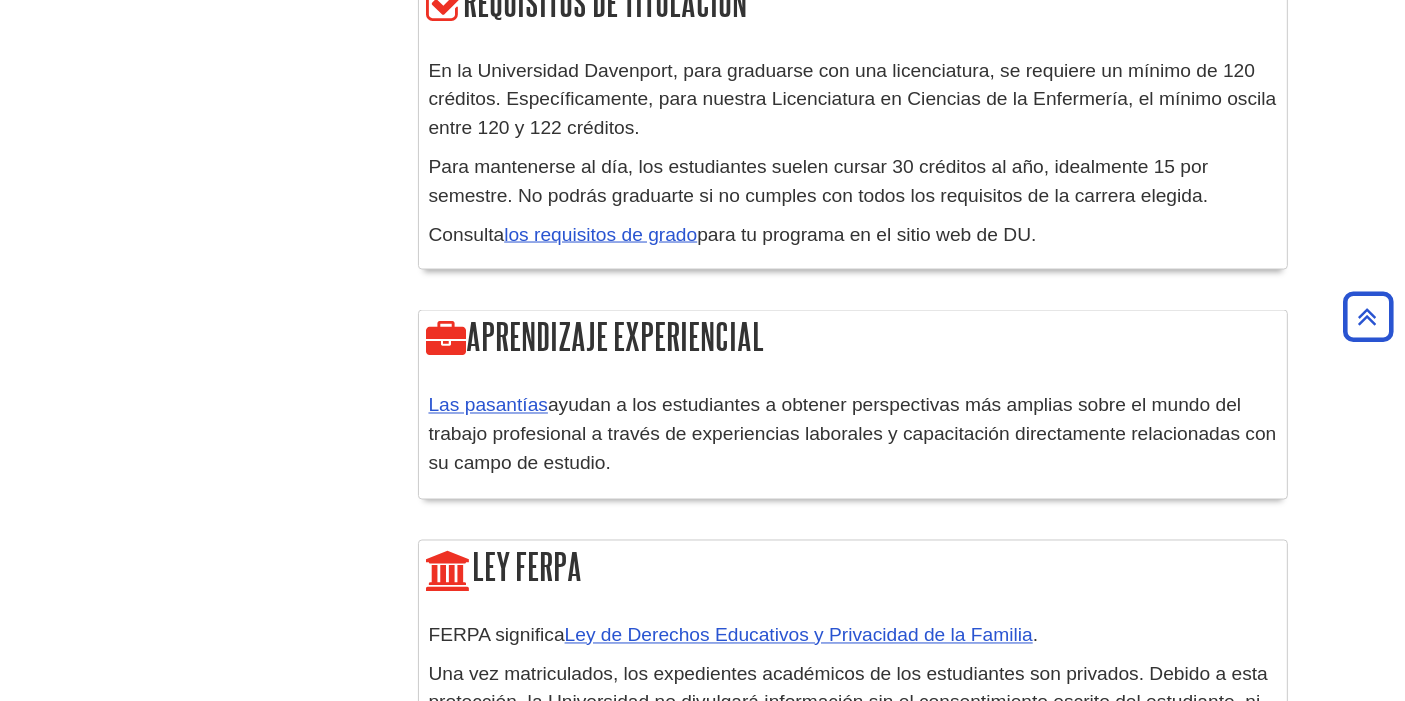 click on "Las pasantías  ayudan a los estudiantes a obtener perspectivas más amplias sobre el mundo del trabajo profesional a través de experiencias laborales y capacitación directamente relacionadas con su campo de estudio." at bounding box center (853, 435) 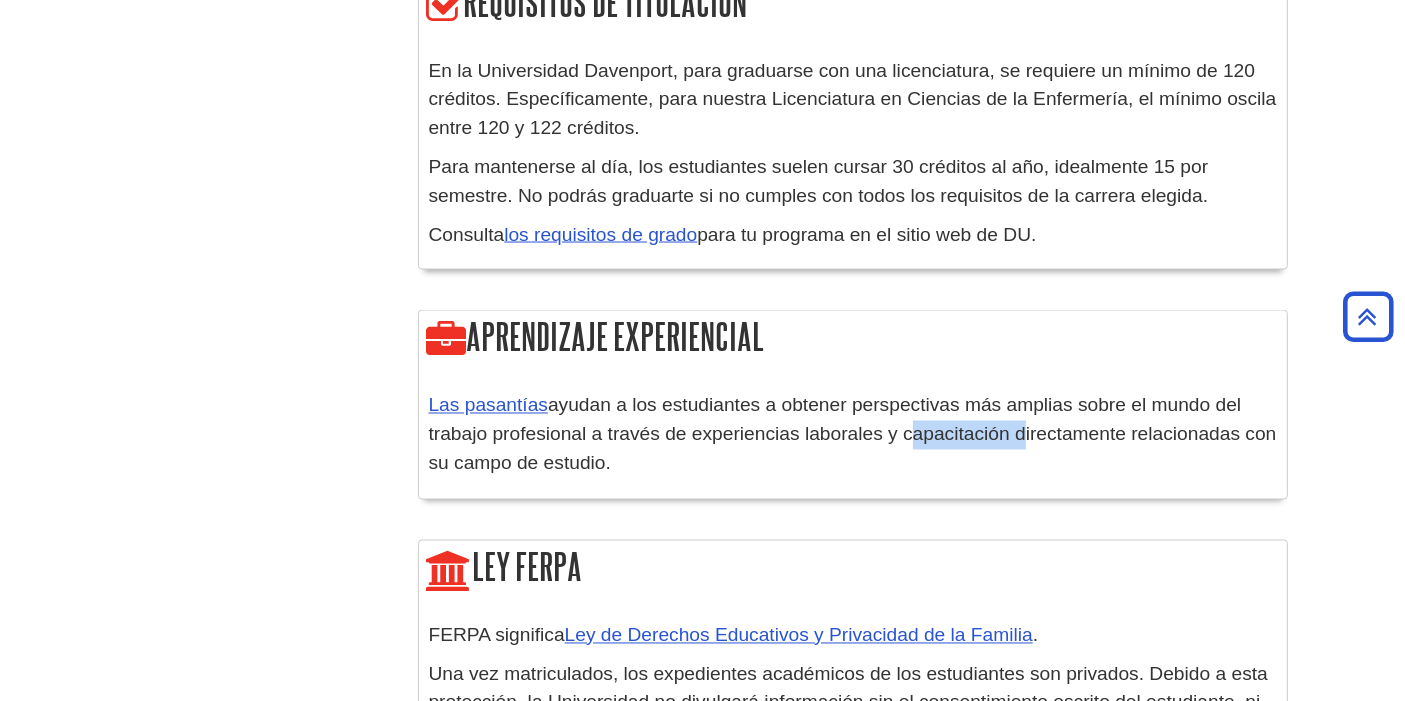 click on "Las pasantías  ayudan a los estudiantes a obtener perspectivas más amplias sobre el mundo del trabajo profesional a través de experiencias laborales y capacitación directamente relacionadas con su campo de estudio." at bounding box center [853, 435] 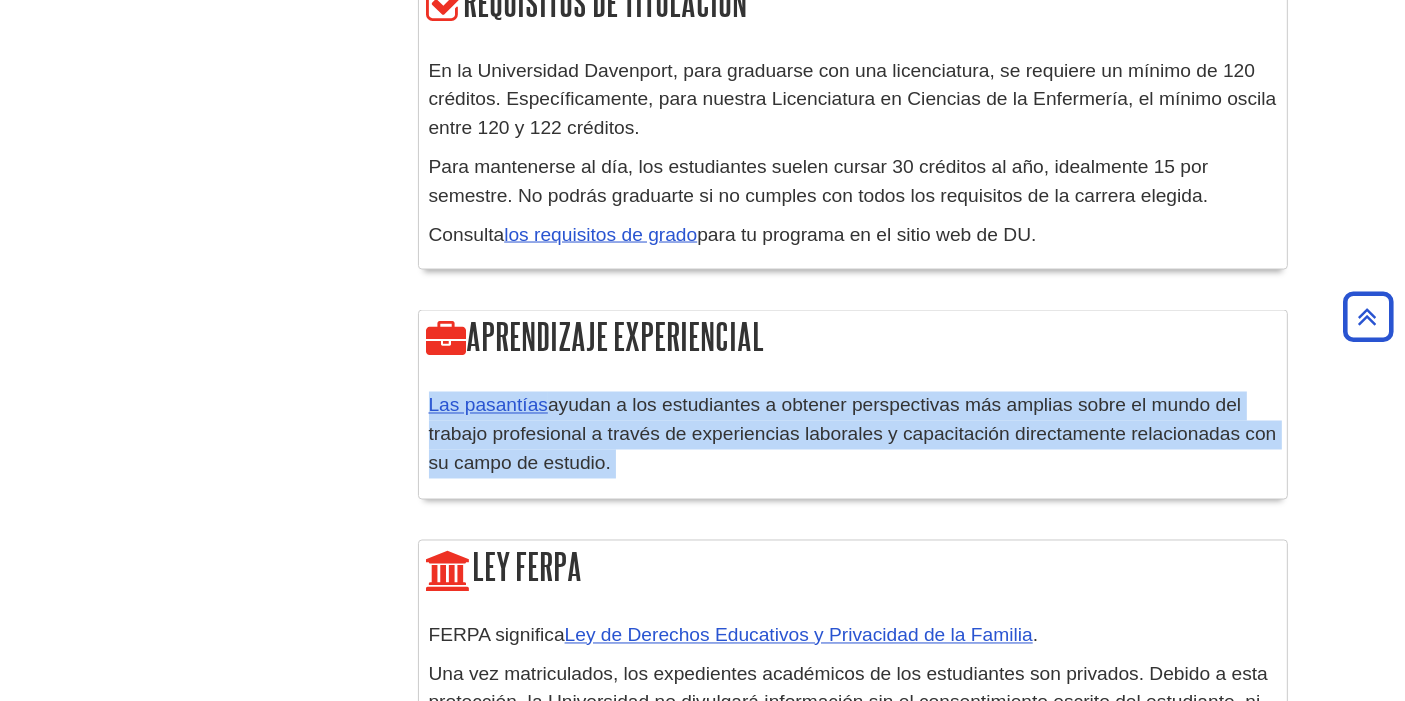 click on "Las pasantías  ayudan a los estudiantes a obtener perspectivas más amplias sobre el mundo del trabajo profesional a través de experiencias laborales y capacitación directamente relacionadas con su campo de estudio." at bounding box center [853, 435] 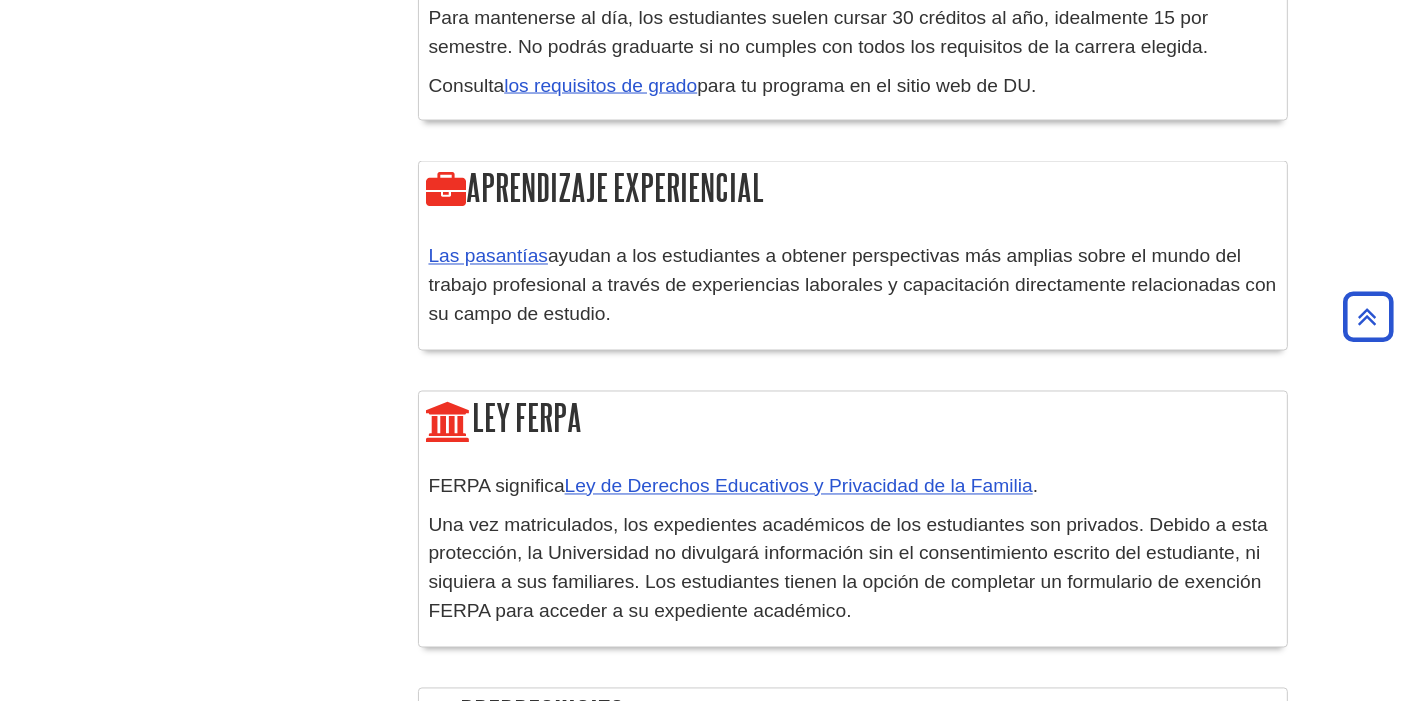 scroll, scrollTop: 3666, scrollLeft: 0, axis: vertical 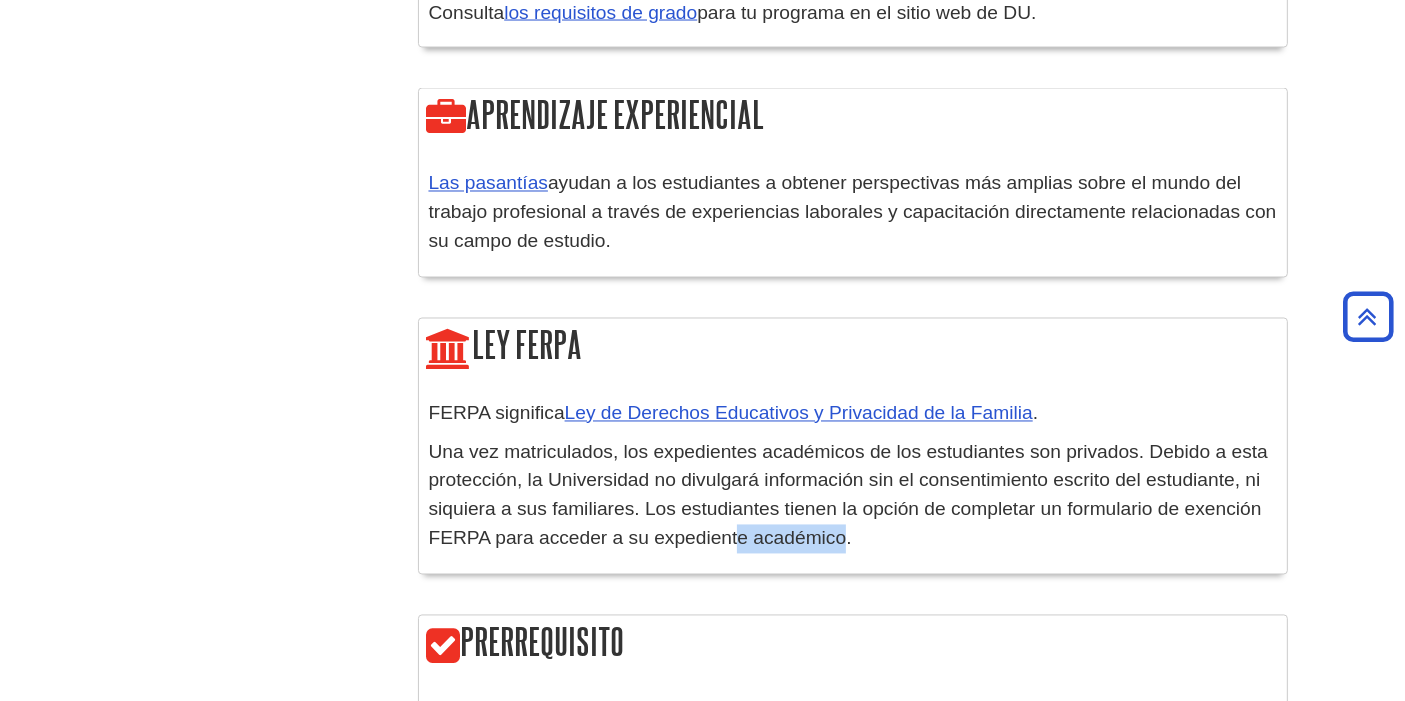 drag, startPoint x: 847, startPoint y: 481, endPoint x: 737, endPoint y: 480, distance: 110.00455 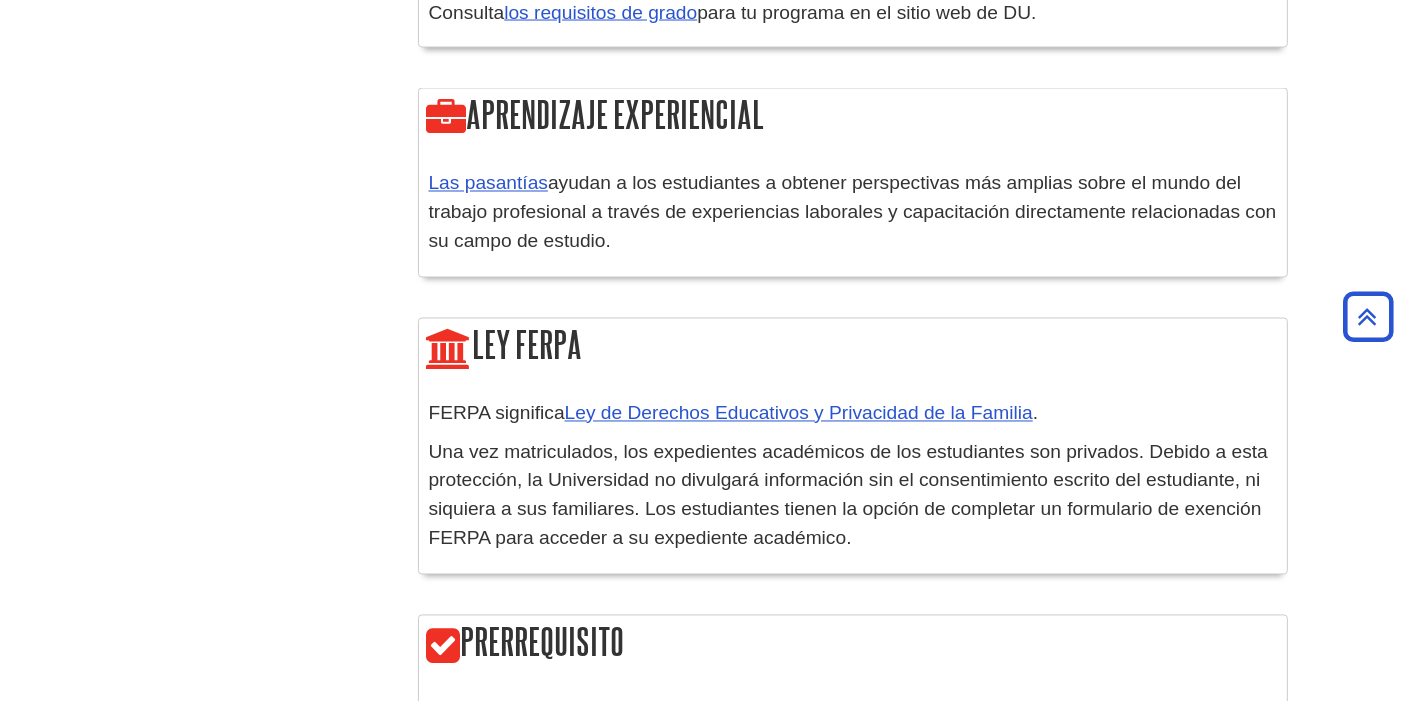 click on "Una vez matriculados, los expedientes académicos de los estudiantes son privados. Debido a esta protección, la Universidad no divulgará información sin el consentimiento escrito del estudiante, ni siquiera a sus familiares. Los estudiantes tienen la opción de completar un formulario de exención FERPA para acceder a su expediente académico." at bounding box center (853, 496) 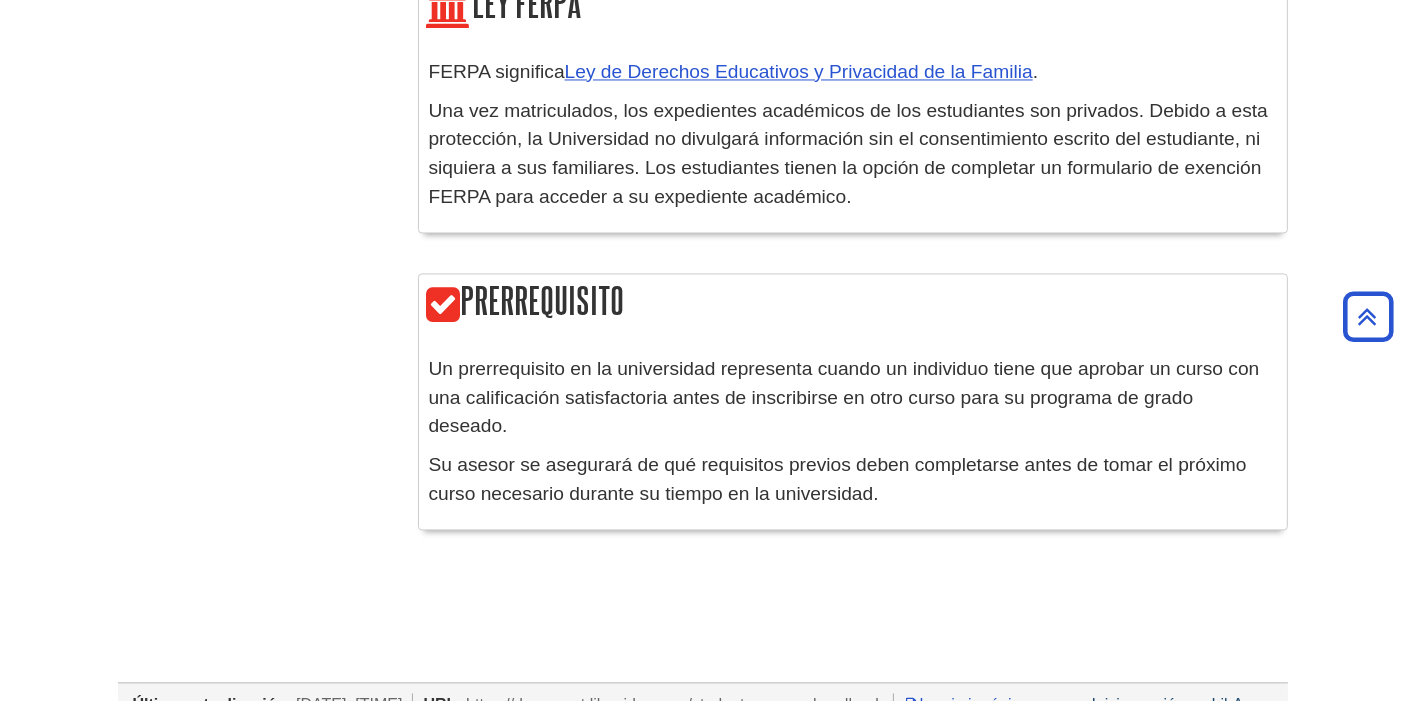 scroll, scrollTop: 4108, scrollLeft: 0, axis: vertical 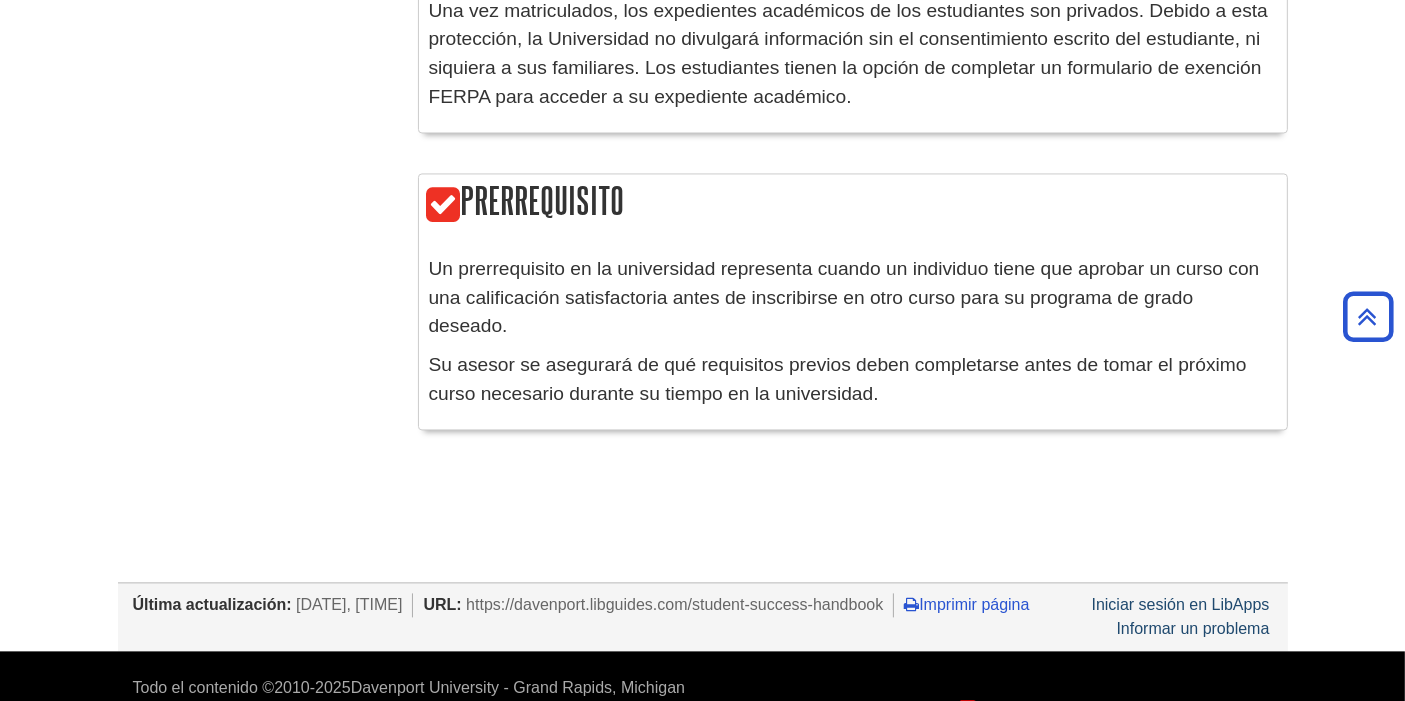 drag, startPoint x: 920, startPoint y: 327, endPoint x: 428, endPoint y: 210, distance: 505.72028 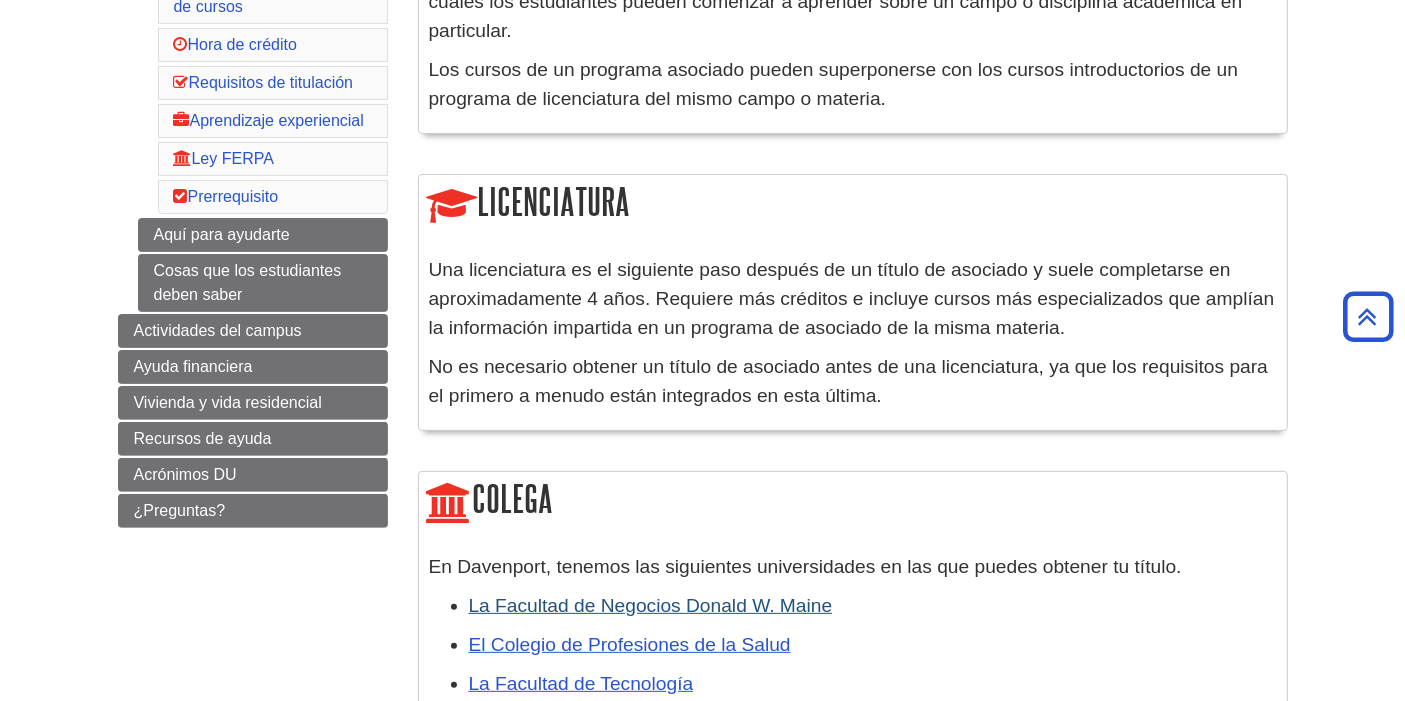 scroll, scrollTop: 330, scrollLeft: 0, axis: vertical 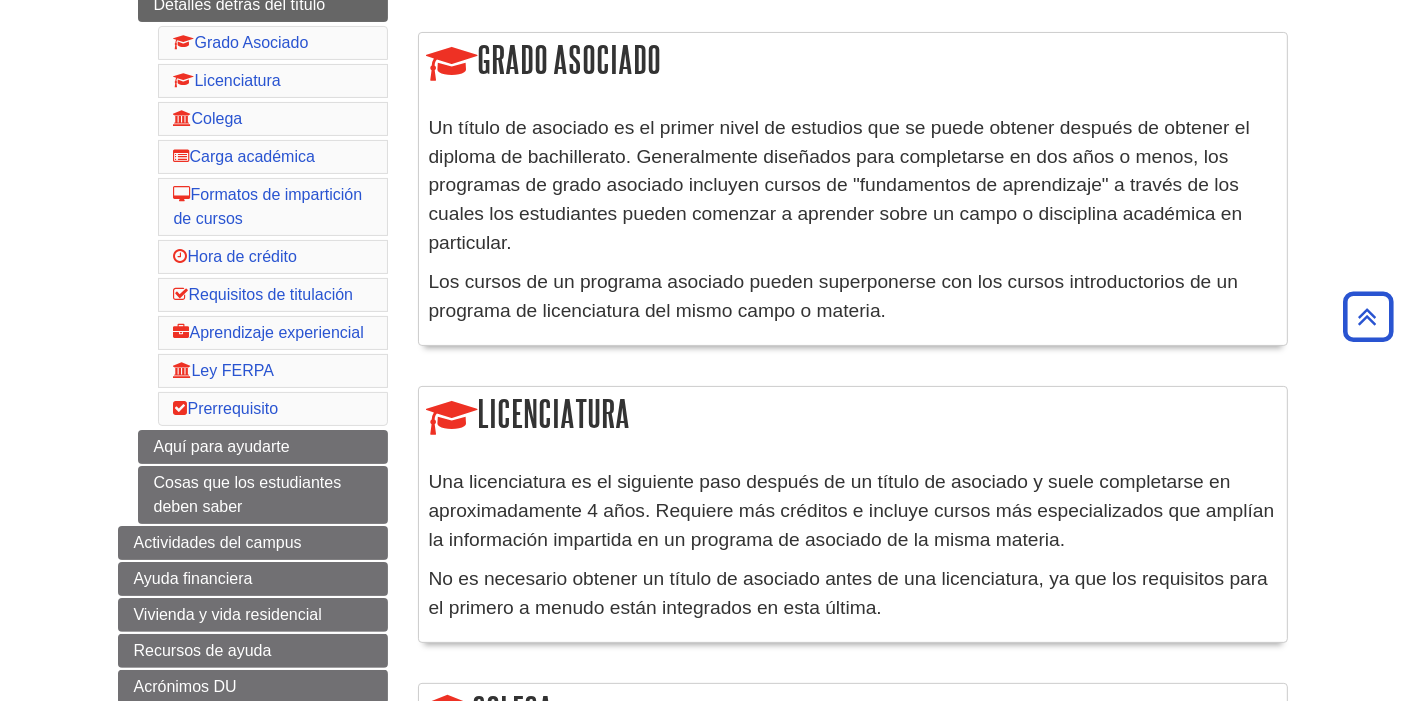 click on "Menú
Académica
Empezando bien
Detalles detrás del título
Grado Asociado   Licenciatura   Colega   Carga académica   Formatos de impartición de cursos   Hora de crédito   Requisitos de titulación   Aprendizaje experiencial   Ley FERPA Prerrequisito
Aquí para ayudarte
Cosas que los estudiantes deben saber
Actividades del campus
Ayuda financiera
Vivienda y vida residencial
Recursos de ayuda" at bounding box center [253, 353] 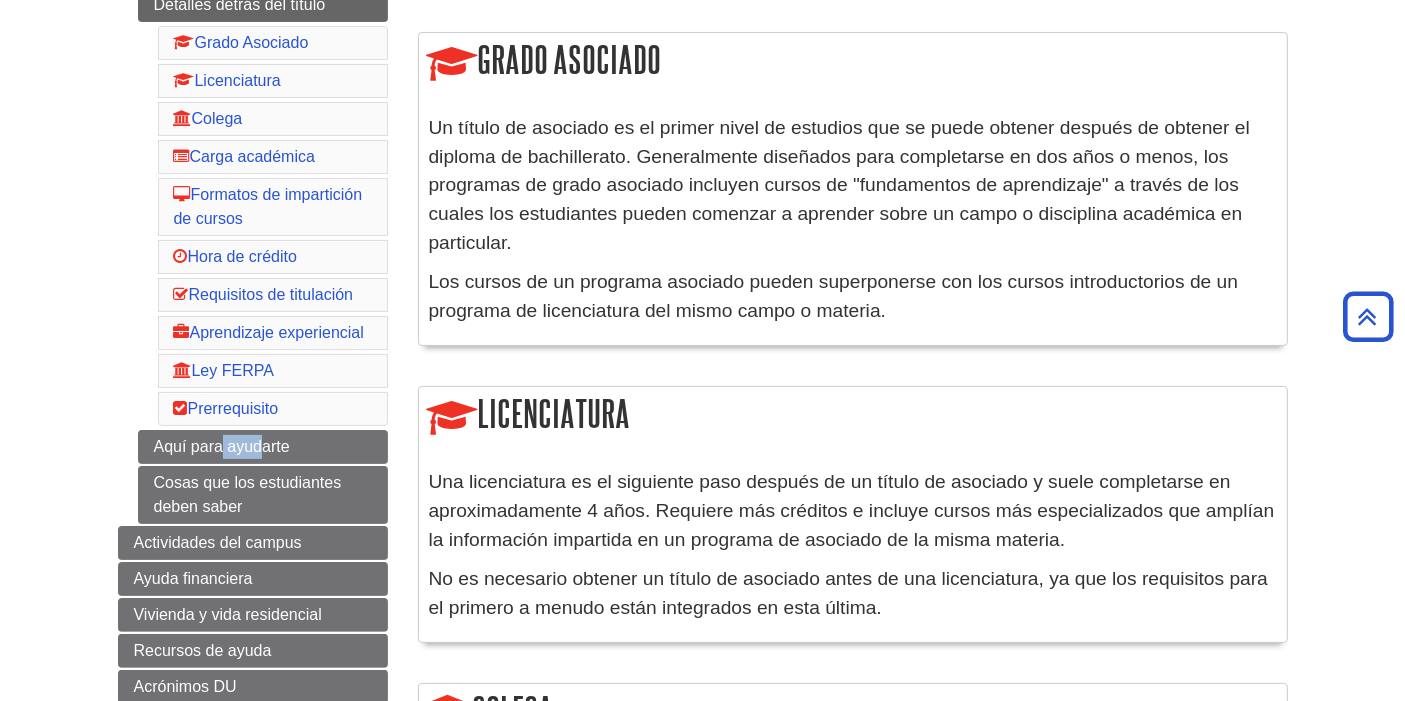 click on "Menú
Académica
Empezando bien
Detalles detrás del título
Grado Asociado   Licenciatura   Colega   Carga académica   Formatos de impartición de cursos   Hora de crédito   Requisitos de titulación   Aprendizaje experiencial   Ley FERPA Prerrequisito
Aquí para ayudarte
Cosas que los estudiantes deben saber
Actividades del campus
Ayuda financiera
Vivienda y vida residencial
Recursos de ayuda" at bounding box center (253, 353) 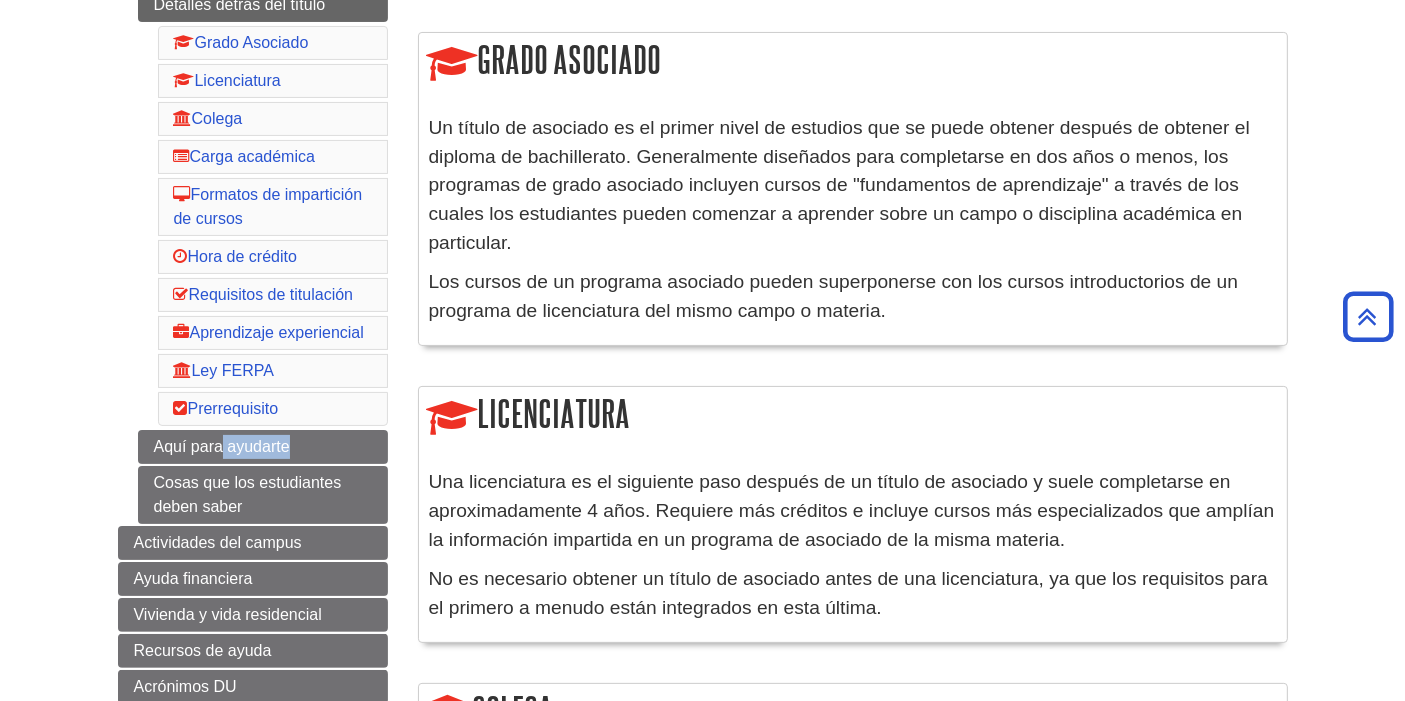 click on "Menú
Académica
Empezando bien
Detalles detrás del título
Grado Asociado   Licenciatura   Colega   Carga académica   Formatos de impartición de cursos   Hora de crédito   Requisitos de titulación   Aprendizaje experiencial   Ley FERPA Prerrequisito
Aquí para ayudarte
Cosas que los estudiantes deben saber
Actividades del campus
Ayuda financiera
Vivienda y vida residencial
Recursos de ayuda" at bounding box center [253, 353] 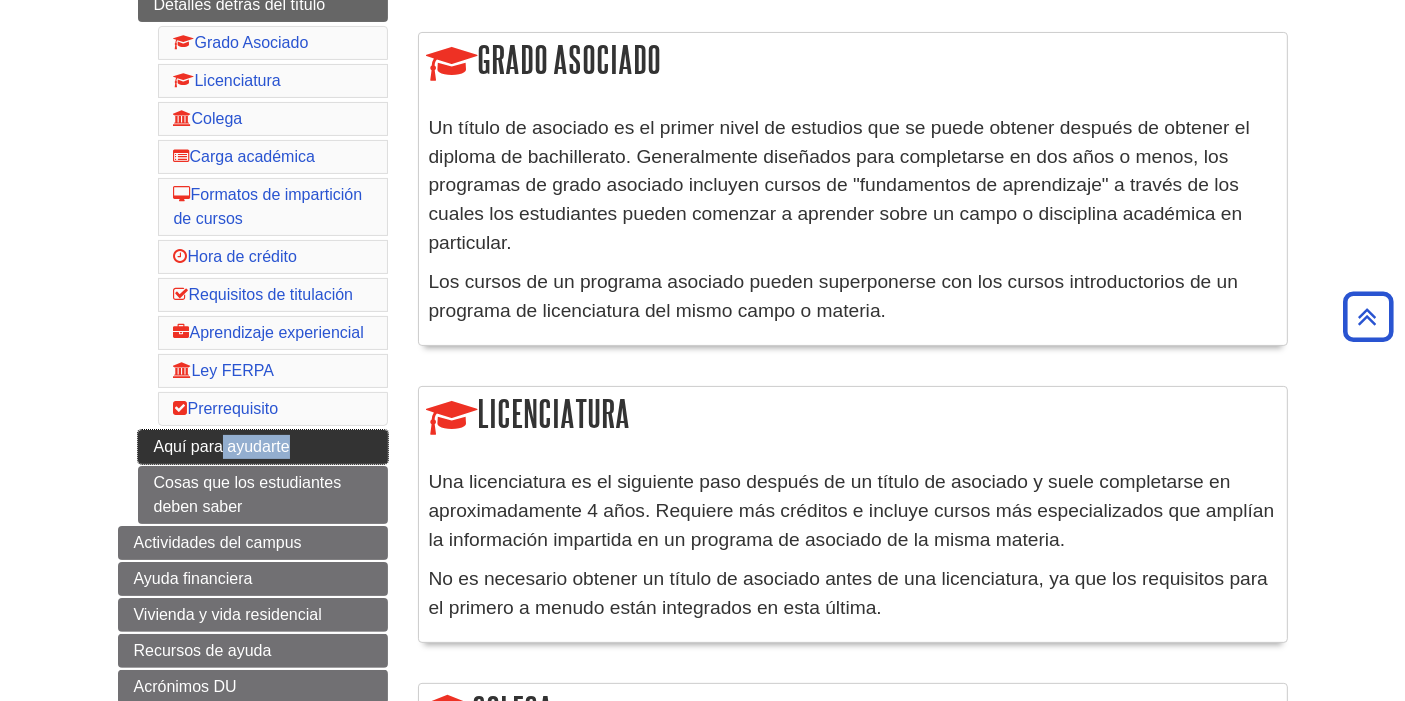 drag, startPoint x: 248, startPoint y: 432, endPoint x: 282, endPoint y: 427, distance: 34.36568 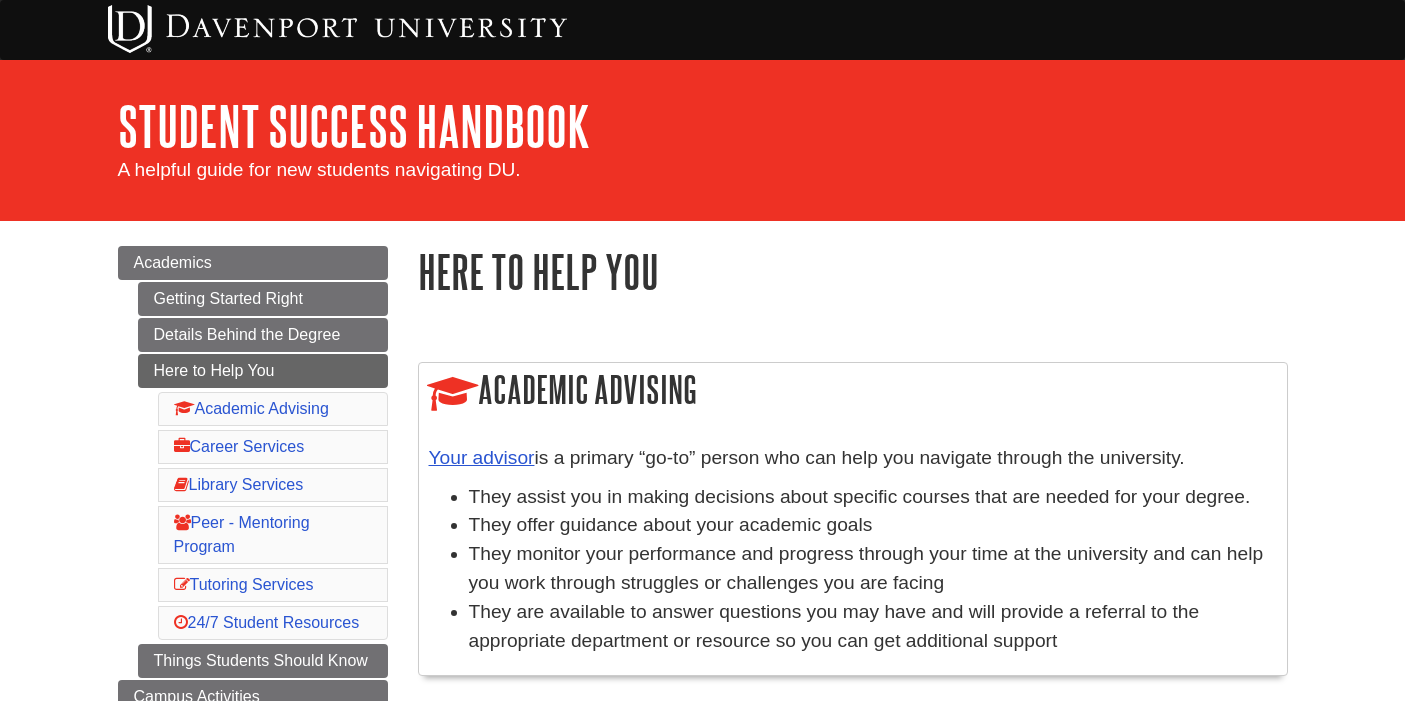 scroll, scrollTop: 0, scrollLeft: 0, axis: both 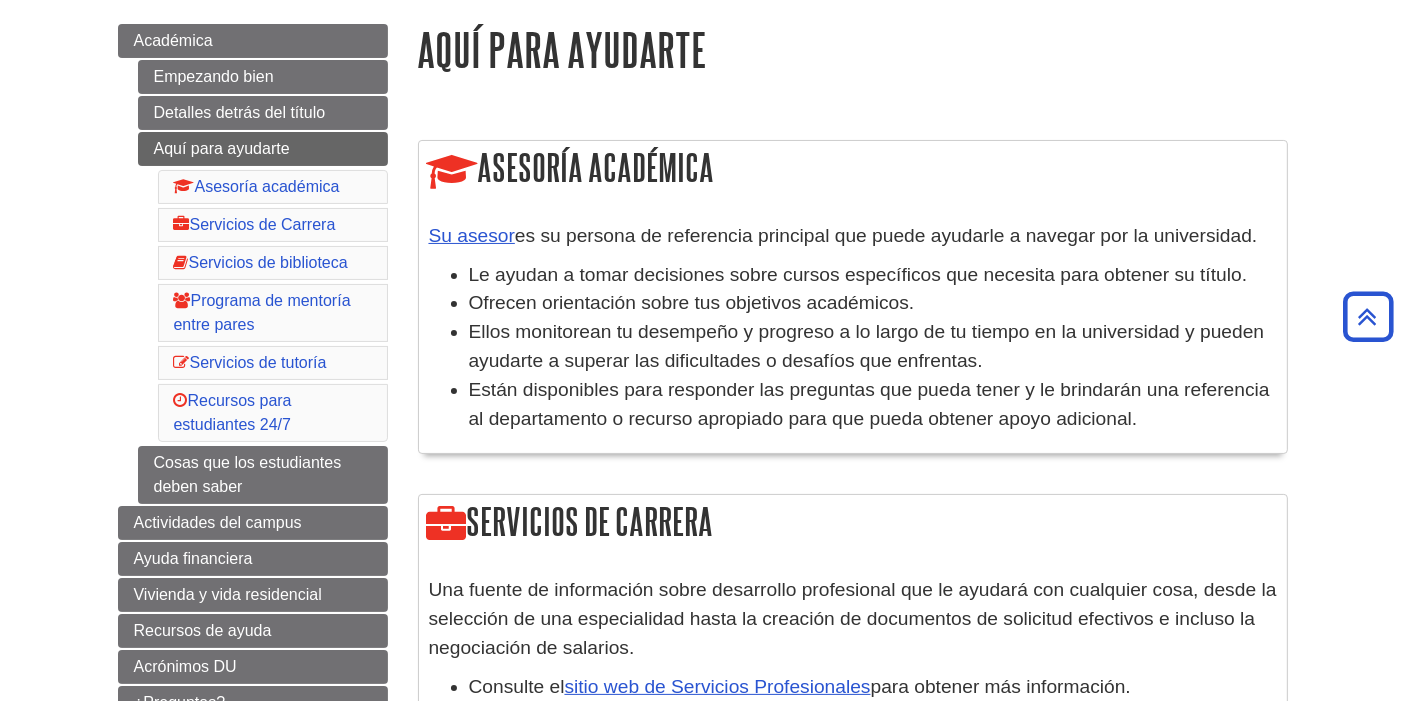 click on "Empezando bien
Detalles detrás del título
Aquí para ayudarte
Asesoría académica   Servicios de Carrera   Servicios de biblioteca Programa de mentoría entre pares   Servicios de tutoría Recursos para estudiantes 24/7
Cosas que los estudiantes deben saber" at bounding box center [263, 282] 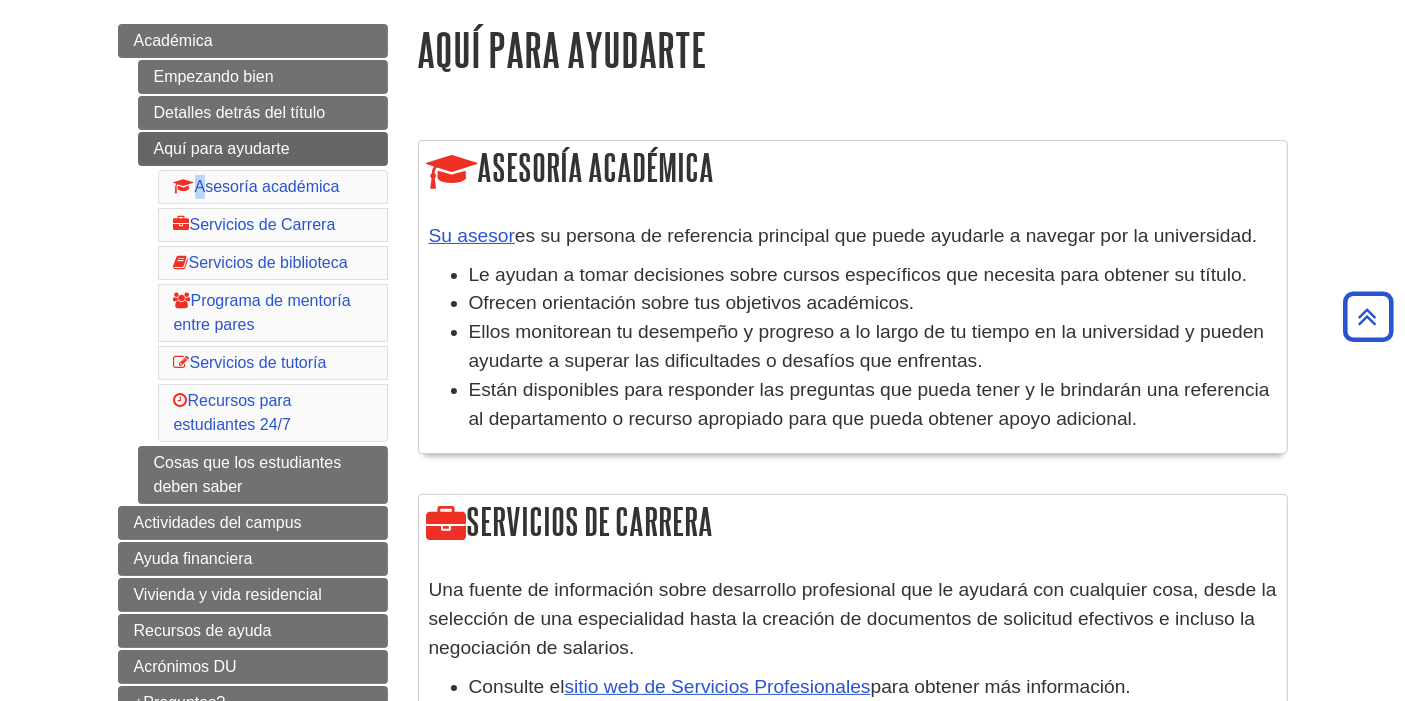 click on "Empezando bien
Detalles detrás del título
Aquí para ayudarte
Asesoría académica   Servicios de Carrera   Servicios de biblioteca Programa de mentoría entre pares   Servicios de tutoría Recursos para estudiantes 24/7
Cosas que los estudiantes deben saber" at bounding box center (263, 282) 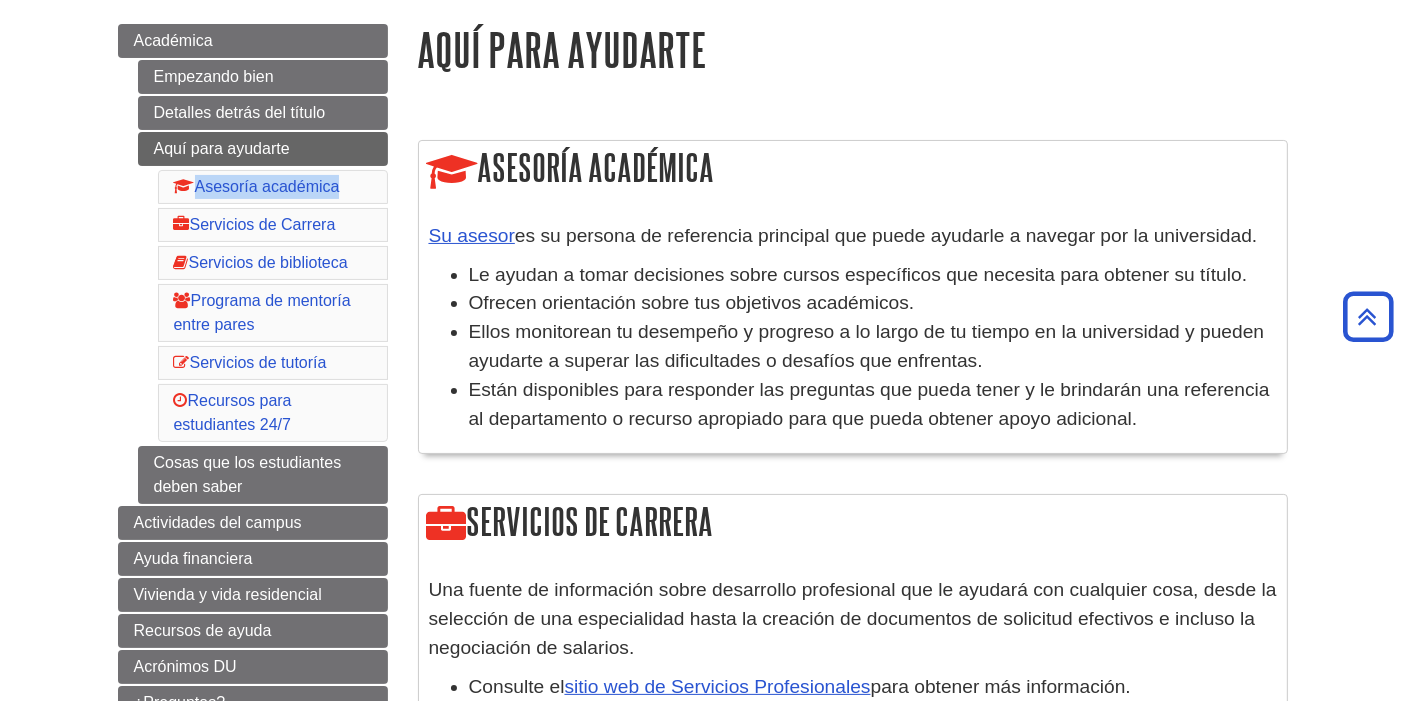 click on "Empezando bien
Detalles detrás del título
Aquí para ayudarte
Asesoría académica   Servicios de Carrera   Servicios de biblioteca Programa de mentoría entre pares   Servicios de tutoría Recursos para estudiantes 24/7
Cosas que los estudiantes deben saber" at bounding box center (263, 282) 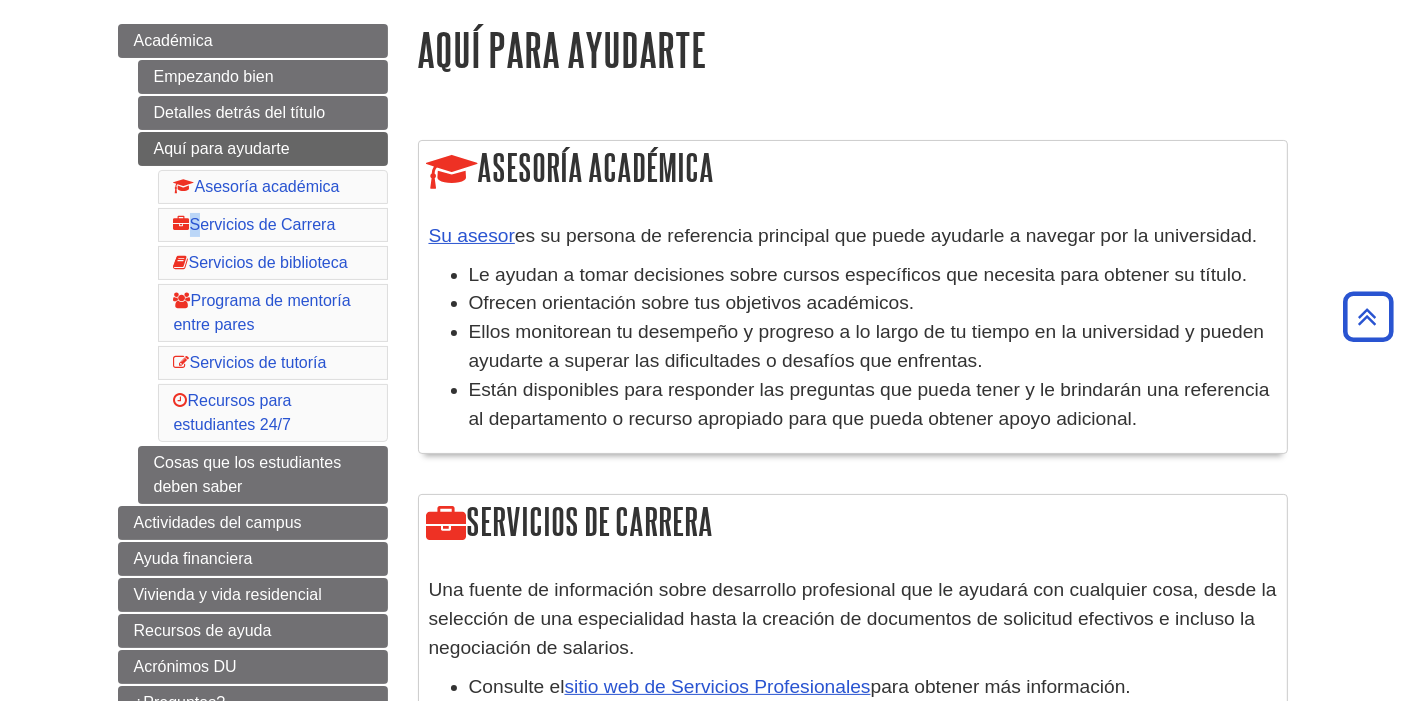 click on "Académica
Empezando bien
Detalles detrás del título
Aquí para ayudarte
Asesoría académica   Servicios de Carrera   Servicios de biblioteca Programa de mentoría entre pares   Servicios de tutoría Recursos para estudiantes 24/7
Cosas que los estudiantes deben saber" at bounding box center (253, 264) 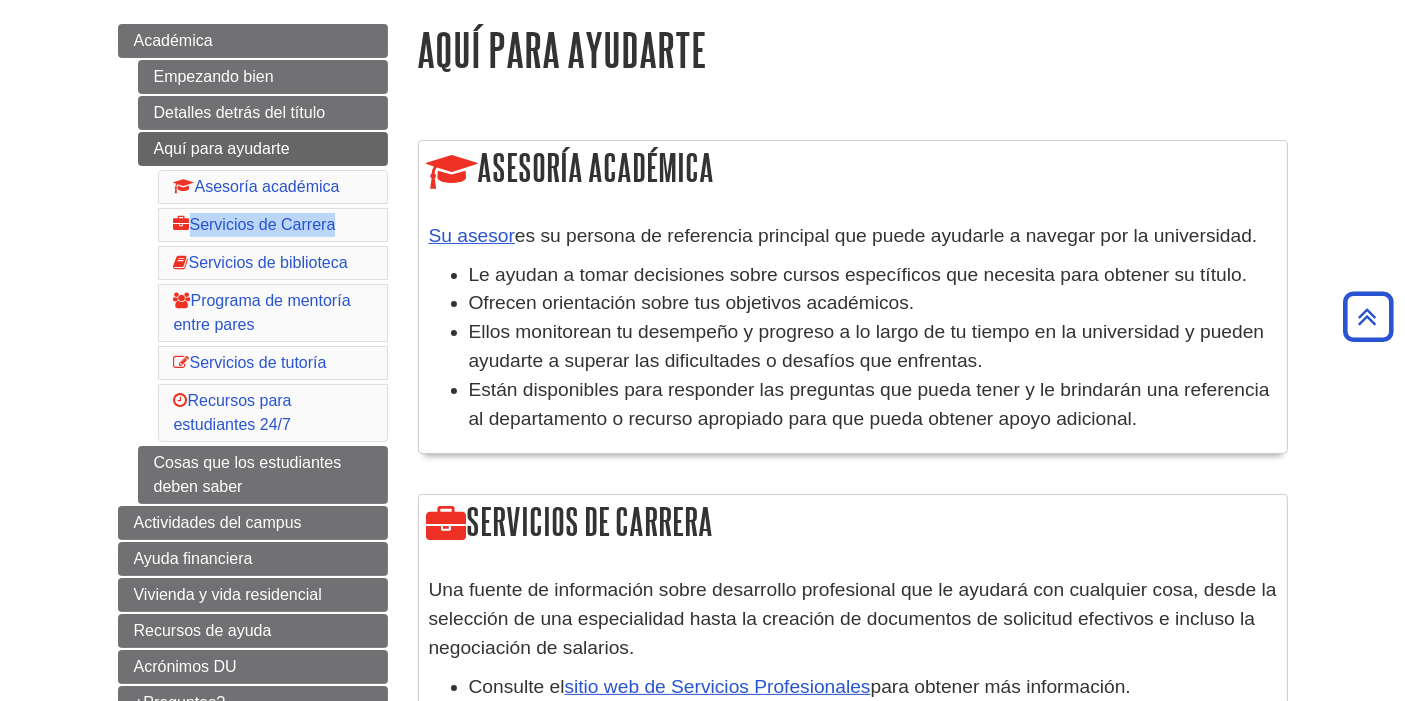 click on "Académica
Empezando bien
Detalles detrás del título
Aquí para ayudarte
Asesoría académica   Servicios de Carrera   Servicios de biblioteca Programa de mentoría entre pares   Servicios de tutoría Recursos para estudiantes 24/7
Cosas que los estudiantes deben saber" at bounding box center (253, 264) 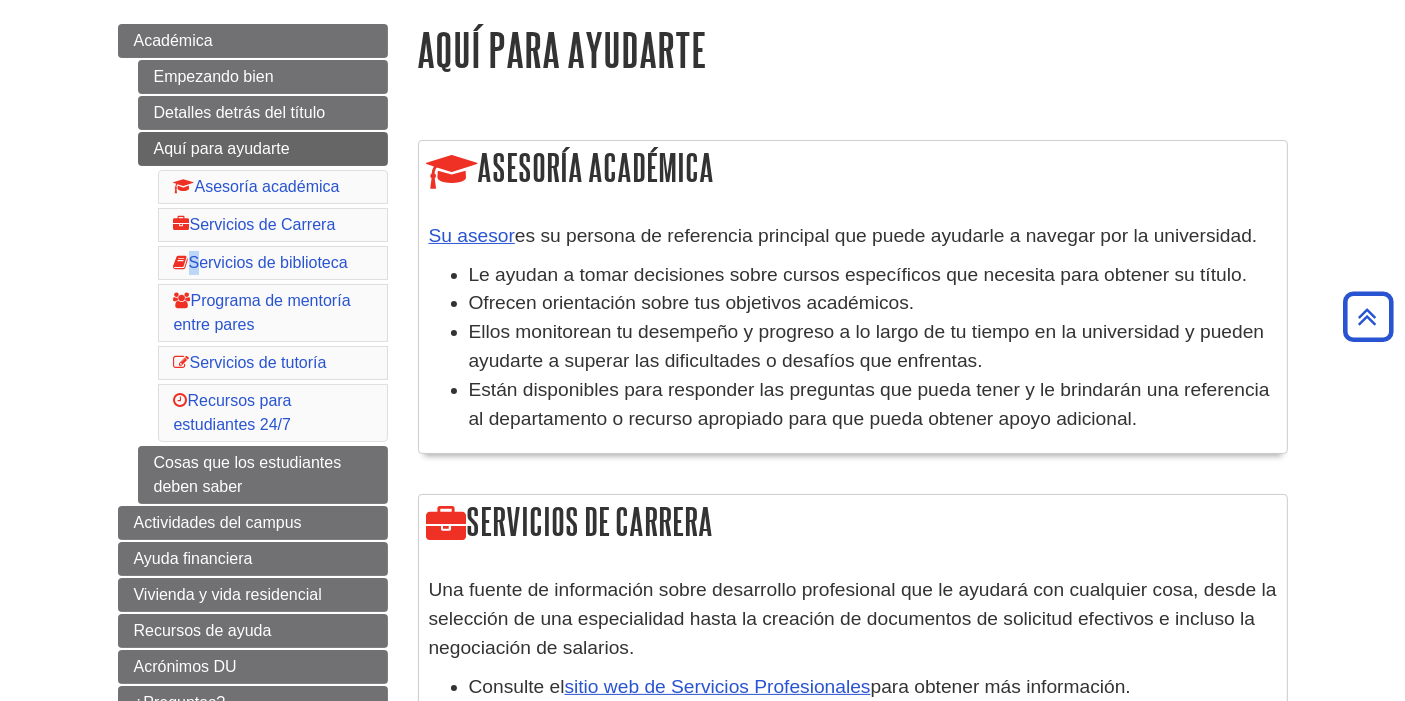 click on "Académica
Empezando bien
Detalles detrás del título
Aquí para ayudarte
Asesoría académica   Servicios de Carrera   Servicios de biblioteca Programa de mentoría entre pares   Servicios de tutoría Recursos para estudiantes 24/7
Cosas que los estudiantes deben saber" at bounding box center [253, 264] 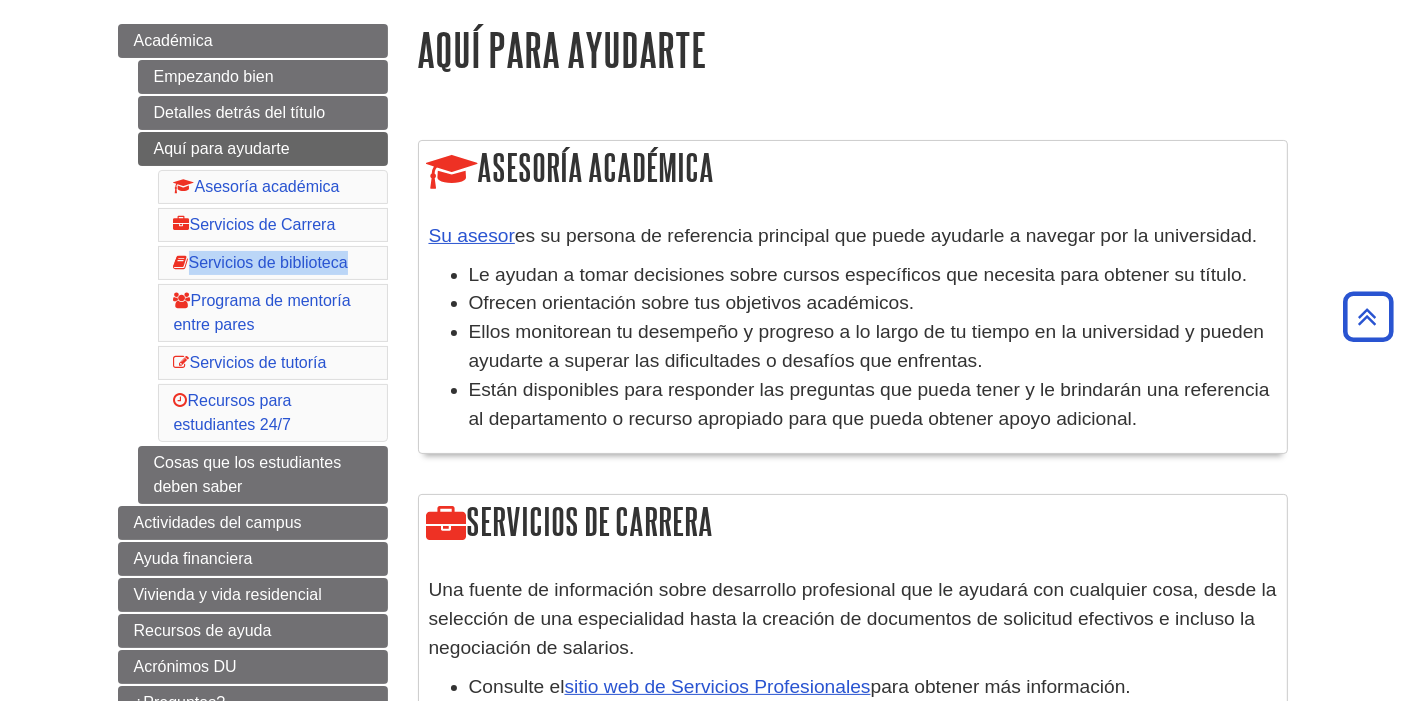 click on "Académica
Empezando bien
Detalles detrás del título
Aquí para ayudarte
Asesoría académica   Servicios de Carrera   Servicios de biblioteca Programa de mentoría entre pares   Servicios de tutoría Recursos para estudiantes 24/7
Cosas que los estudiantes deben saber" at bounding box center [253, 264] 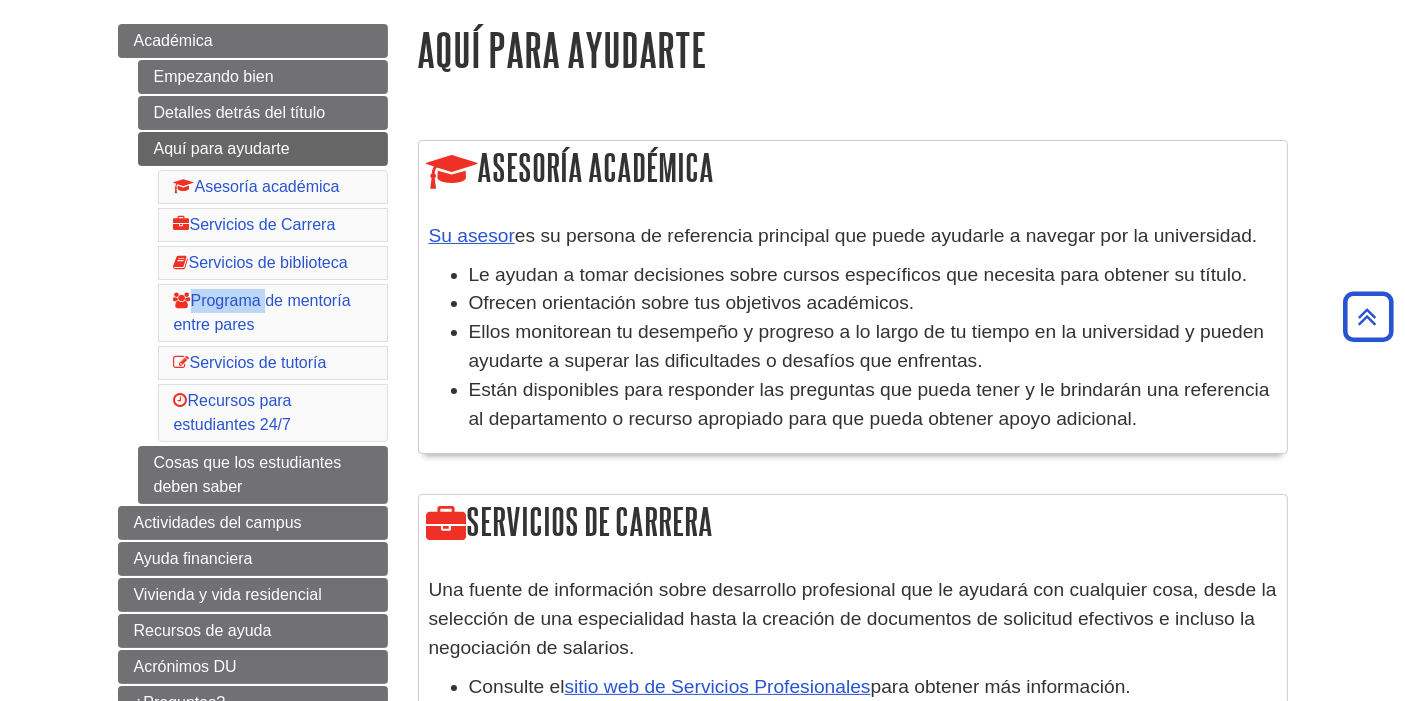click on "Menú
Académica
Empezando bien
Detalles detrás del título
Aquí para ayudarte
Asesoría académica   Servicios de Carrera   Servicios de biblioteca Programa de mentoría entre pares   Servicios de tutoría Recursos para estudiantes 24/7
Cosas que los estudiantes deben saber
Actividades del campus
Ayuda financiera
Vivienda y vida residencial
Recursos de ayuda" at bounding box center [253, 397] 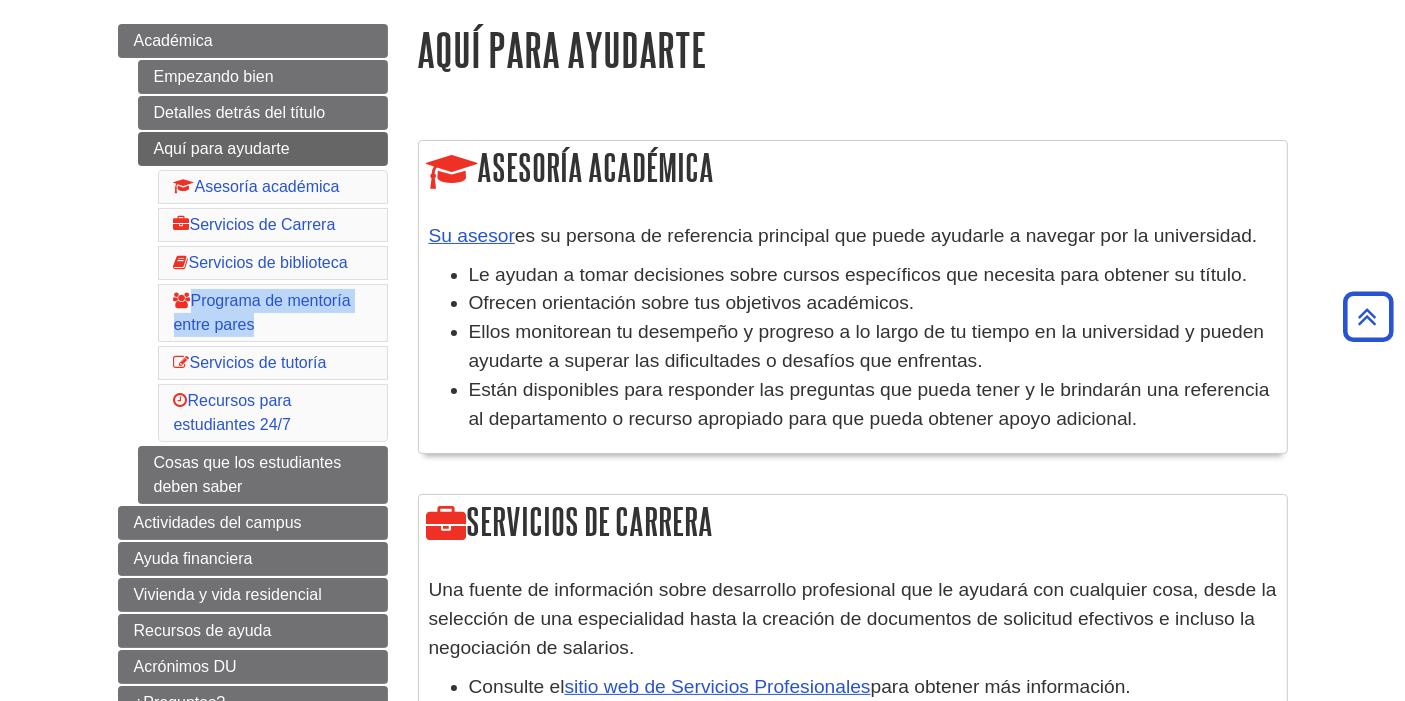 click on "Menú
Académica
Empezando bien
Detalles detrás del título
Aquí para ayudarte
Asesoría académica   Servicios de Carrera   Servicios de biblioteca Programa de mentoría entre pares   Servicios de tutoría Recursos para estudiantes 24/7
Cosas que los estudiantes deben saber
Actividades del campus
Ayuda financiera
Vivienda y vida residencial
Recursos de ayuda" at bounding box center (253, 397) 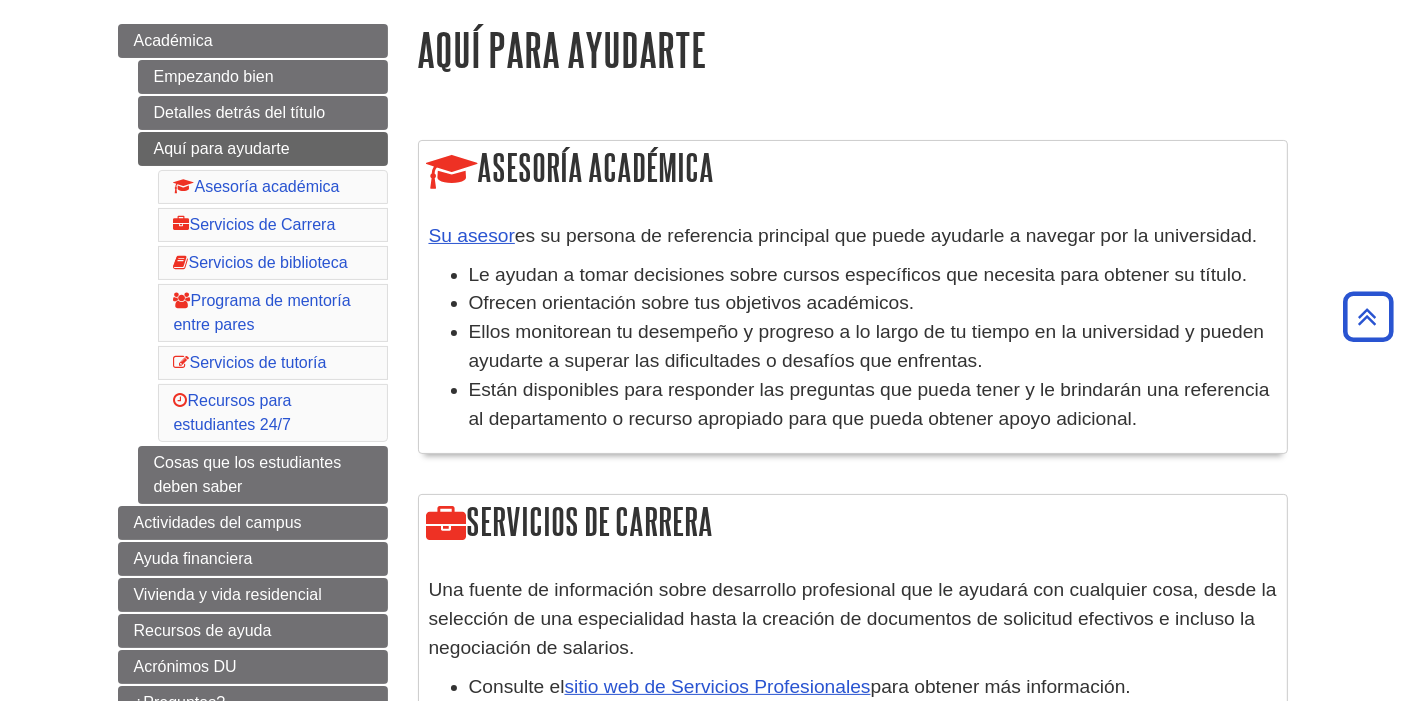 click on "Saltar al contenido principal
Mi casa en DU
Mi Davenport   Biblioteca de la DU Guías de la biblioteca Guías generales de DU Manual para el éxito estudiantil Aquí para ayudarte
Buscar en esta guía
Buscar
Manual para el éxito estudiantil
Una guía útil para los nuevos estudiantes que exploran DU." at bounding box center [702, 1414] 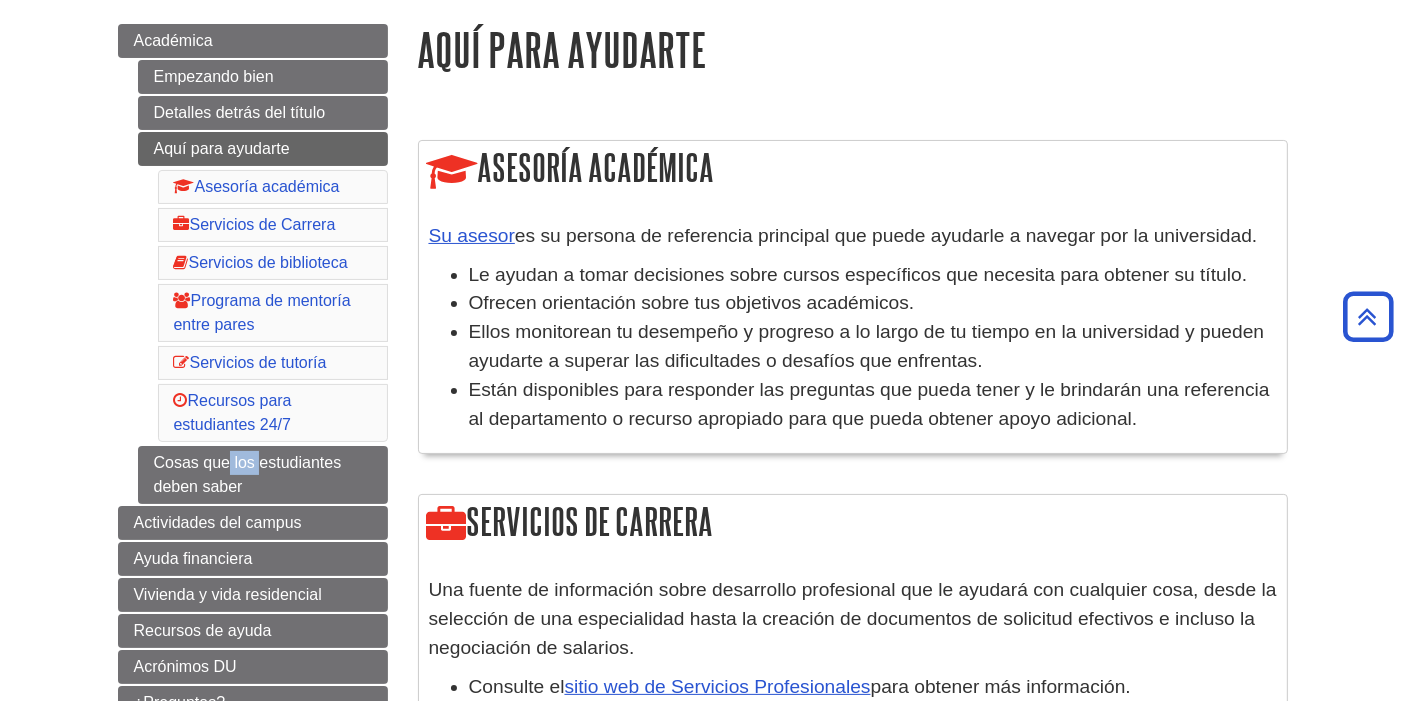 click on "Saltar al contenido principal
Mi casa en DU
Mi Davenport   Biblioteca de la DU Guías de la biblioteca Guías generales de DU Manual para el éxito estudiantil Aquí para ayudarte
Buscar en esta guía
Buscar
Manual para el éxito estudiantil
Una guía útil para los nuevos estudiantes que exploran DU." at bounding box center [702, 1414] 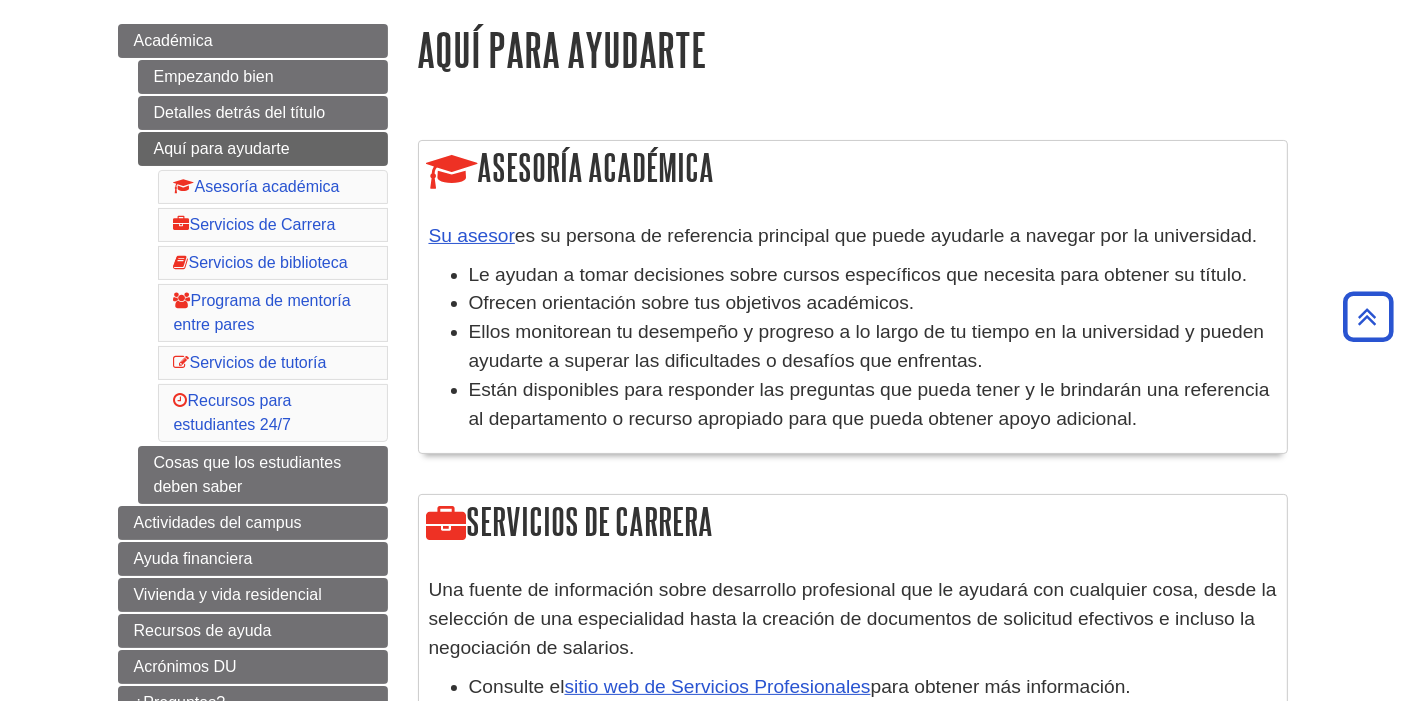 click on "Menú
Académica
Empezando bien
Detalles detrás del título
Aquí para ayudarte
Asesoría académica   Servicios de Carrera   Servicios de biblioteca Programa de mentoría entre pares   Servicios de tutoría Recursos para estudiantes 24/7
Cosas que los estudiantes deben saber
Actividades del campus
Ayuda financiera
Vivienda y vida residencial
Recursos de ayuda" at bounding box center [253, 397] 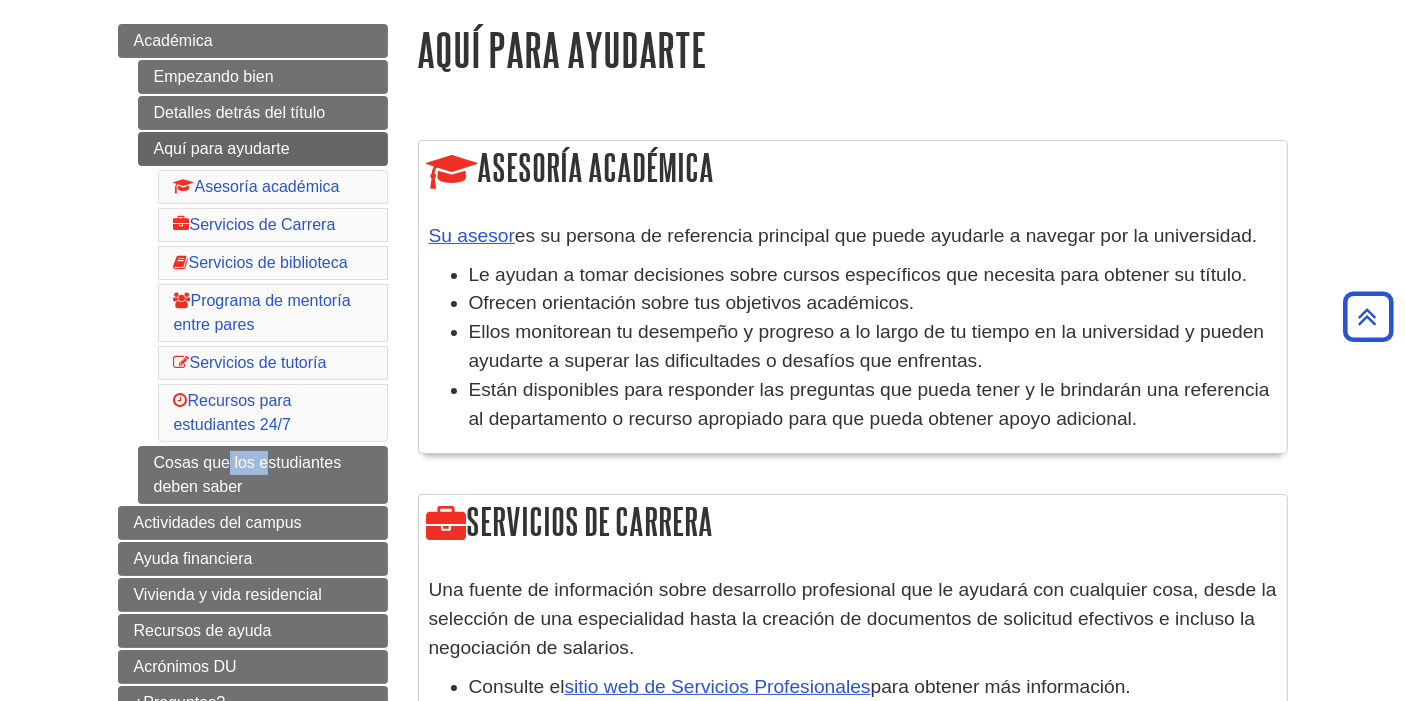 click on "Menú
Académica
Empezando bien
Detalles detrás del título
Aquí para ayudarte
Asesoría académica   Servicios de Carrera   Servicios de biblioteca Programa de mentoría entre pares   Servicios de tutoría Recursos para estudiantes 24/7
Cosas que los estudiantes deben saber
Actividades del campus
Ayuda financiera
Vivienda y vida residencial
Recursos de ayuda" at bounding box center [253, 397] 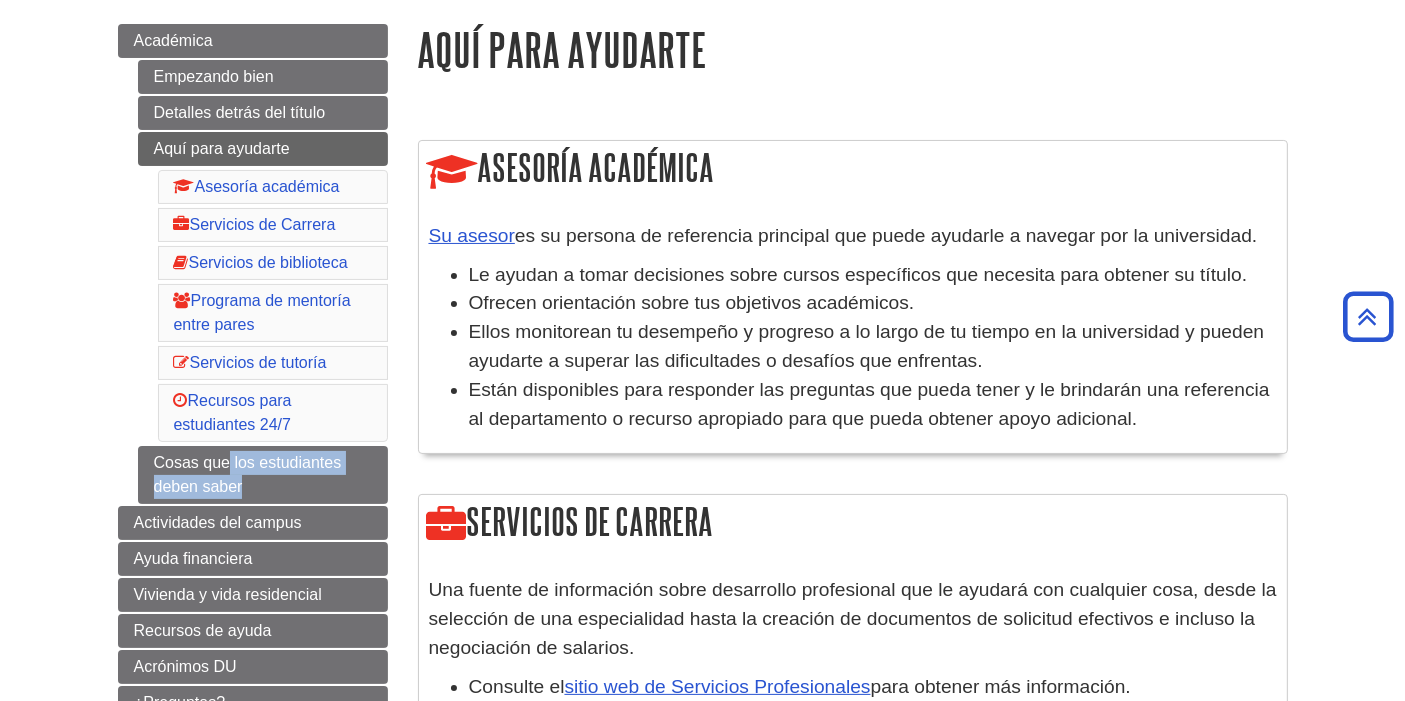 click on "Menú
Académica
Empezando bien
Detalles detrás del título
Aquí para ayudarte
Asesoría académica   Servicios de Carrera   Servicios de biblioteca Programa de mentoría entre pares   Servicios de tutoría Recursos para estudiantes 24/7
Cosas que los estudiantes deben saber
Actividades del campus
Ayuda financiera
Vivienda y vida residencial
Recursos de ayuda" at bounding box center [253, 397] 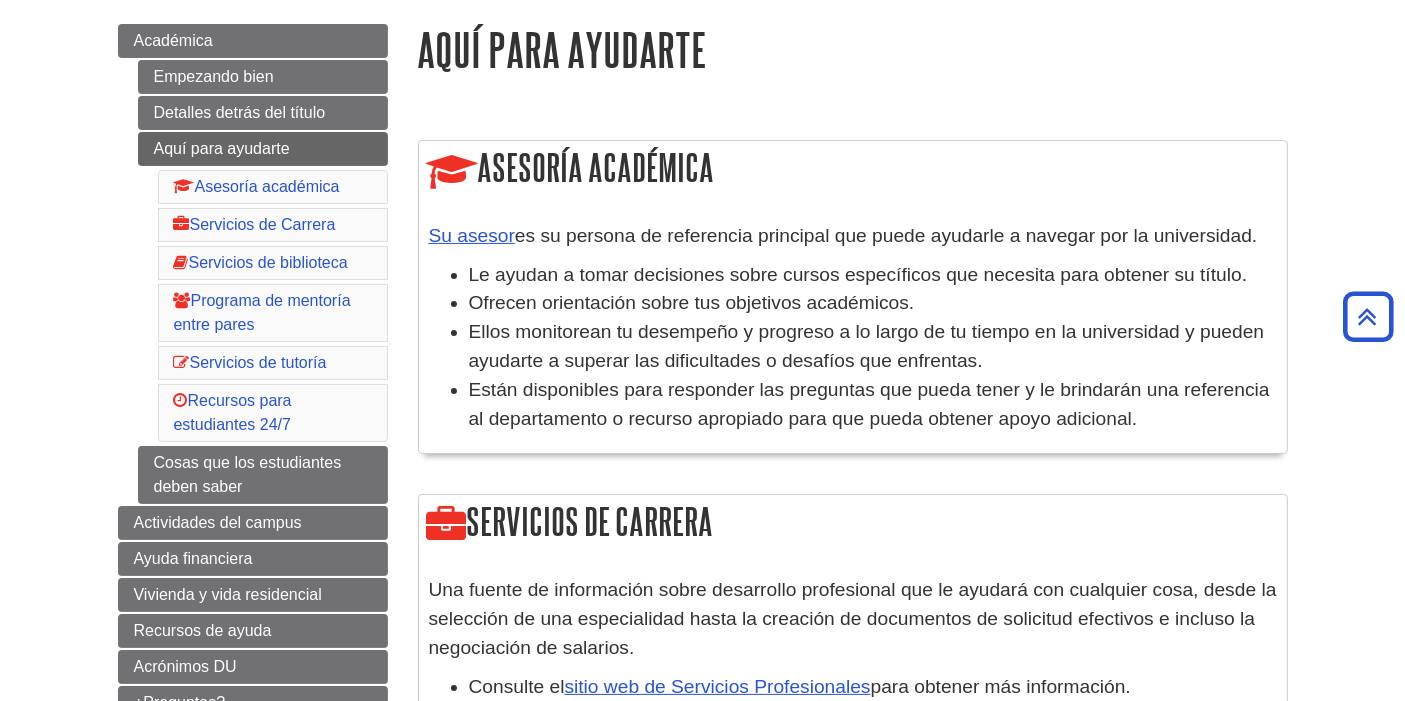 click on "Académica
Empezando bien
Detalles detrás del título
Aquí para ayudarte
Asesoría académica   Servicios de Carrera   Servicios de biblioteca Programa de mentoría entre pares   Servicios de tutoría Recursos para estudiantes 24/7
Cosas que los estudiantes deben saber" at bounding box center (253, 264) 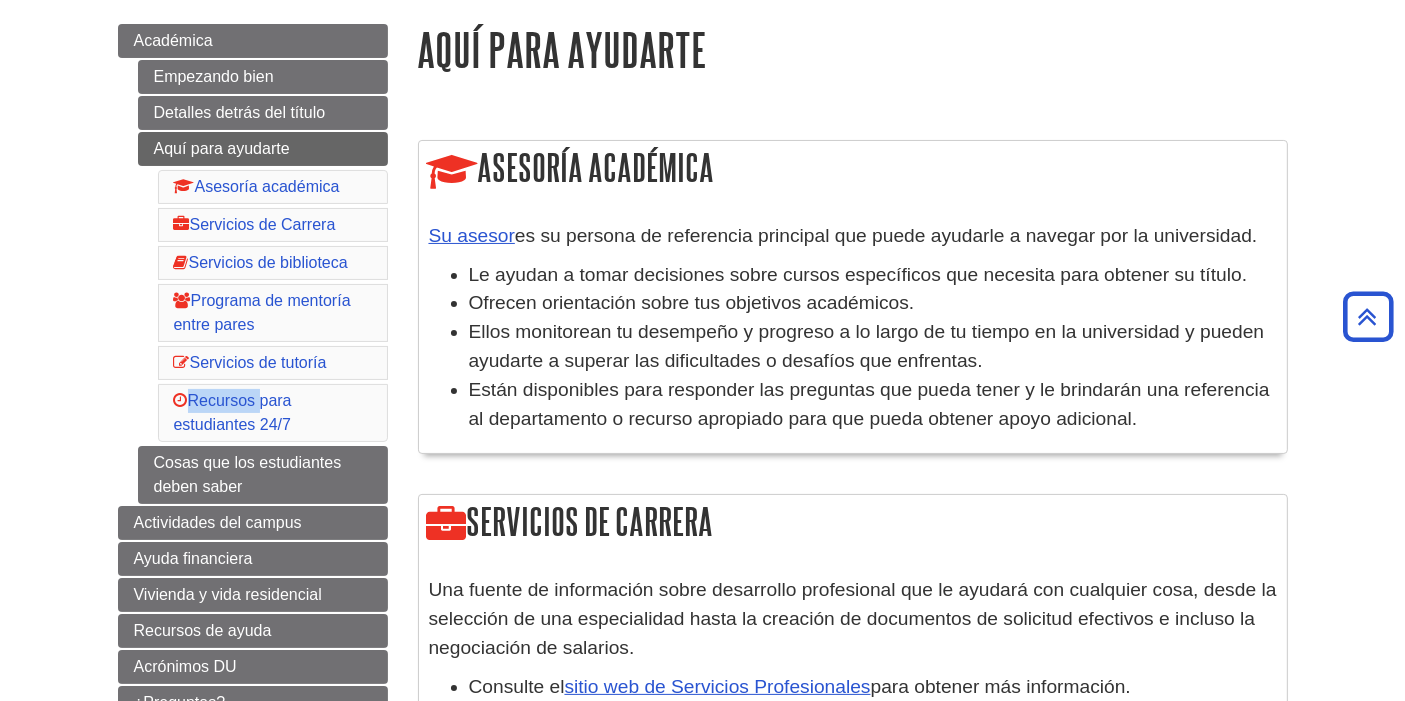 click on "Académica
Empezando bien
Detalles detrás del título
Aquí para ayudarte
Asesoría académica   Servicios de Carrera   Servicios de biblioteca Programa de mentoría entre pares   Servicios de tutoría Recursos para estudiantes 24/7
Cosas que los estudiantes deben saber" at bounding box center [253, 264] 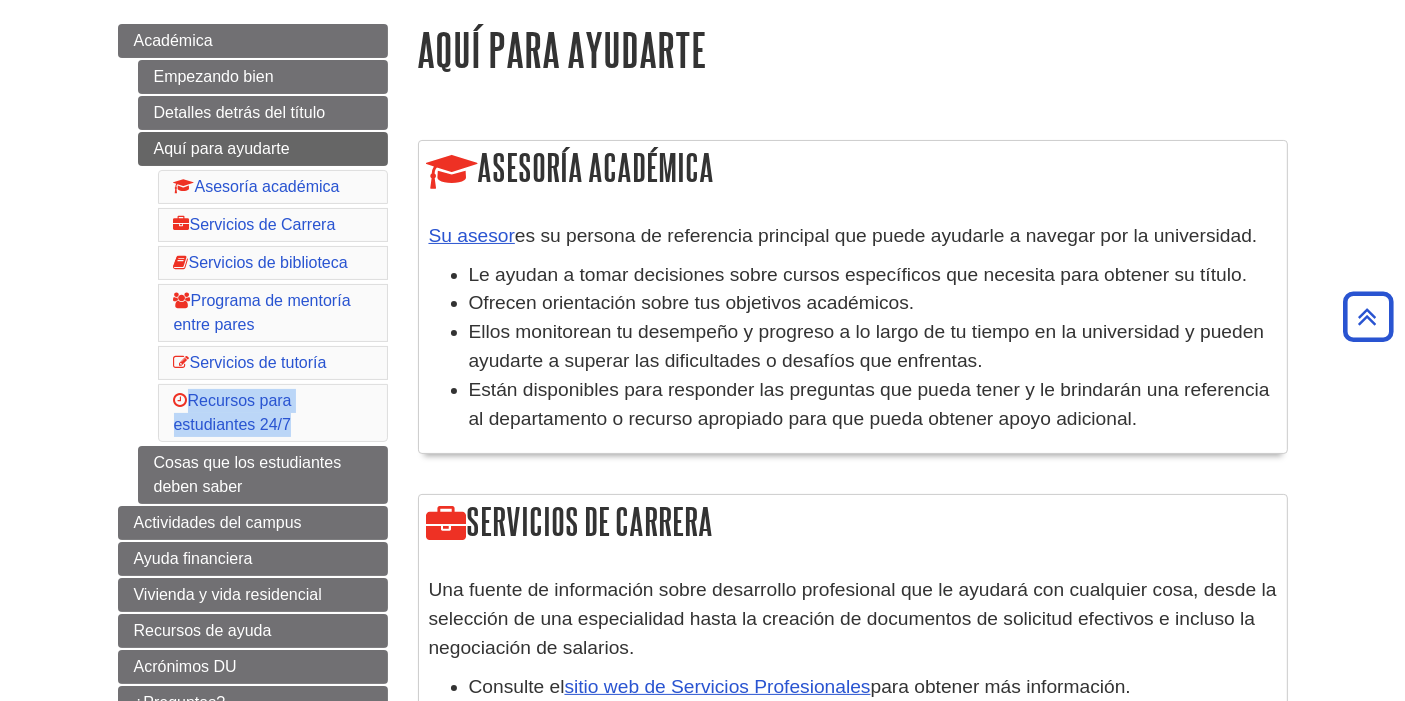 click on "Académica
Empezando bien
Detalles detrás del título
Aquí para ayudarte
Asesoría académica   Servicios de Carrera   Servicios de biblioteca Programa de mentoría entre pares   Servicios de tutoría Recursos para estudiantes 24/7
Cosas que los estudiantes deben saber" at bounding box center (253, 264) 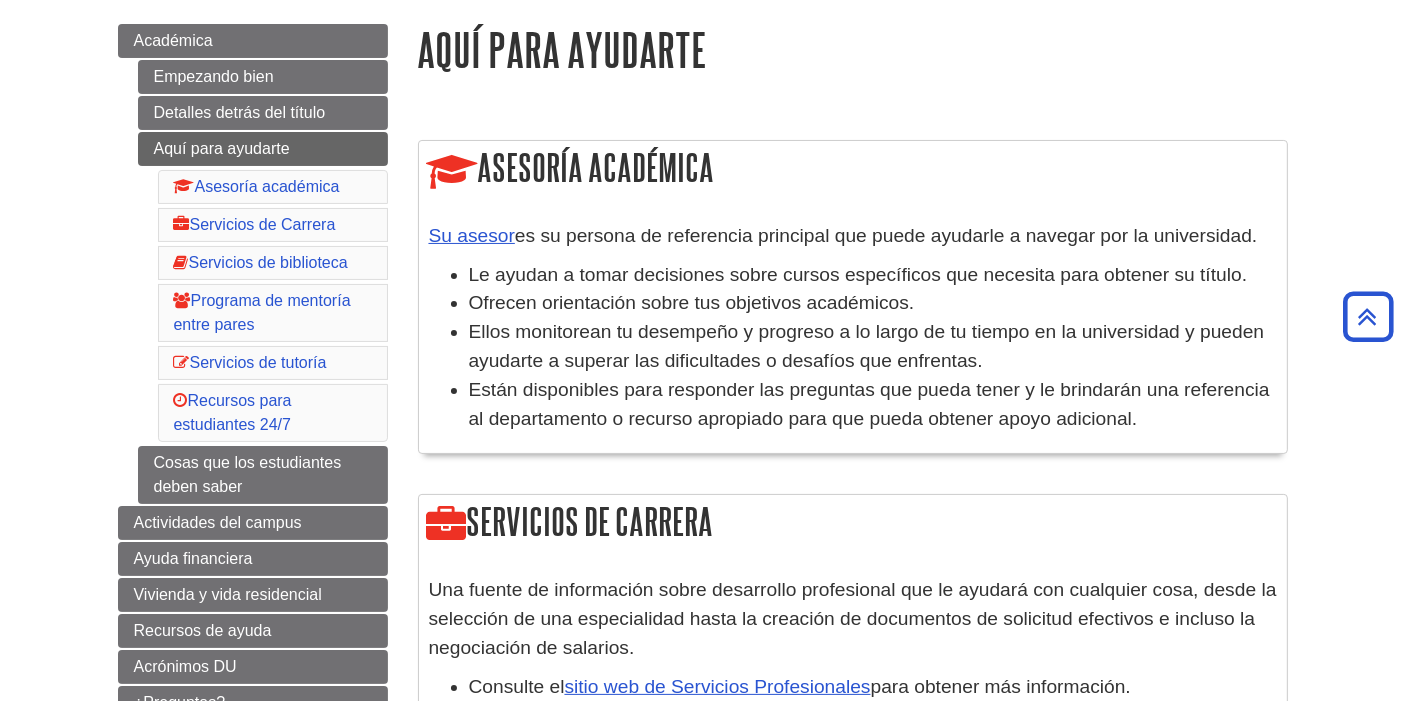 click on "Empezando bien
Detalles detrás del título
Aquí para ayudarte
Asesoría académica   Servicios de Carrera   Servicios de biblioteca Programa de mentoría entre pares   Servicios de tutoría Recursos para estudiantes 24/7
Cosas que los estudiantes deben saber" at bounding box center (263, 282) 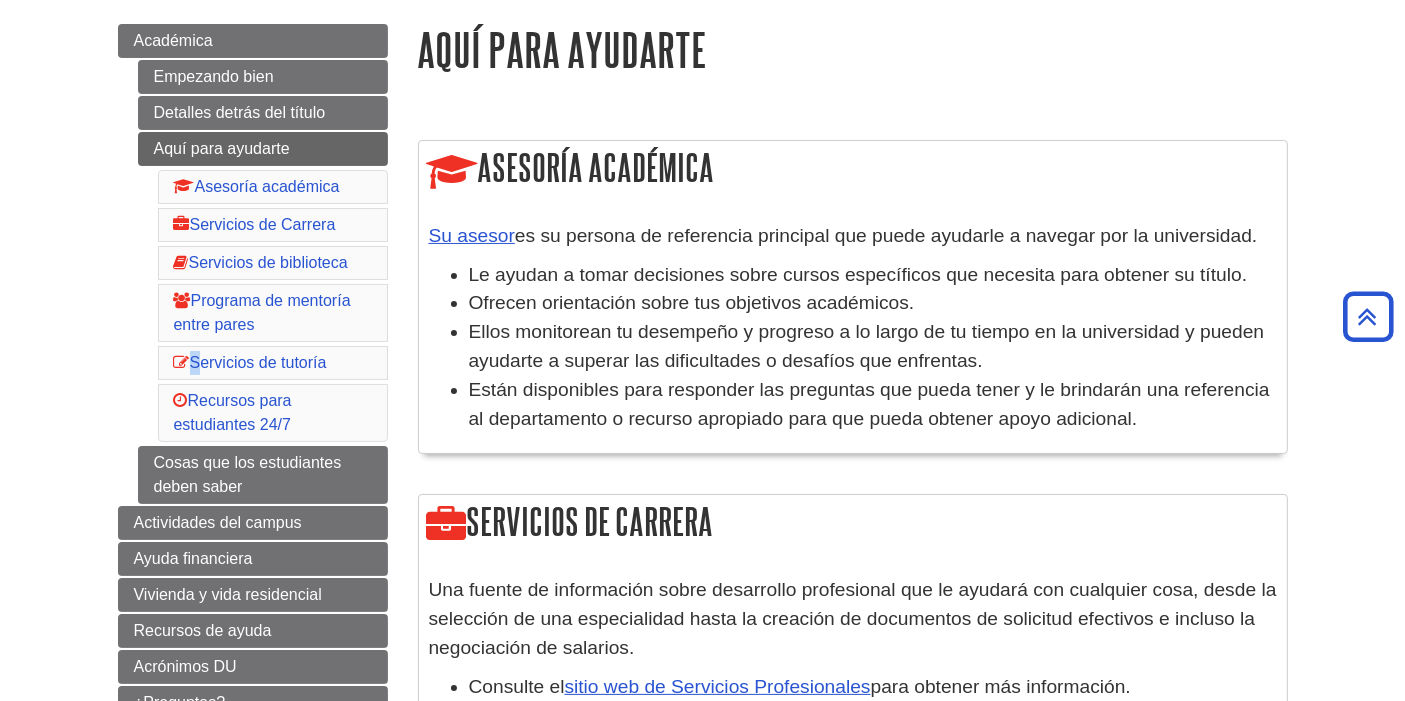 click on "Empezando bien
Detalles detrás del título
Aquí para ayudarte
Asesoría académica   Servicios de Carrera   Servicios de biblioteca Programa de mentoría entre pares   Servicios de tutoría Recursos para estudiantes 24/7
Cosas que los estudiantes deben saber" at bounding box center (263, 282) 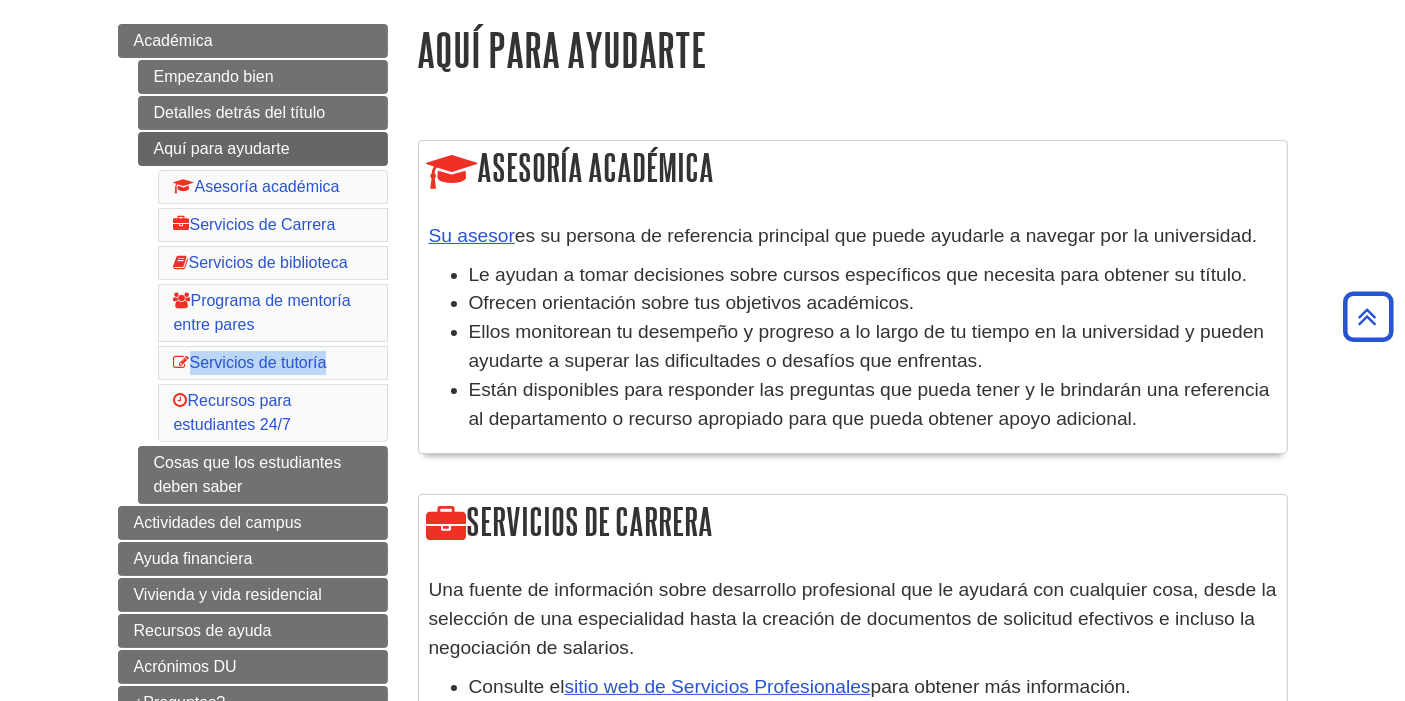 click on "Empezando bien
Detalles detrás del título
Aquí para ayudarte
Asesoría académica   Servicios de Carrera   Servicios de biblioteca Programa de mentoría entre pares   Servicios de tutoría Recursos para estudiantes 24/7
Cosas que los estudiantes deben saber" at bounding box center [263, 282] 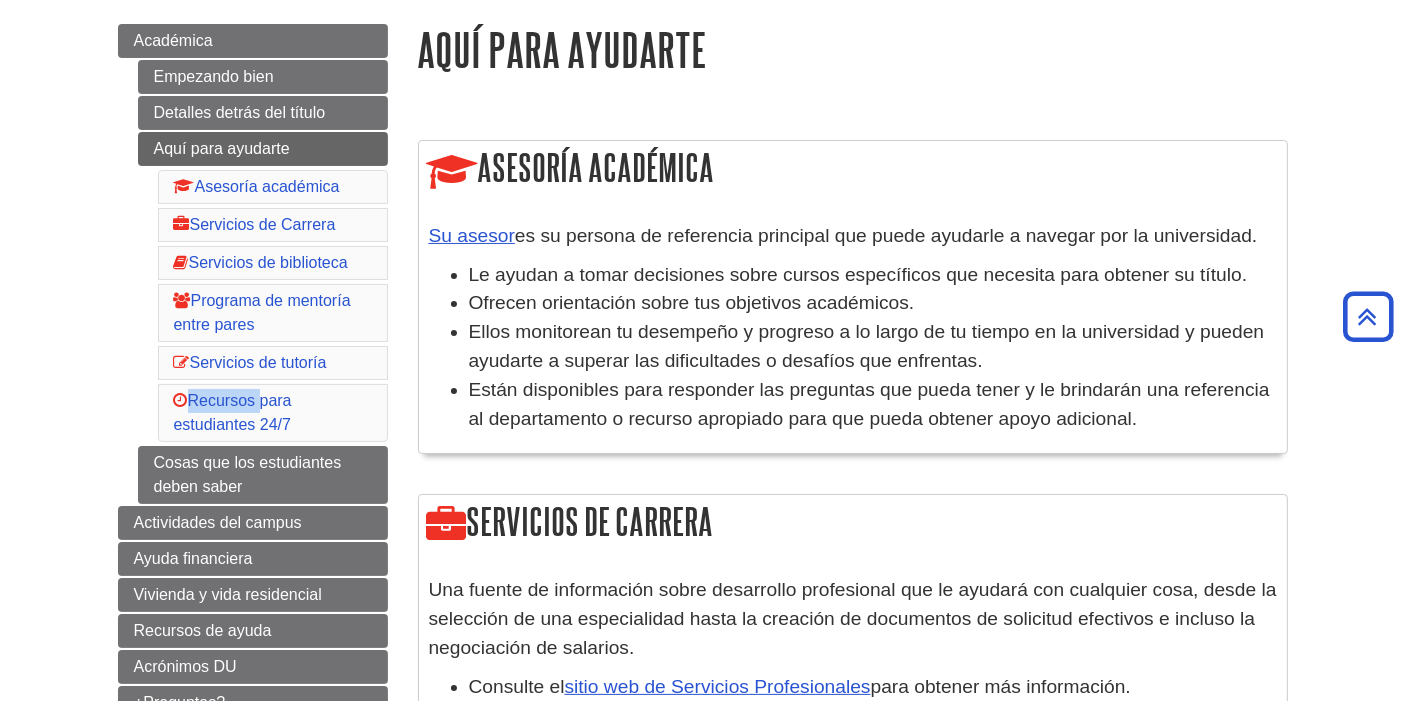 click on "Académica
Empezando bien
Detalles detrás del título
Aquí para ayudarte
Asesoría académica   Servicios de Carrera   Servicios de biblioteca Programa de mentoría entre pares   Servicios de tutoría Recursos para estudiantes 24/7
Cosas que los estudiantes deben saber" at bounding box center (253, 264) 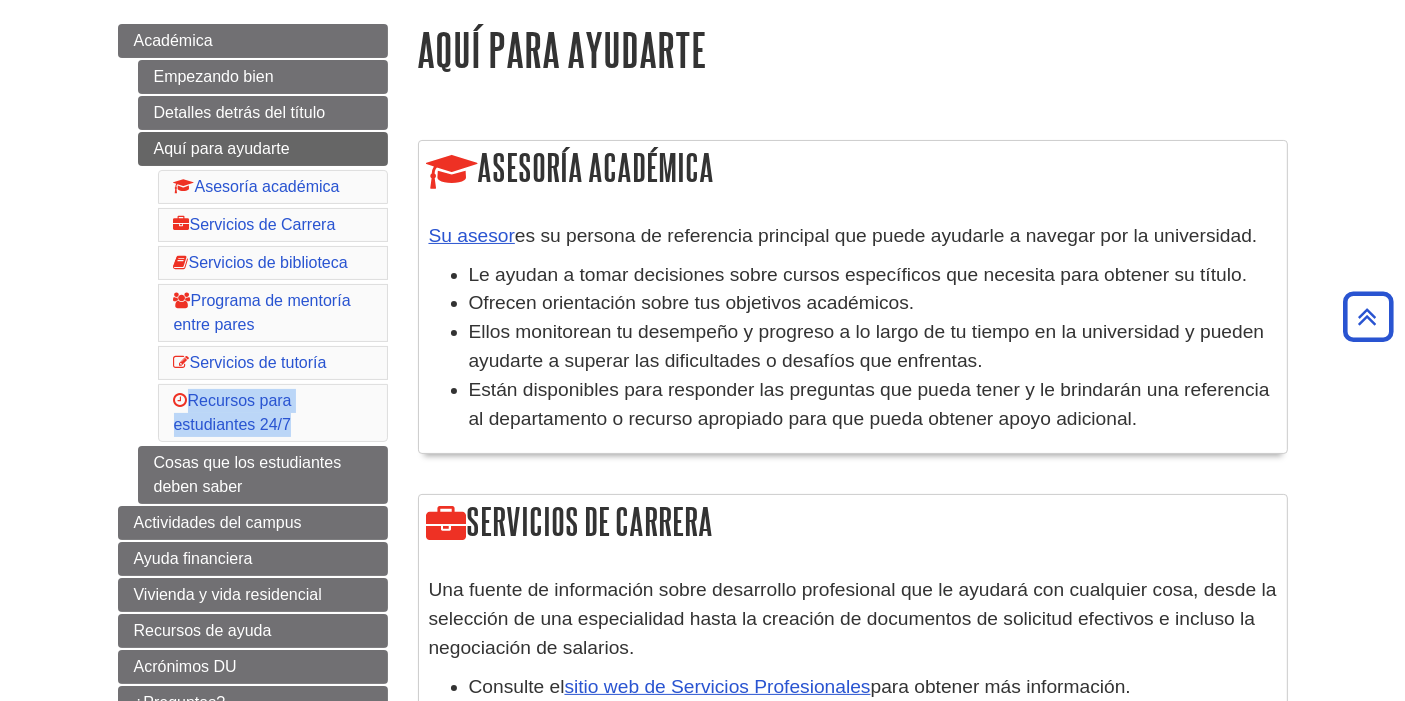 click on "Académica
Empezando bien
Detalles detrás del título
Aquí para ayudarte
Asesoría académica   Servicios de Carrera   Servicios de biblioteca Programa de mentoría entre pares   Servicios de tutoría Recursos para estudiantes 24/7
Cosas que los estudiantes deben saber" at bounding box center (253, 264) 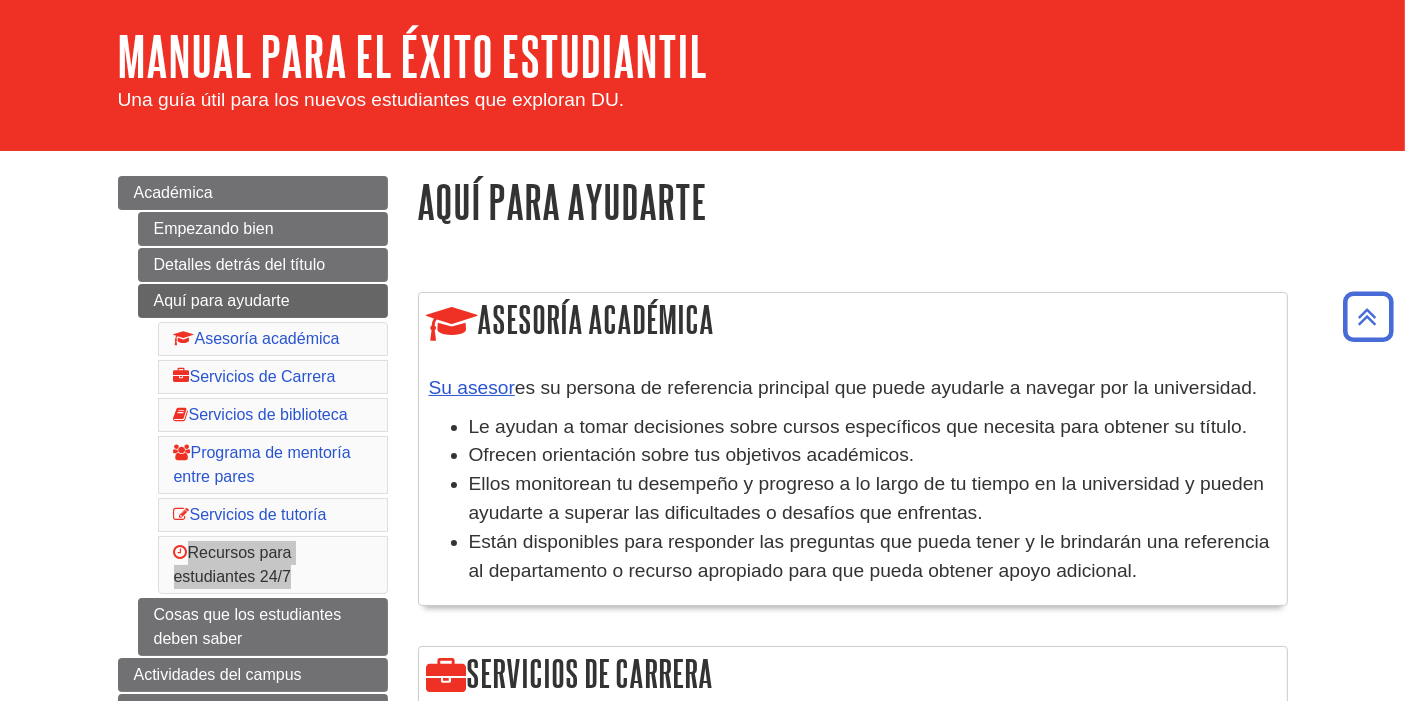 scroll, scrollTop: 0, scrollLeft: 0, axis: both 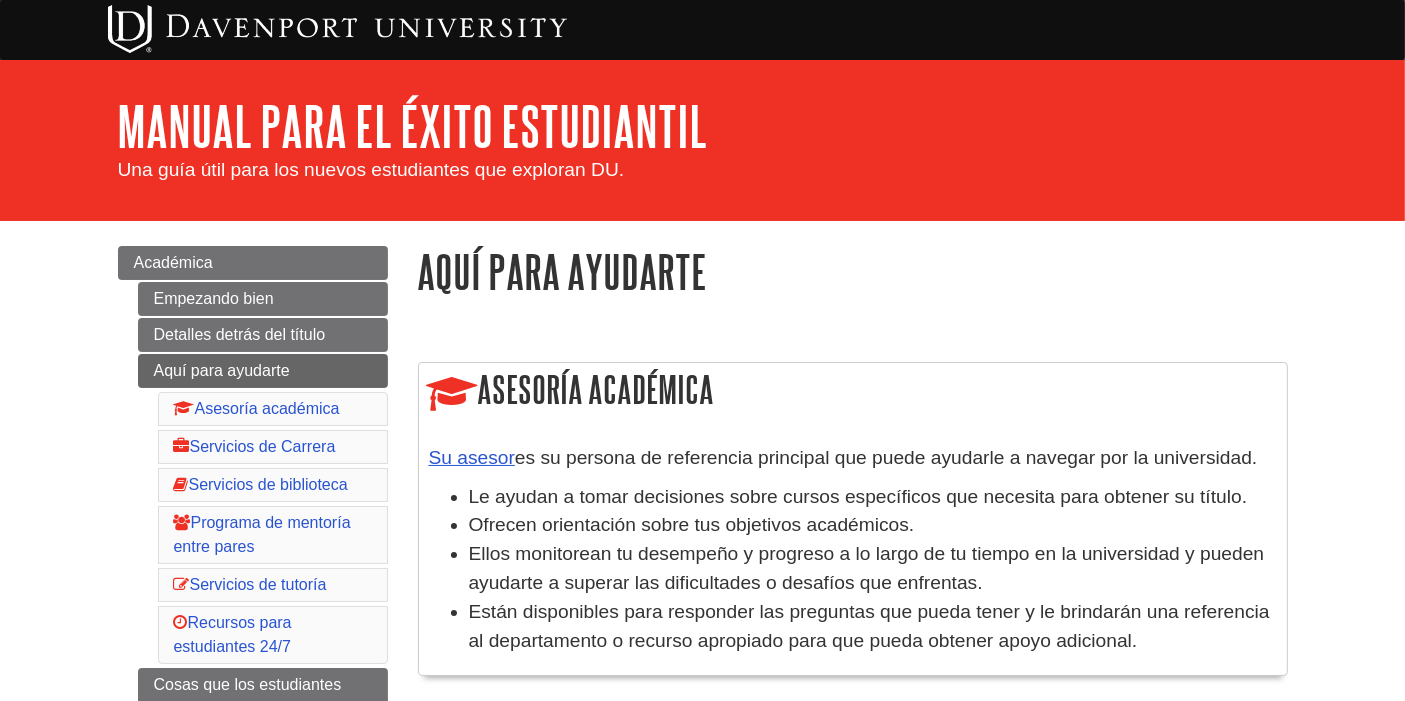 click on "es su persona de referencia principal que puede ayudarle a navegar por la universidad." at bounding box center (886, 457) 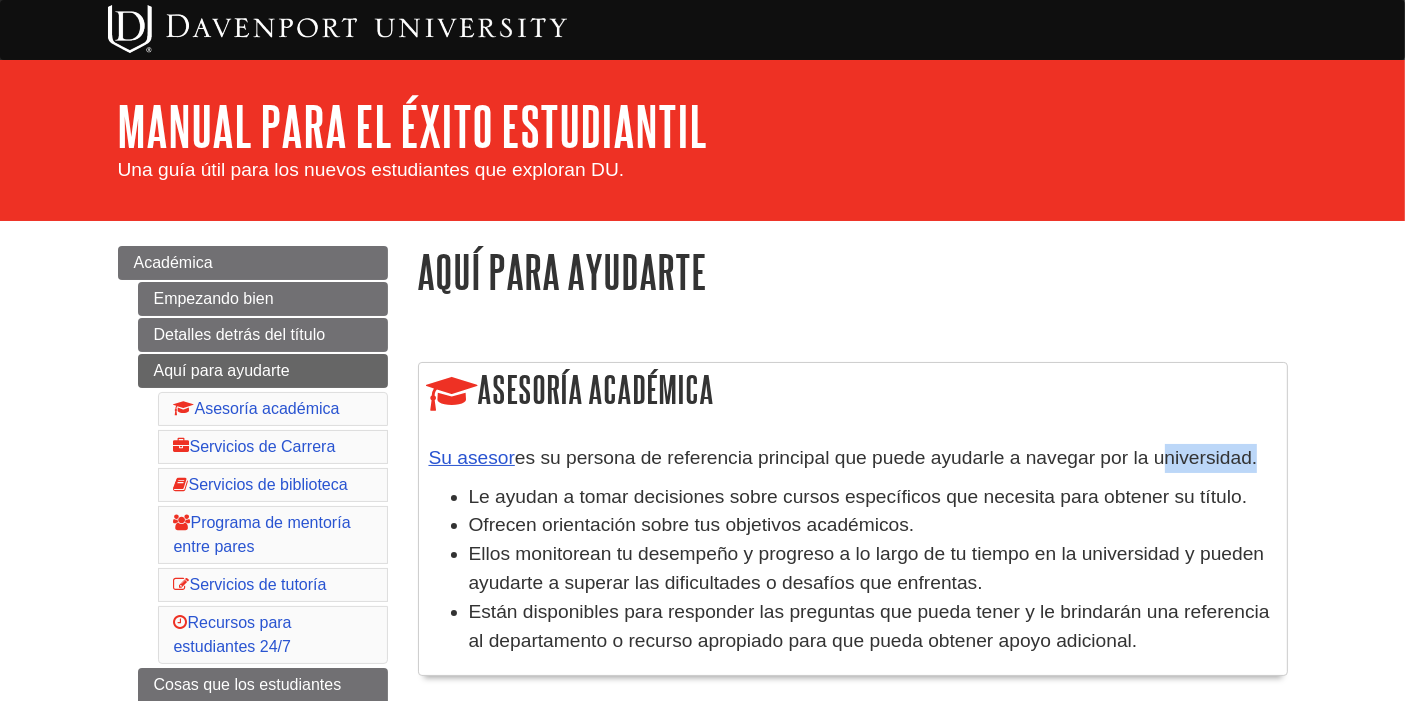 click on "es su persona de referencia principal que puede ayudarle a navegar por la universidad." at bounding box center (886, 457) 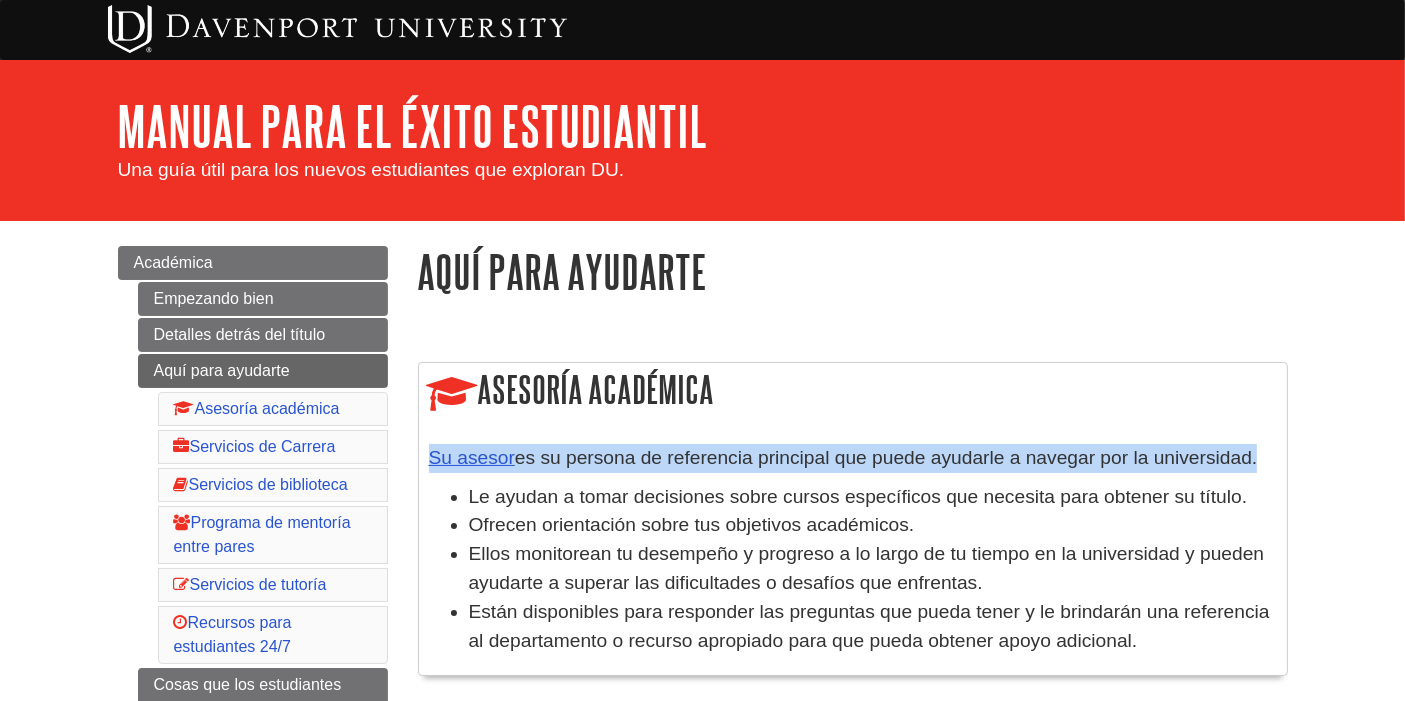 click on "es su persona de referencia principal que puede ayudarle a navegar por la universidad." at bounding box center (886, 457) 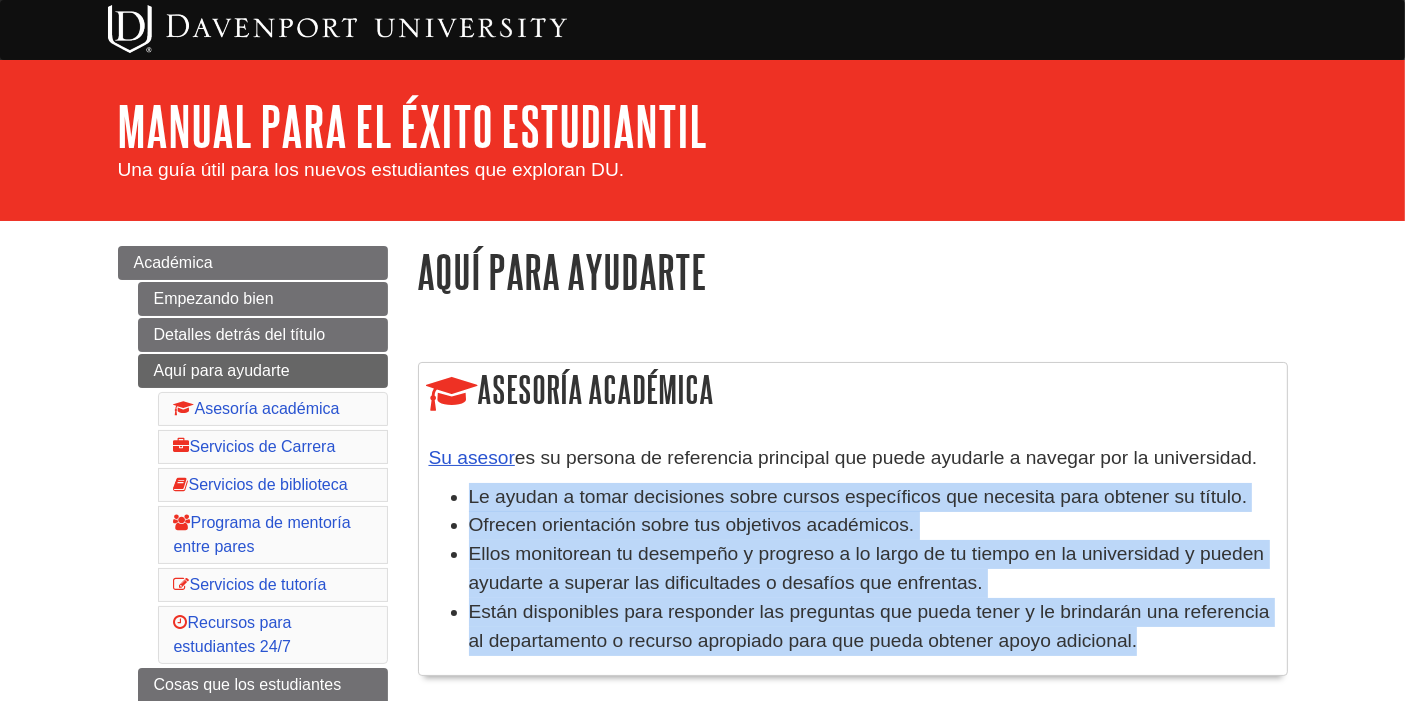 drag, startPoint x: 1140, startPoint y: 641, endPoint x: 464, endPoint y: 496, distance: 691.37616 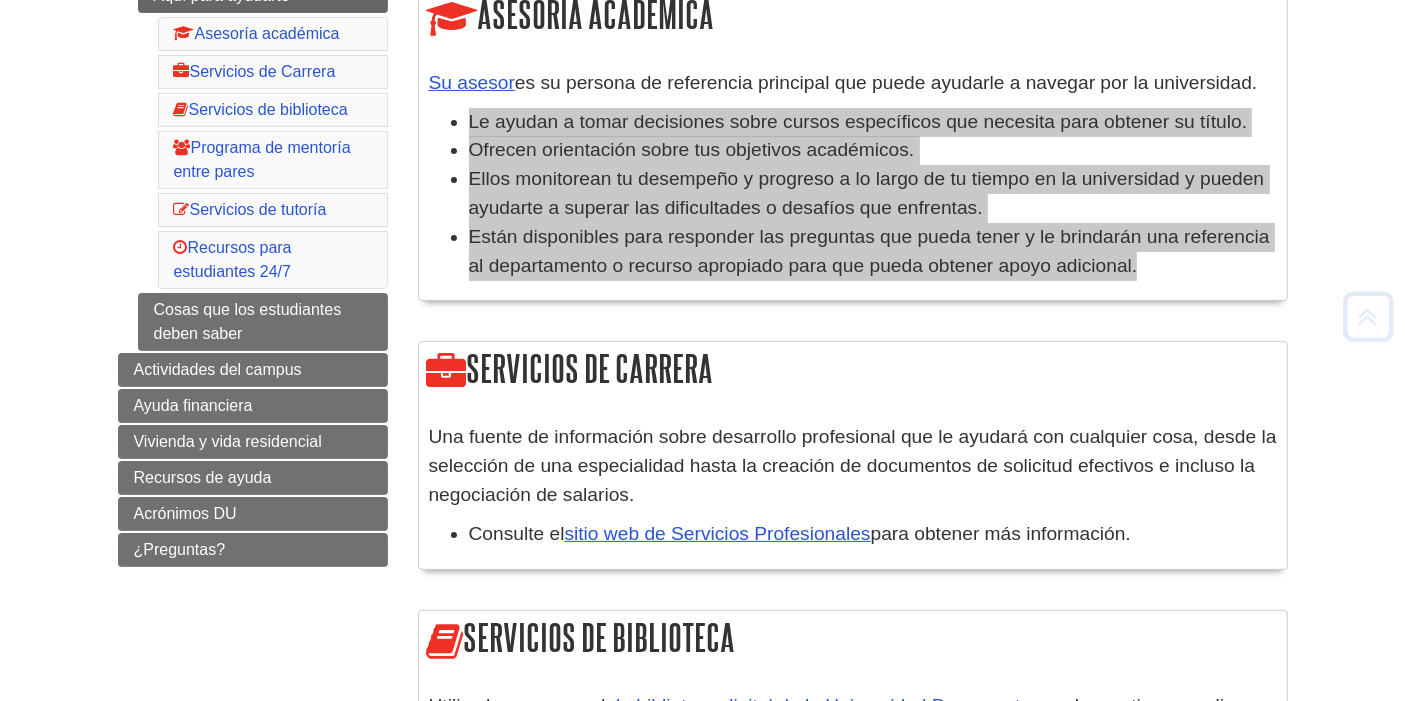 scroll, scrollTop: 444, scrollLeft: 0, axis: vertical 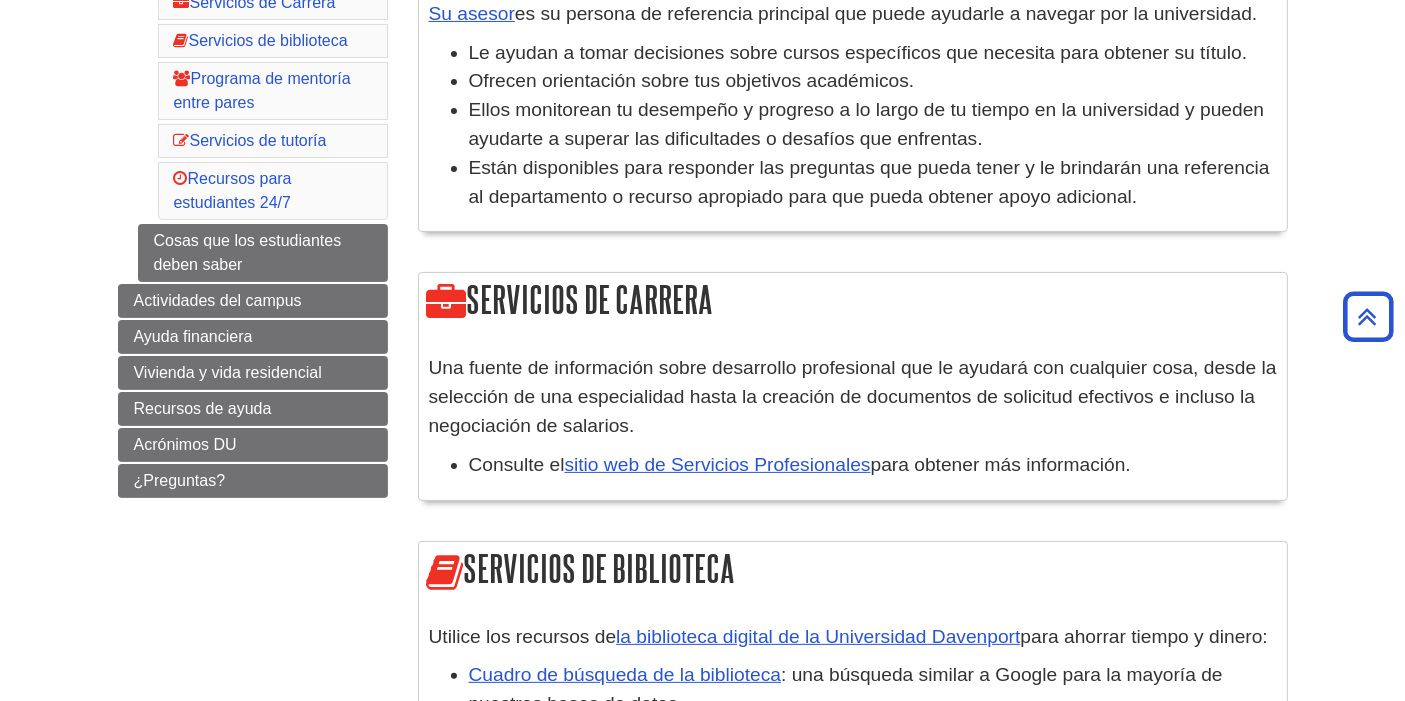 click on "Una fuente de información sobre desarrollo profesional que le ayudará con cualquier cosa, desde la selección de una especialidad hasta la creación de documentos de solicitud efectivos e incluso la negociación de salarios." at bounding box center [853, 396] 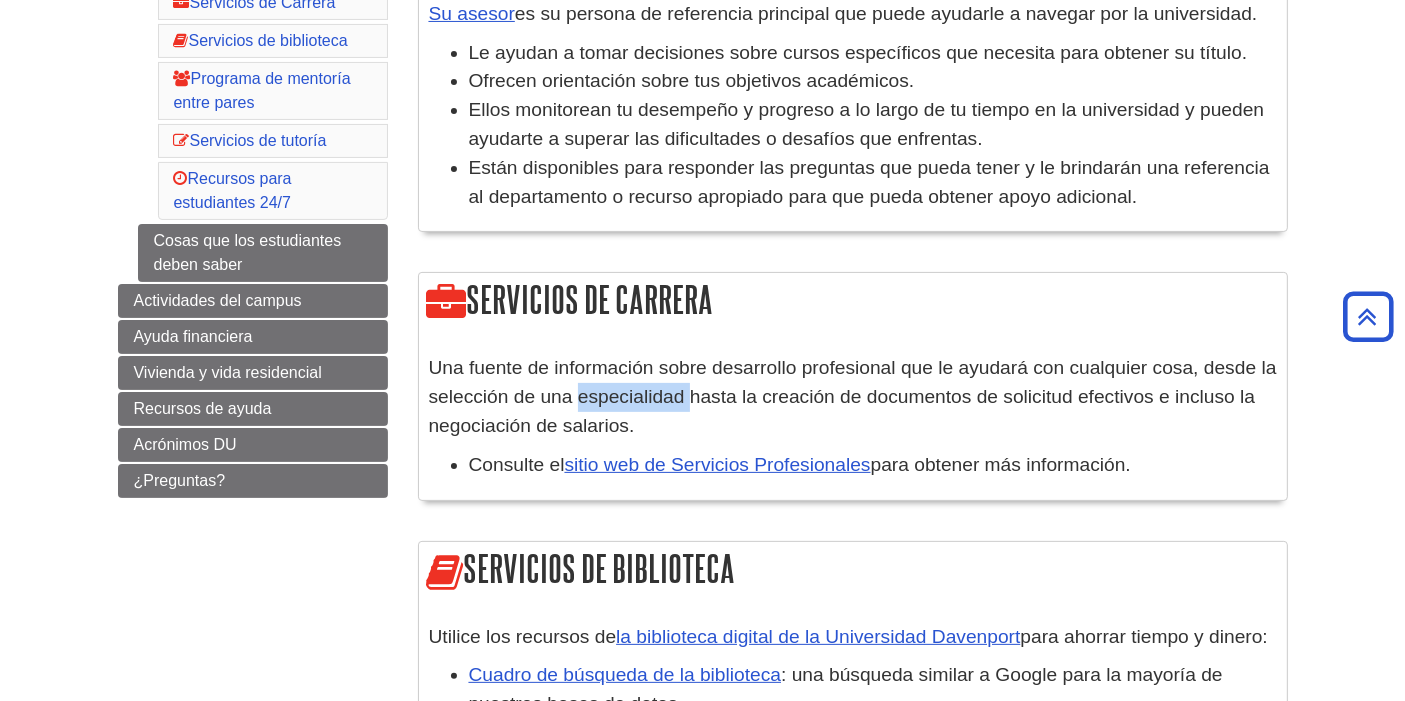 click on "Una fuente de información sobre desarrollo profesional que le ayudará con cualquier cosa, desde la selección de una especialidad hasta la creación de documentos de solicitud efectivos e incluso la negociación de salarios." at bounding box center [853, 396] 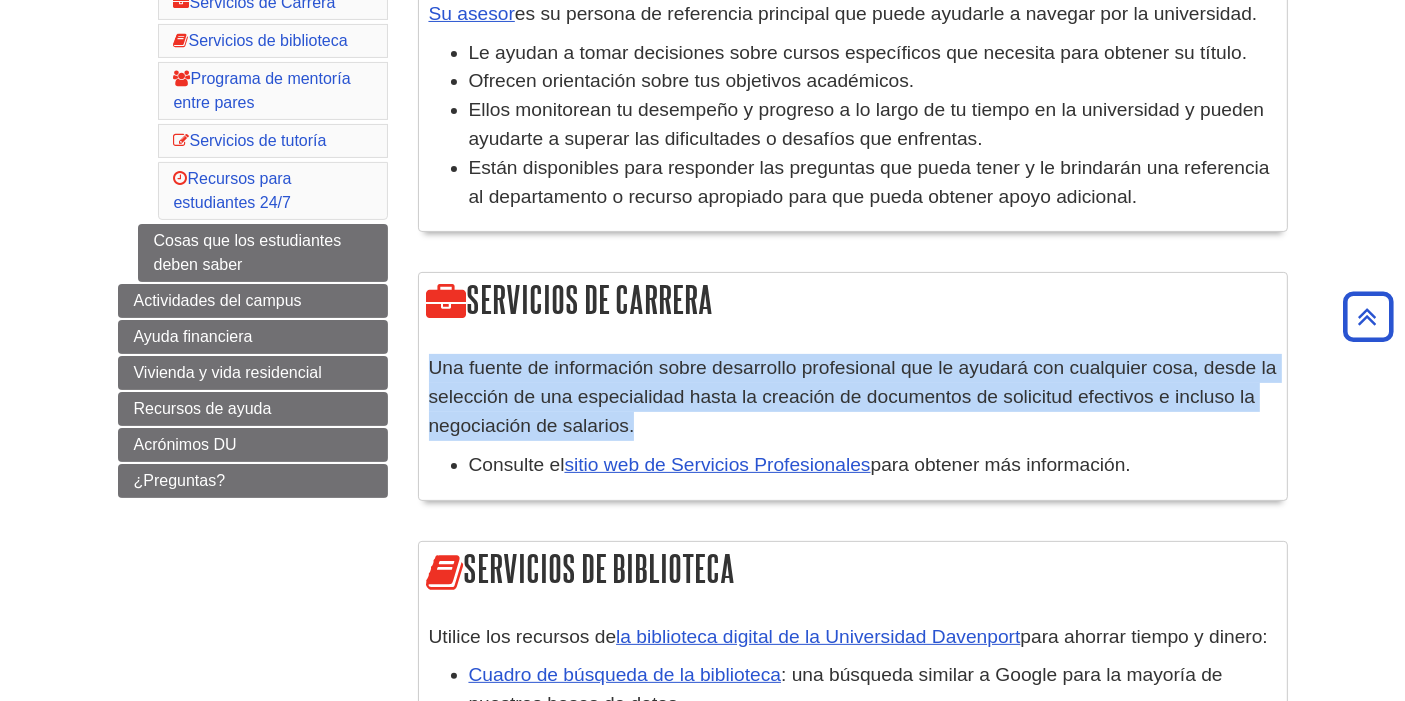 click on "Una fuente de información sobre desarrollo profesional que le ayudará con cualquier cosa, desde la selección de una especialidad hasta la creación de documentos de solicitud efectivos e incluso la negociación de salarios." at bounding box center (853, 396) 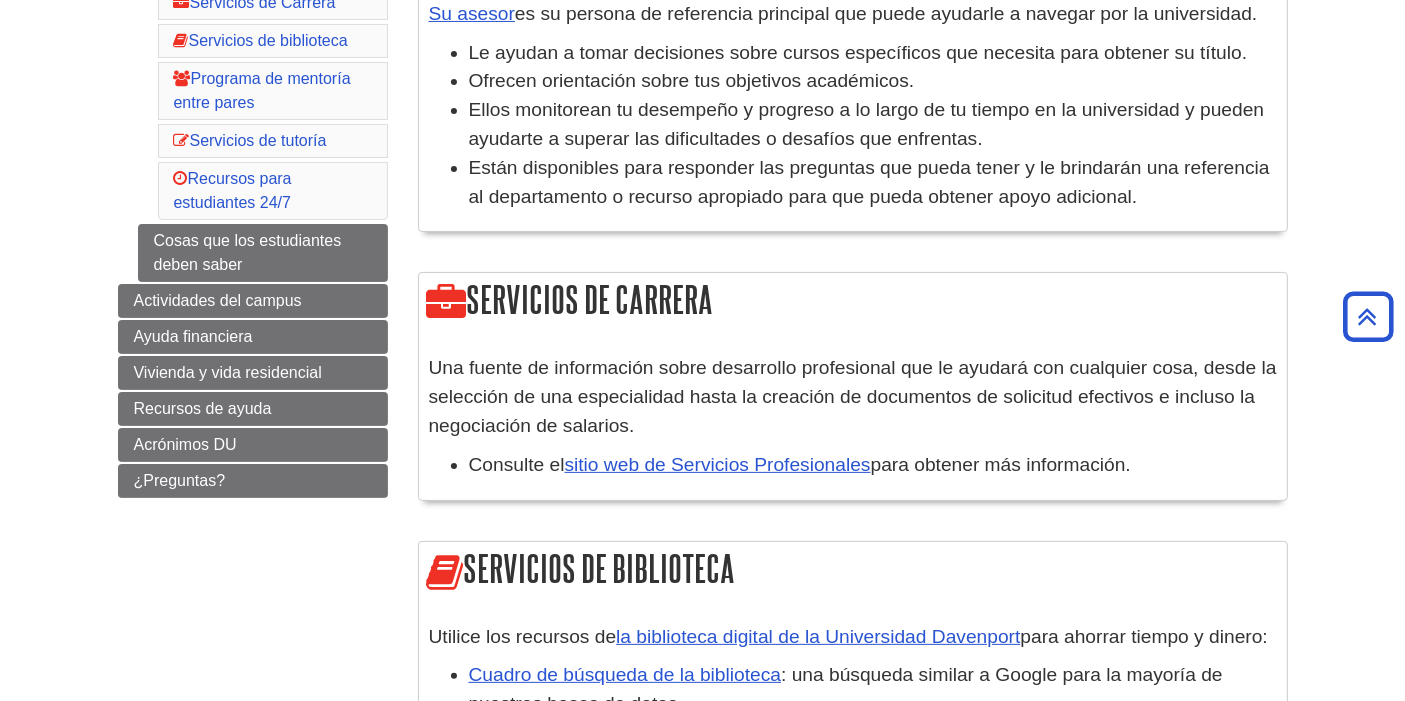 click on "para obtener más información." at bounding box center [1001, 464] 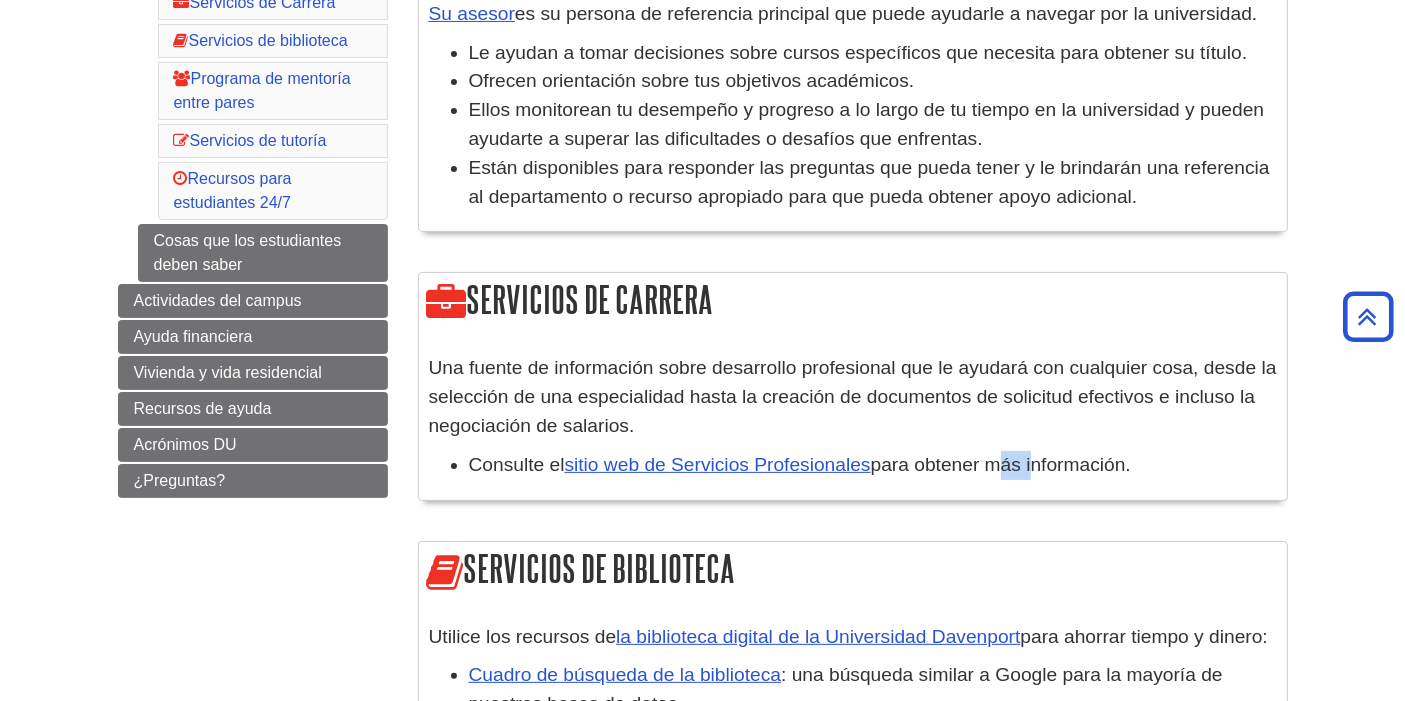 click on "para obtener más información." at bounding box center [1001, 464] 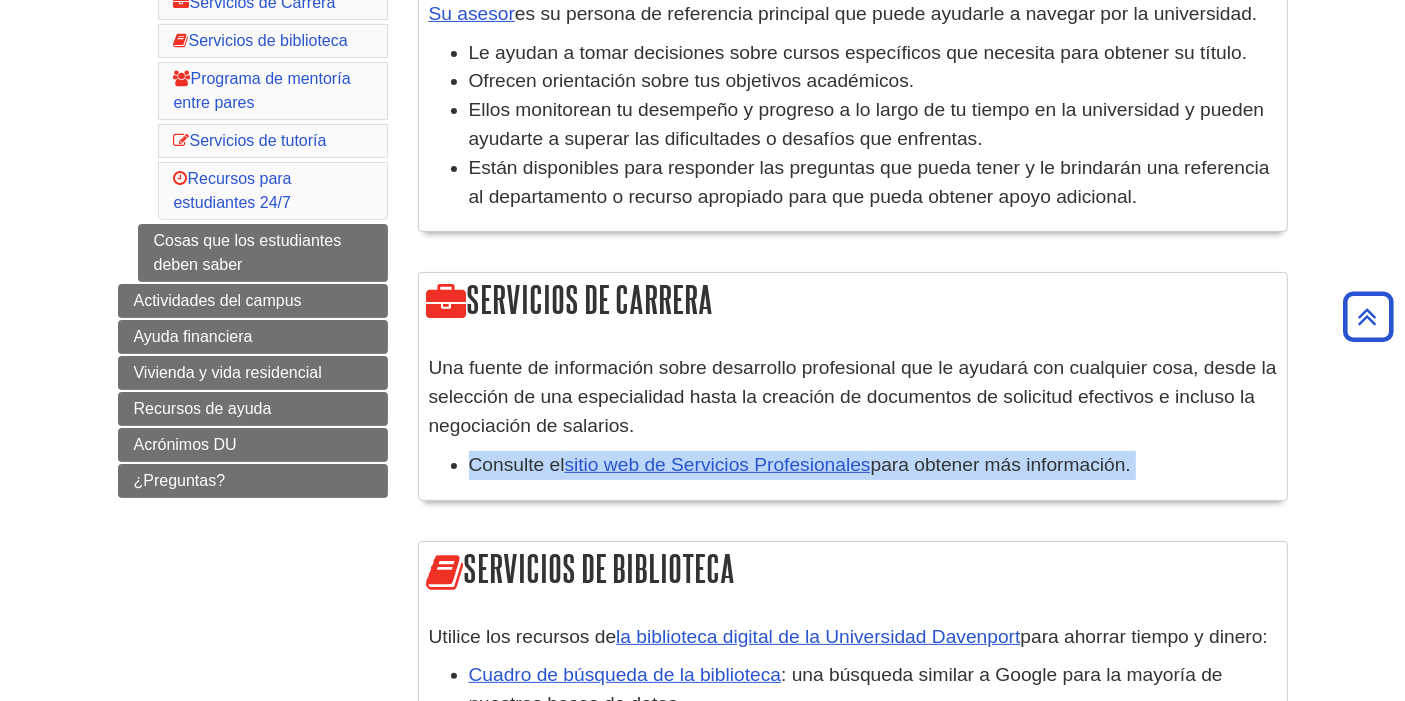 click on "para obtener más información." at bounding box center [1001, 464] 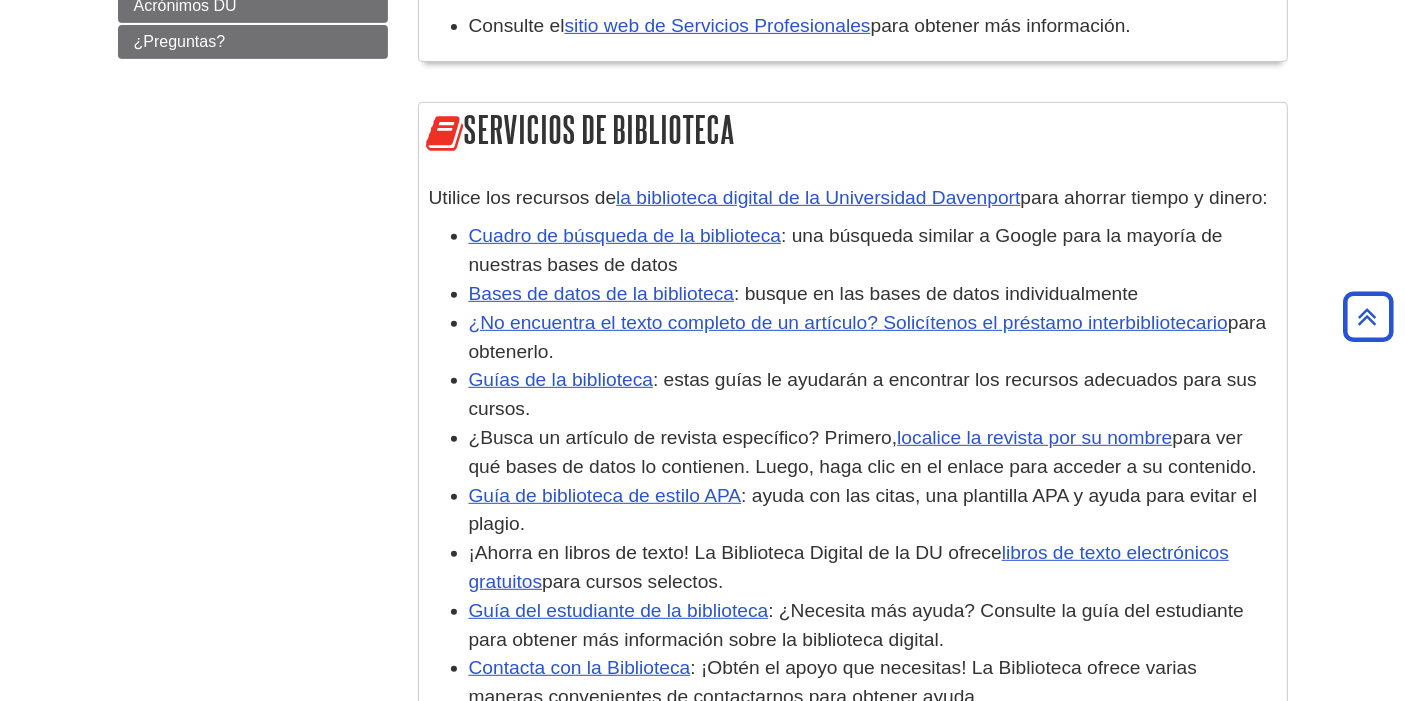 scroll, scrollTop: 888, scrollLeft: 0, axis: vertical 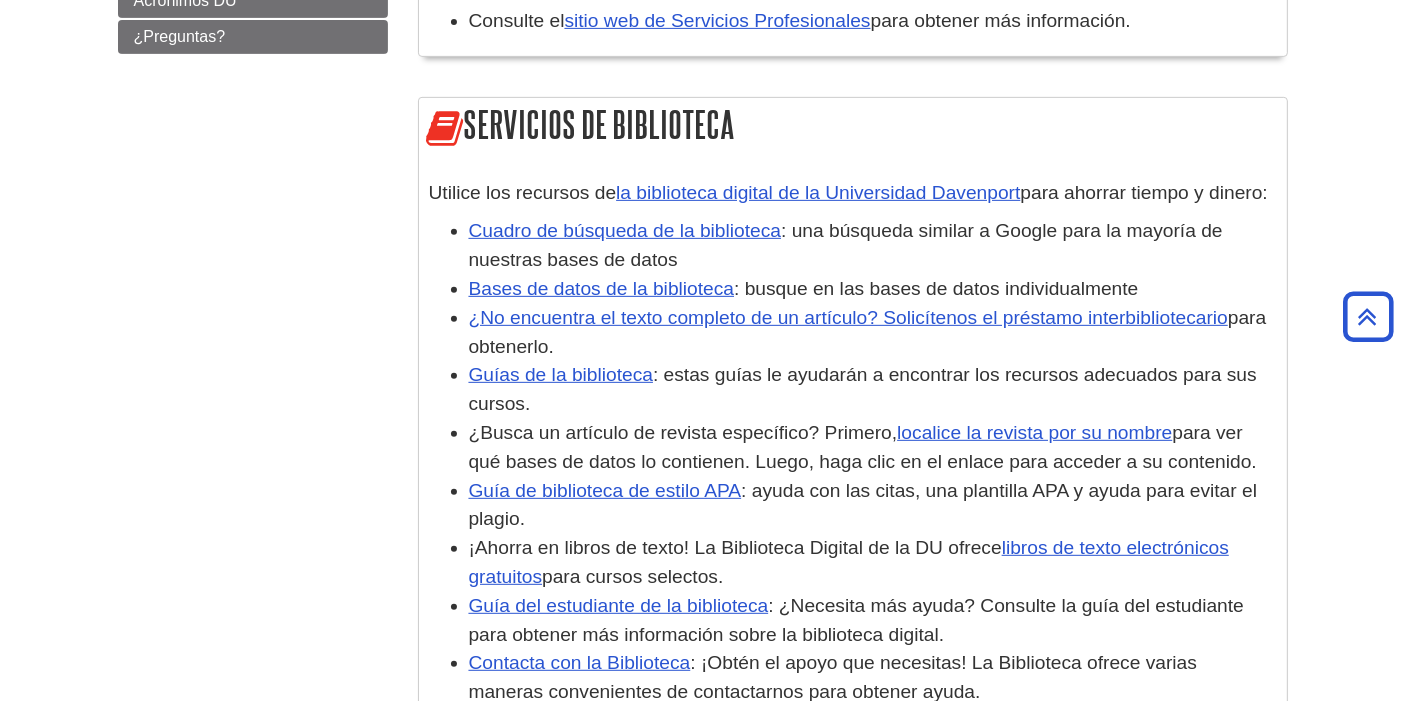 click on "para ahorrar tiempo y dinero:" at bounding box center (1143, 192) 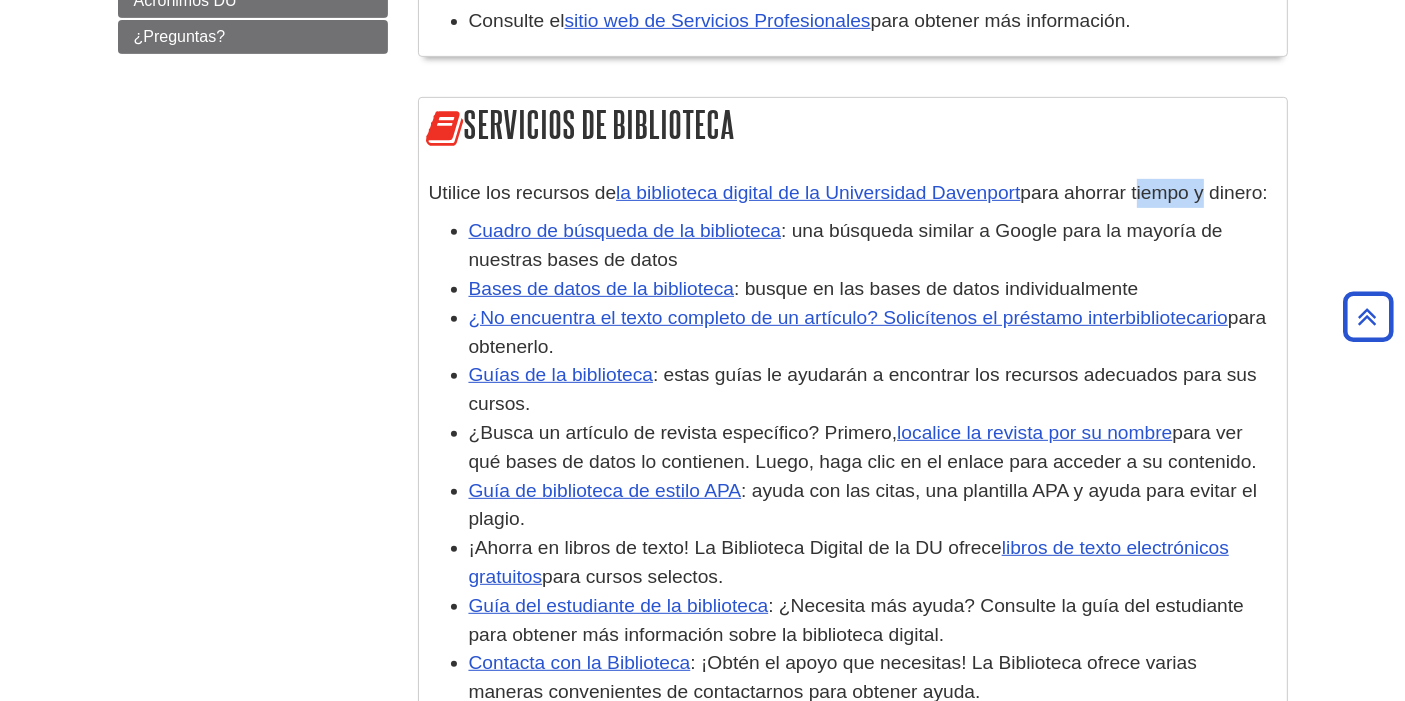 click on "para ahorrar tiempo y dinero:" at bounding box center [1143, 192] 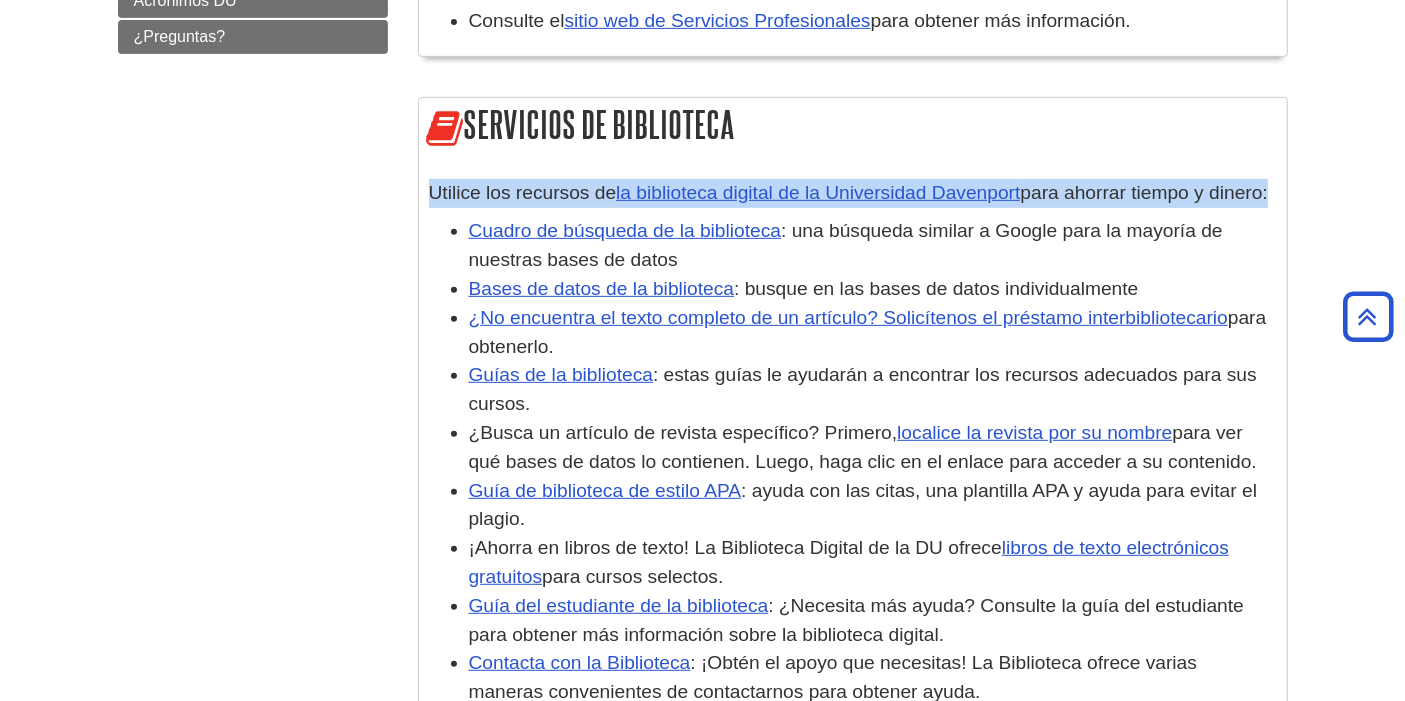 click on "para ahorrar tiempo y dinero:" at bounding box center (1143, 192) 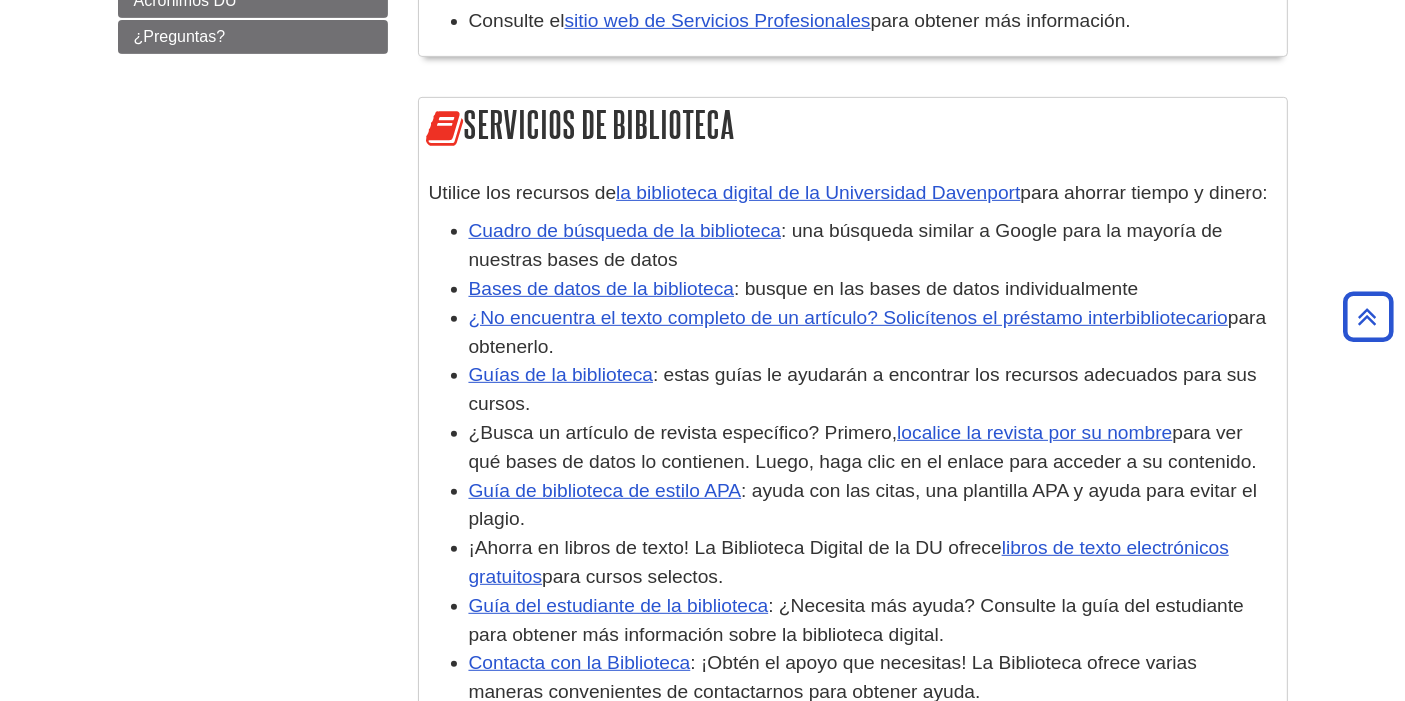 click on ": una búsqueda similar a Google para la mayoría de nuestras bases de datos" at bounding box center [846, 245] 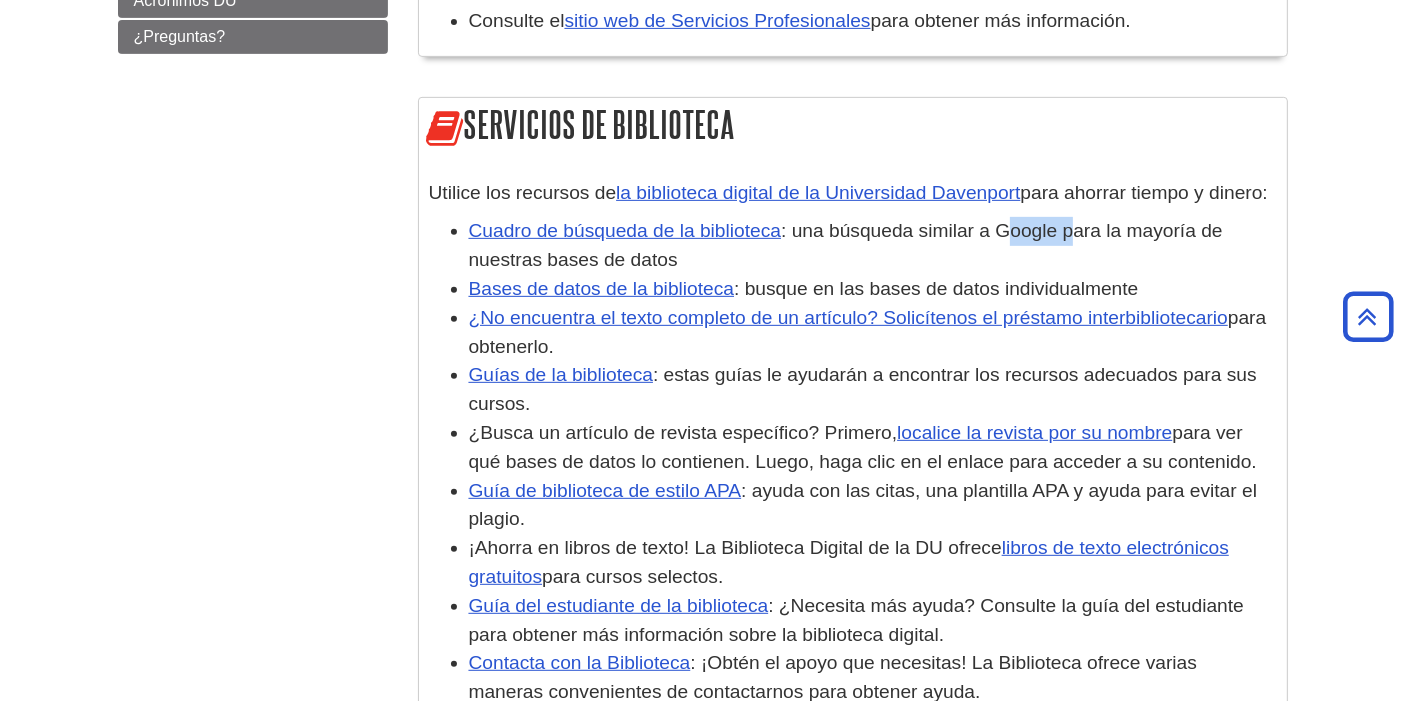 click on ": una búsqueda similar a Google para la mayoría de nuestras bases de datos" at bounding box center (846, 245) 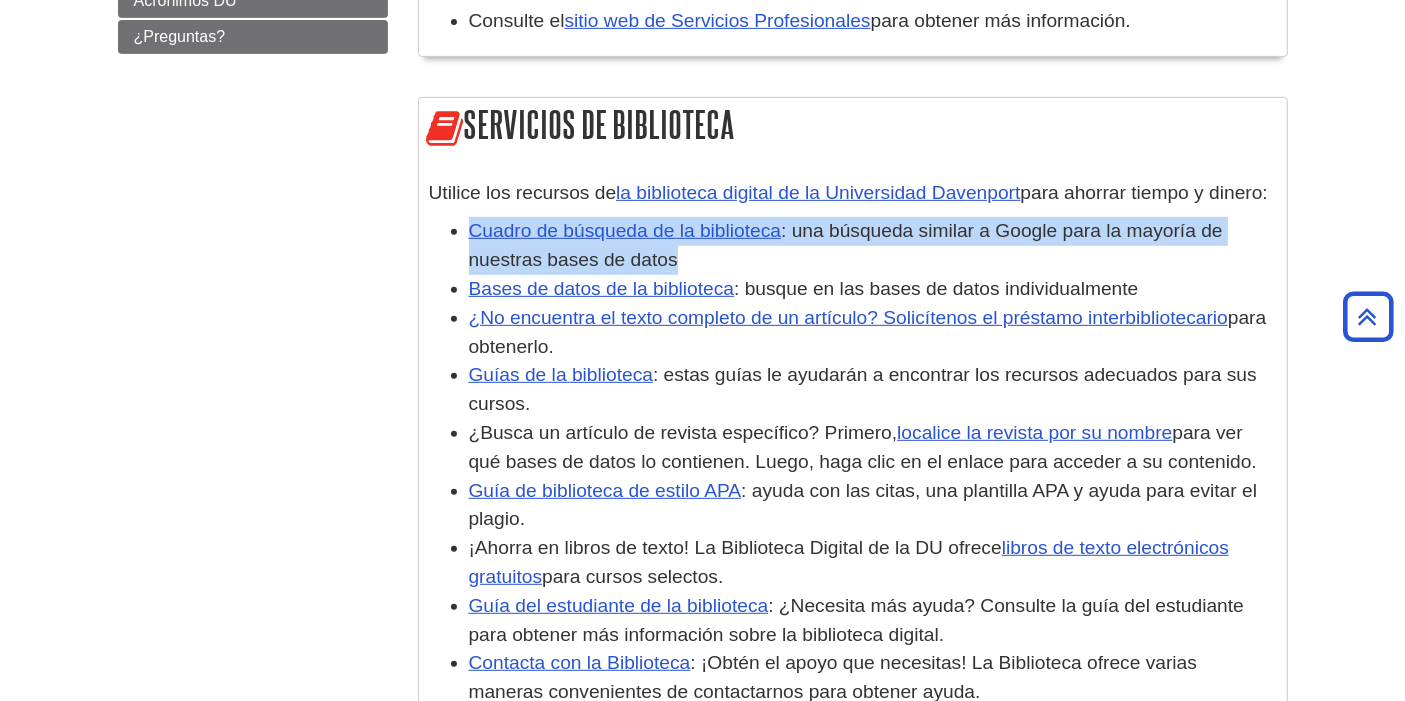 click on ": una búsqueda similar a Google para la mayoría de nuestras bases de datos" at bounding box center [846, 245] 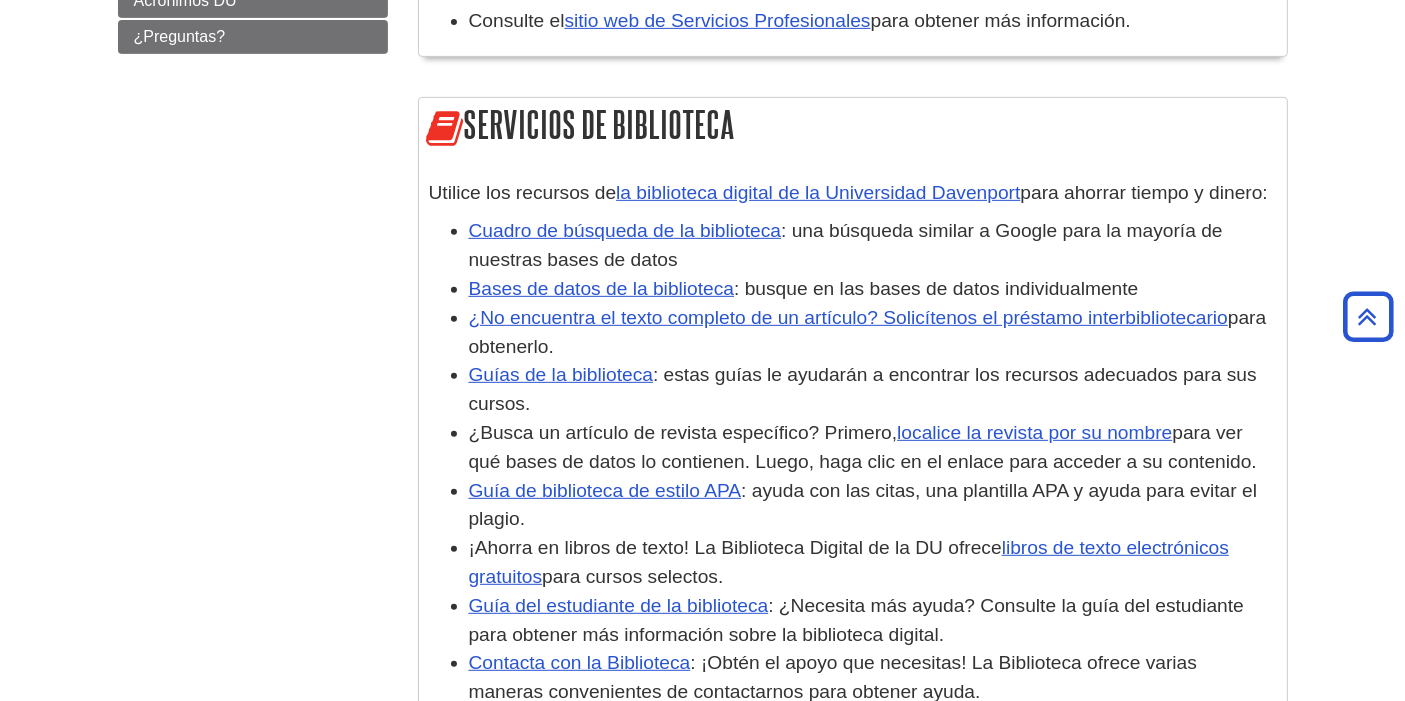 click on ": busque en las bases de datos individualmente" at bounding box center (936, 288) 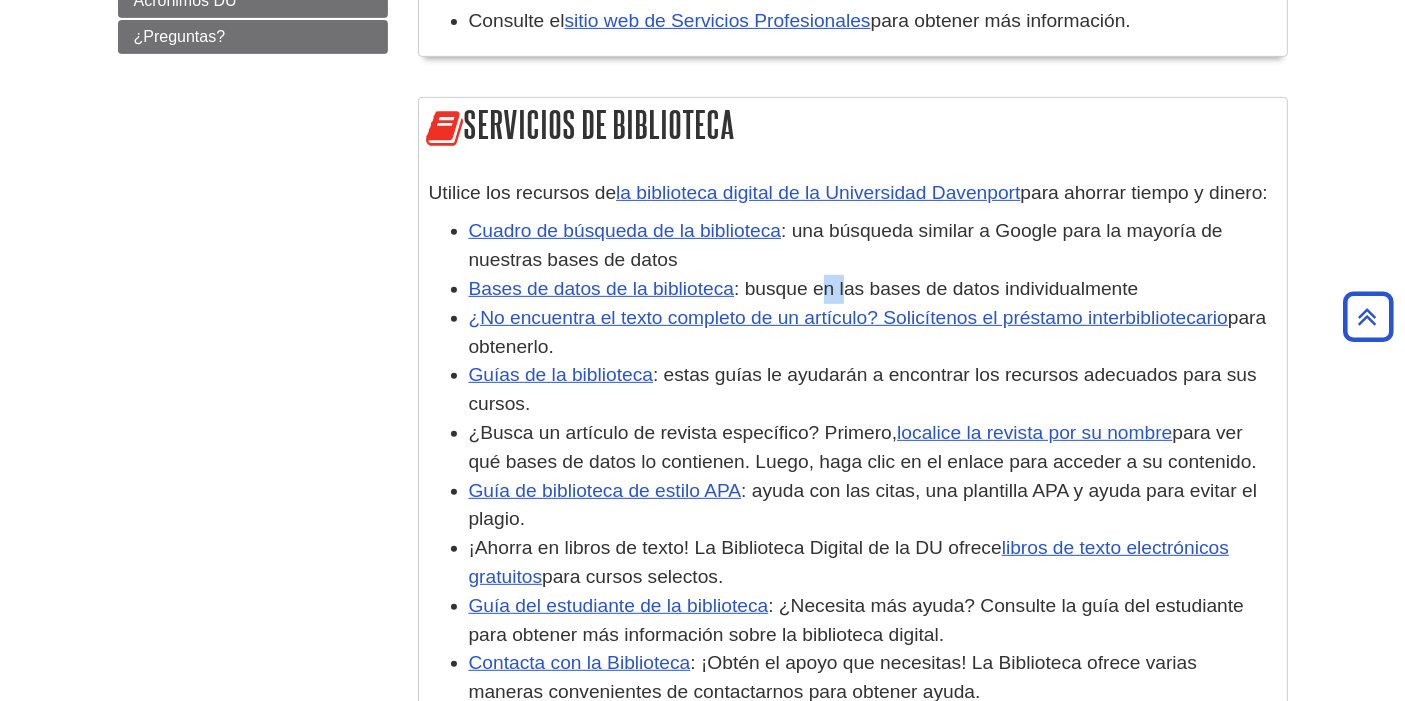 click on ": busque en las bases de datos individualmente" at bounding box center (936, 288) 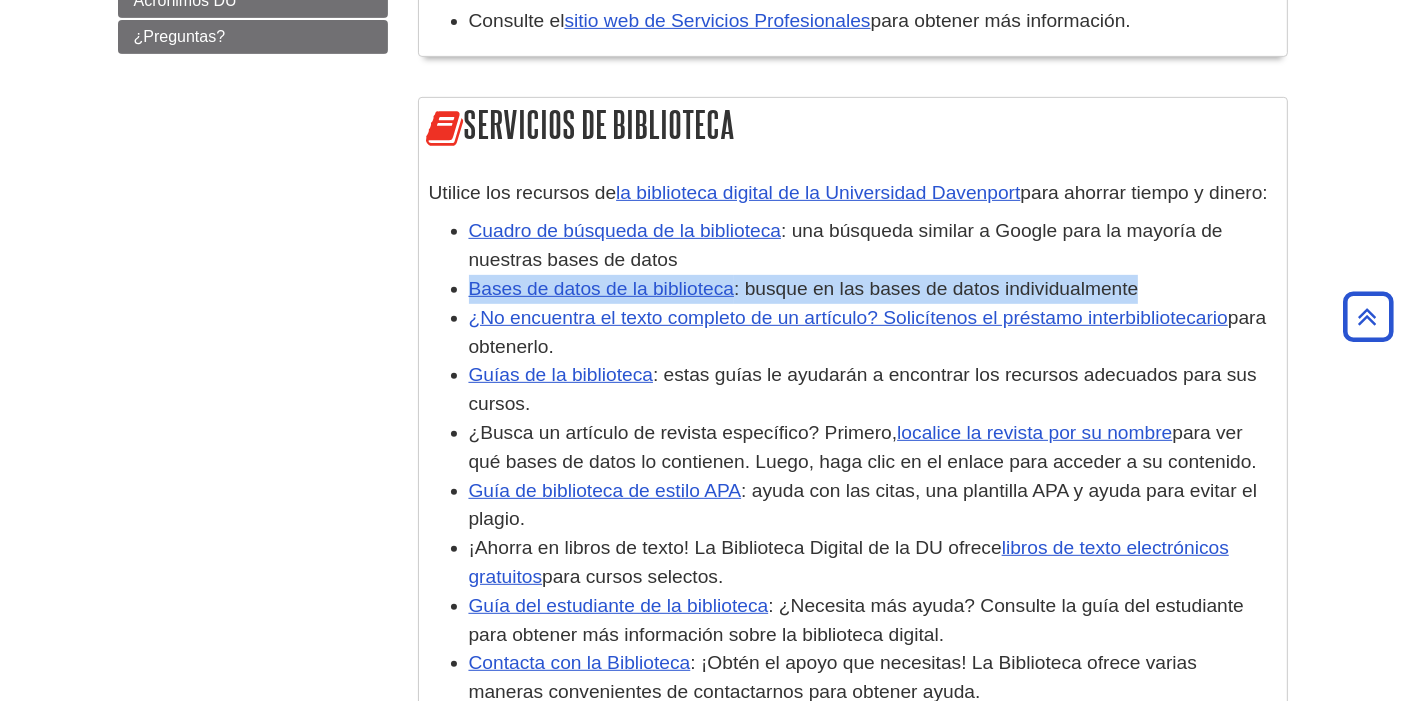 click on ": busque en las bases de datos individualmente" at bounding box center (936, 288) 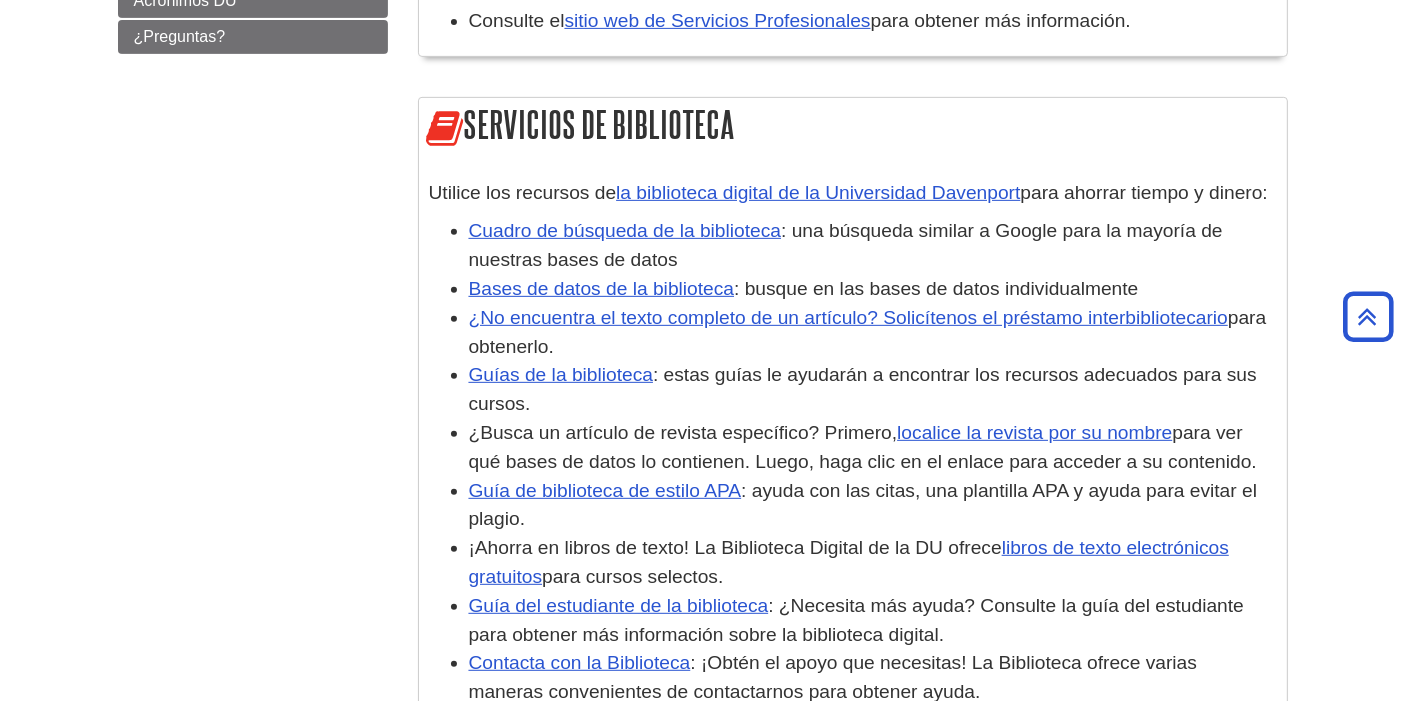 click on "¿No encuentra el texto completo de un artículo? Solicítenos el préstamo interbibliotecario  para obtenerlo  ." at bounding box center [873, 333] 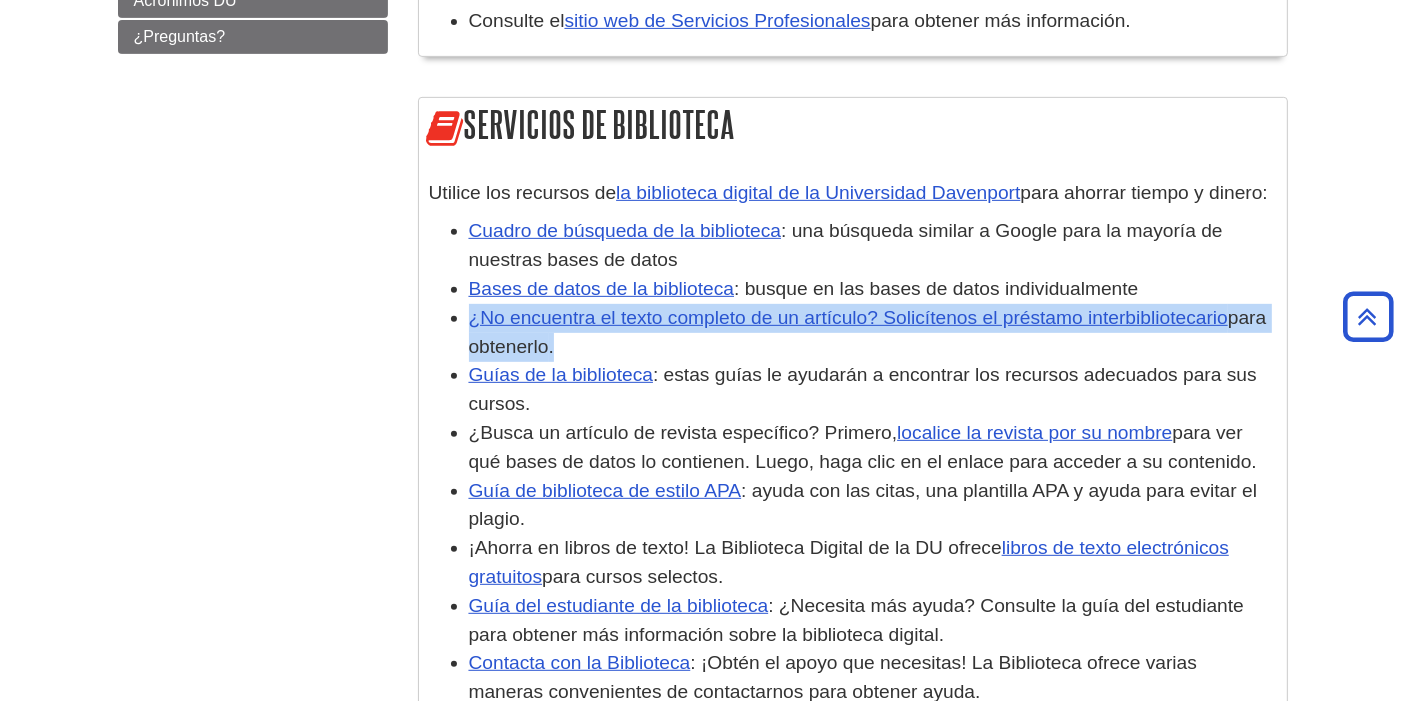 click on "para obtenerlo" at bounding box center [868, 332] 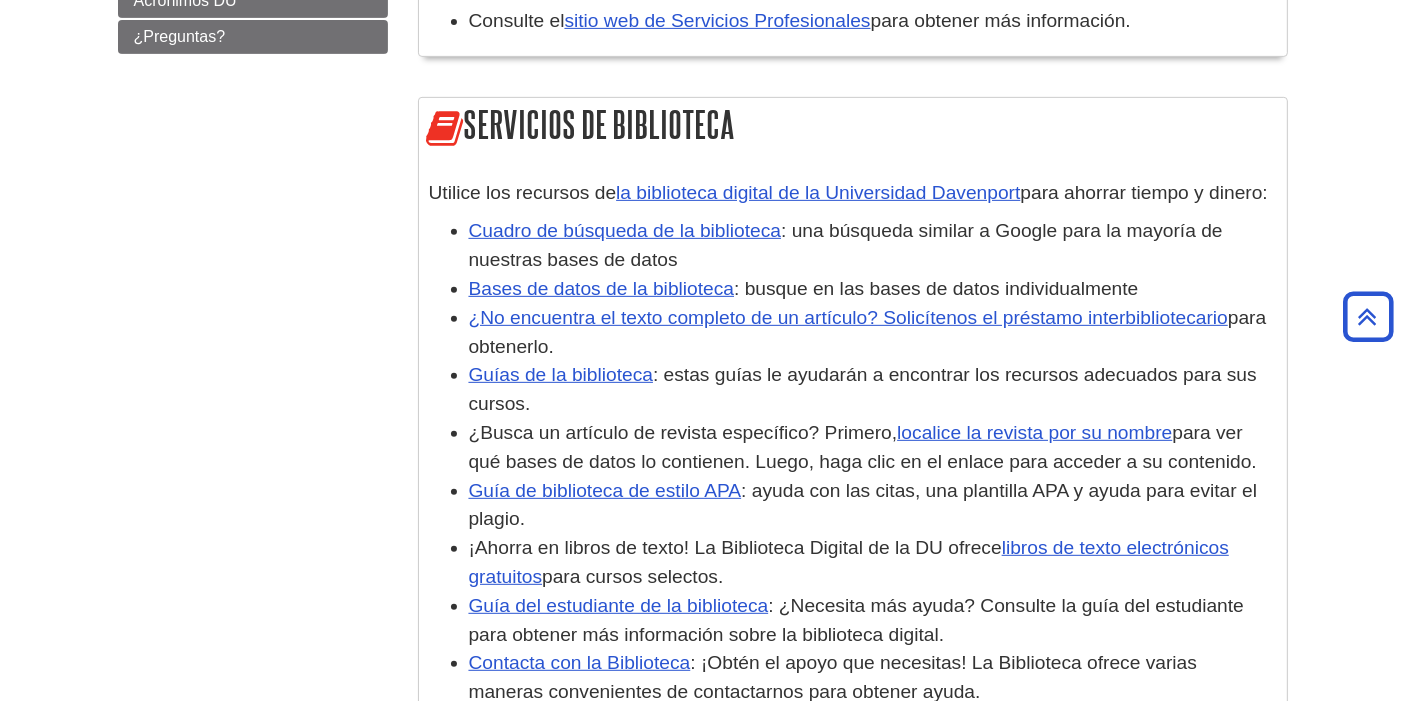 click on ": estas guías le ayudarán a encontrar los recursos adecuados para sus cursos." at bounding box center (863, 389) 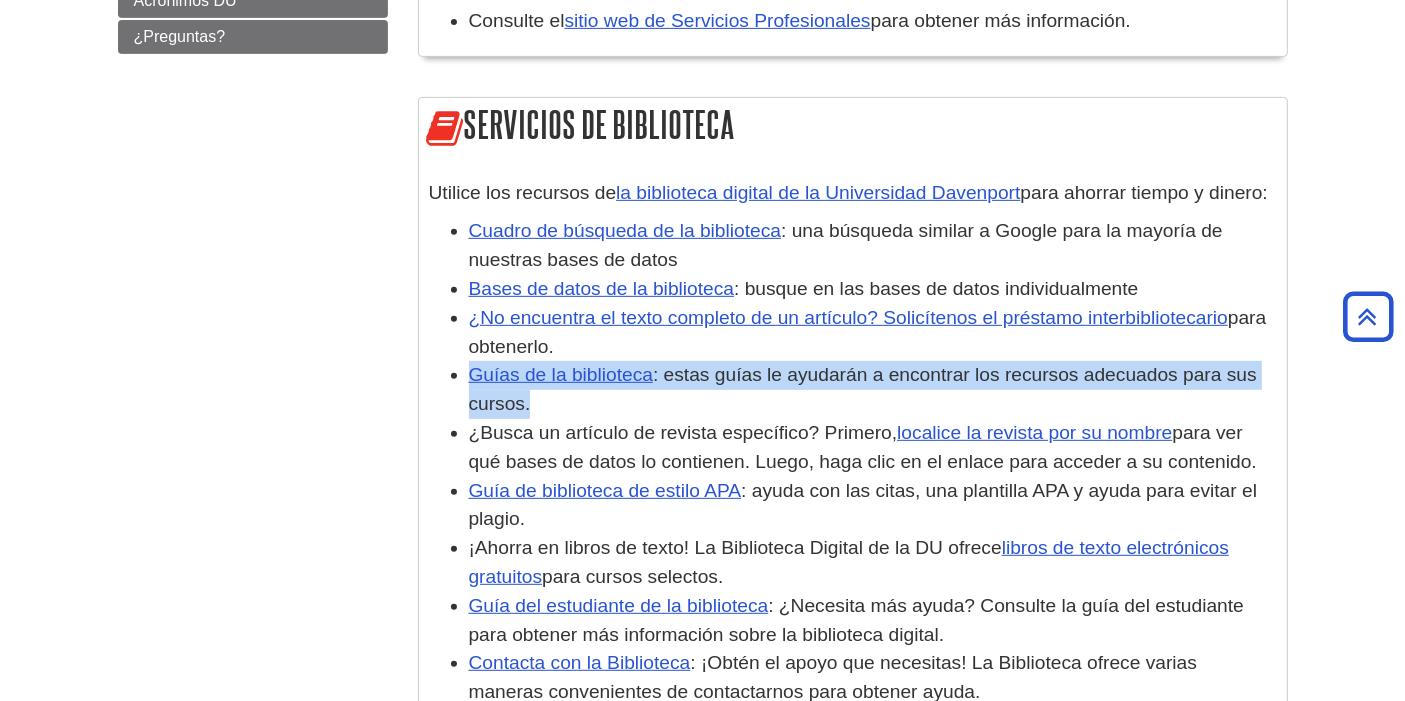 click on ": estas guías le ayudarán a encontrar los recursos adecuados para sus cursos." at bounding box center [863, 389] 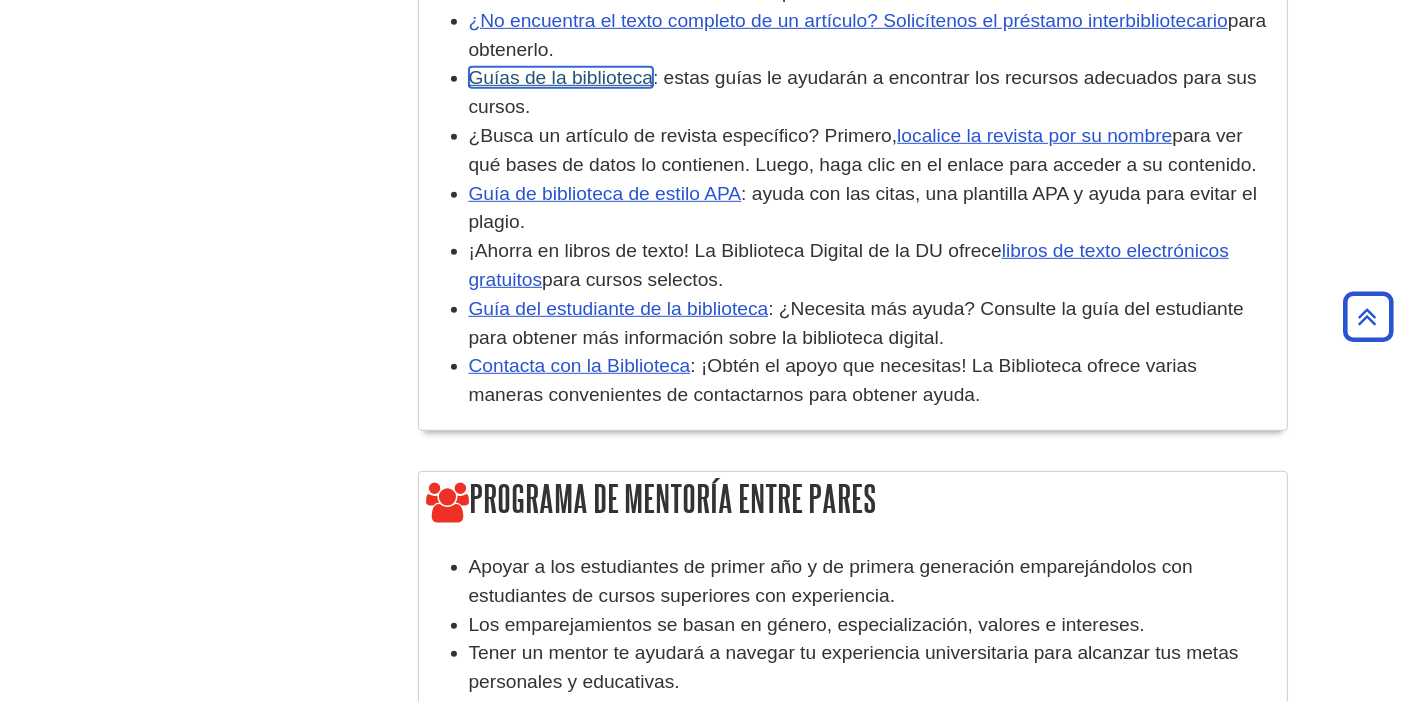 scroll, scrollTop: 1222, scrollLeft: 0, axis: vertical 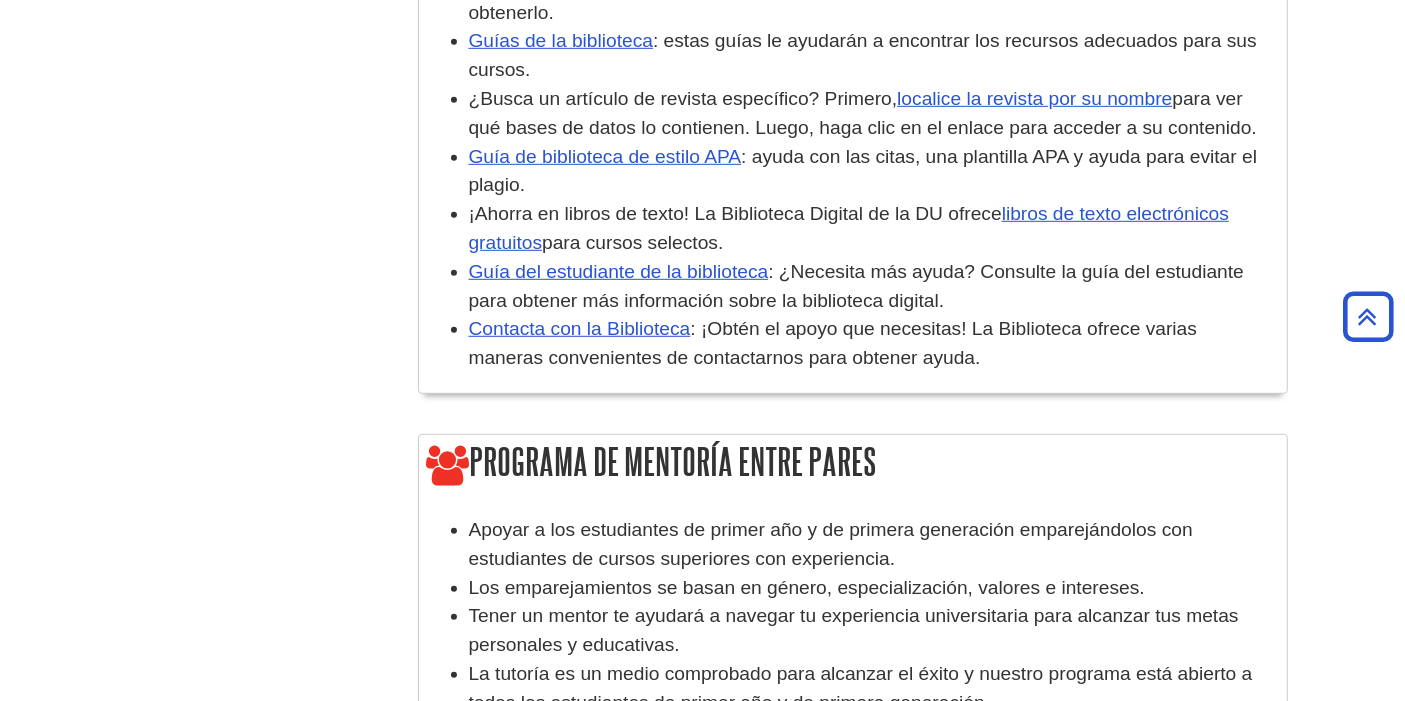 click on "¿Busca un artículo de revista específico? Primero," at bounding box center [683, 98] 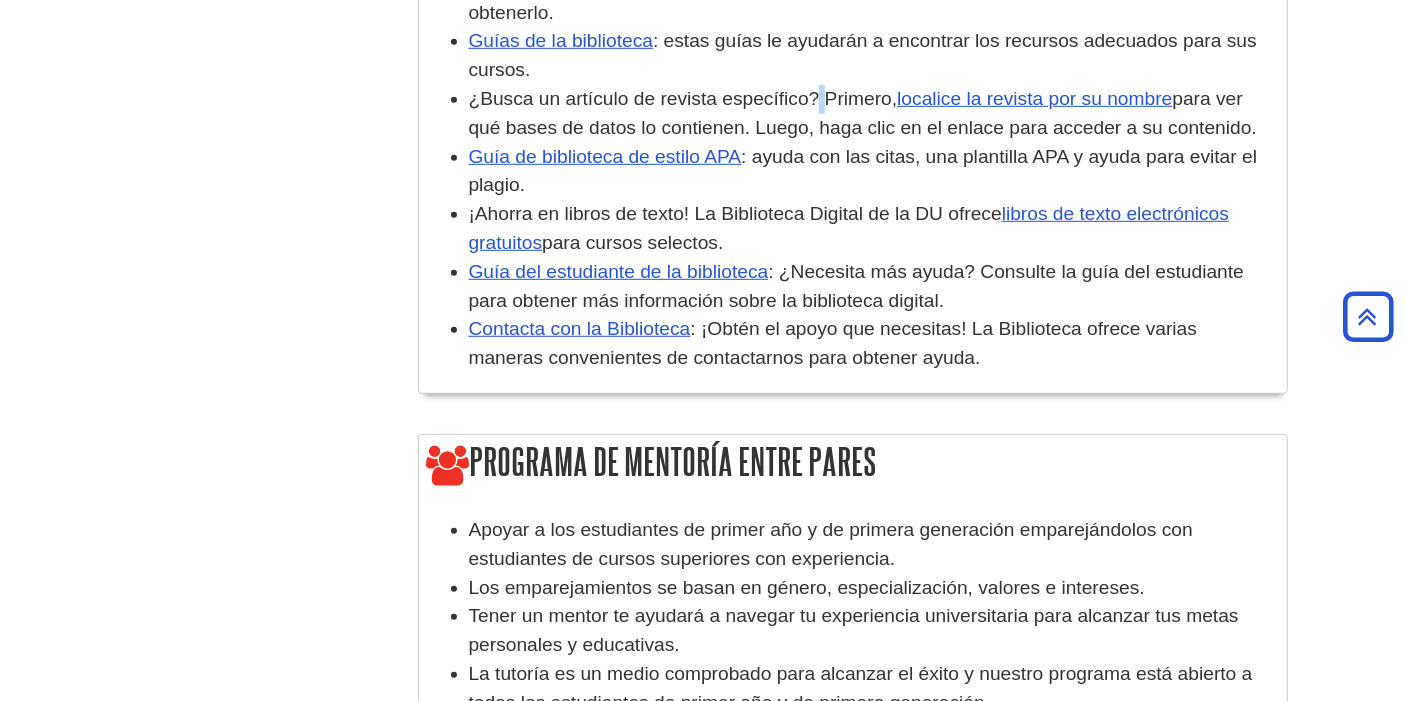click on "¿Busca un artículo de revista específico? Primero," at bounding box center (683, 98) 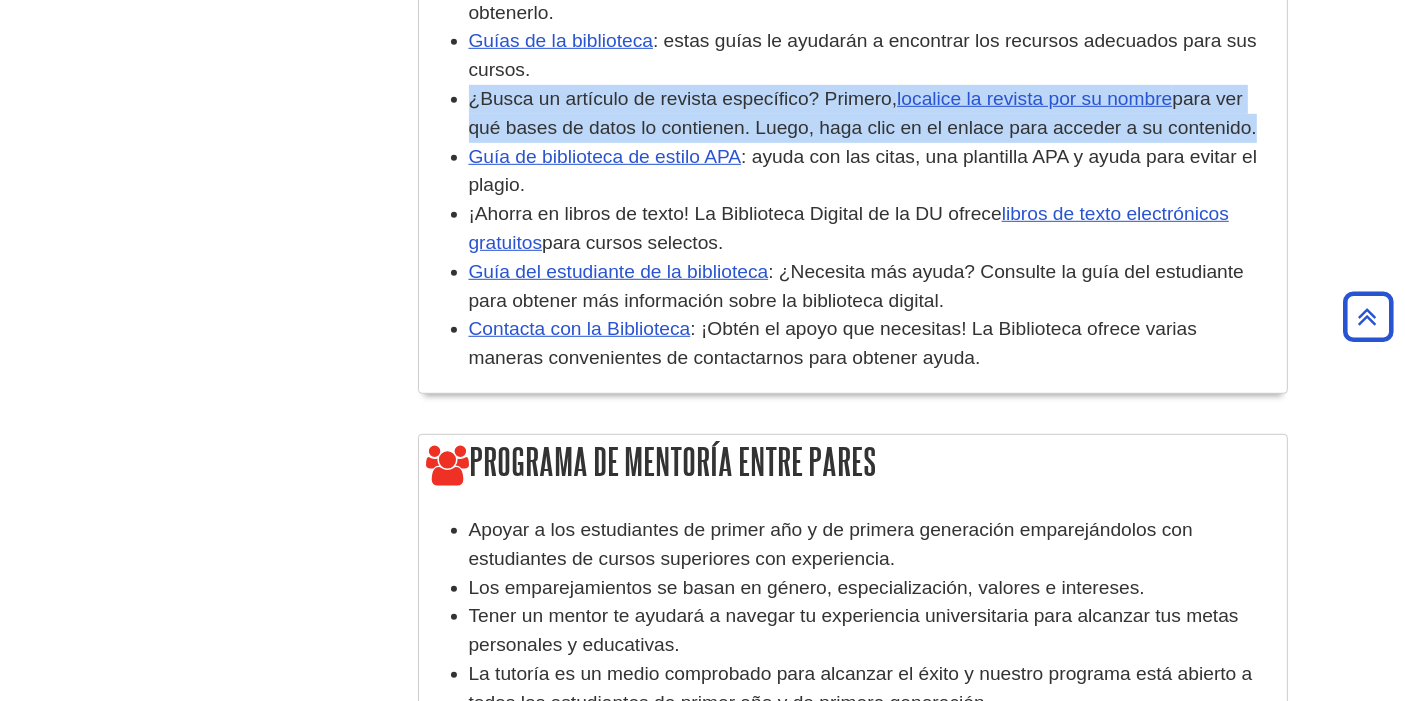 click on "¿Busca un artículo de revista específico? Primero," at bounding box center [683, 98] 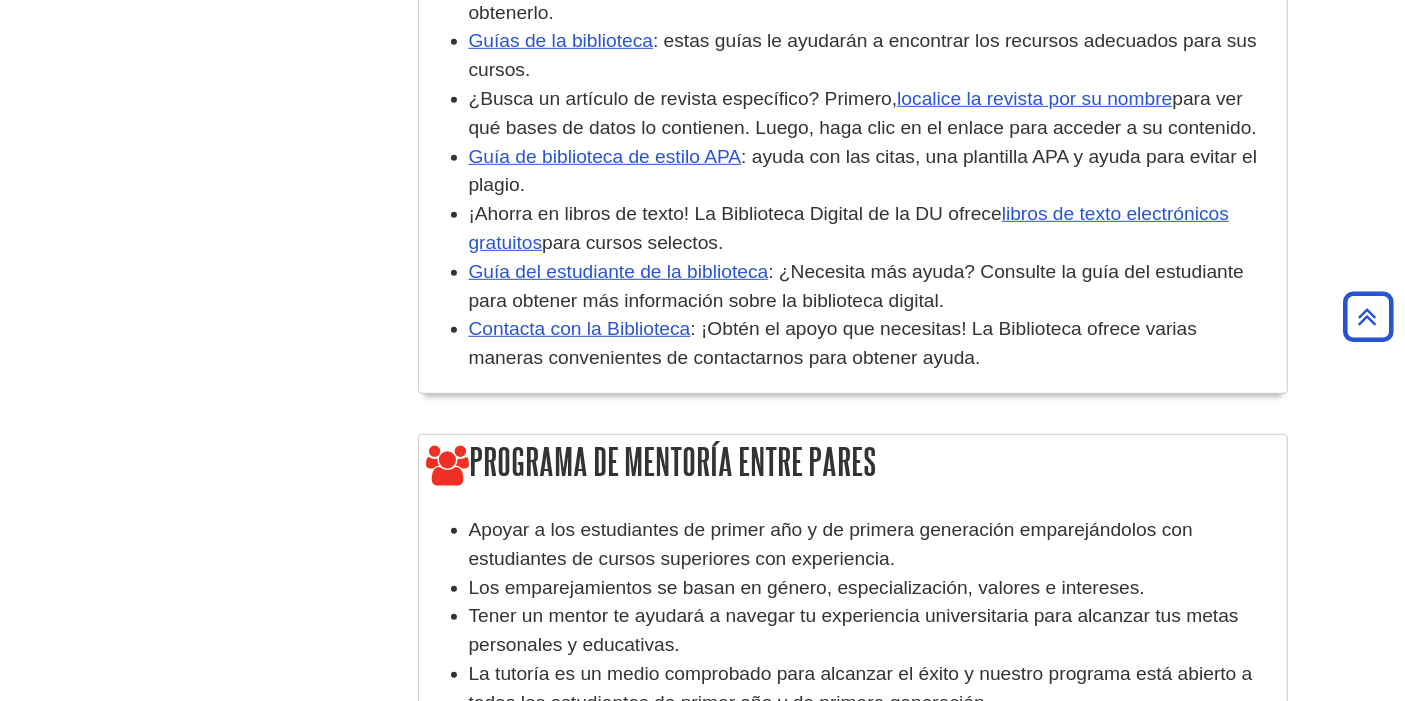 click on "¡Ahorra en libros de texto! La Biblioteca Digital de la DU ofrece  libros de texto electrónicos gratuitos  para cursos selectos." at bounding box center (873, 229) 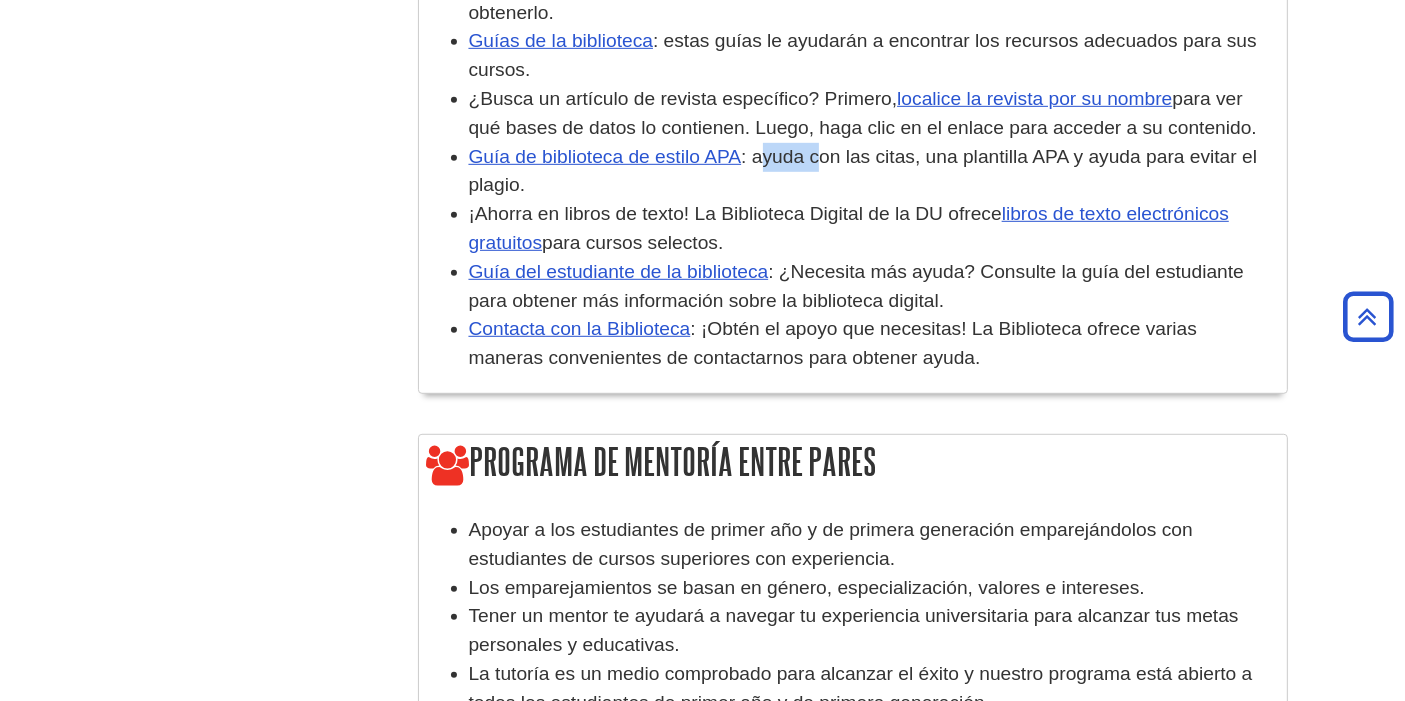 click on ": ayuda con las citas, una plantilla APA y ayuda para evitar el plagio." at bounding box center [863, 171] 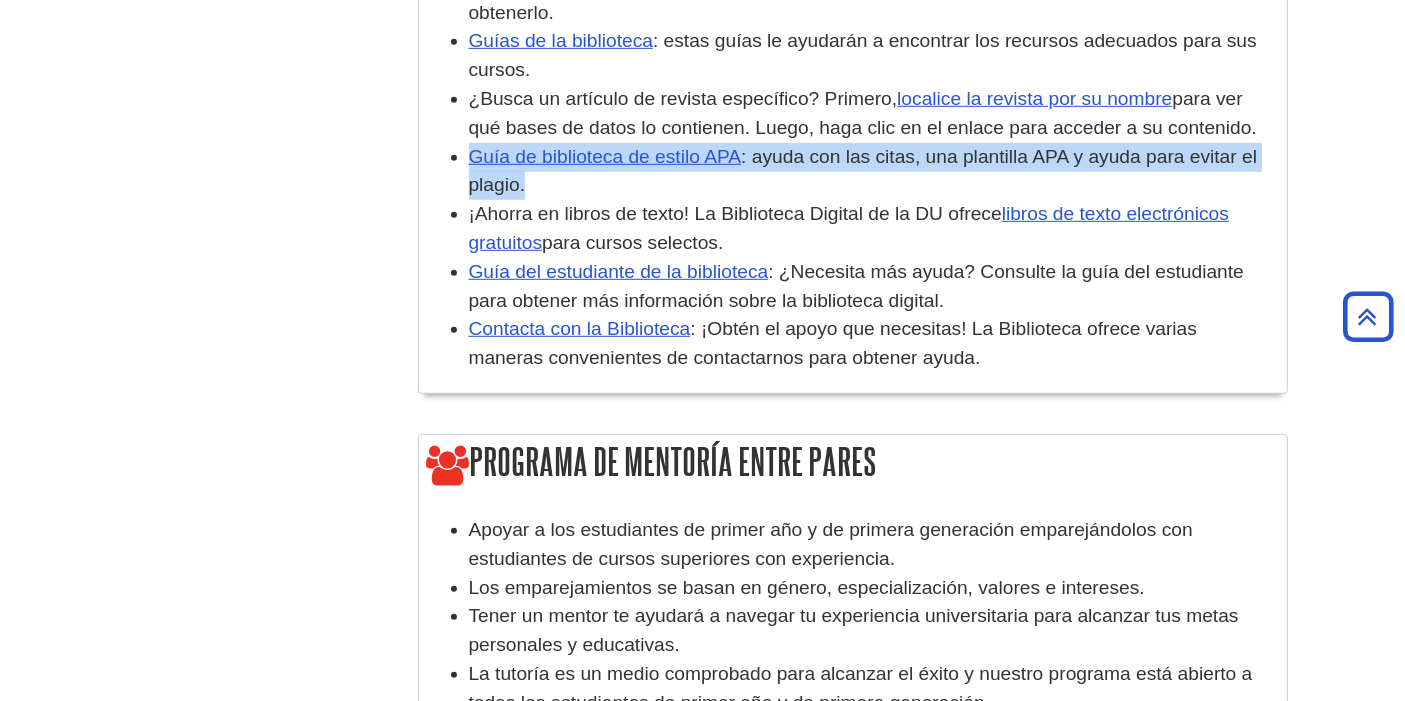 click on ": ayuda con las citas, una plantilla APA y ayuda para evitar el plagio." at bounding box center (863, 171) 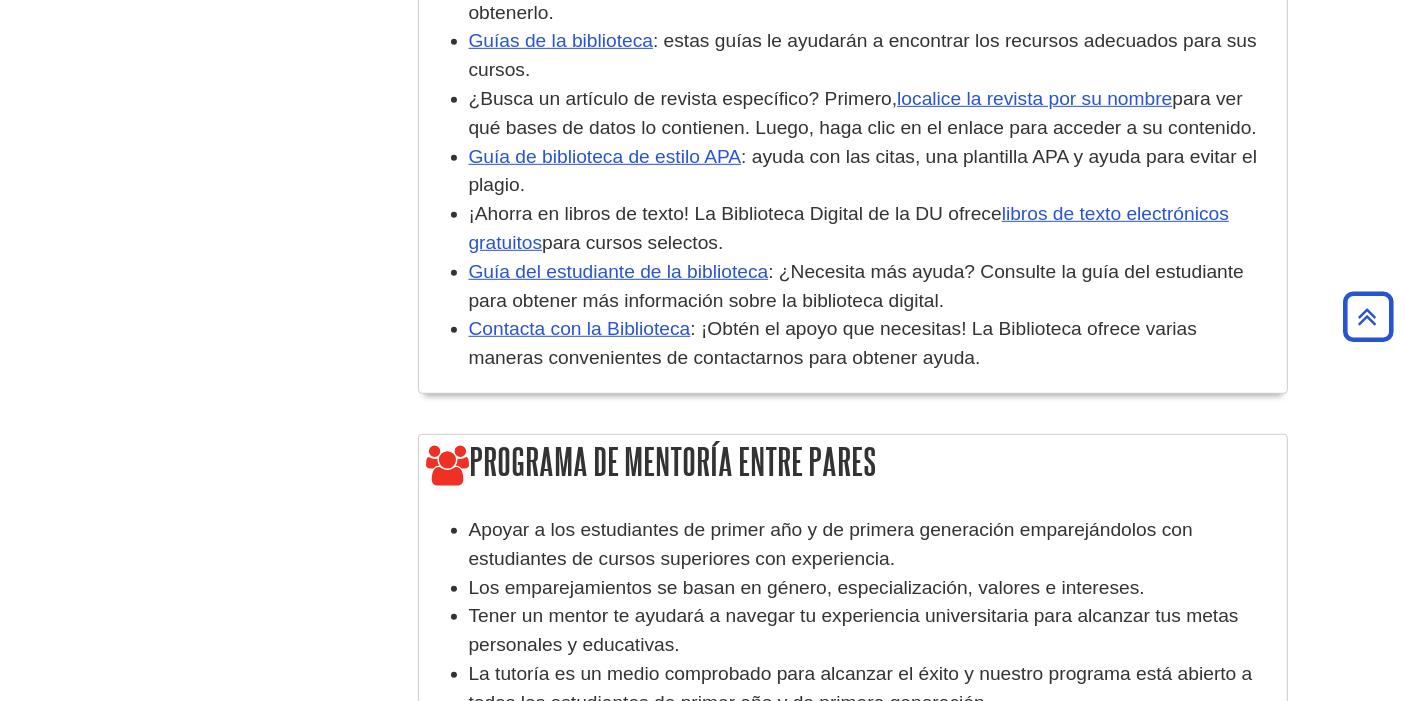 click on "¿Busca un artículo de revista específico? Primero," at bounding box center (683, 98) 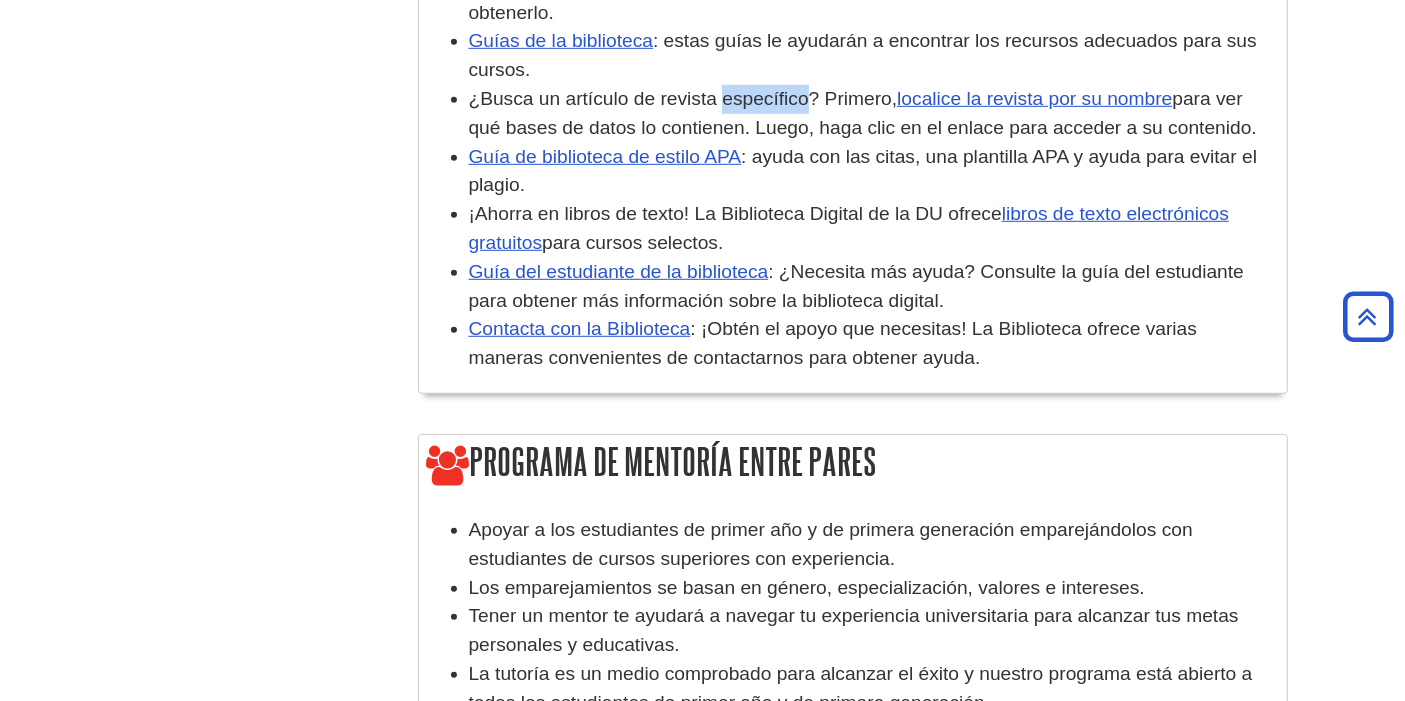 click on "¿Busca un artículo de revista específico? Primero," at bounding box center (683, 98) 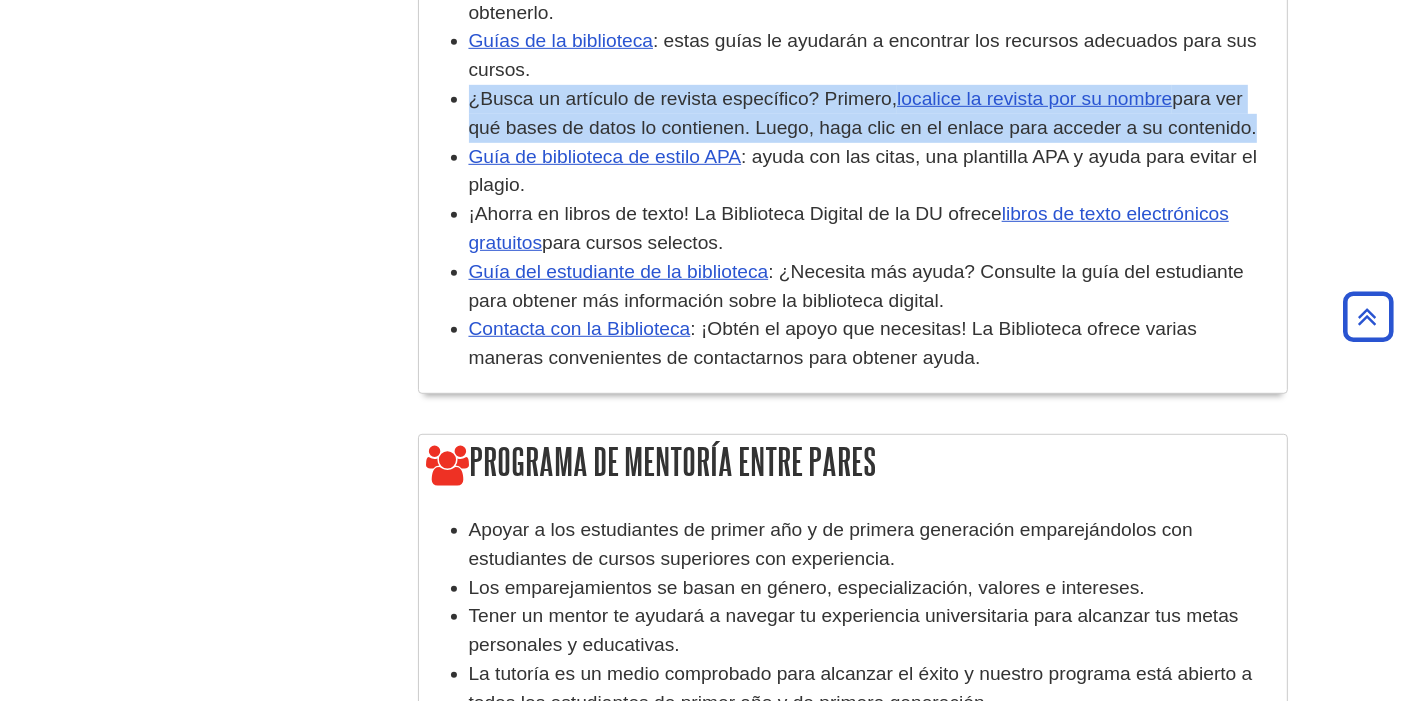 click on "¿Busca un artículo de revista específico? Primero," at bounding box center [683, 98] 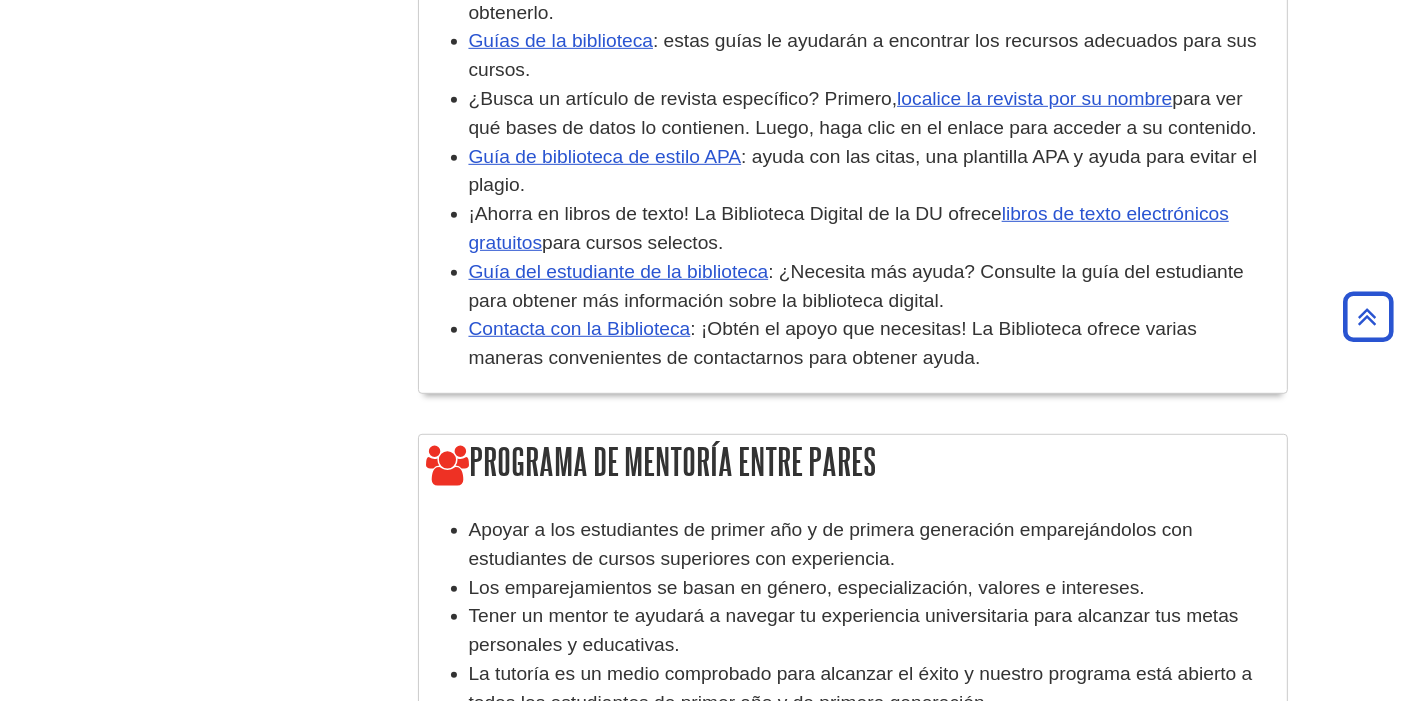 click on ": ayuda con las citas, una plantilla APA y ayuda para evitar el plagio." at bounding box center [863, 171] 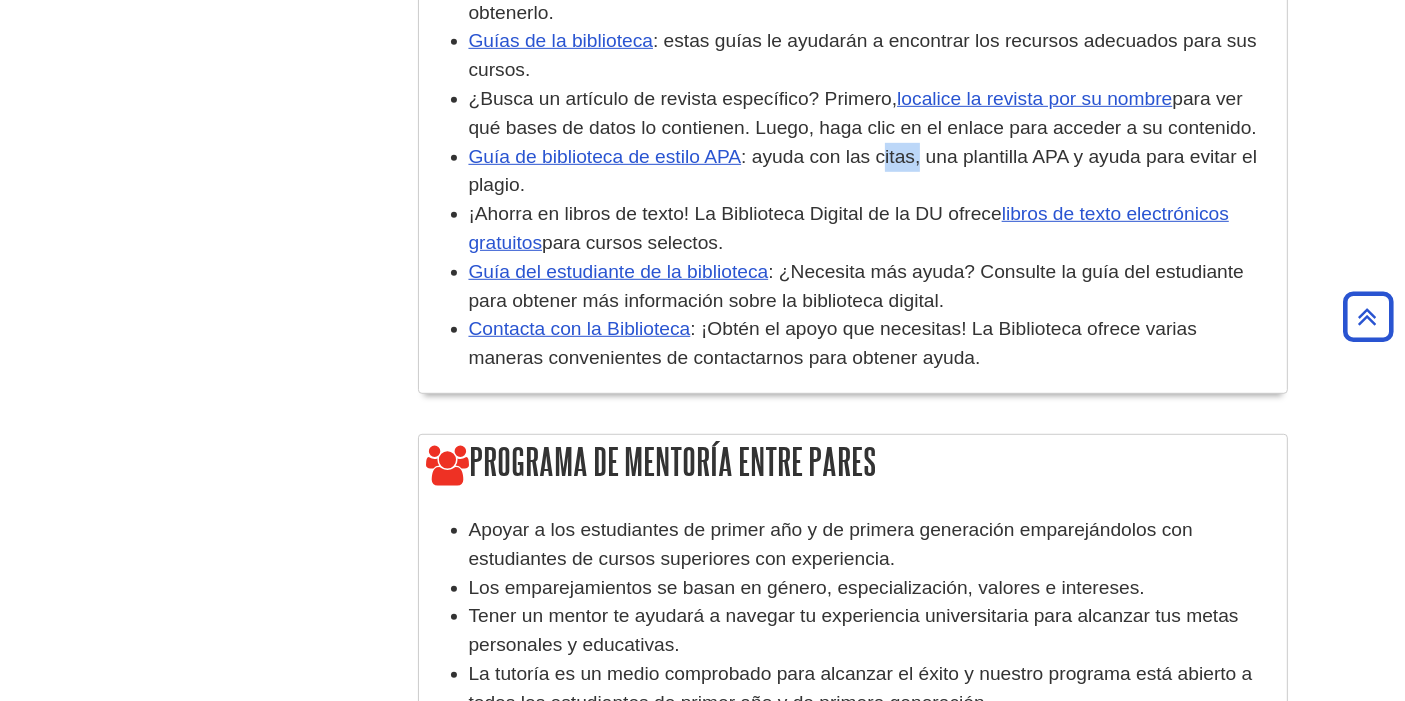 click on ": ayuda con las citas, una plantilla APA y ayuda para evitar el plagio." at bounding box center (863, 171) 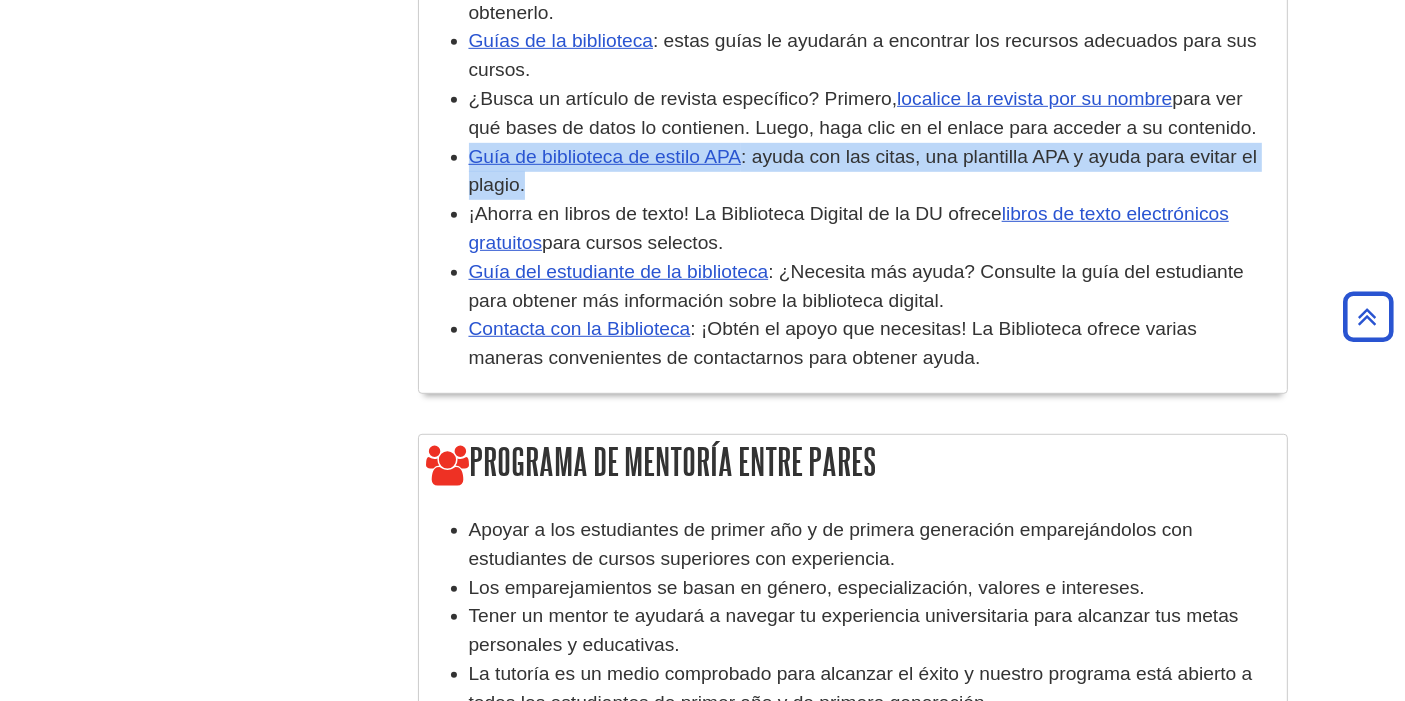 click on ": ayuda con las citas, una plantilla APA y ayuda para evitar el plagio." at bounding box center [863, 171] 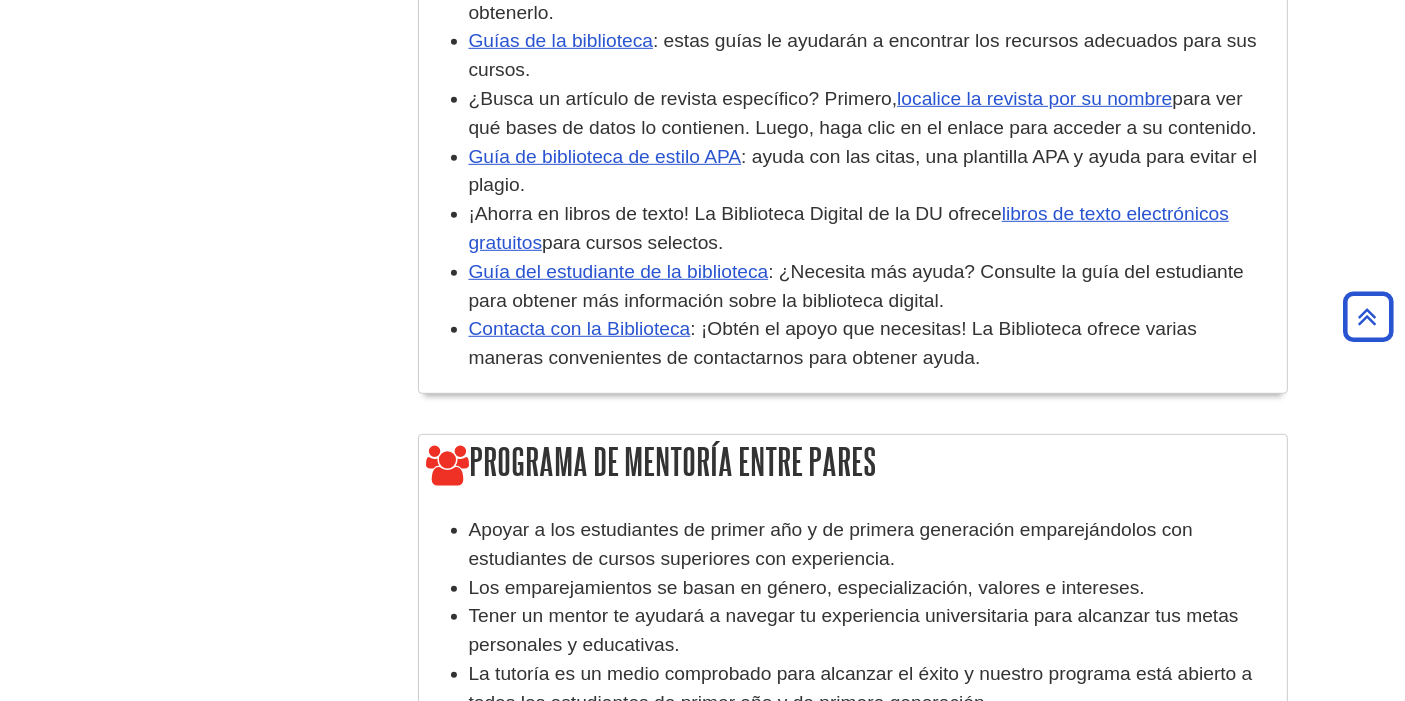 click on "¡Ahorra en libros de texto! La Biblioteca Digital de la DU ofrece" at bounding box center (735, 213) 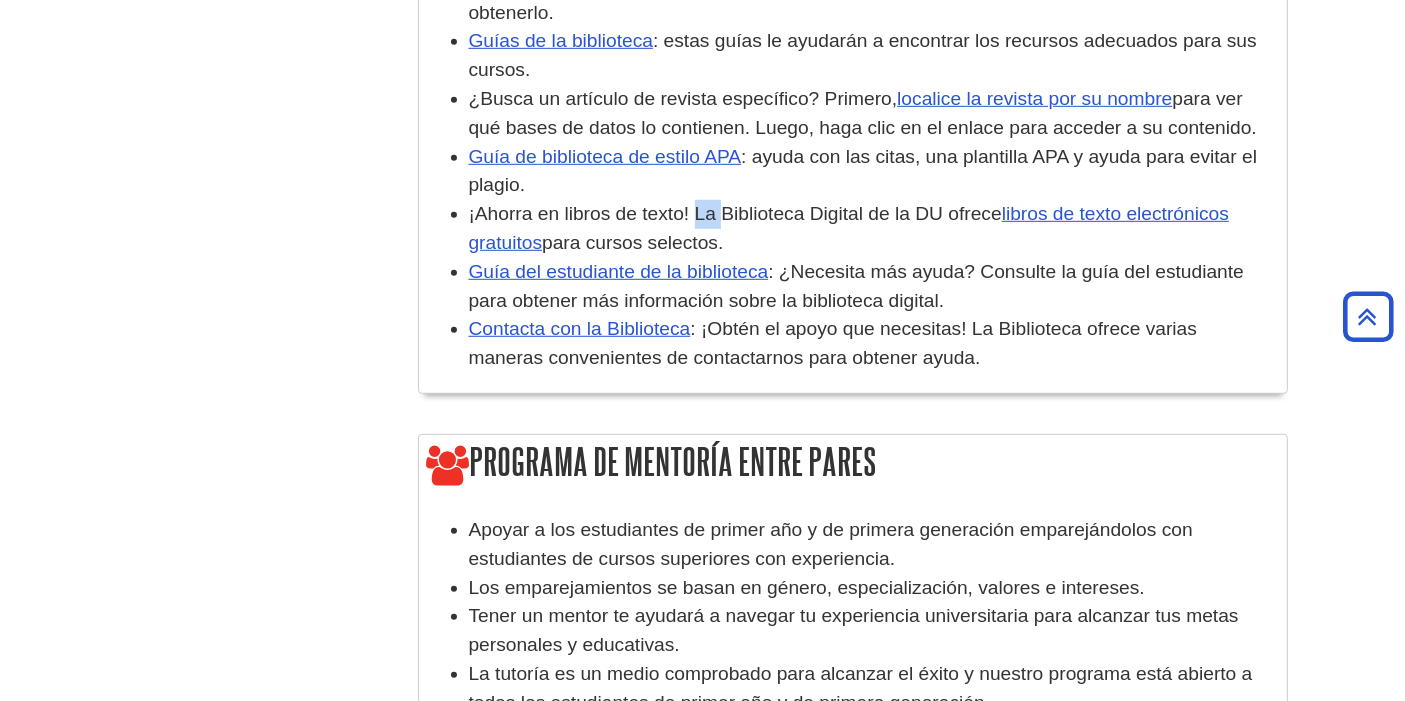 click on "¡Ahorra en libros de texto! La Biblioteca Digital de la DU ofrece" at bounding box center (735, 213) 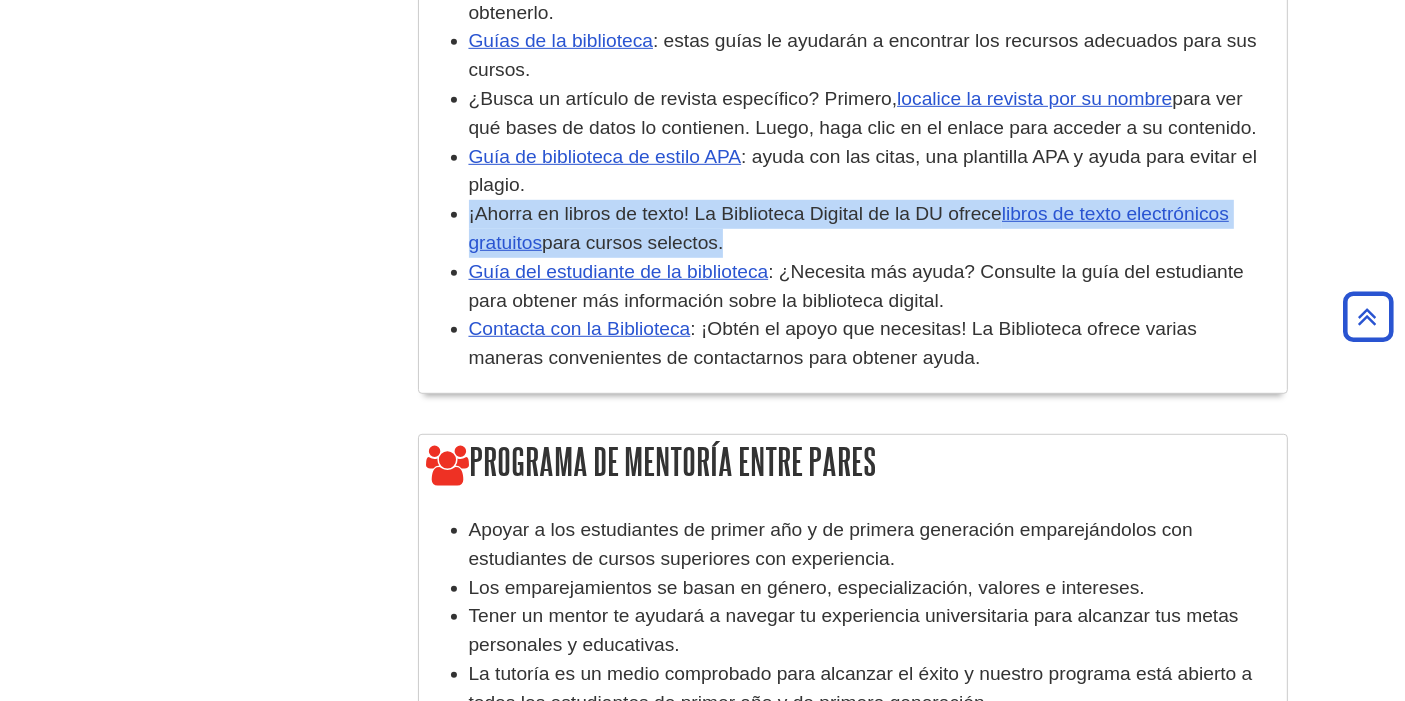 click on "¡Ahorra en libros de texto! La Biblioteca Digital de la DU ofrece" at bounding box center (735, 213) 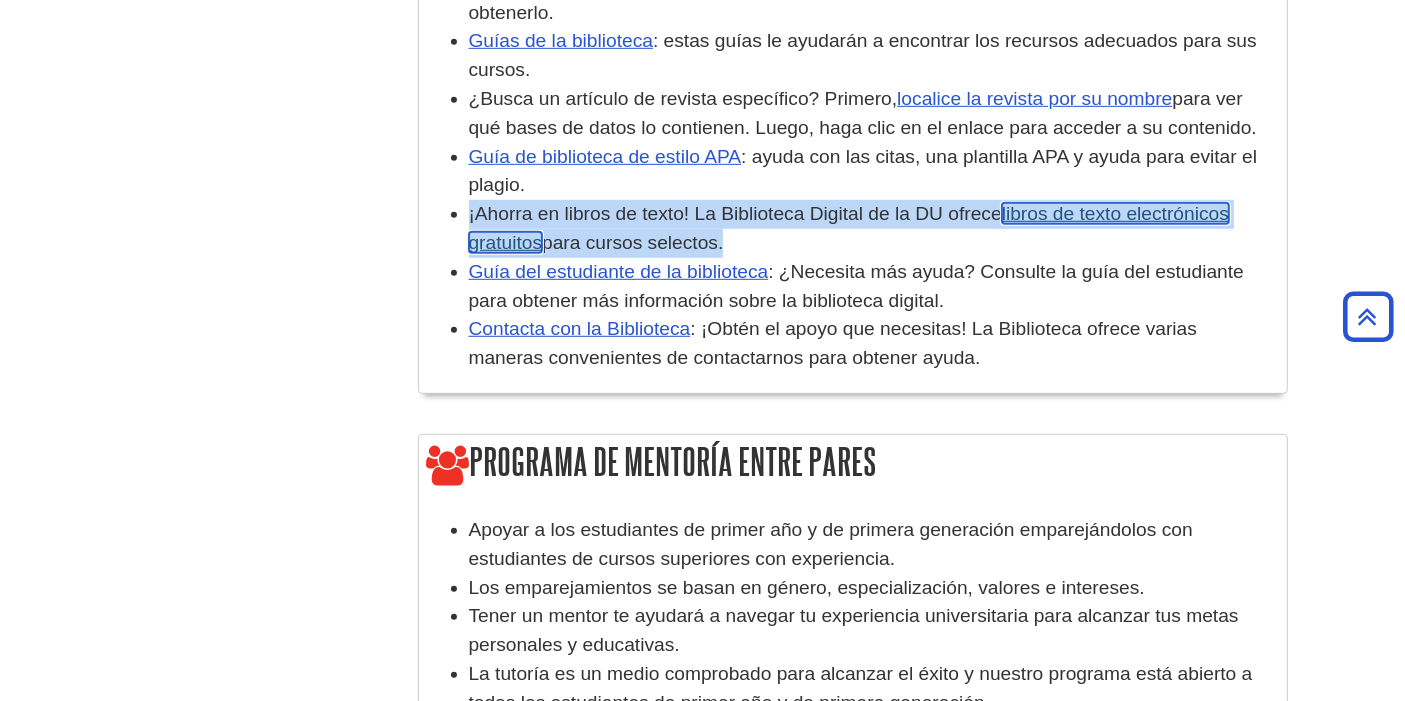 drag, startPoint x: 713, startPoint y: 307, endPoint x: 1157, endPoint y: 248, distance: 447.9029 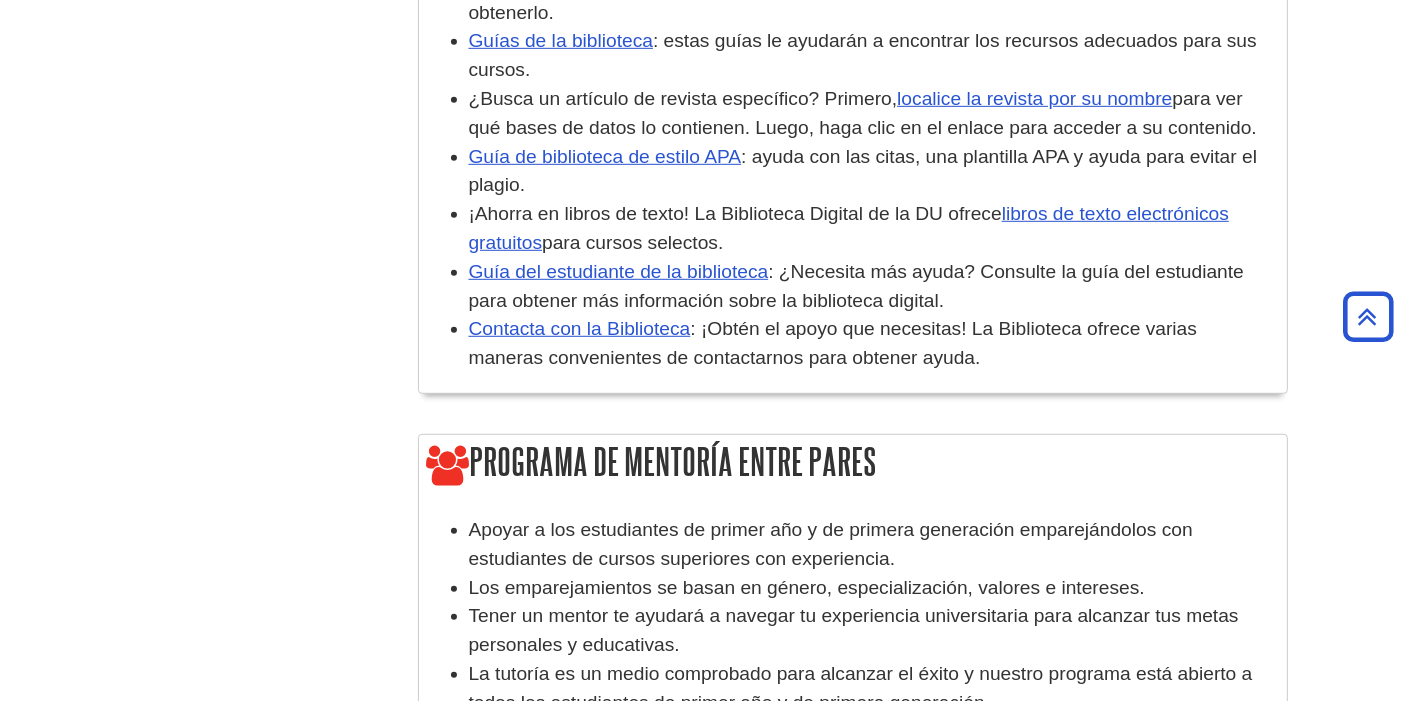 click on ": ¿Necesita más ayuda? Consulte la guía del estudiante para obtener más información sobre la biblioteca digital." at bounding box center [856, 286] 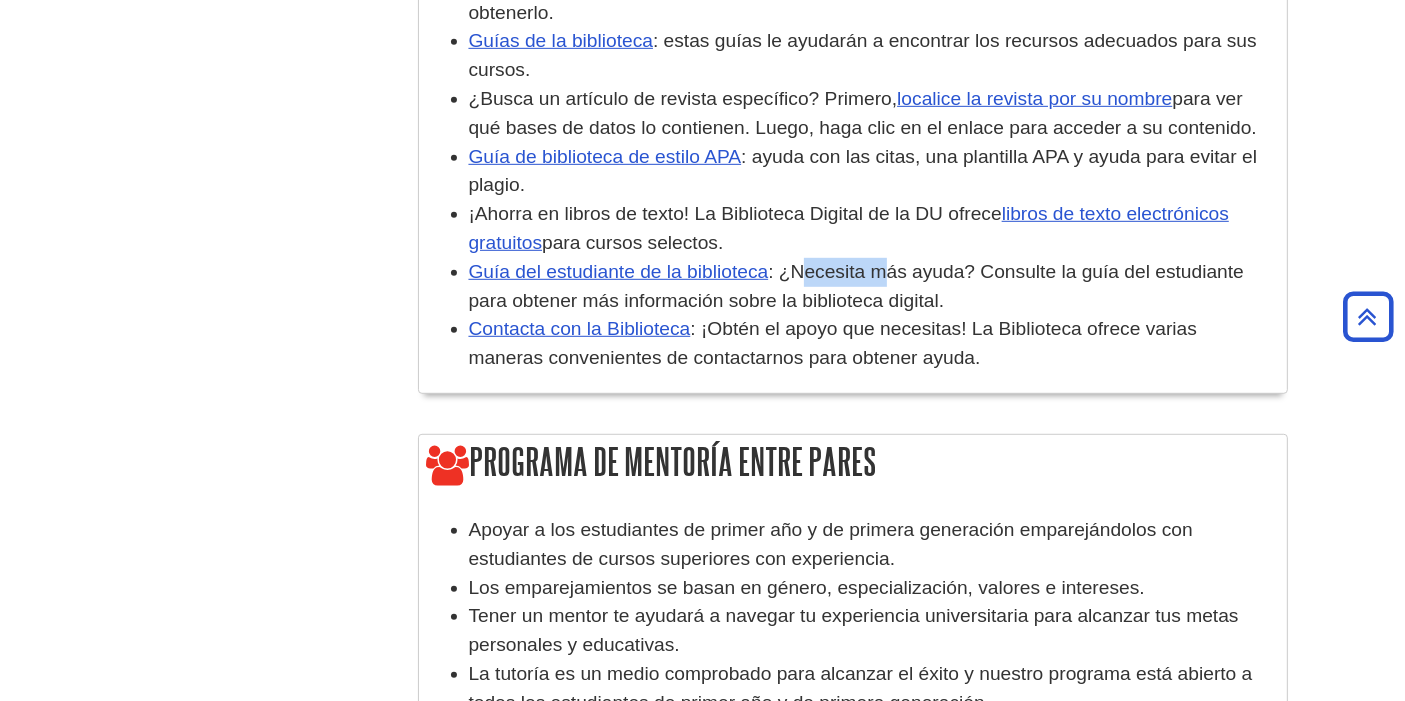click on ": ¿Necesita más ayuda? Consulte la guía del estudiante para obtener más información sobre la biblioteca digital." at bounding box center [856, 286] 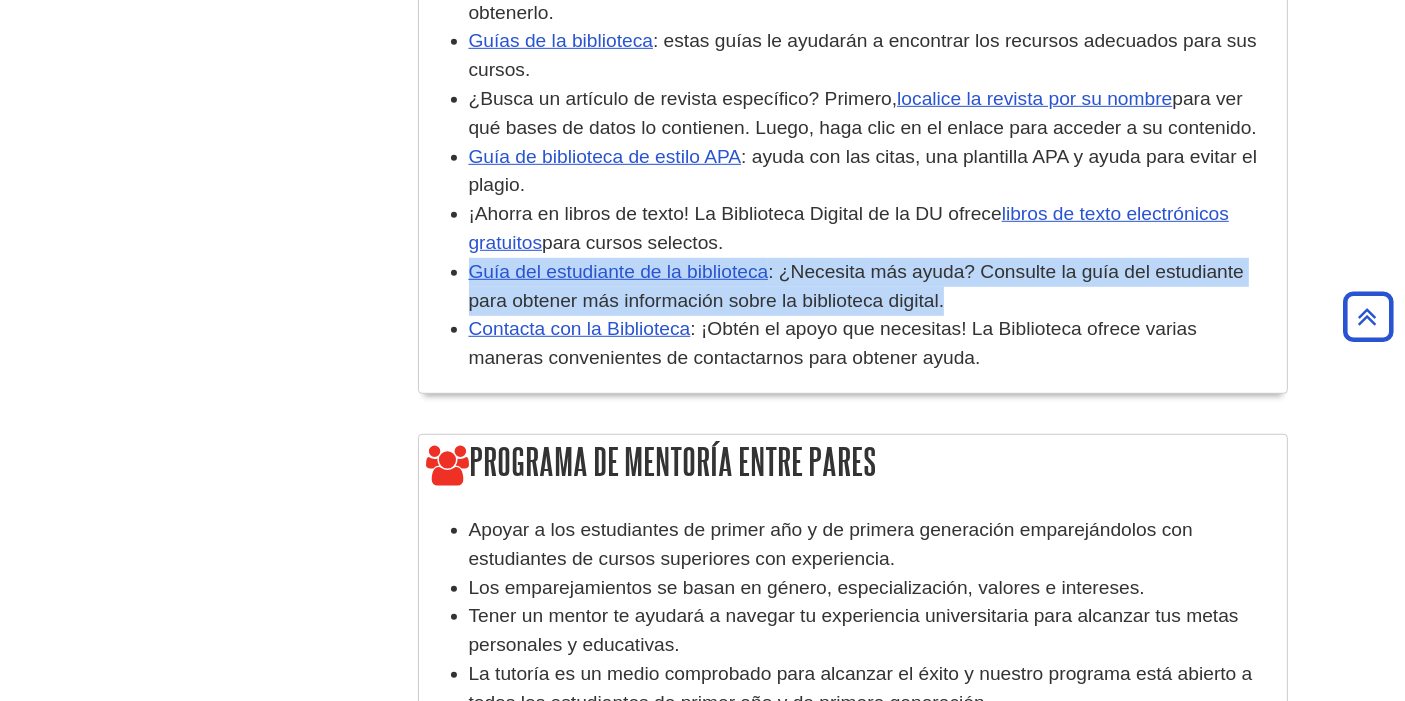 click on ": ¿Necesita más ayuda? Consulte la guía del estudiante para obtener más información sobre la biblioteca digital." at bounding box center [856, 286] 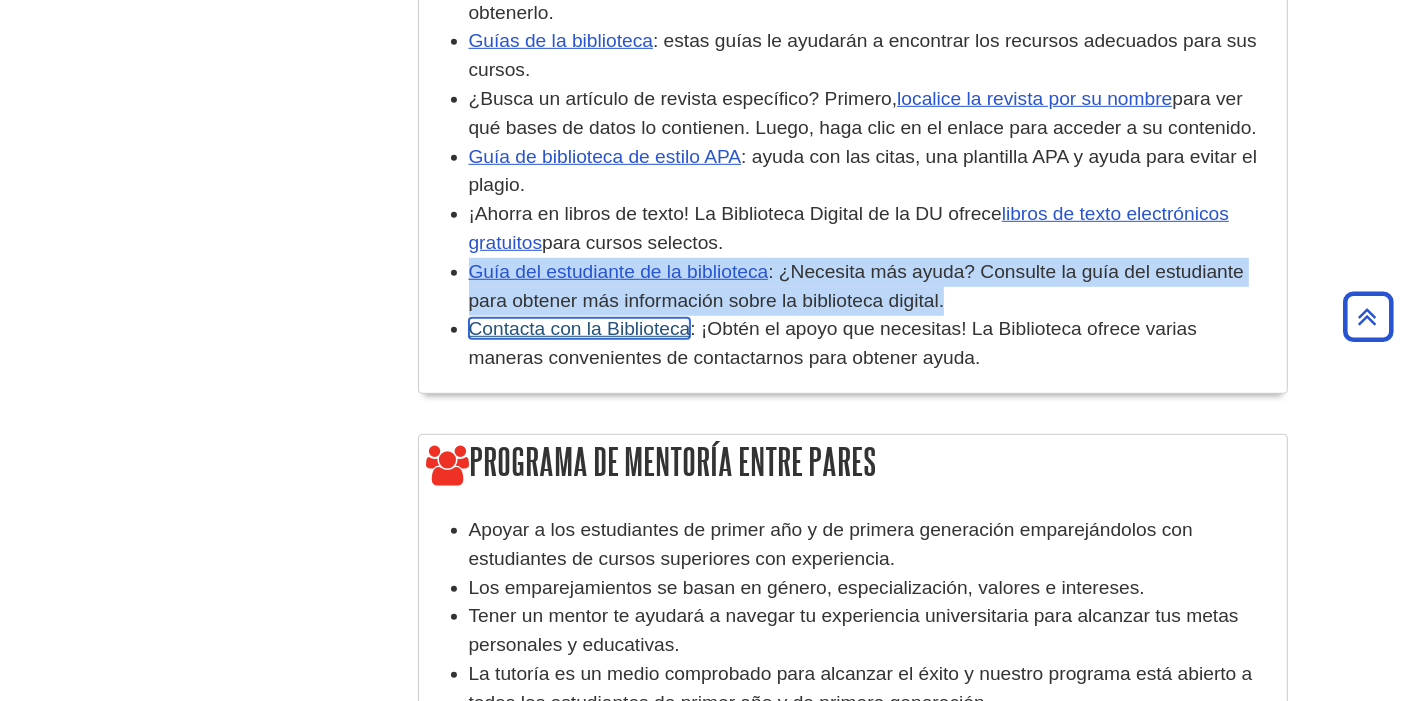click on "Contacta con la Biblioteca" at bounding box center (580, 328) 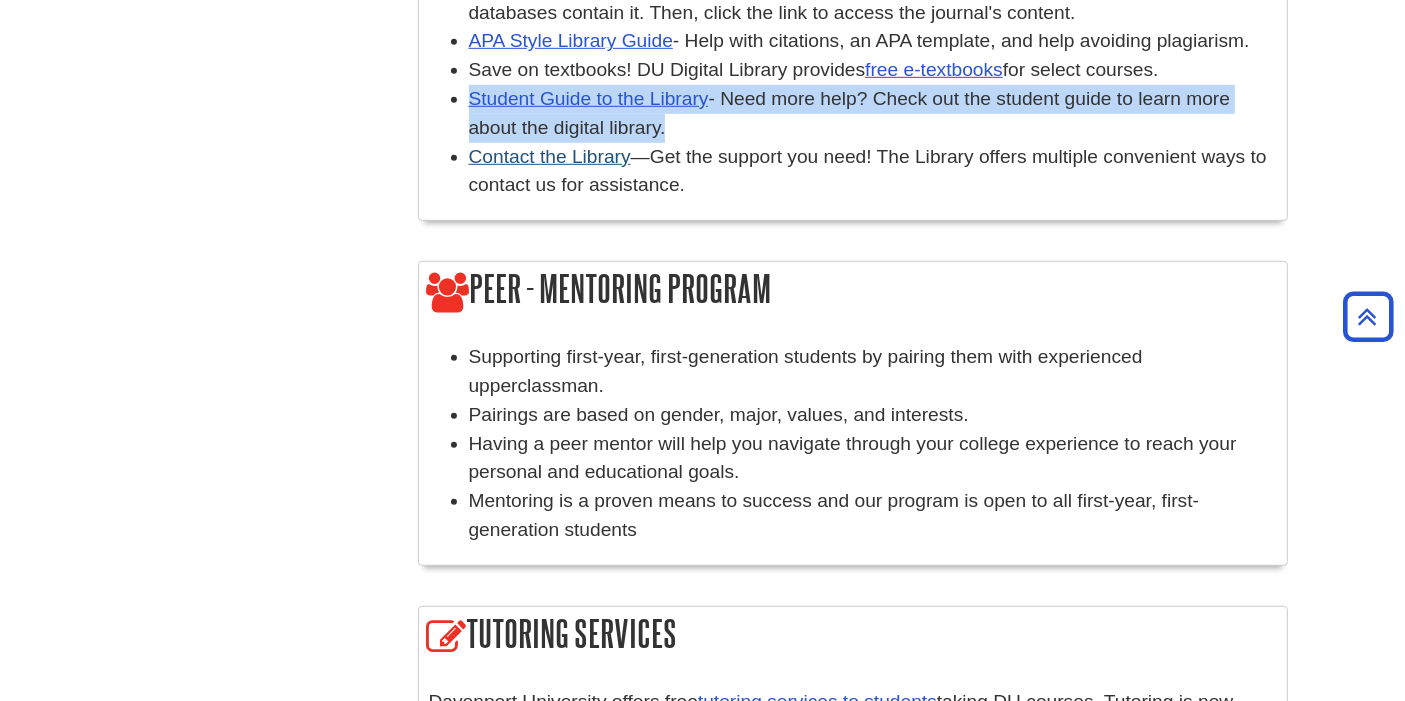 scroll, scrollTop: 1135, scrollLeft: 0, axis: vertical 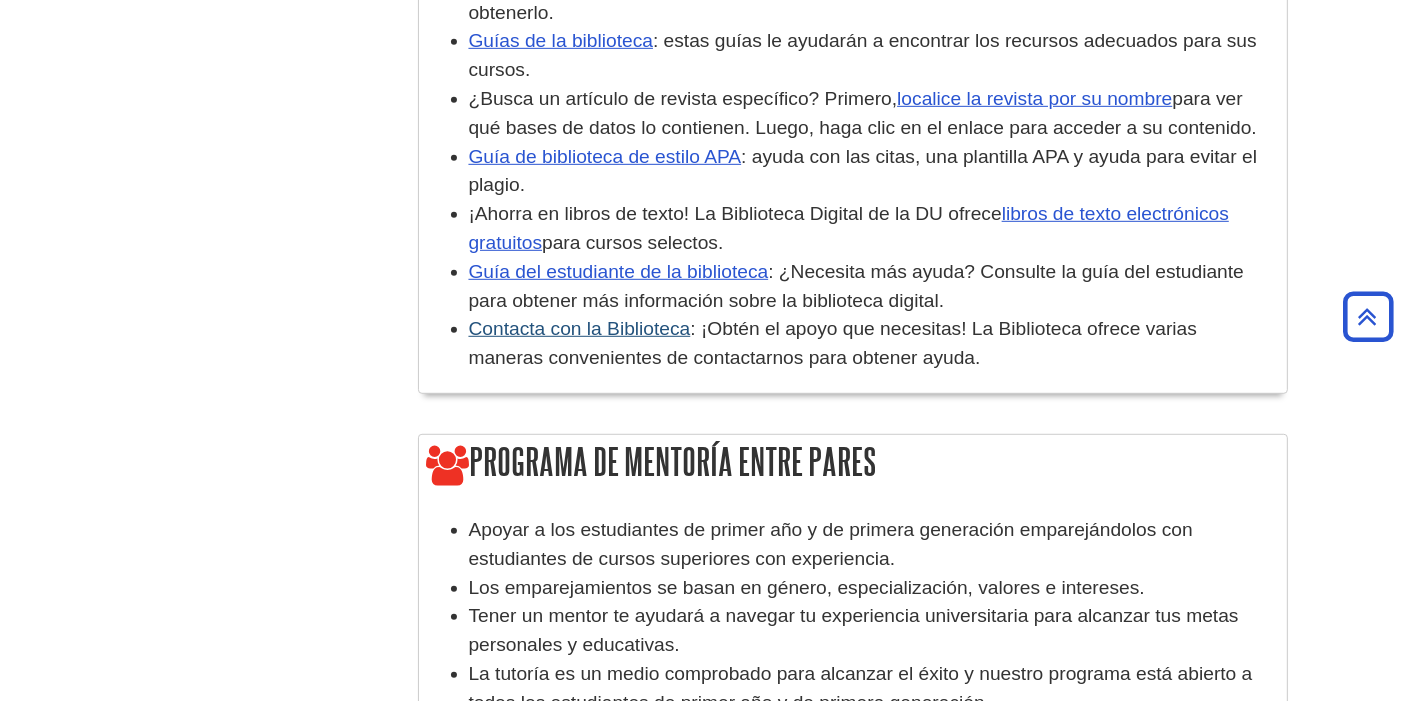 click on ": ¡Obtén el apoyo que necesitas! La Biblioteca ofrece varias maneras convenientes de contactarnos para obtener ayuda." at bounding box center (833, 343) 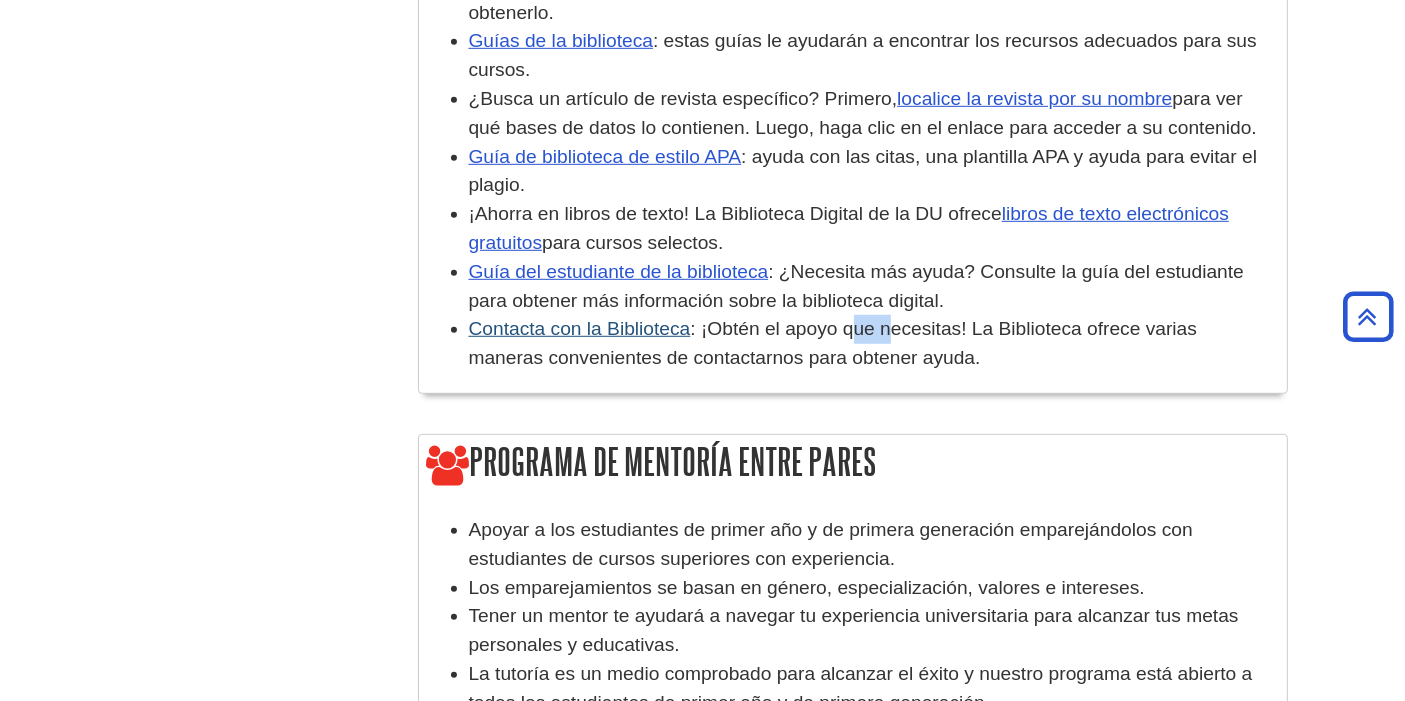 click on ": ¡Obtén el apoyo que necesitas! La Biblioteca ofrece varias maneras convenientes de contactarnos para obtener ayuda." at bounding box center (833, 343) 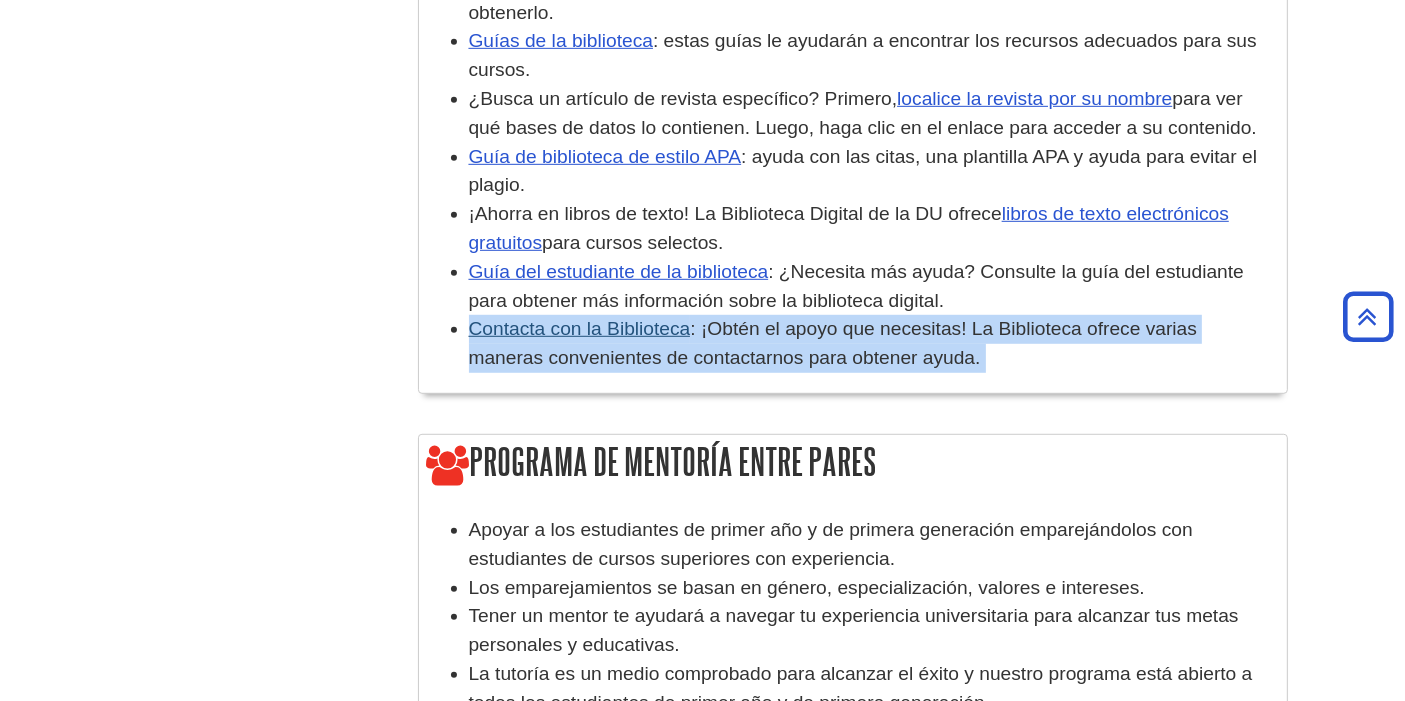 click on ": ¡Obtén el apoyo que necesitas! La Biblioteca ofrece varias maneras convenientes de contactarnos para obtener ayuda." at bounding box center [833, 343] 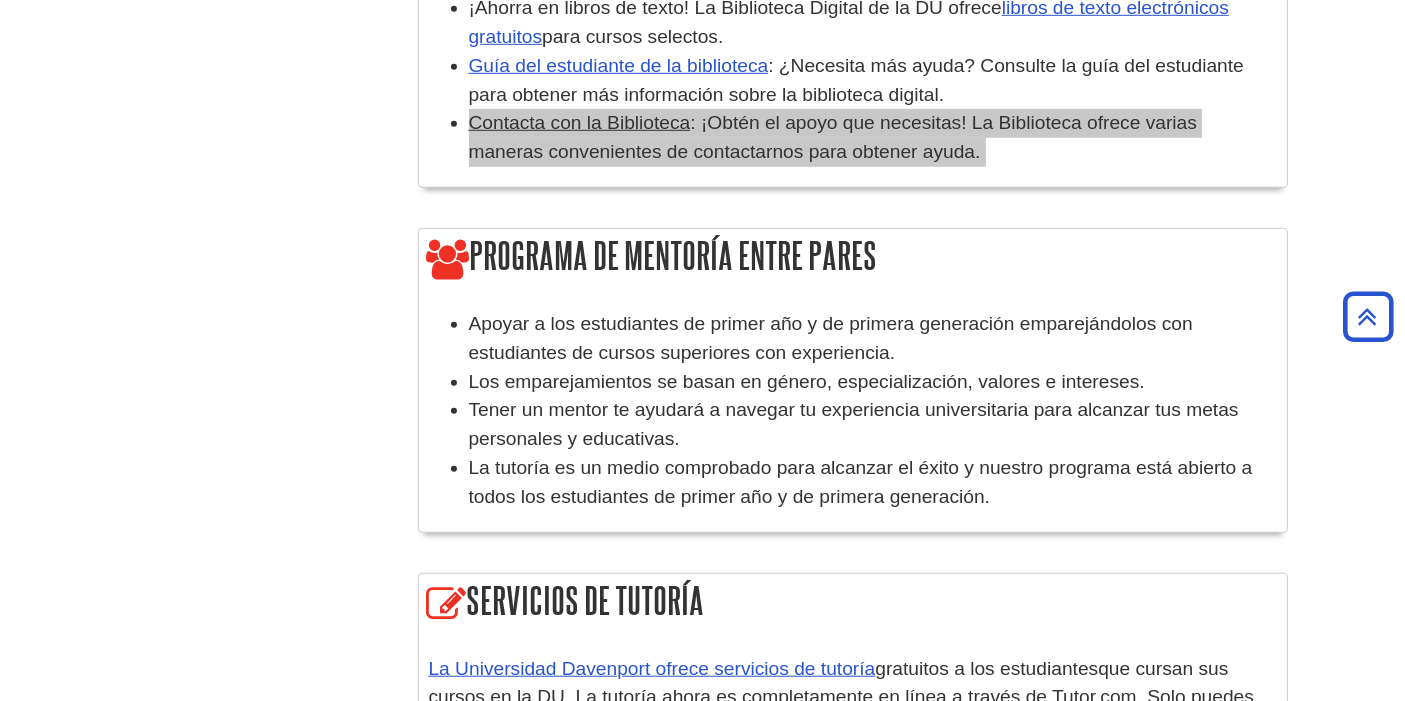 scroll, scrollTop: 1777, scrollLeft: 0, axis: vertical 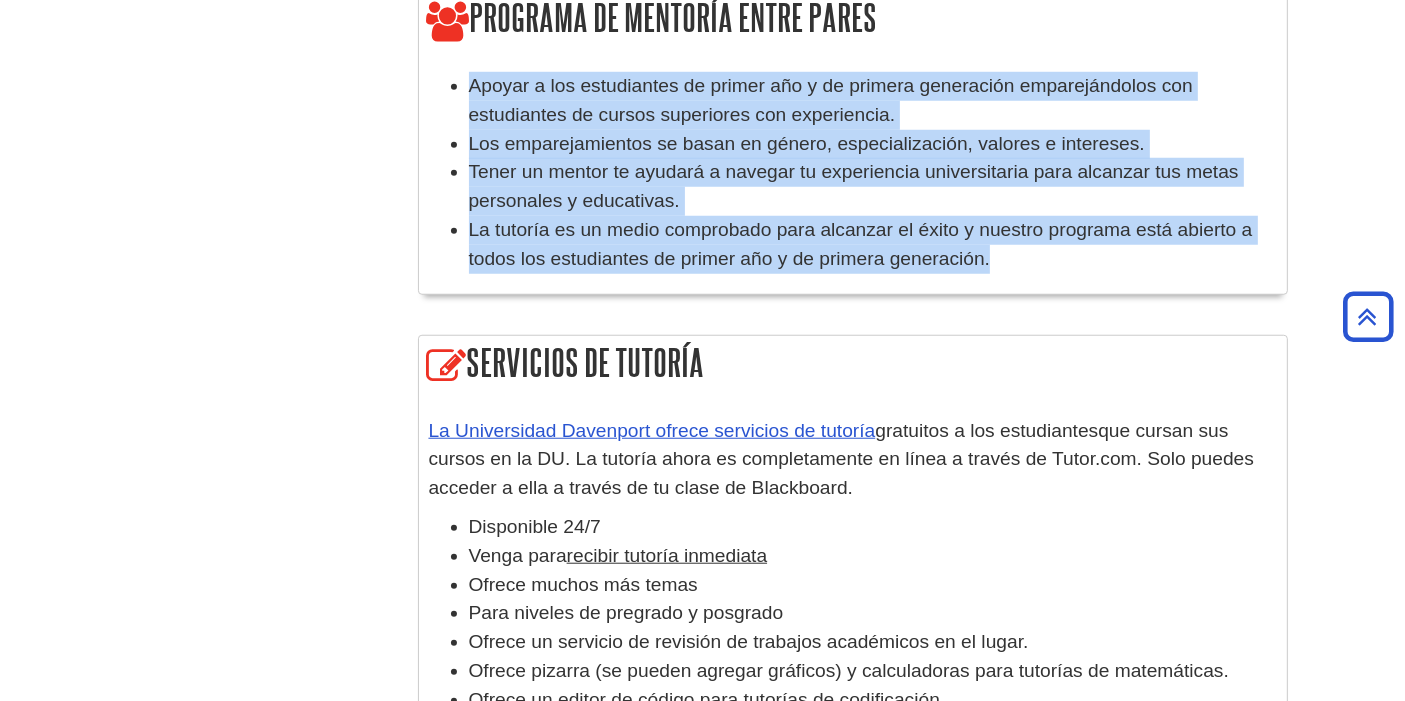 drag, startPoint x: 1020, startPoint y: 167, endPoint x: 465, endPoint y: 117, distance: 557.2477 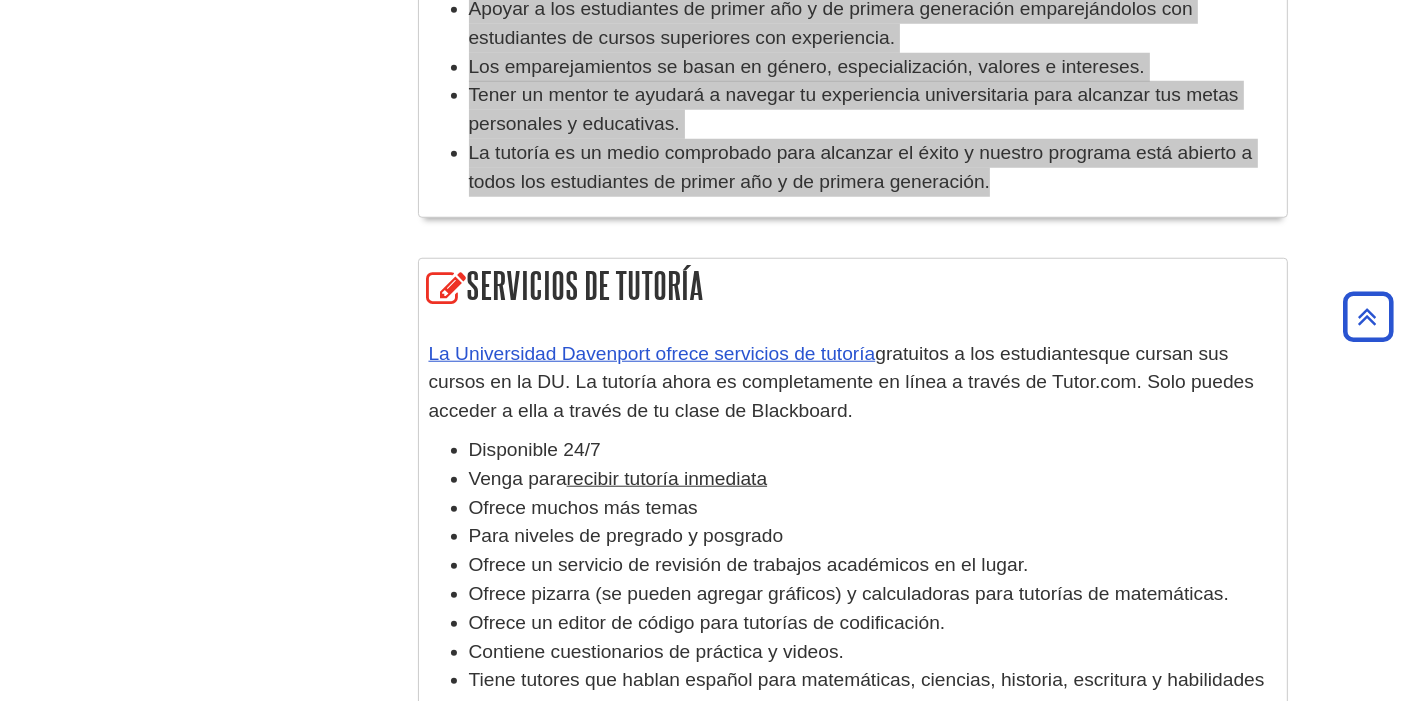 scroll, scrollTop: 1777, scrollLeft: 0, axis: vertical 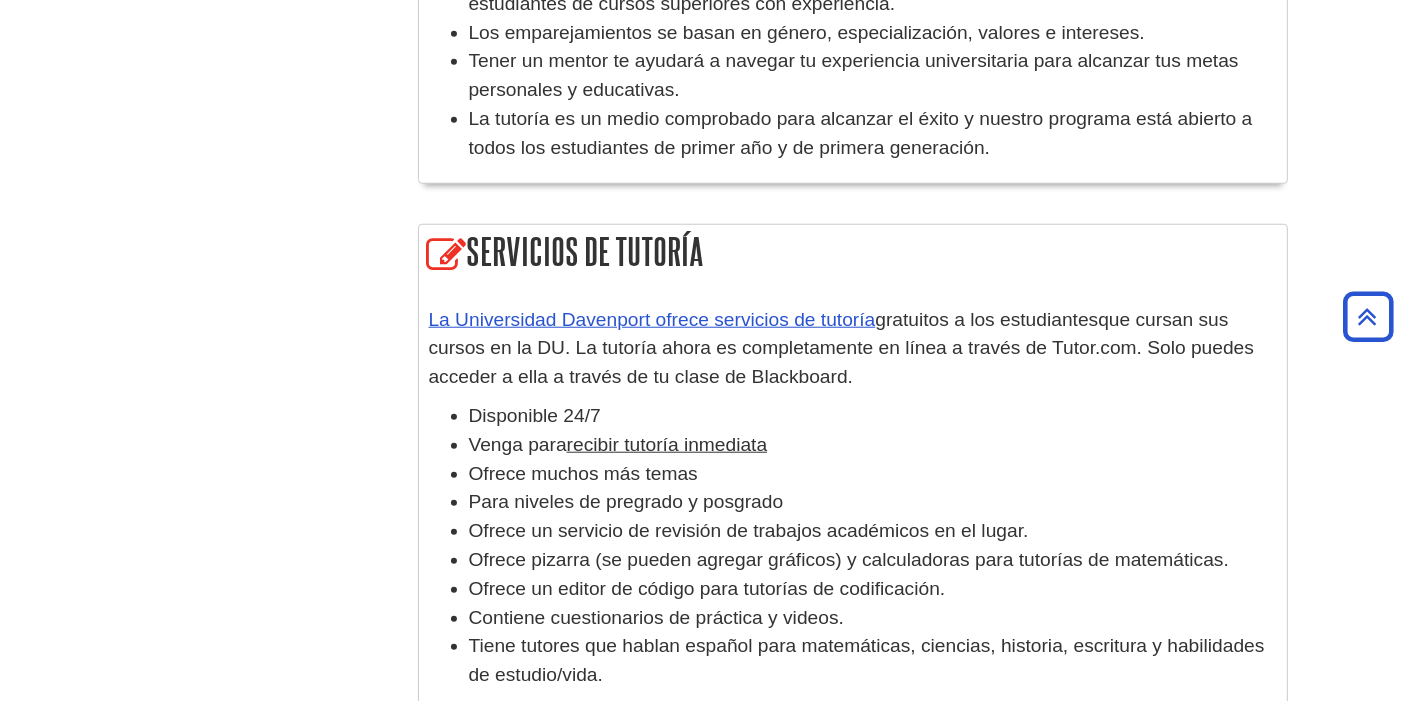 click on "que cursan sus cursos en la DU. La tutoría ahora es completamente en línea a través de Tutor.com. Solo puedes acceder a ella a través de tu clase de Blackboard." at bounding box center (842, 348) 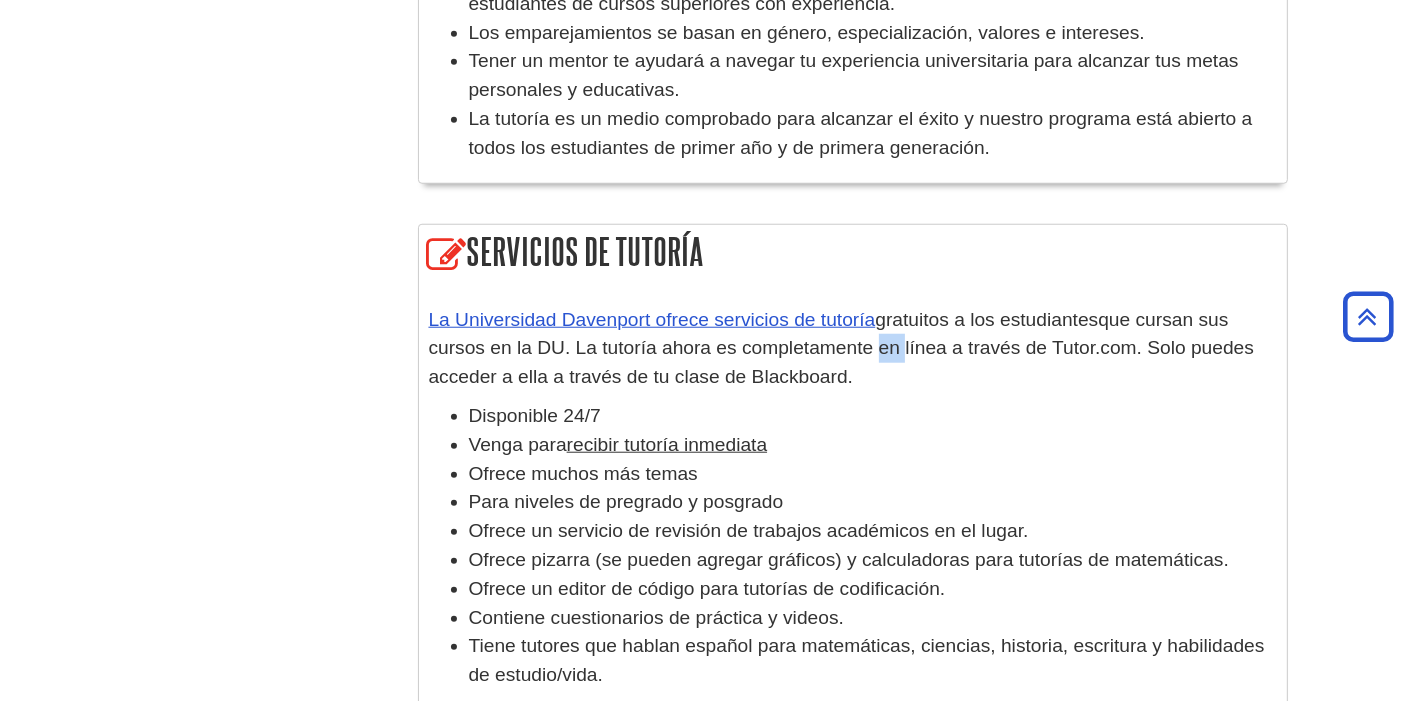 click on "que cursan sus cursos en la DU. La tutoría ahora es completamente en línea a través de Tutor.com. Solo puedes acceder a ella a través de tu clase de Blackboard." at bounding box center [842, 348] 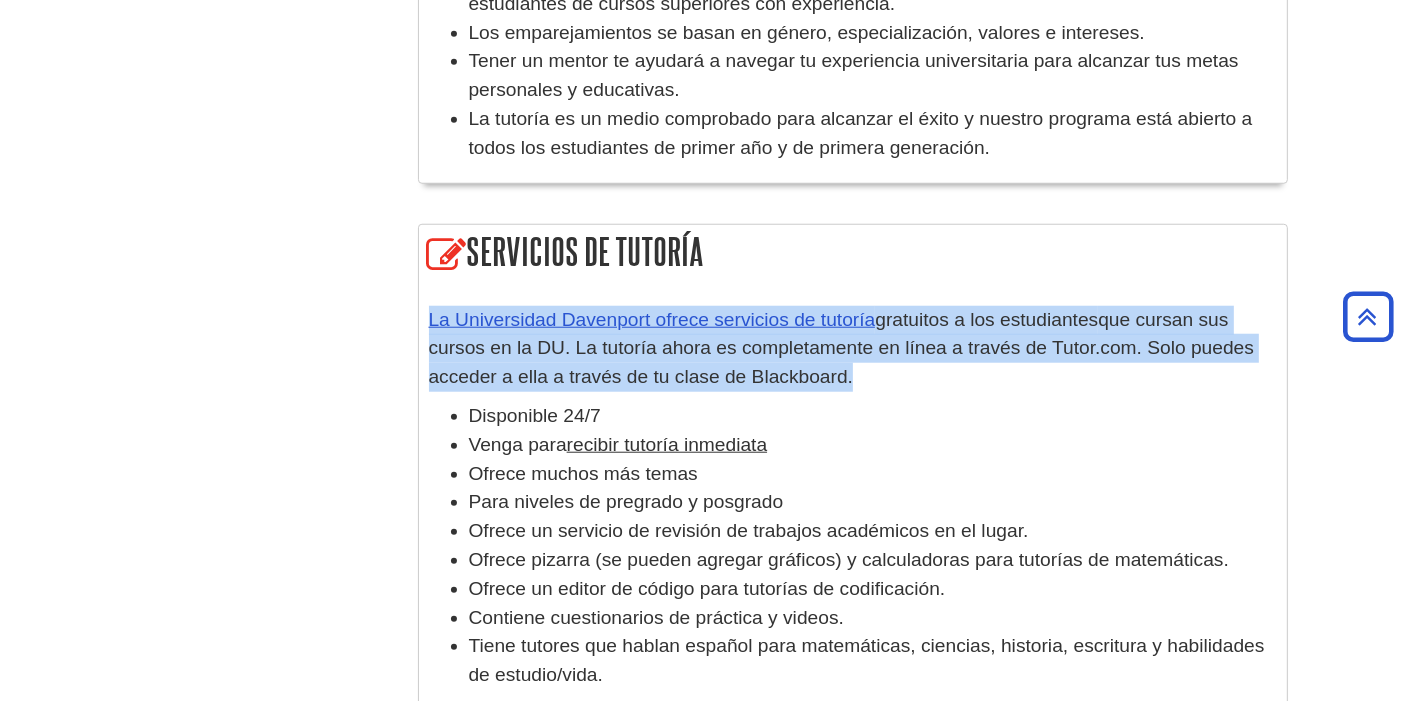 click on "que cursan sus cursos en la DU. La tutoría ahora es completamente en línea a través de Tutor.com. Solo puedes acceder a ella a través de tu clase de Blackboard." at bounding box center [842, 348] 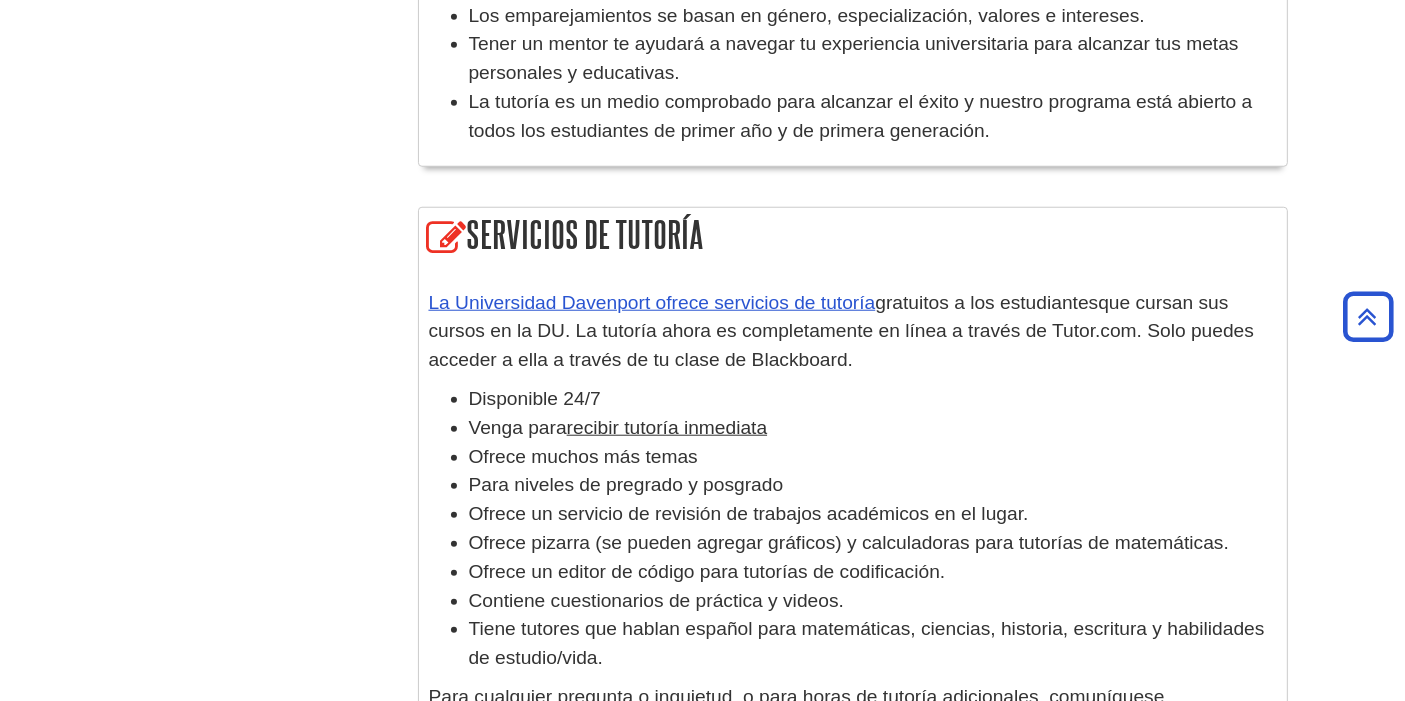 scroll, scrollTop: 2111, scrollLeft: 0, axis: vertical 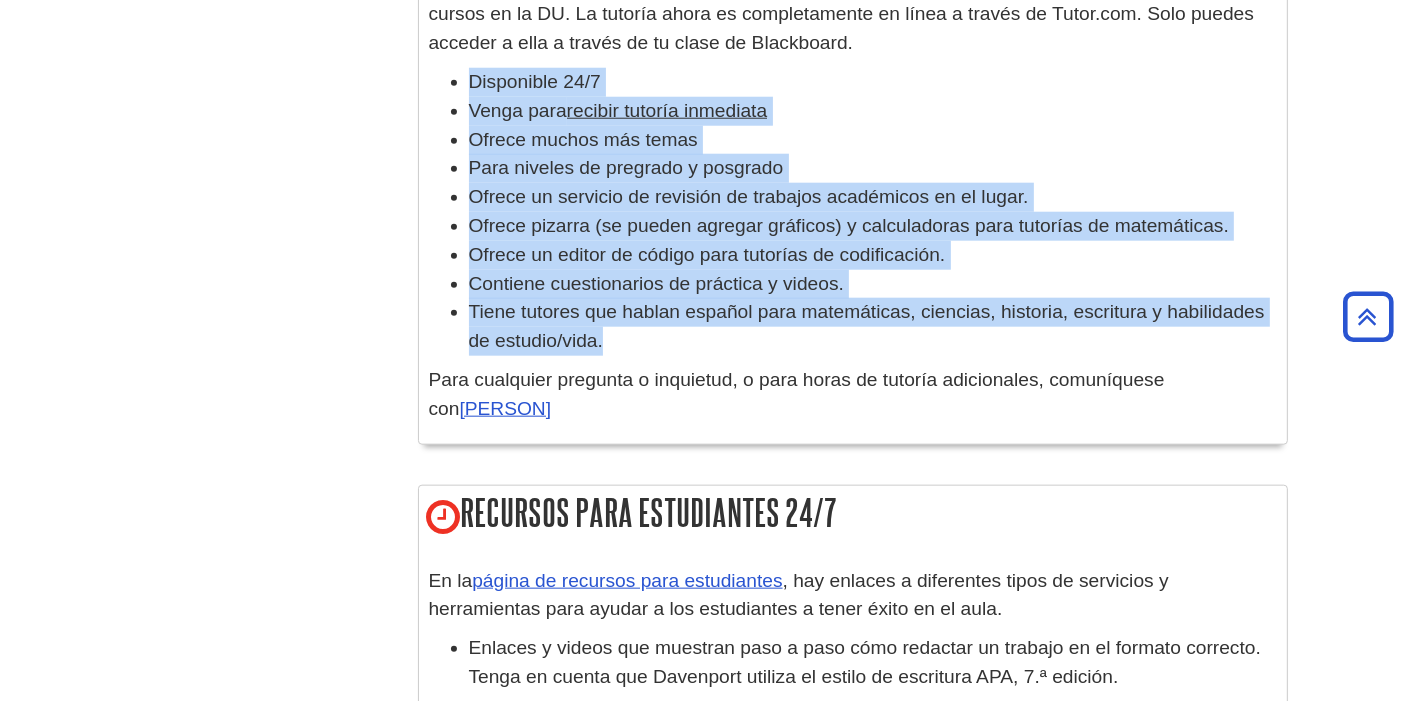 drag, startPoint x: 655, startPoint y: 361, endPoint x: 468, endPoint y: 111, distance: 312.20026 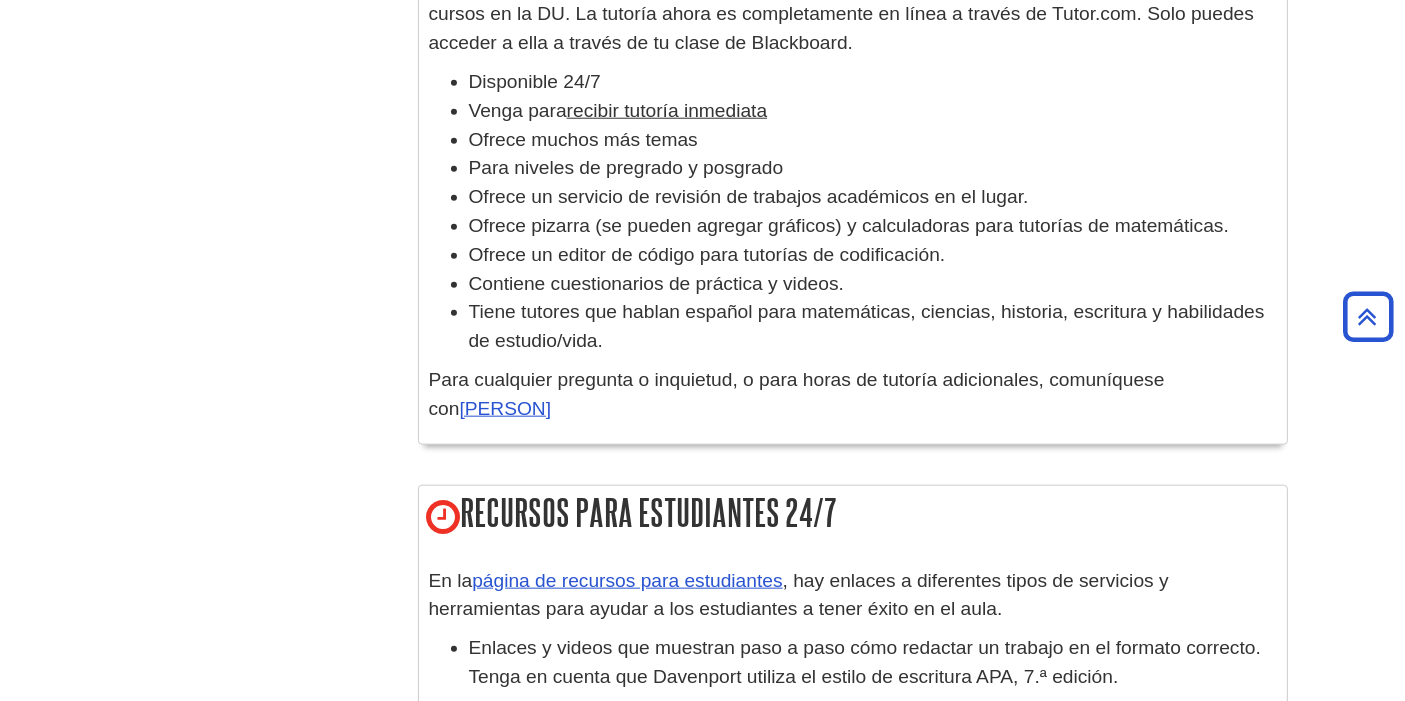 click on "Para cualquier pregunta o inquietud, o para horas de tutoría adicionales, comuníquese con" at bounding box center (797, 394) 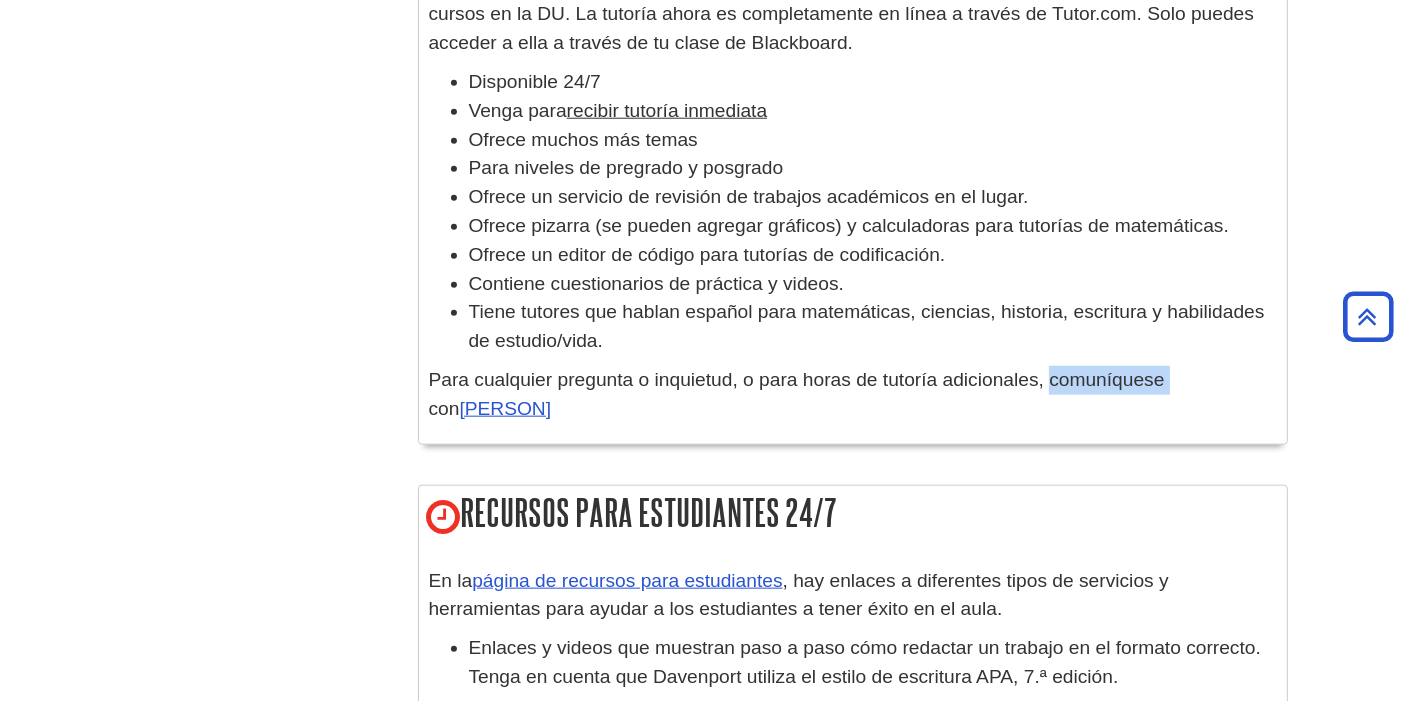 click on "Para cualquier pregunta o inquietud, o para horas de tutoría adicionales, comuníquese con" at bounding box center (797, 394) 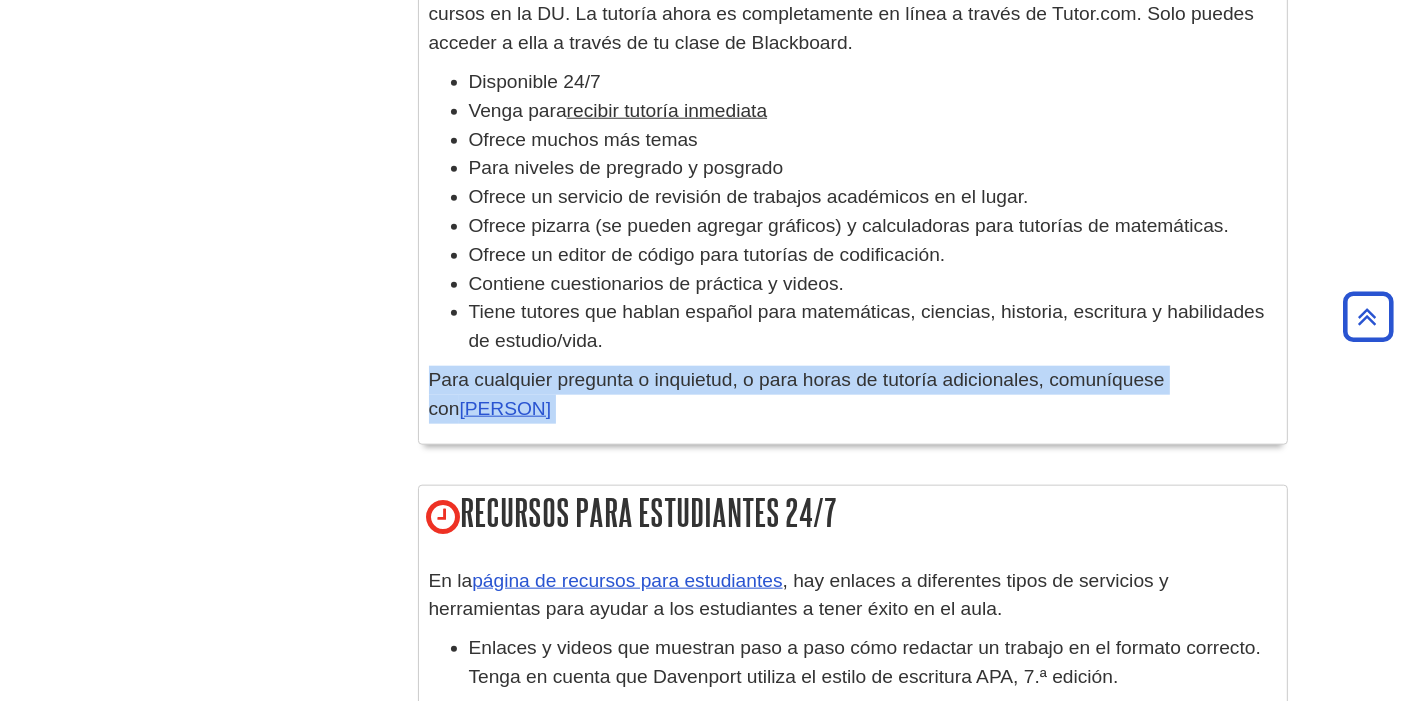 click on "Para cualquier pregunta o inquietud, o para horas de tutoría adicionales, comuníquese con" at bounding box center [797, 394] 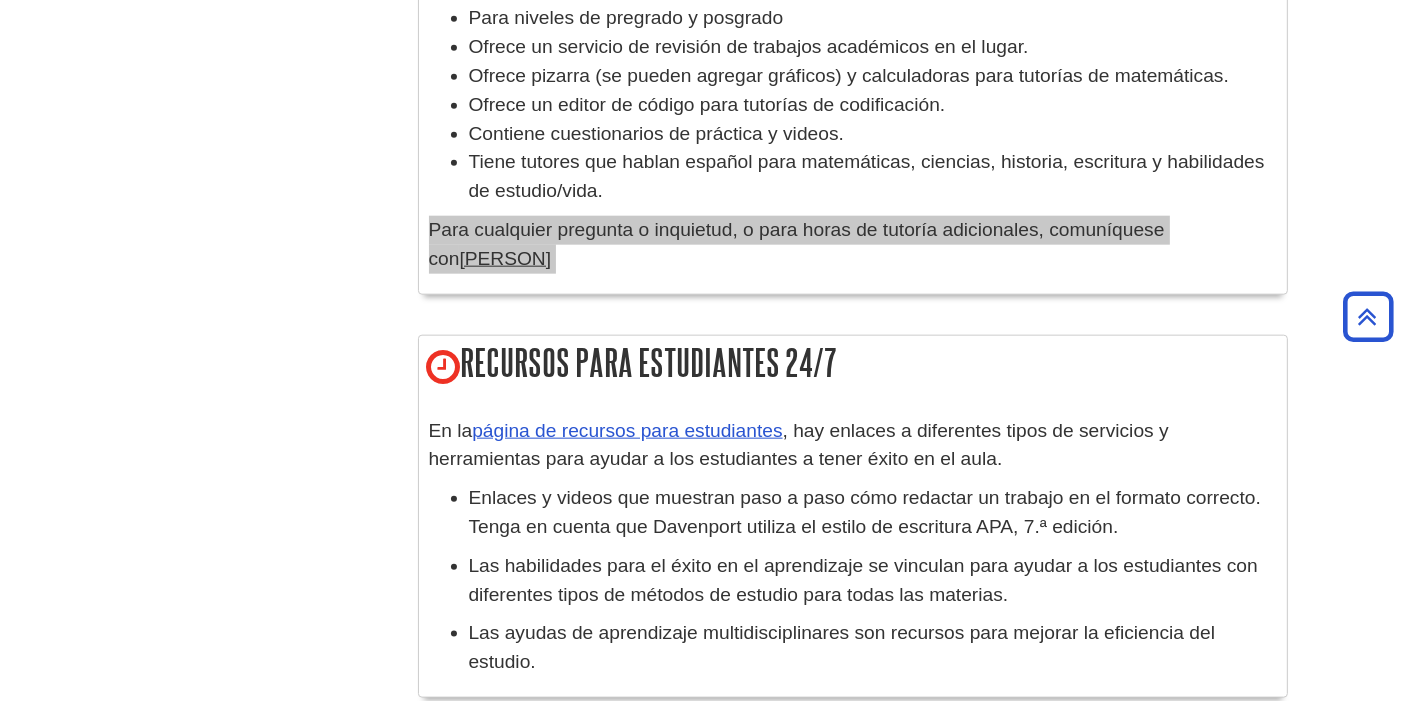 scroll, scrollTop: 2619, scrollLeft: 0, axis: vertical 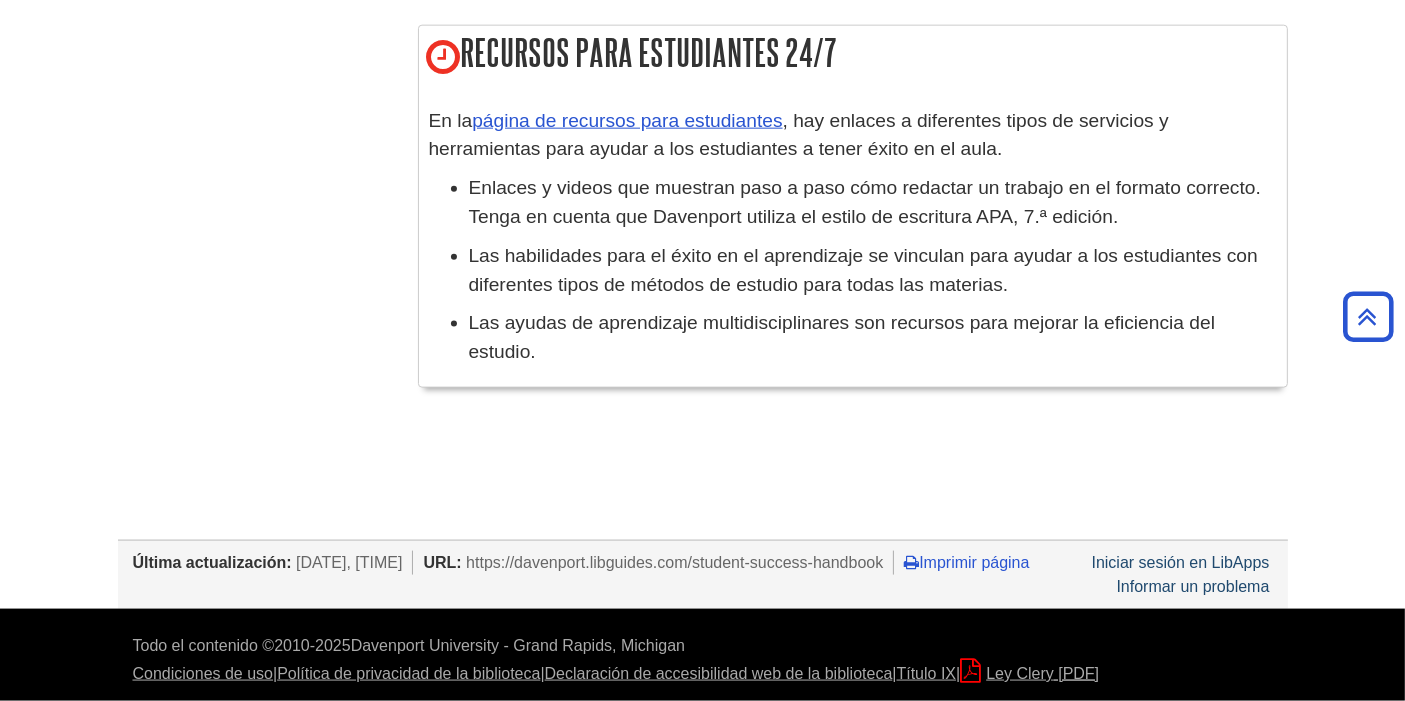 click on "En la  página de recursos para estudiantes  , hay enlaces a diferentes tipos de servicios y herramientas para ayudar a los estudiantes a tener éxito en el aula." at bounding box center [853, 136] 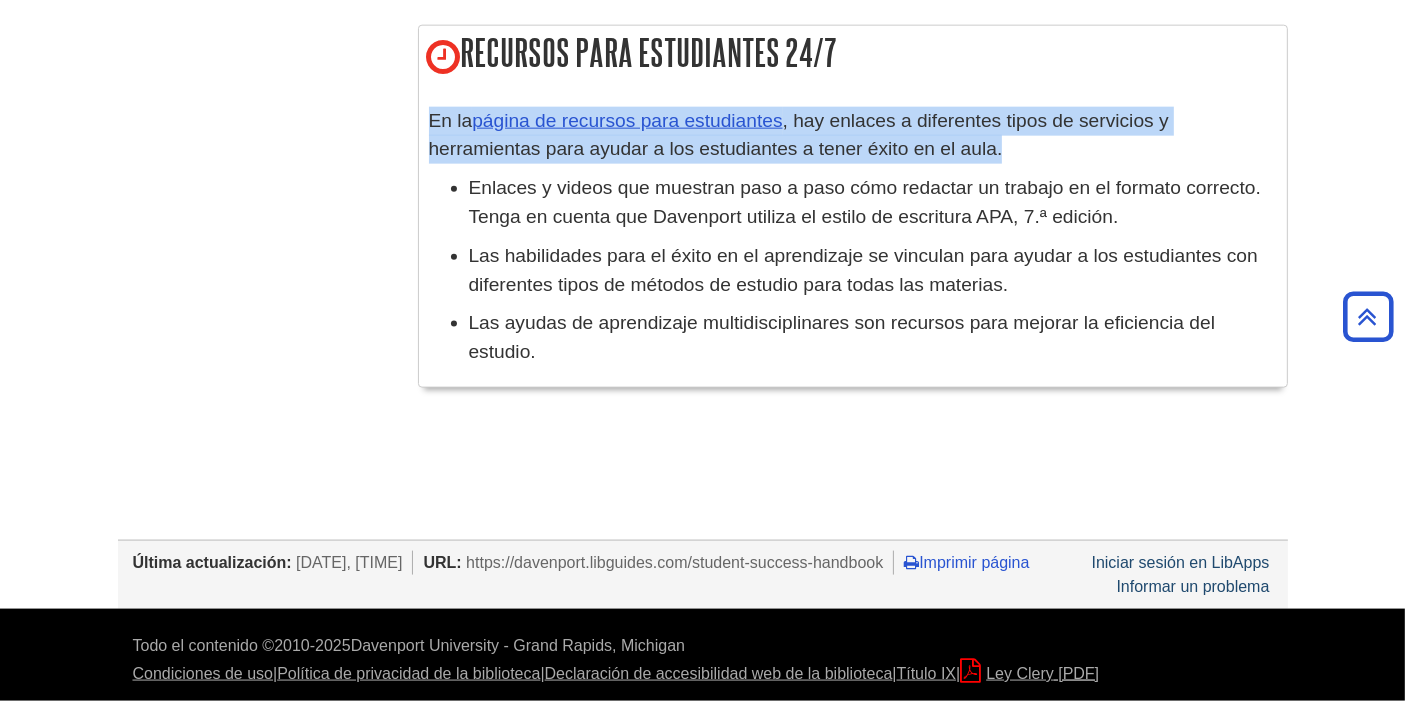 click on "En la  página de recursos para estudiantes  , hay enlaces a diferentes tipos de servicios y herramientas para ayudar a los estudiantes a tener éxito en el aula." at bounding box center (853, 136) 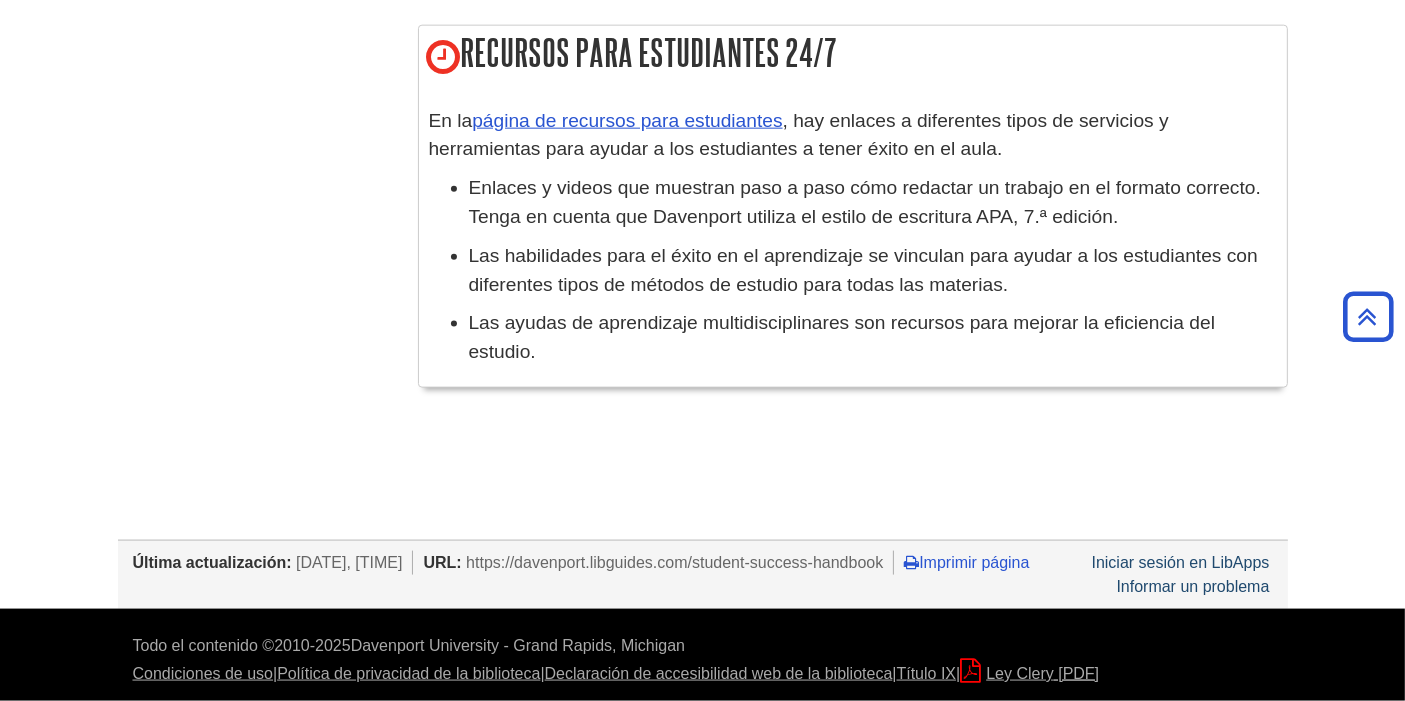 drag, startPoint x: 559, startPoint y: 255, endPoint x: 575, endPoint y: 181, distance: 75.70998 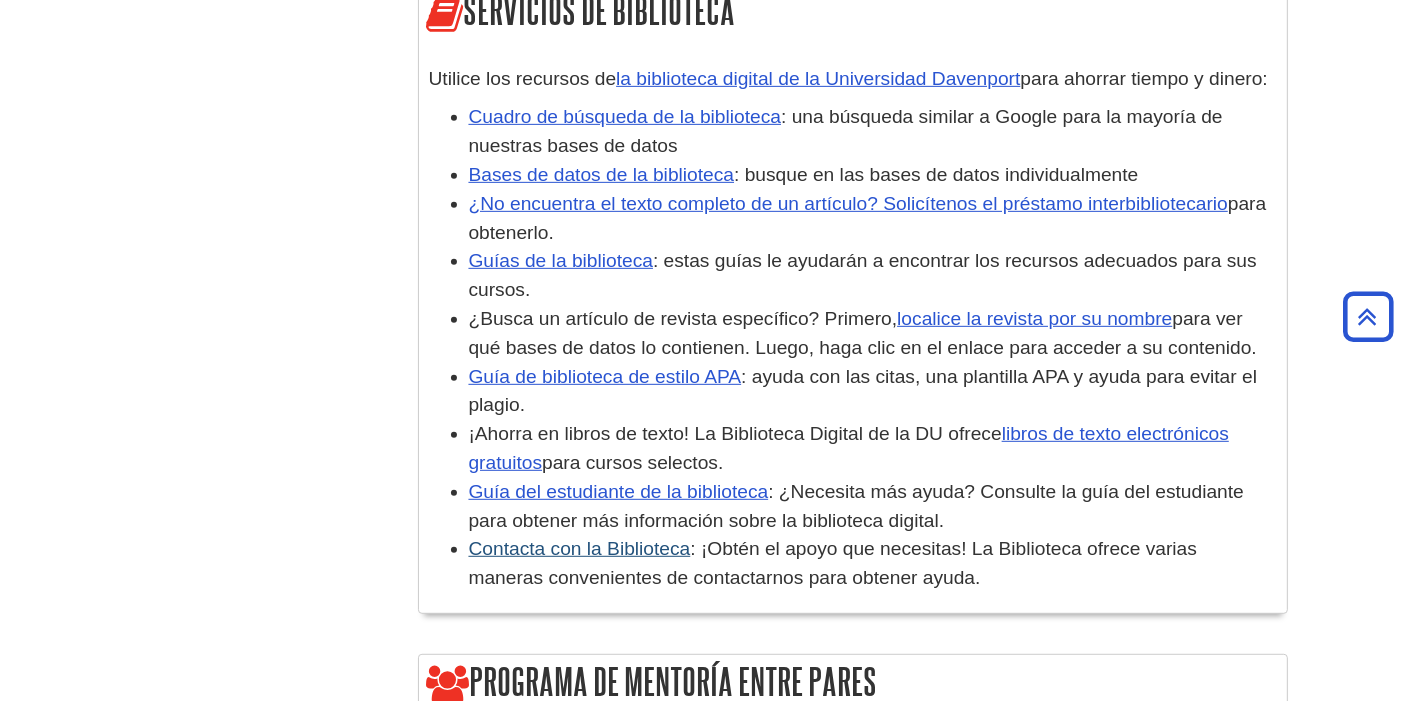 scroll, scrollTop: 619, scrollLeft: 0, axis: vertical 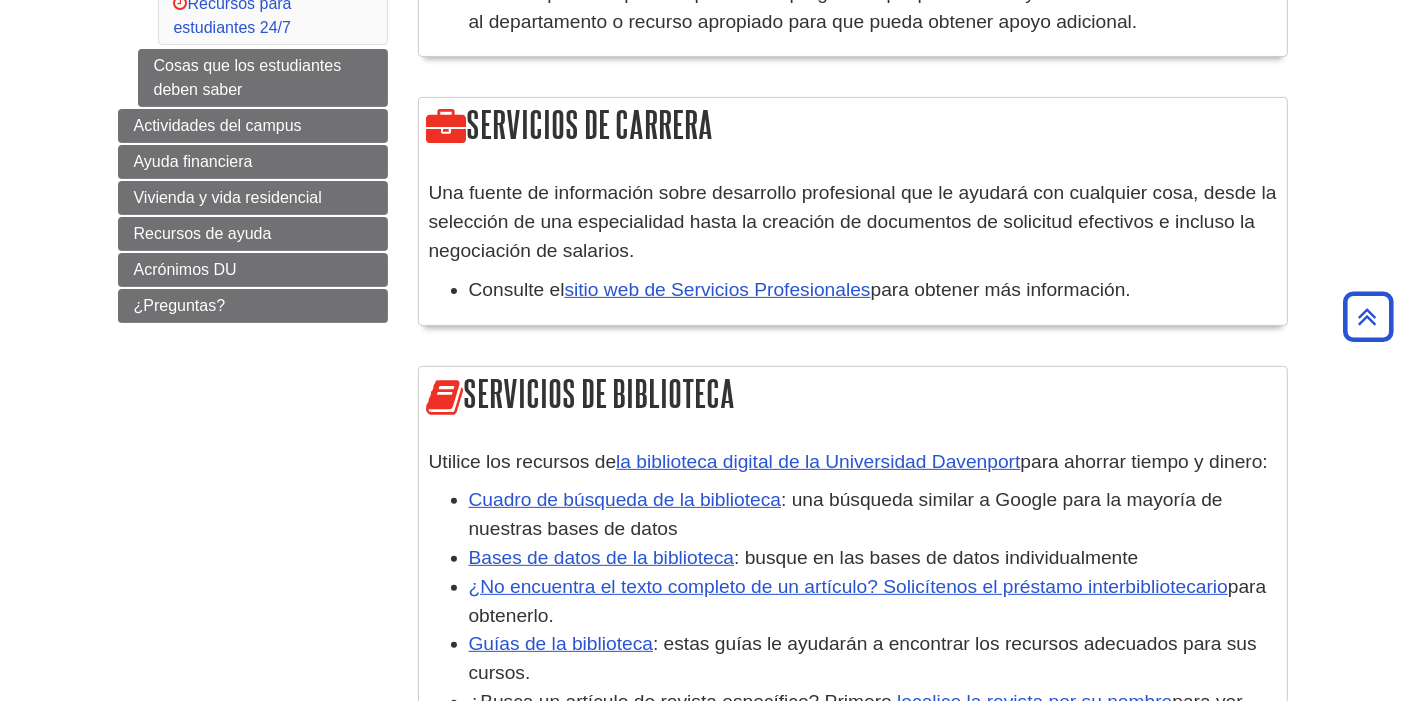 click on "Menú
Académica
Empezando bien
Detalles detrás del título
Aquí para ayudarte
Asesoría académica   Servicios de Carrera   Servicios de biblioteca Programa de mentoría entre pares   Servicios de tutoría Recursos para estudiantes 24/7
Cosas que los estudiantes deben saber
Actividades del campus
Ayuda financiera
Vivienda y vida residencial
Recursos de ayuda" at bounding box center [253, 0] 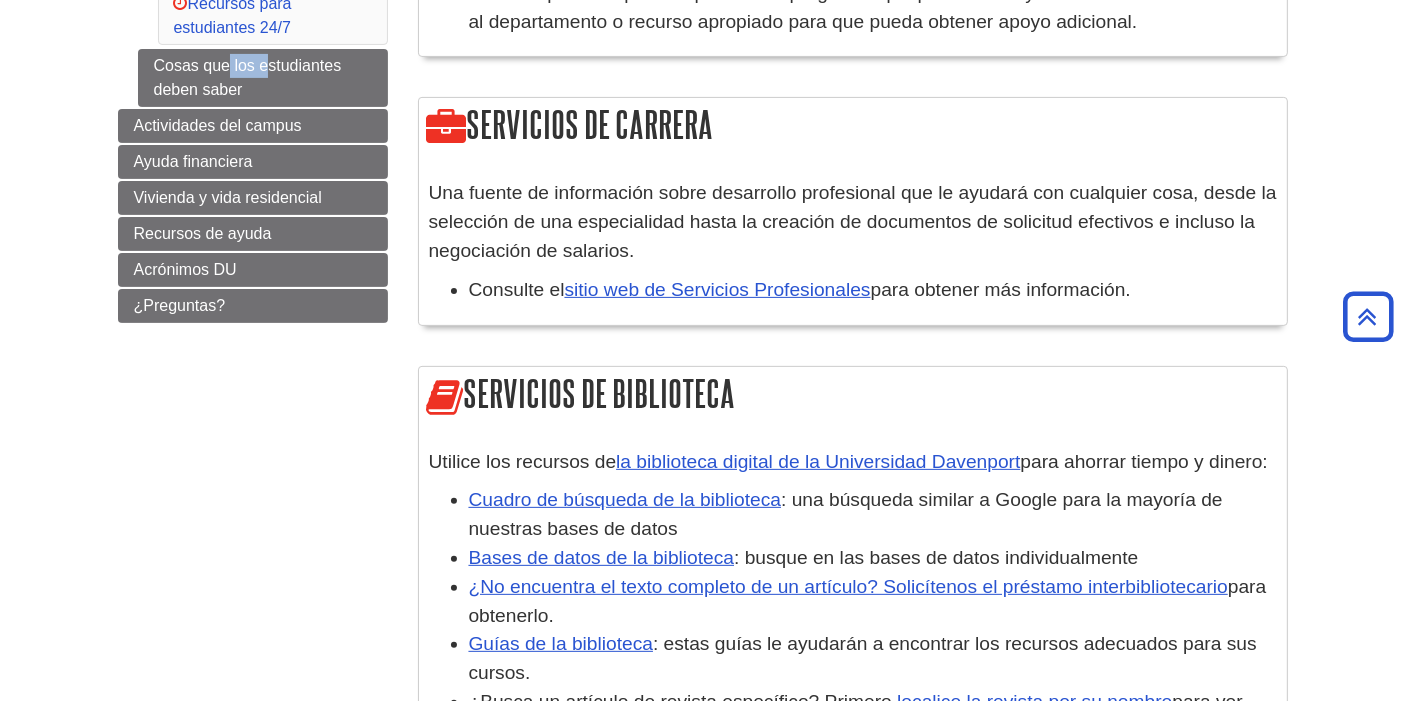click on "Menú
Académica
Empezando bien
Detalles detrás del título
Aquí para ayudarte
Asesoría académica   Servicios de Carrera   Servicios de biblioteca Programa de mentoría entre pares   Servicios de tutoría Recursos para estudiantes 24/7
Cosas que los estudiantes deben saber
Actividades del campus
Ayuda financiera
Vivienda y vida residencial
Recursos de ayuda" at bounding box center [253, 0] 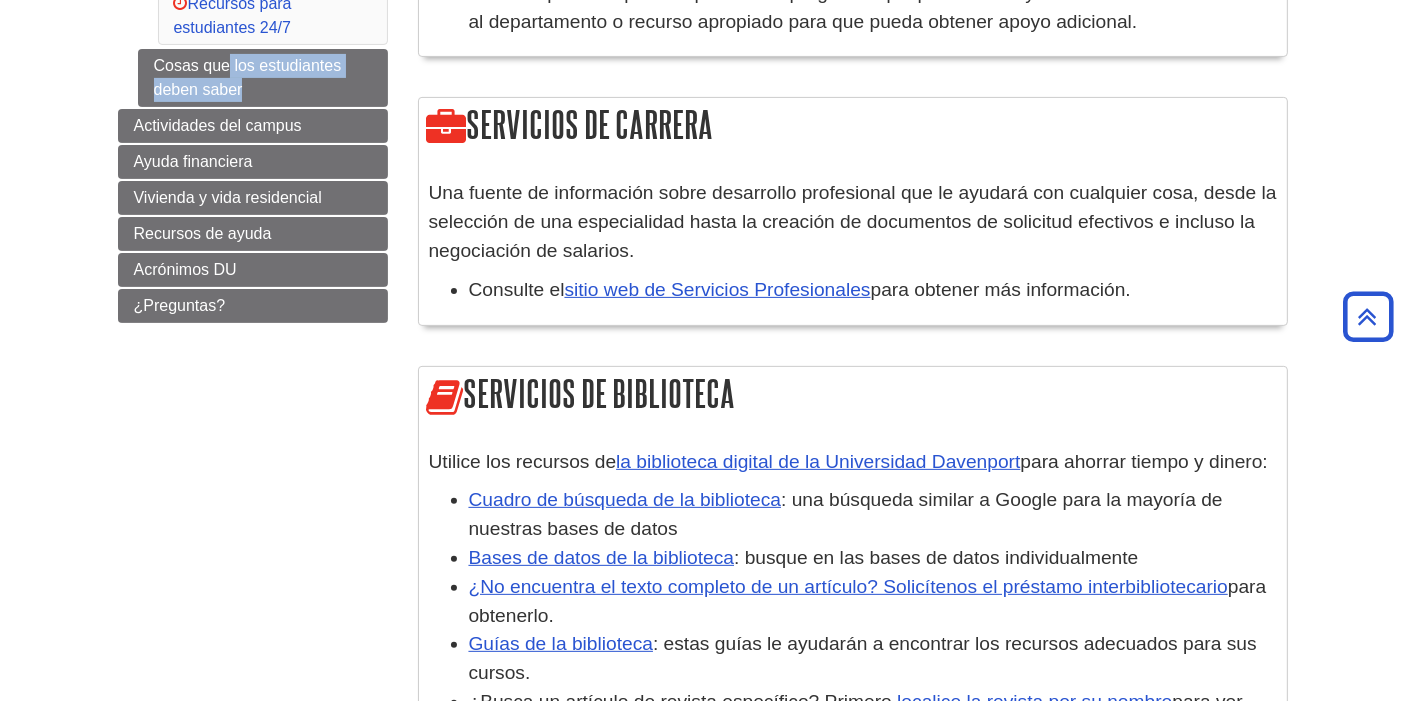 click on "Menú
Académica
Empezando bien
Detalles detrás del título
Aquí para ayudarte
Asesoría académica   Servicios de Carrera   Servicios de biblioteca Programa de mentoría entre pares   Servicios de tutoría Recursos para estudiantes 24/7
Cosas que los estudiantes deben saber
Actividades del campus
Ayuda financiera
Vivienda y vida residencial
Recursos de ayuda" at bounding box center (253, 0) 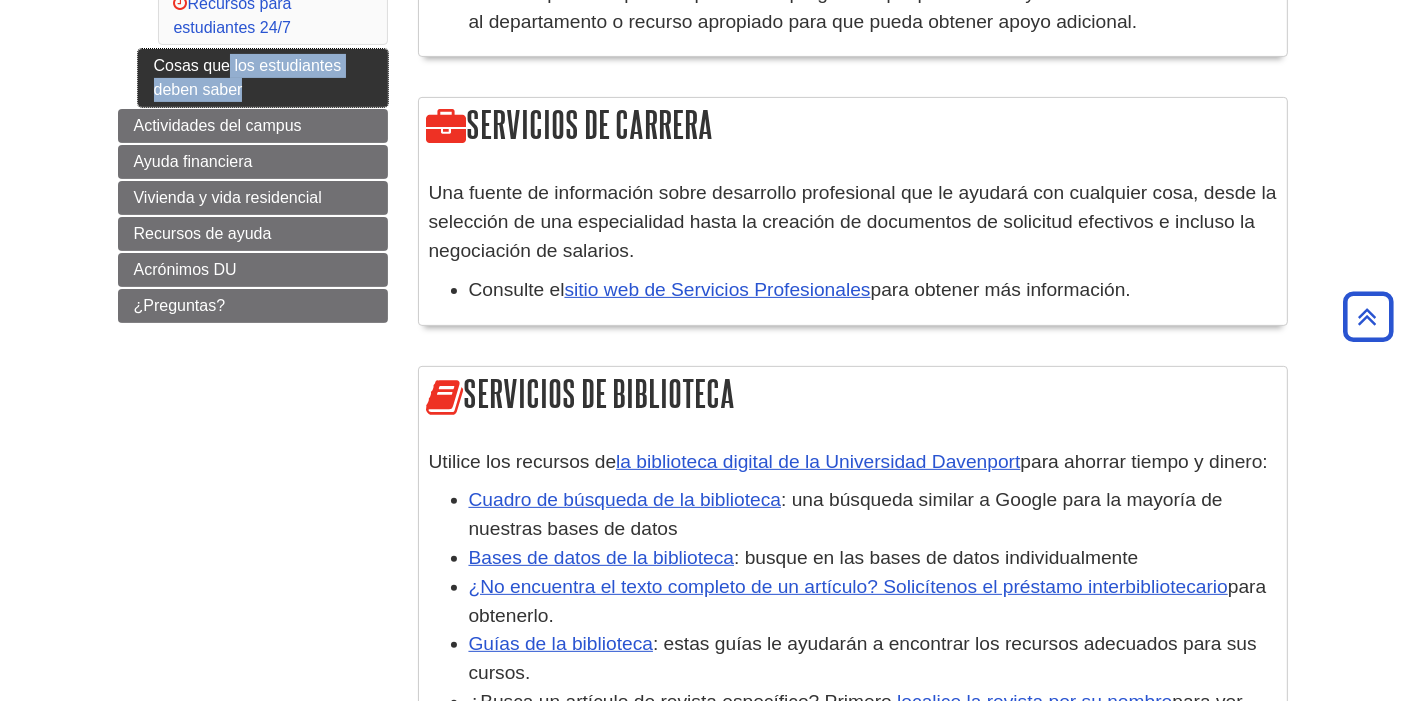 click on "Cosas que los estudiantes deben saber" at bounding box center [263, 78] 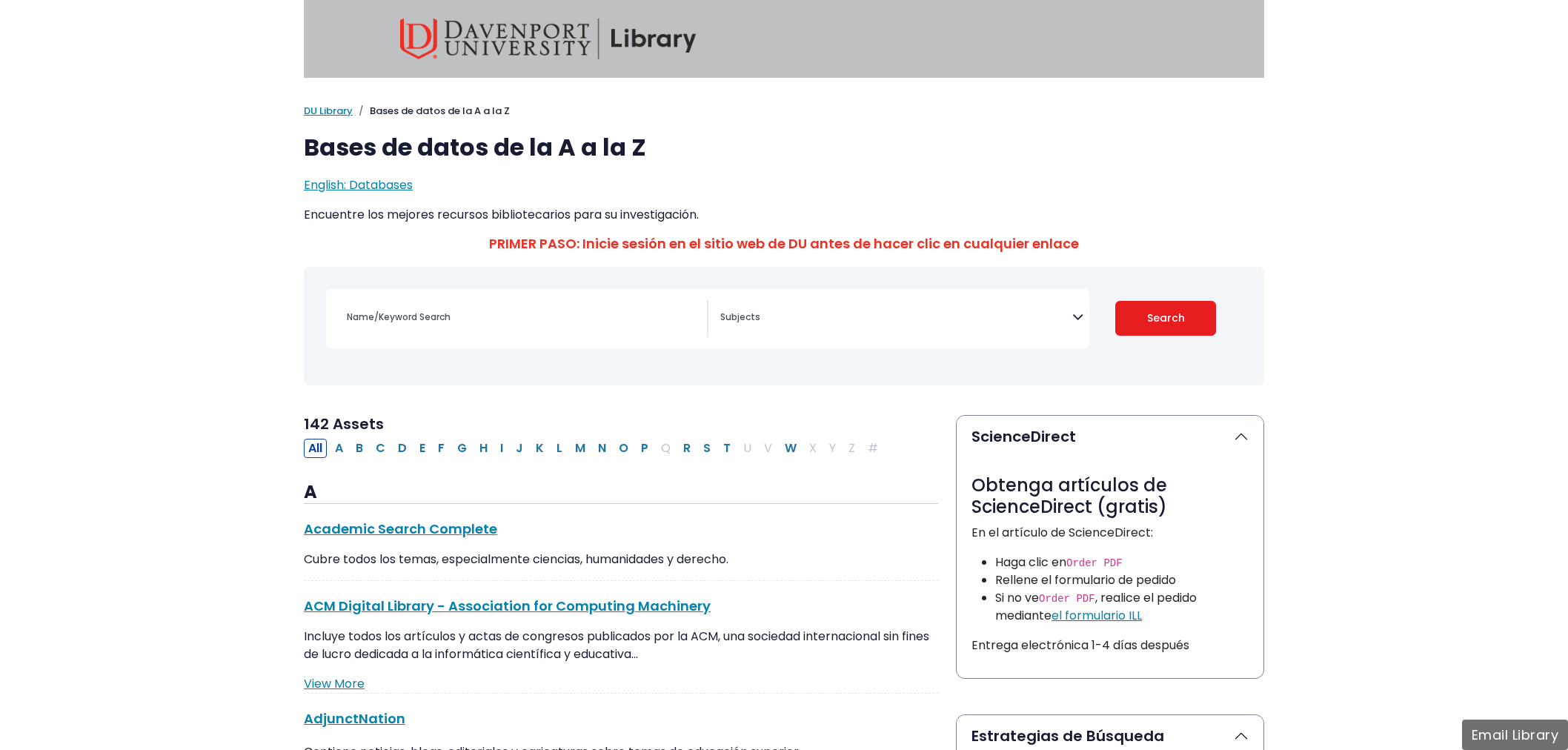 select 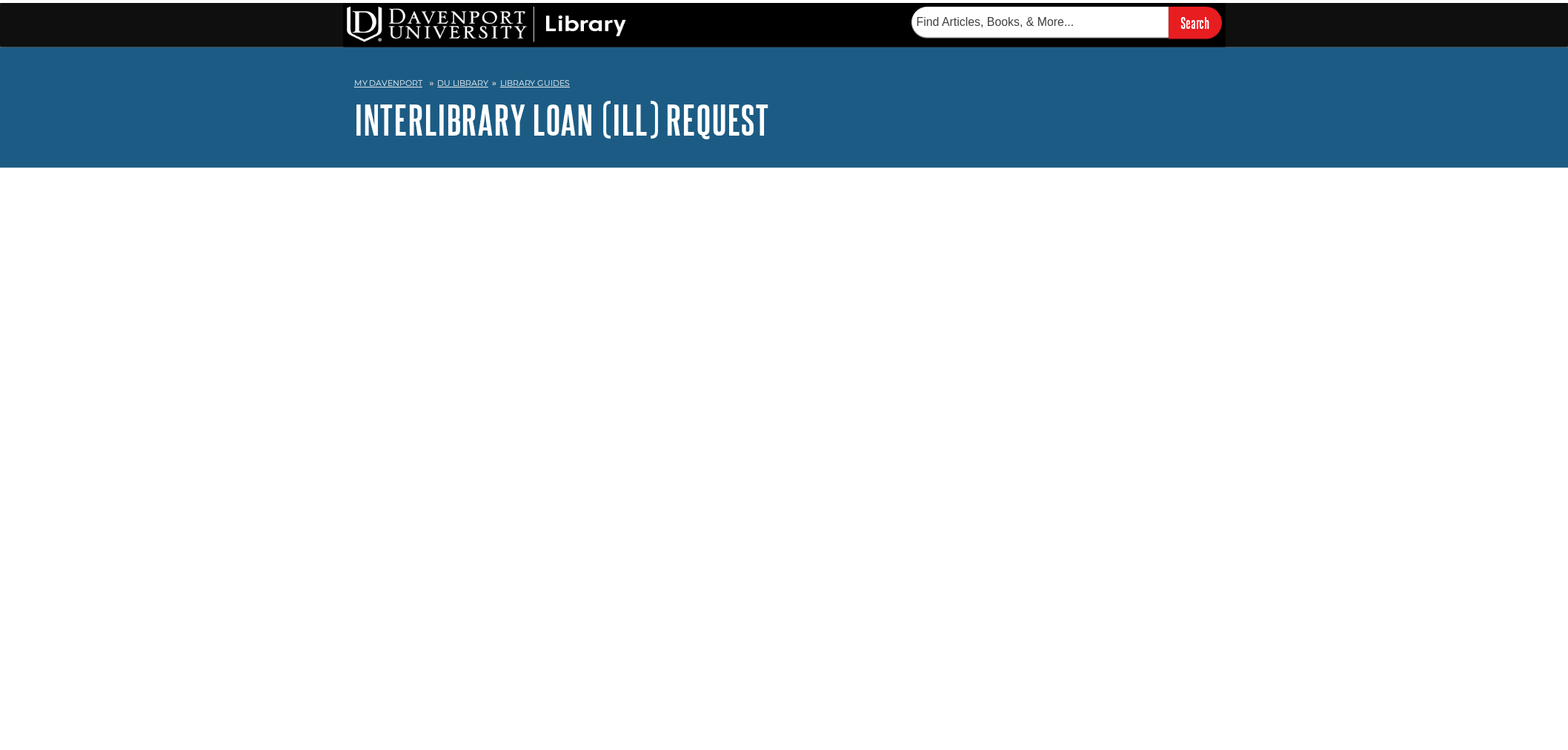 scroll, scrollTop: 0, scrollLeft: 0, axis: both 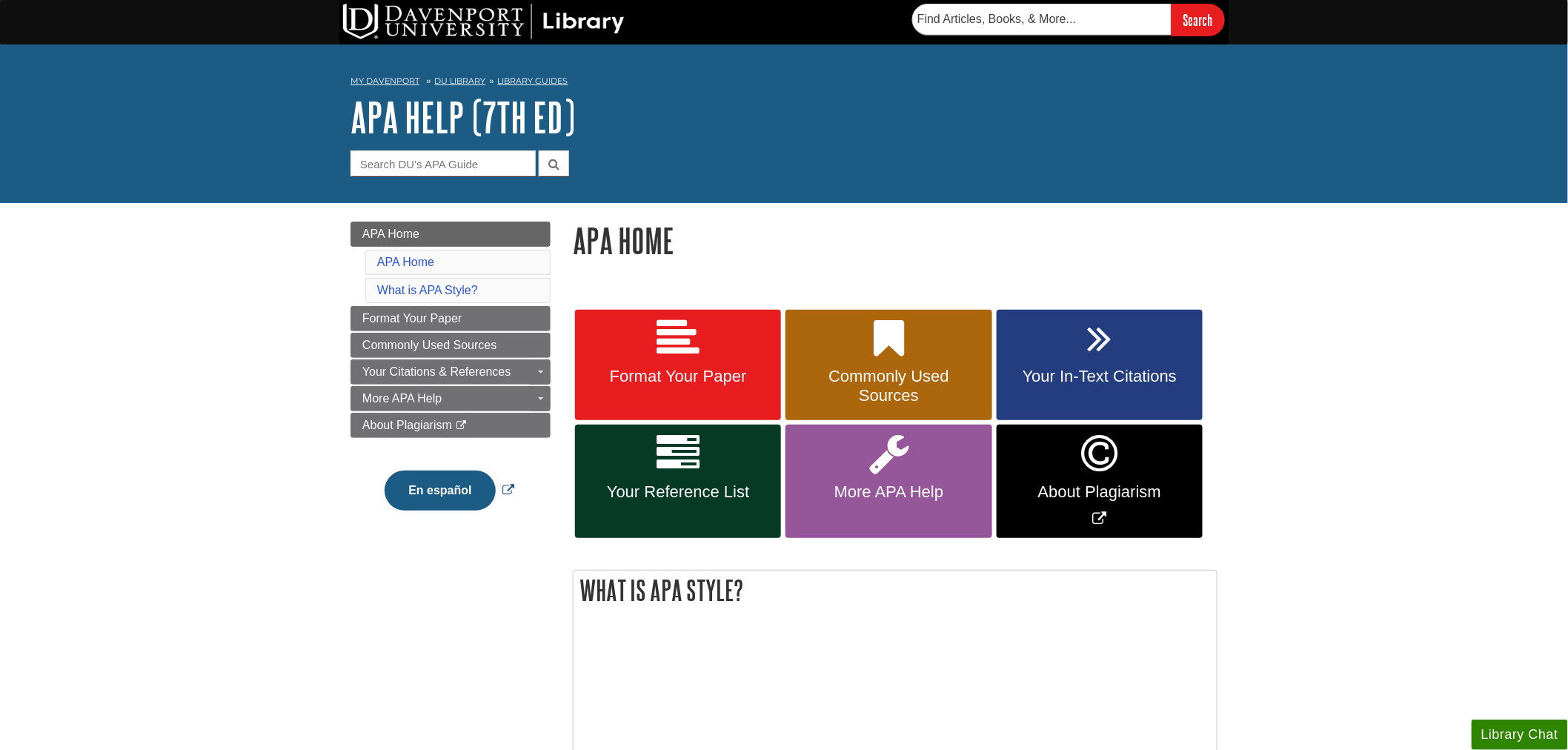 click on "En español" at bounding box center [439, 491] 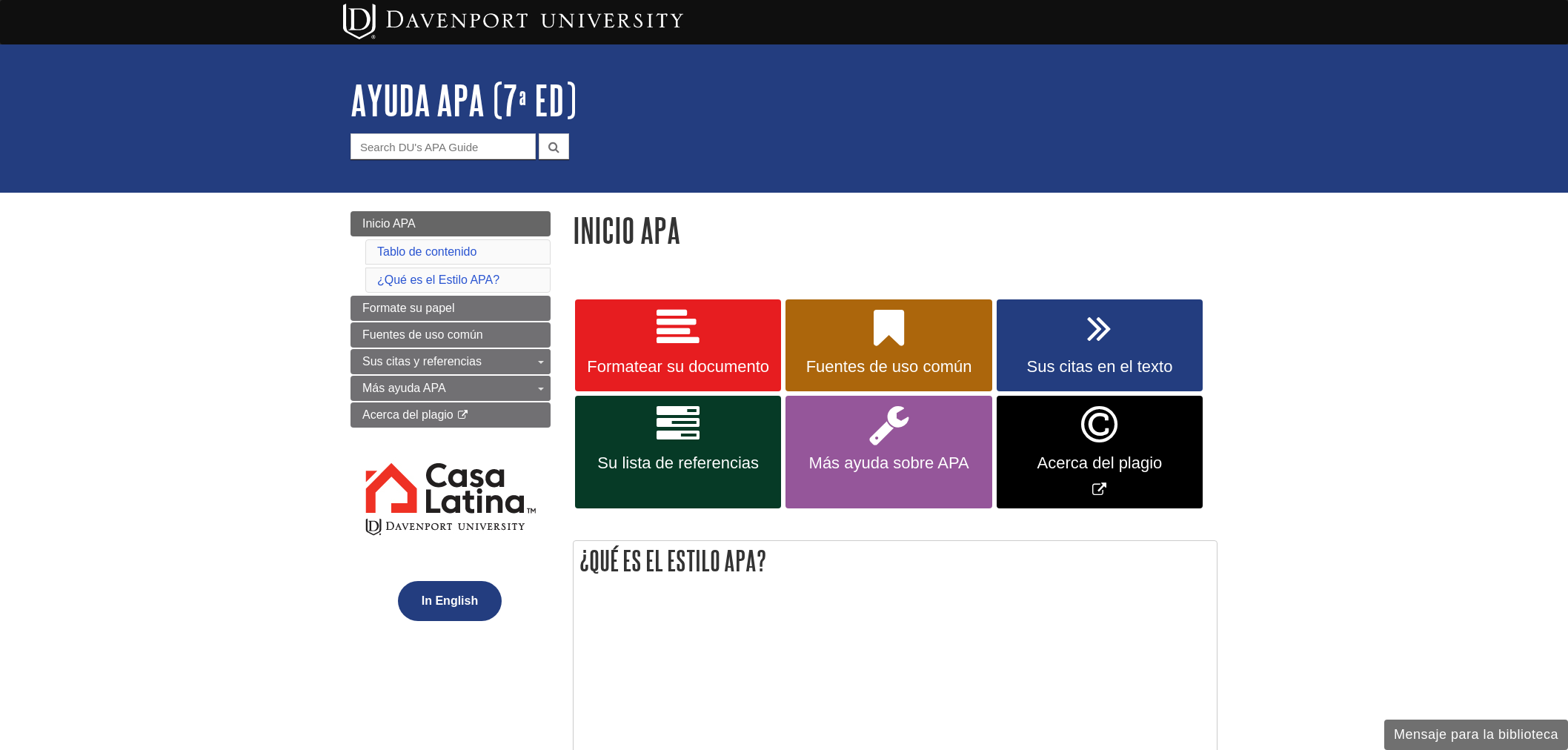 scroll, scrollTop: 0, scrollLeft: 0, axis: both 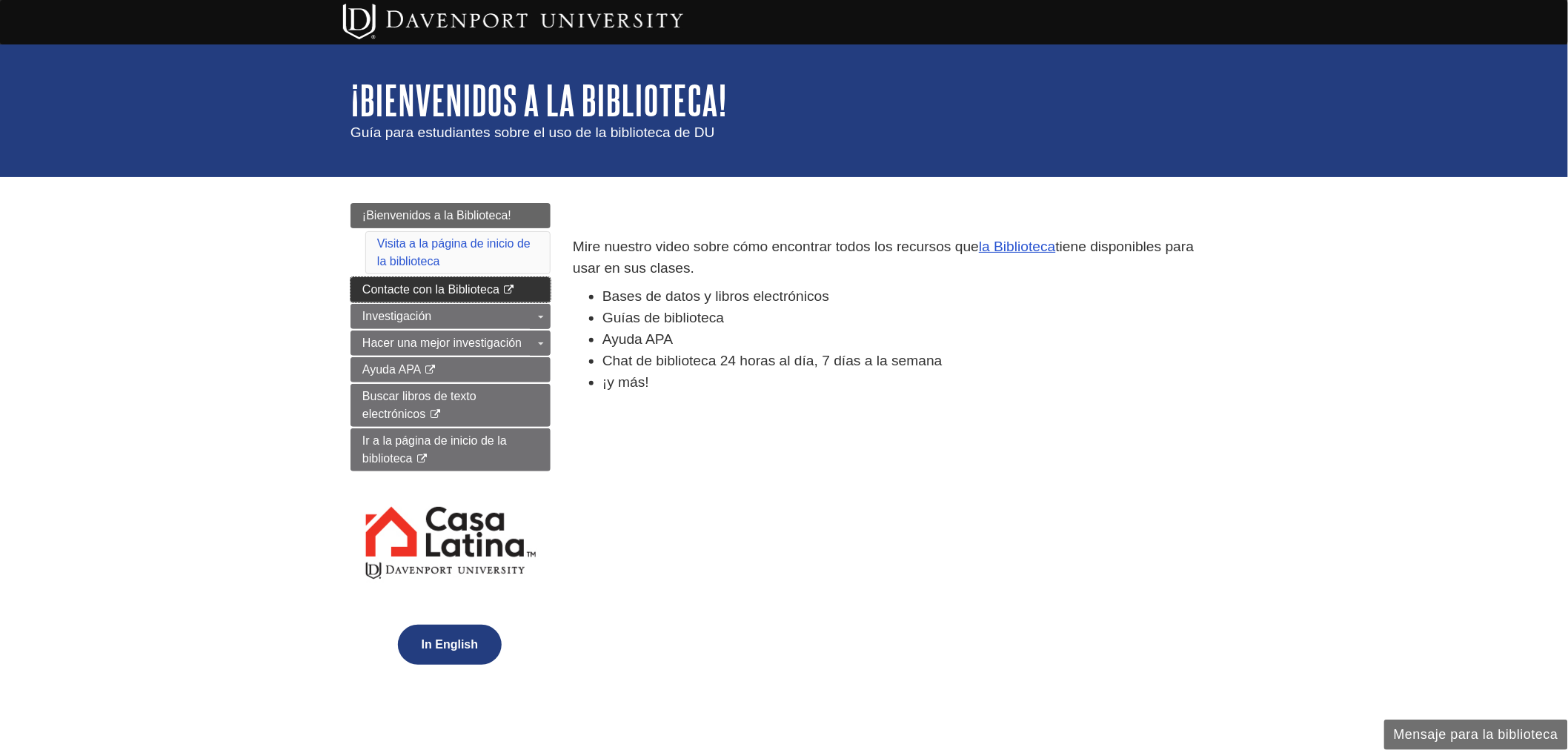 click on "Contacte con la Biblioteca" at bounding box center (431, 289) 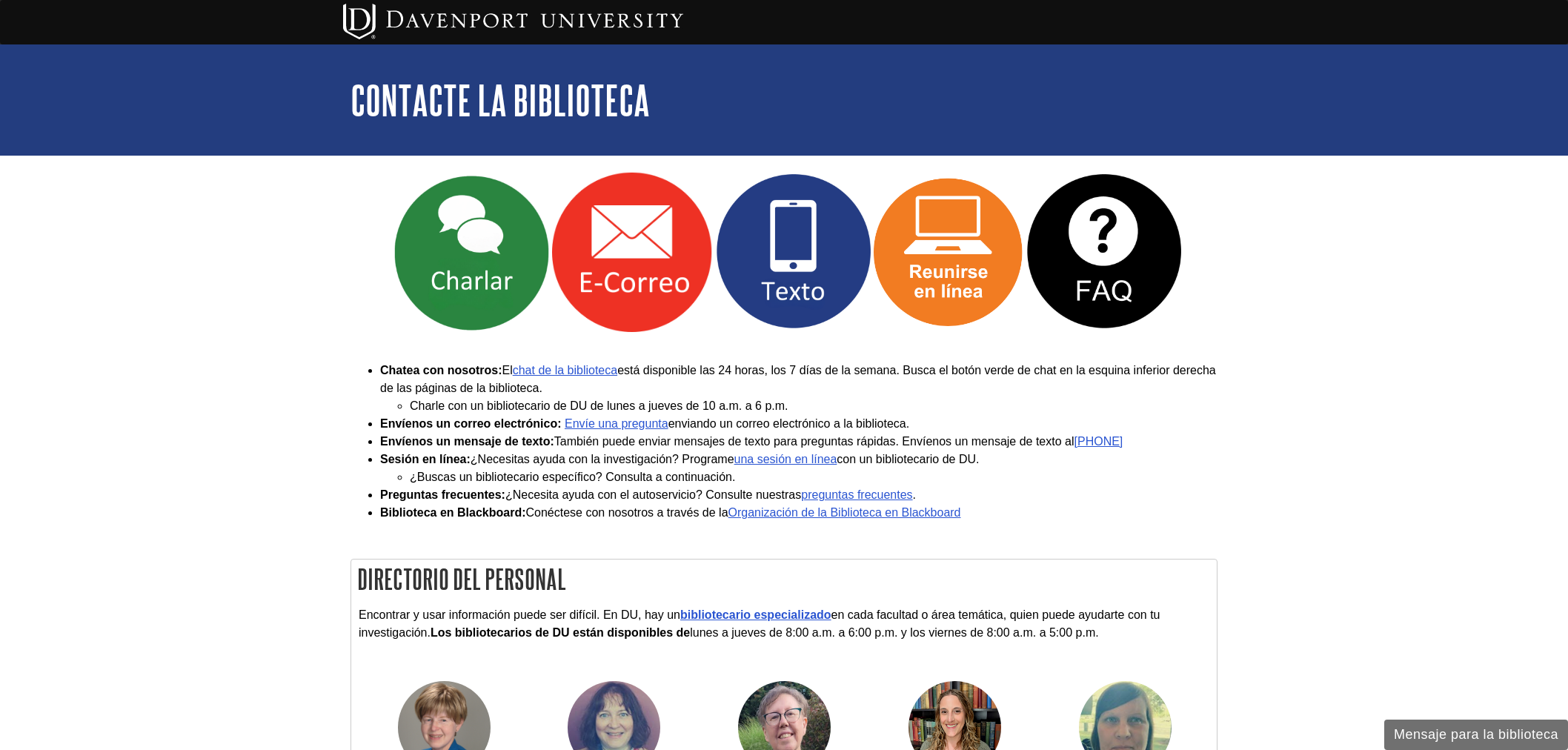 scroll, scrollTop: 0, scrollLeft: 0, axis: both 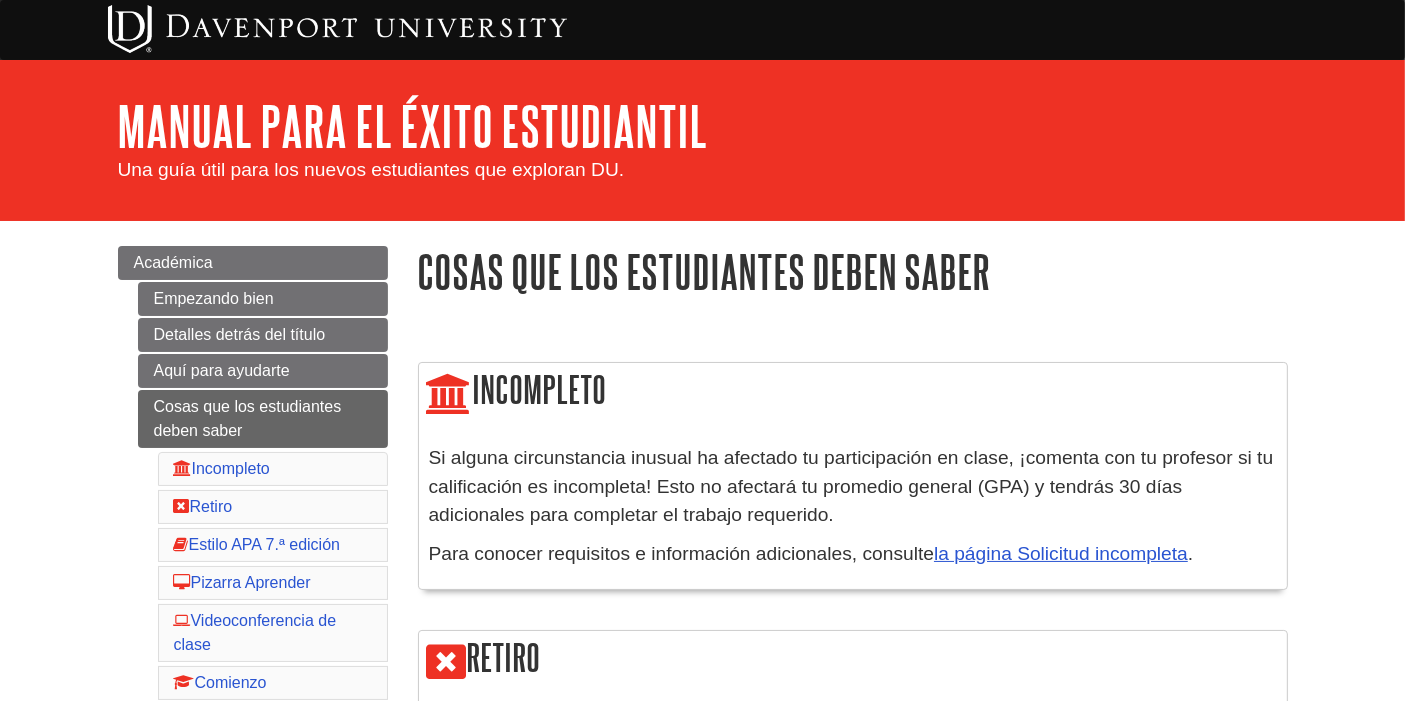 click on "Empezando bien
Detalles detrás del título
Aquí para ayudarte
Cosas que los estudiantes deben saber
Incompleto   Retiro   Estilo APA 7.ª edición   Pizarra Aprender Videoconferencia de clase   Comienzo   Convocación   Lista del Decano y Lista del Presidente   Plagio   Libertad condicional - Académicos   Código de conducta estudiantil/Integridad académica   Libros de texto   Transcripciones" at bounding box center [263, 674] 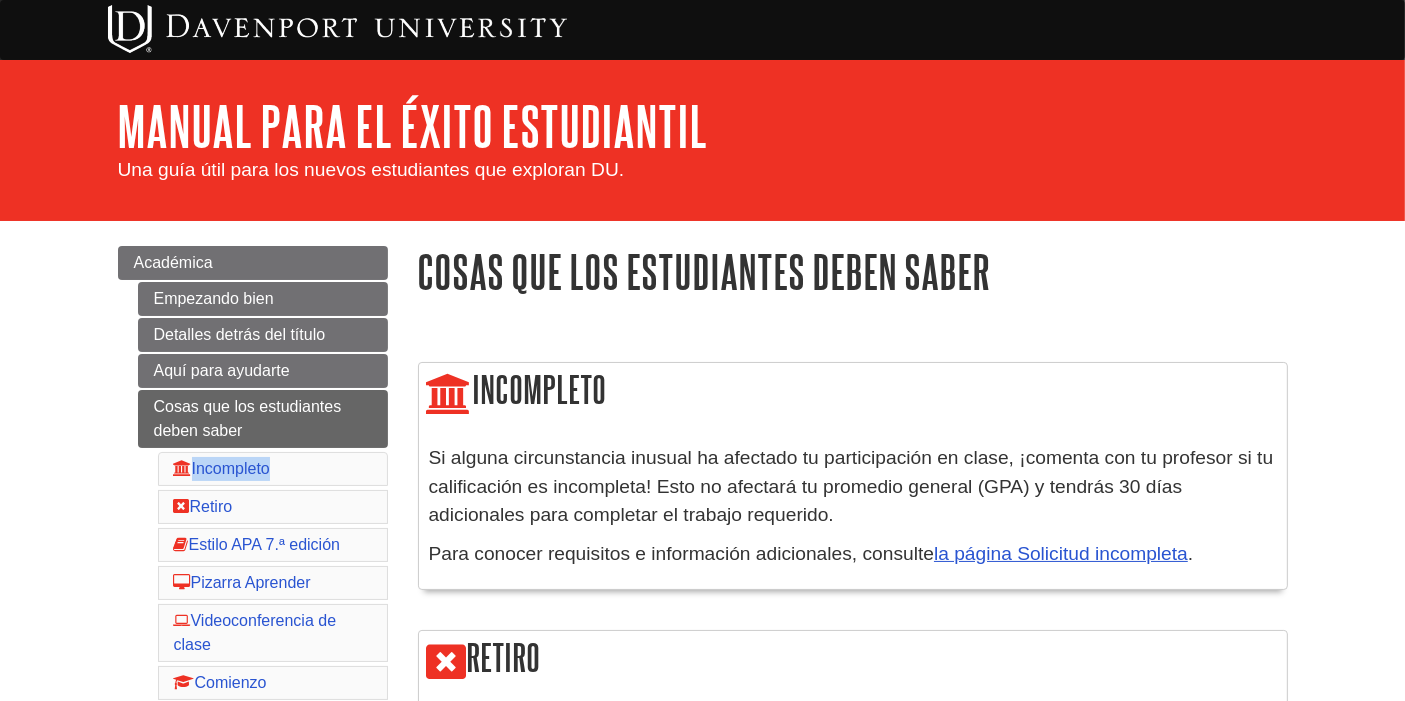 click on "Empezando bien
Detalles detrás del título
Aquí para ayudarte
Cosas que los estudiantes deben saber
Incompleto   Retiro   Estilo APA 7.ª edición   Pizarra Aprender Videoconferencia de clase   Comienzo   Convocación   Lista del Decano y Lista del Presidente   Plagio   Libertad condicional - Académicos   Código de conducta estudiantil/Integridad académica   Libros de texto   Transcripciones" at bounding box center (263, 674) 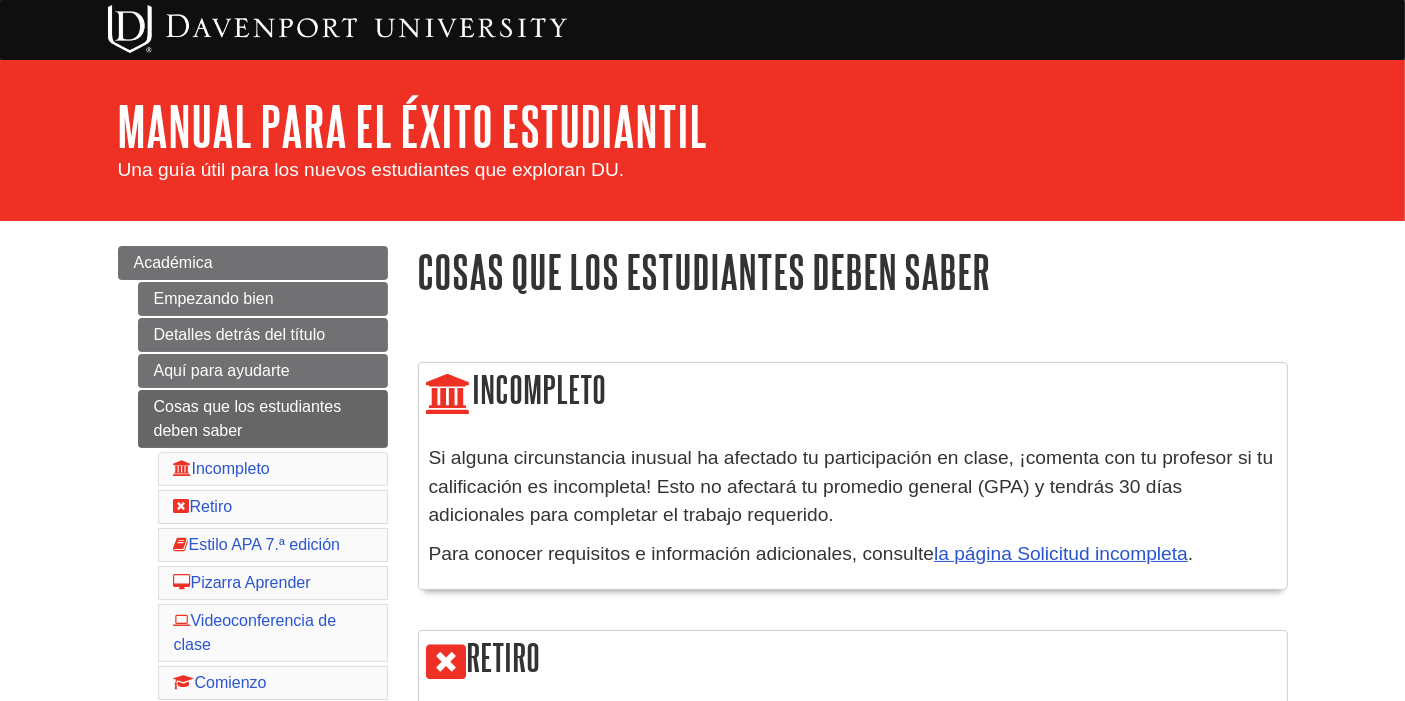 click on "Empezando bien
Detalles detrás del título
Aquí para ayudarte
Cosas que los estudiantes deben saber
Incompleto   Retiro   Estilo APA 7.ª edición   Pizarra Aprender Videoconferencia de clase   Comienzo   Convocación   Lista del Decano y Lista del Presidente   Plagio   Libertad condicional - Académicos   Código de conducta estudiantil/Integridad académica   Libros de texto   Transcripciones" at bounding box center [263, 674] 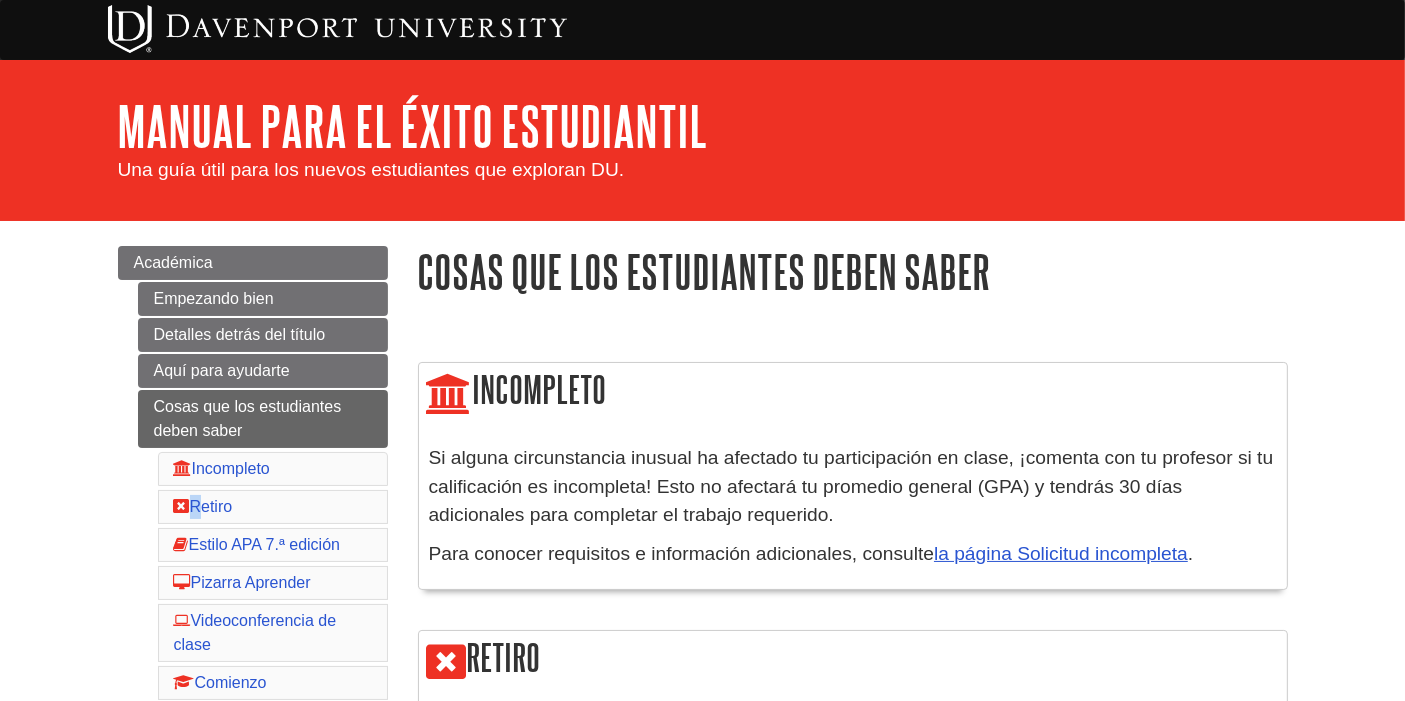 click on "Empezando bien
Detalles detrás del título
Aquí para ayudarte
Cosas que los estudiantes deben saber
Incompleto   Retiro   Estilo APA 7.ª edición   Pizarra Aprender Videoconferencia de clase   Comienzo   Convocación   Lista del Decano y Lista del Presidente   Plagio   Libertad condicional - Académicos   Código de conducta estudiantil/Integridad académica   Libros de texto   Transcripciones" at bounding box center [263, 674] 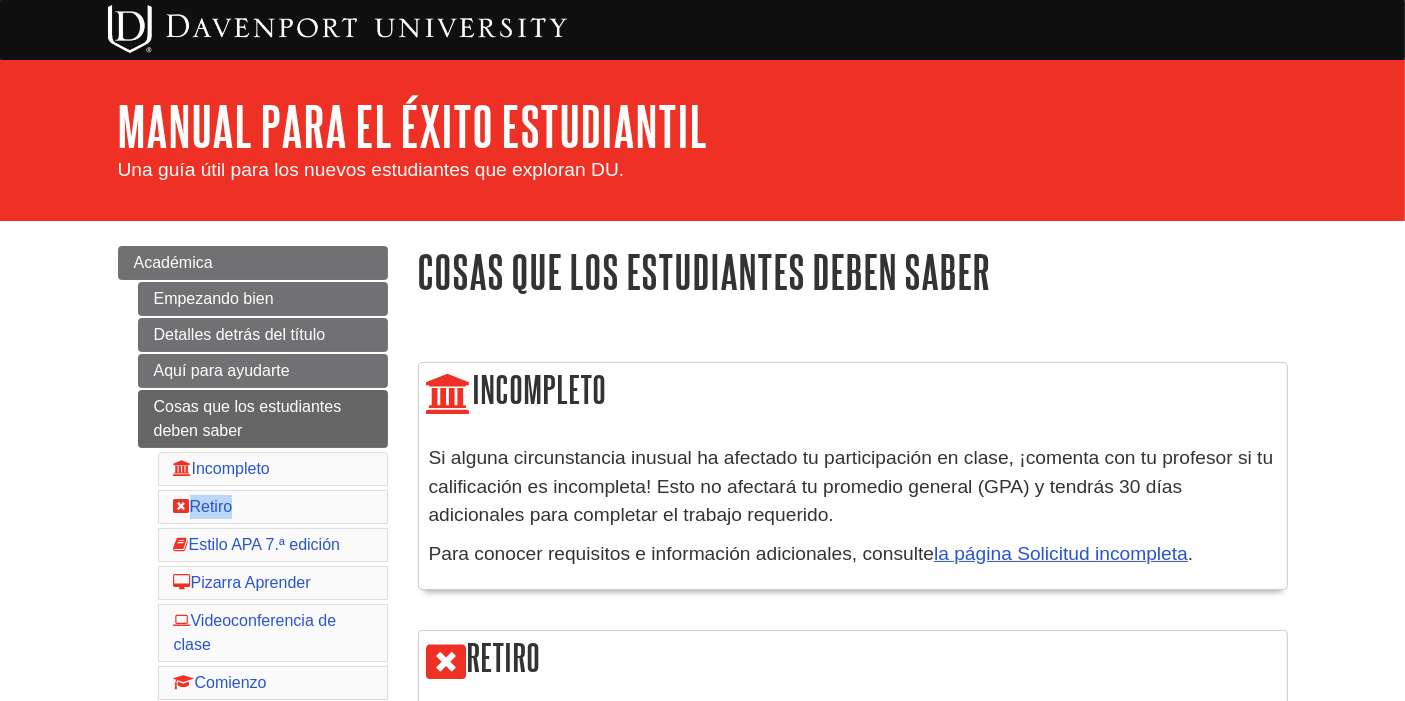 click on "Empezando bien
Detalles detrás del título
Aquí para ayudarte
Cosas que los estudiantes deben saber
Incompleto   Retiro   Estilo APA 7.ª edición   Pizarra Aprender Videoconferencia de clase   Comienzo   Convocación   Lista del Decano y Lista del Presidente   Plagio   Libertad condicional - Académicos   Código de conducta estudiantil/Integridad académica   Libros de texto   Transcripciones" at bounding box center (263, 674) 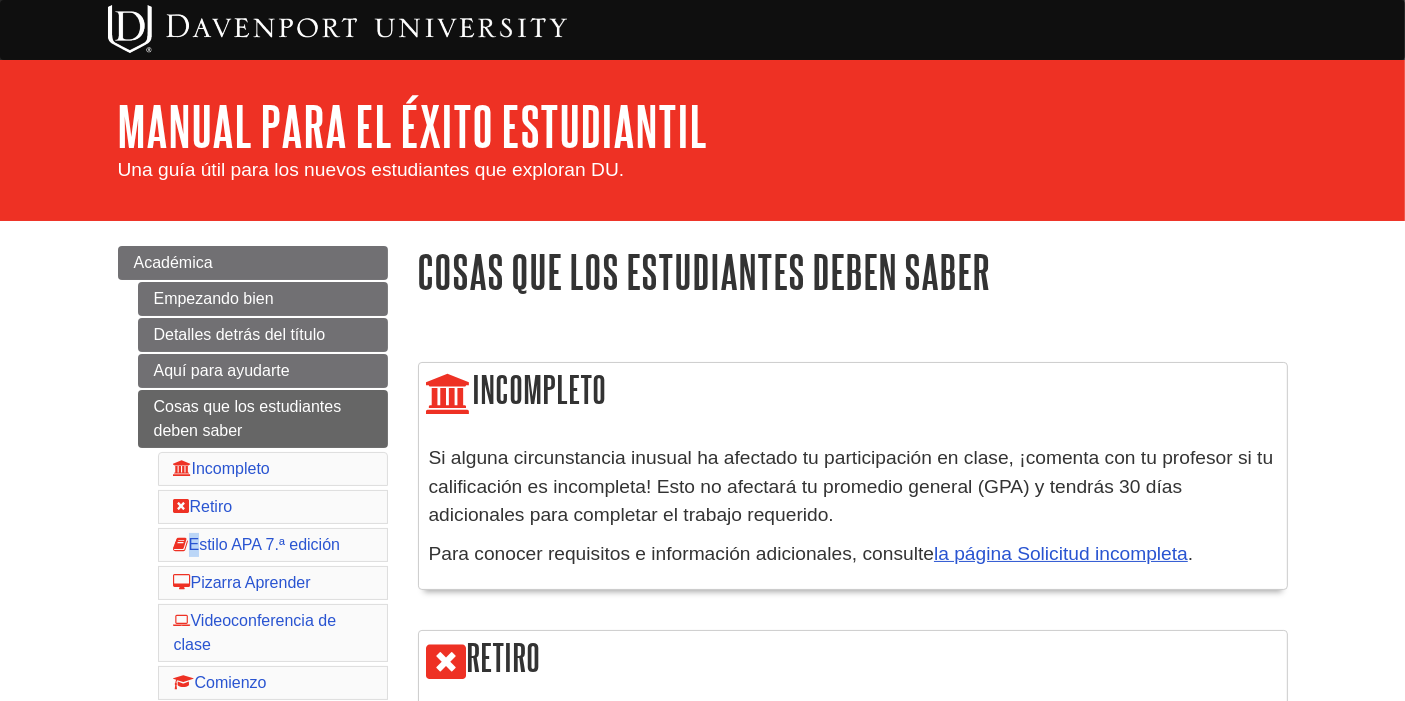 click on "Empezando bien
Detalles detrás del título
Aquí para ayudarte
Cosas que los estudiantes deben saber
Incompleto   Retiro   Estilo APA 7.ª edición   Pizarra Aprender Videoconferencia de clase   Comienzo   Convocación   Lista del Decano y Lista del Presidente   Plagio   Libertad condicional - Académicos   Código de conducta estudiantil/Integridad académica   Libros de texto   Transcripciones" at bounding box center [263, 674] 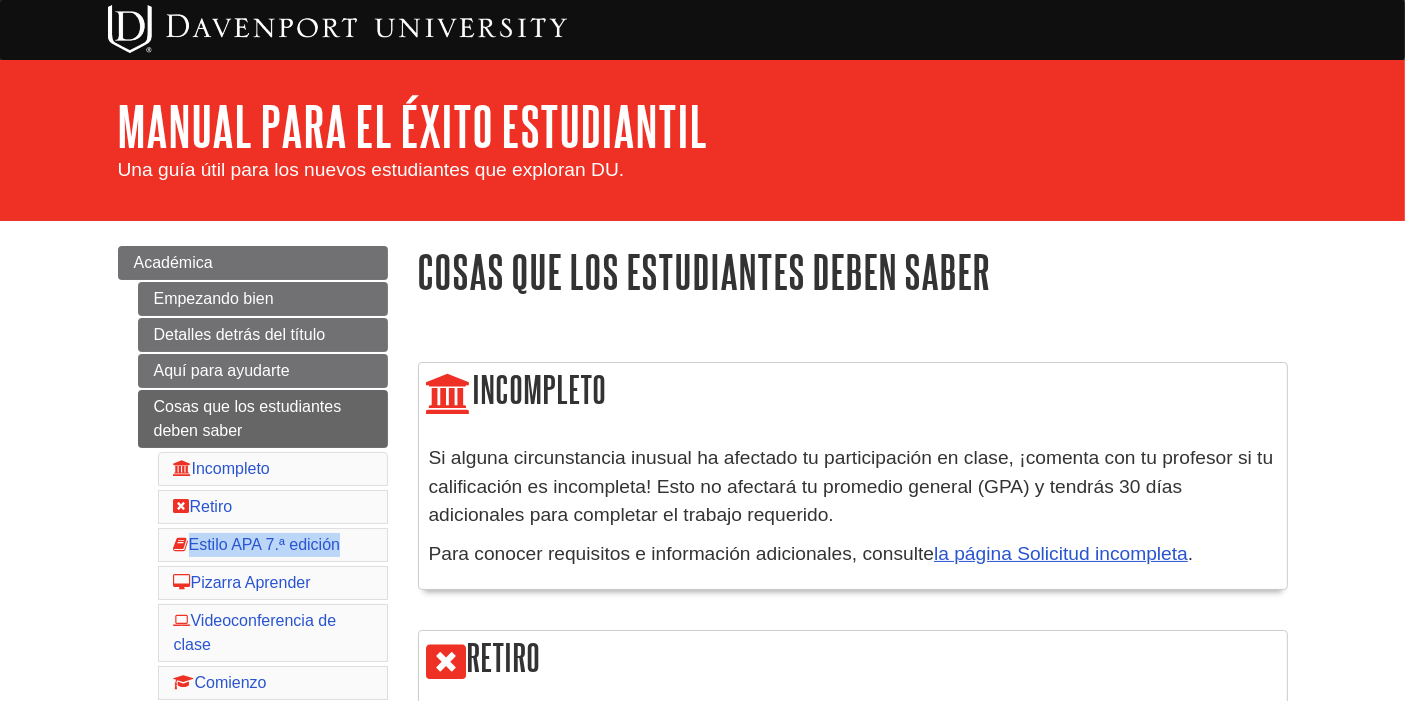 click on "Empezando bien
Detalles detrás del título
Aquí para ayudarte
Cosas que los estudiantes deben saber
Incompleto   Retiro   Estilo APA 7.ª edición   Pizarra Aprender Videoconferencia de clase   Comienzo   Convocación   Lista del Decano y Lista del Presidente   Plagio   Libertad condicional - Académicos   Código de conducta estudiantil/Integridad académica   Libros de texto   Transcripciones" at bounding box center [263, 674] 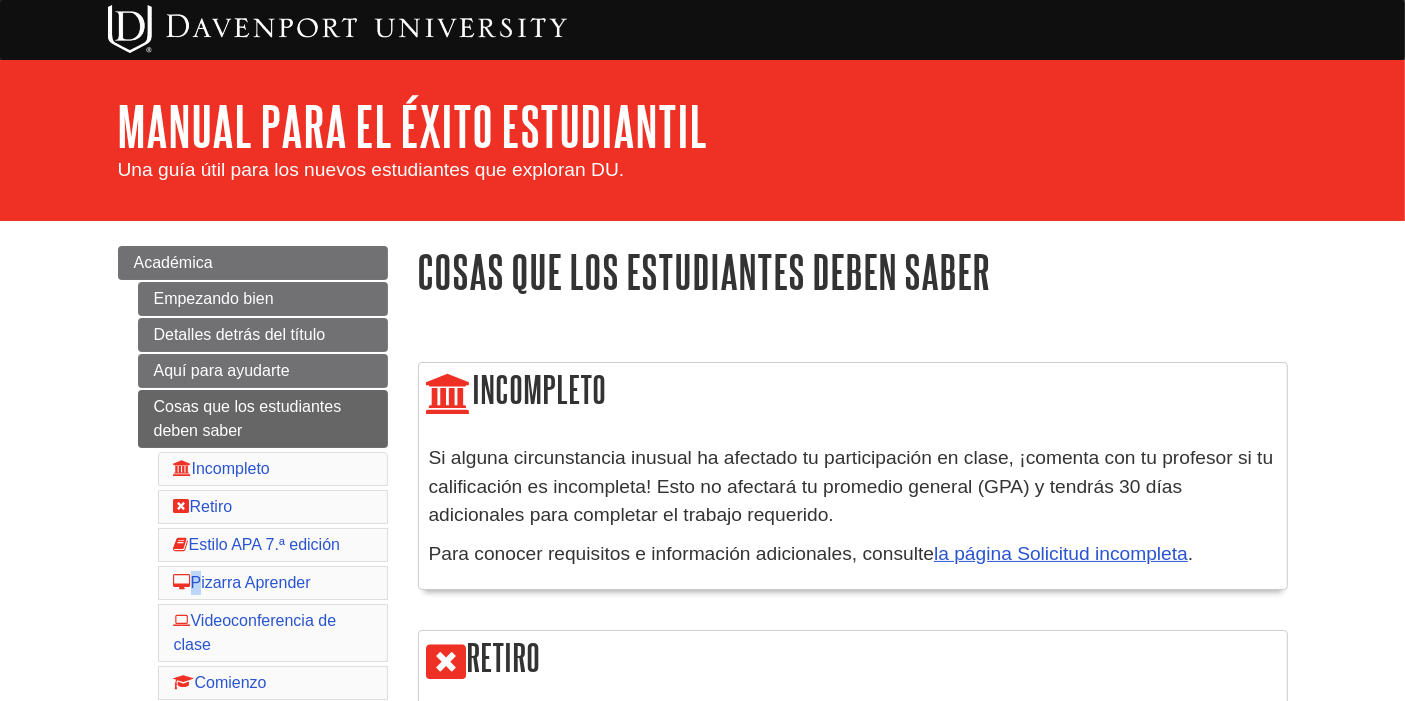 click on "Empezando bien
Detalles detrás del título
Aquí para ayudarte
Cosas que los estudiantes deben saber
Incompleto   Retiro   Estilo APA 7.ª edición   Pizarra Aprender Videoconferencia de clase   Comienzo   Convocación   Lista del Decano y Lista del Presidente   Plagio   Libertad condicional - Académicos   Código de conducta estudiantil/Integridad académica   Libros de texto   Transcripciones" at bounding box center (263, 674) 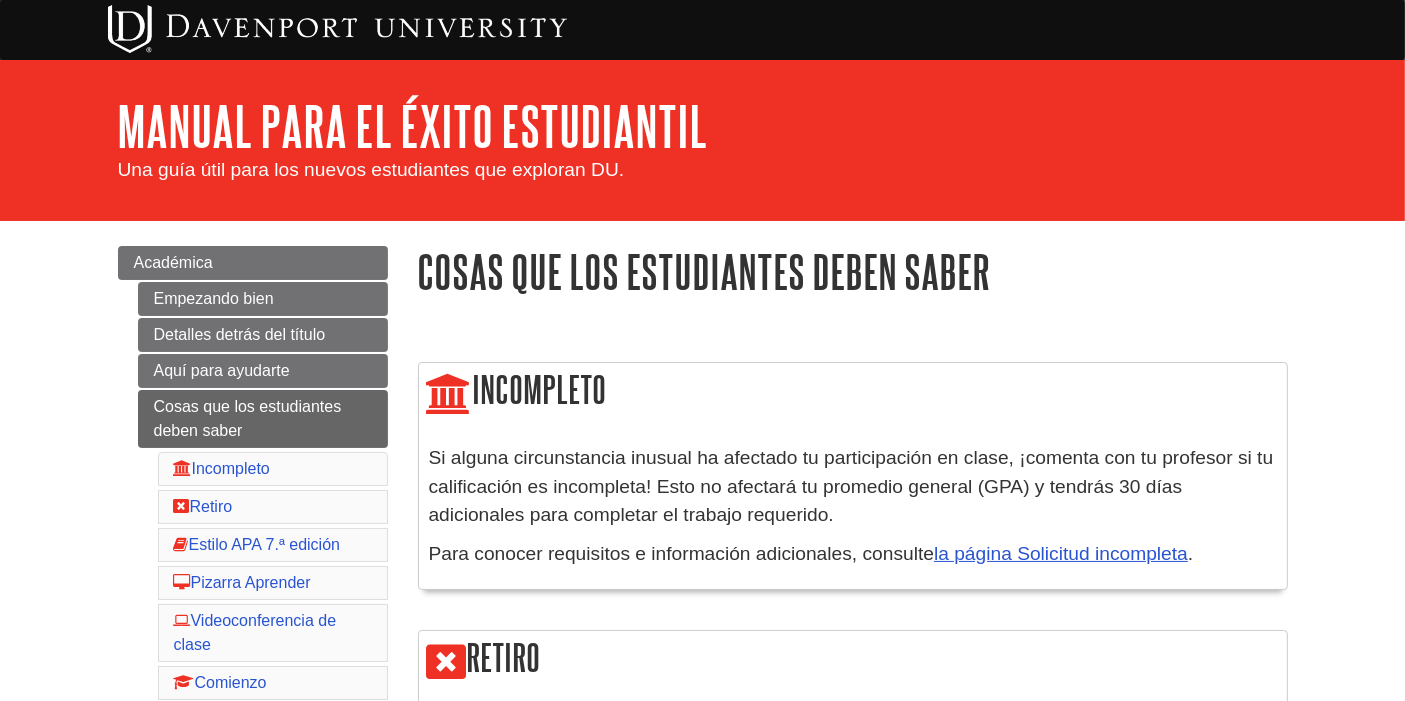 click on "Empezando bien
Detalles detrás del título
Aquí para ayudarte
Cosas que los estudiantes deben saber
Incompleto   Retiro   Estilo APA 7.ª edición   Pizarra Aprender Videoconferencia de clase   Comienzo   Convocación   Lista del Decano y Lista del Presidente   Plagio   Libertad condicional - Académicos   Código de conducta estudiantil/Integridad académica   Libros de texto   Transcripciones" at bounding box center [263, 674] 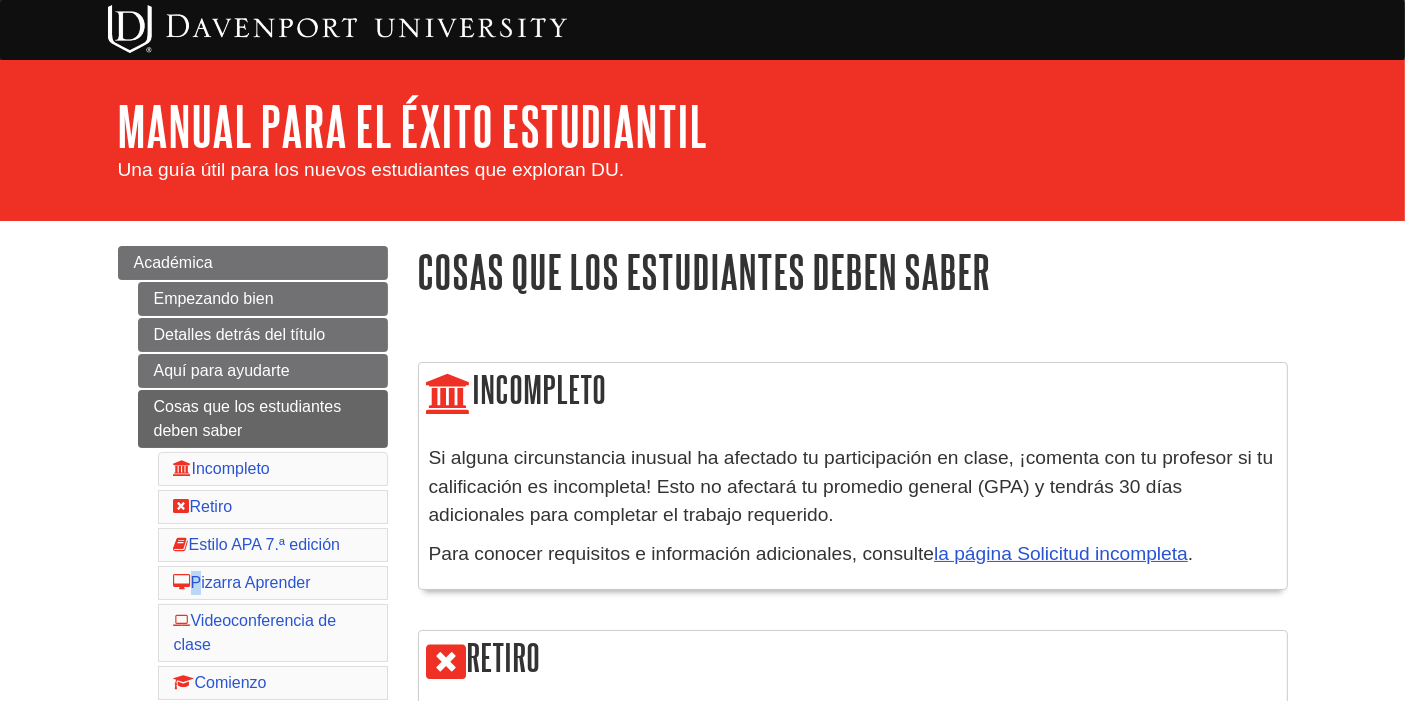 click on "Empezando bien
Detalles detrás del título
Aquí para ayudarte
Cosas que los estudiantes deben saber
Incompleto   Retiro   Estilo APA 7.ª edición   Pizarra Aprender Videoconferencia de clase   Comienzo   Convocación   Lista del Decano y Lista del Presidente   Plagio   Libertad condicional - Académicos   Código de conducta estudiantil/Integridad académica   Libros de texto   Transcripciones" at bounding box center (263, 674) 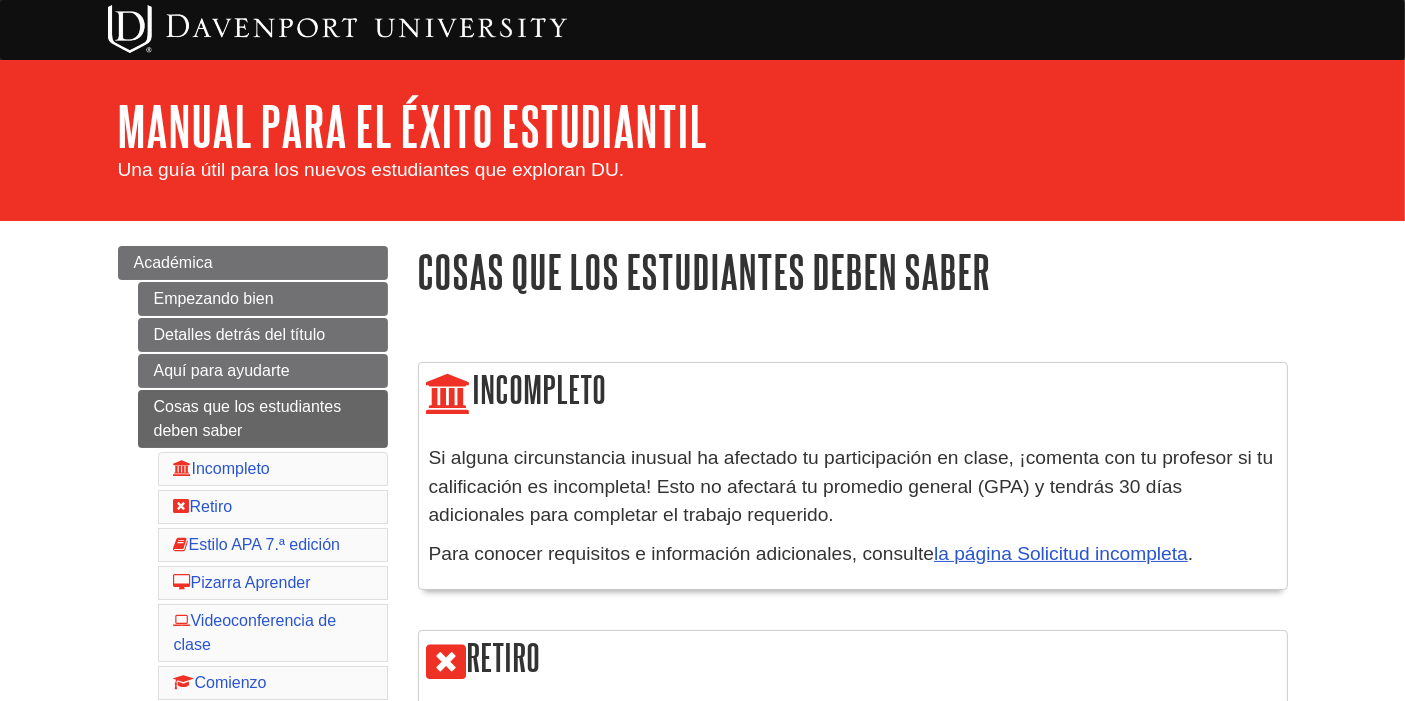 click on "Empezando bien
Detalles detrás del título
Aquí para ayudarte
Cosas que los estudiantes deben saber
Incompleto   Retiro   Estilo APA 7.ª edición   Pizarra Aprender Videoconferencia de clase   Comienzo   Convocación   Lista del Decano y Lista del Presidente   Plagio   Libertad condicional - Académicos   Código de conducta estudiantil/Integridad académica   Libros de texto   Transcripciones" at bounding box center [263, 674] 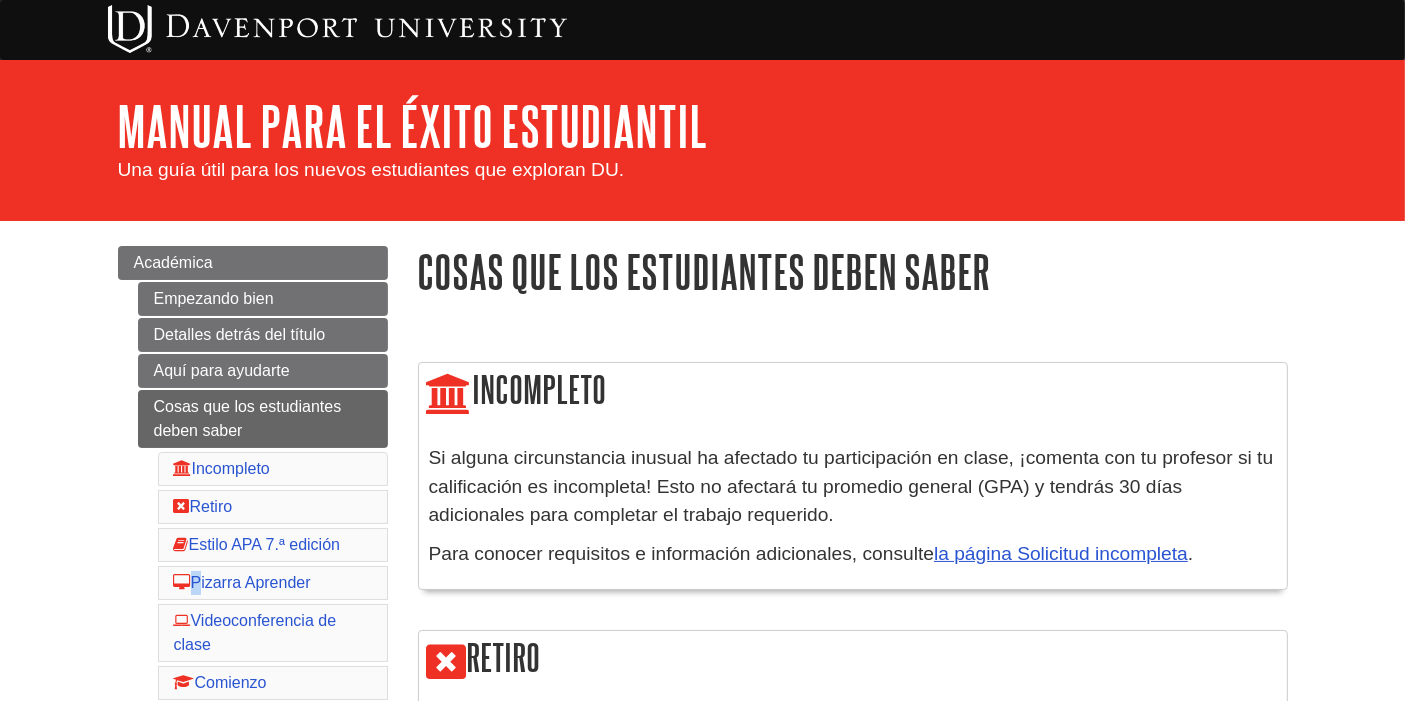 click on "Empezando bien
Detalles detrás del título
Aquí para ayudarte
Cosas que los estudiantes deben saber
Incompleto   Retiro   Estilo APA 7.ª edición   Pizarra Aprender Videoconferencia de clase   Comienzo   Convocación   Lista del Decano y Lista del Presidente   Plagio   Libertad condicional - Académicos   Código de conducta estudiantil/Integridad académica   Libros de texto   Transcripciones" at bounding box center [263, 674] 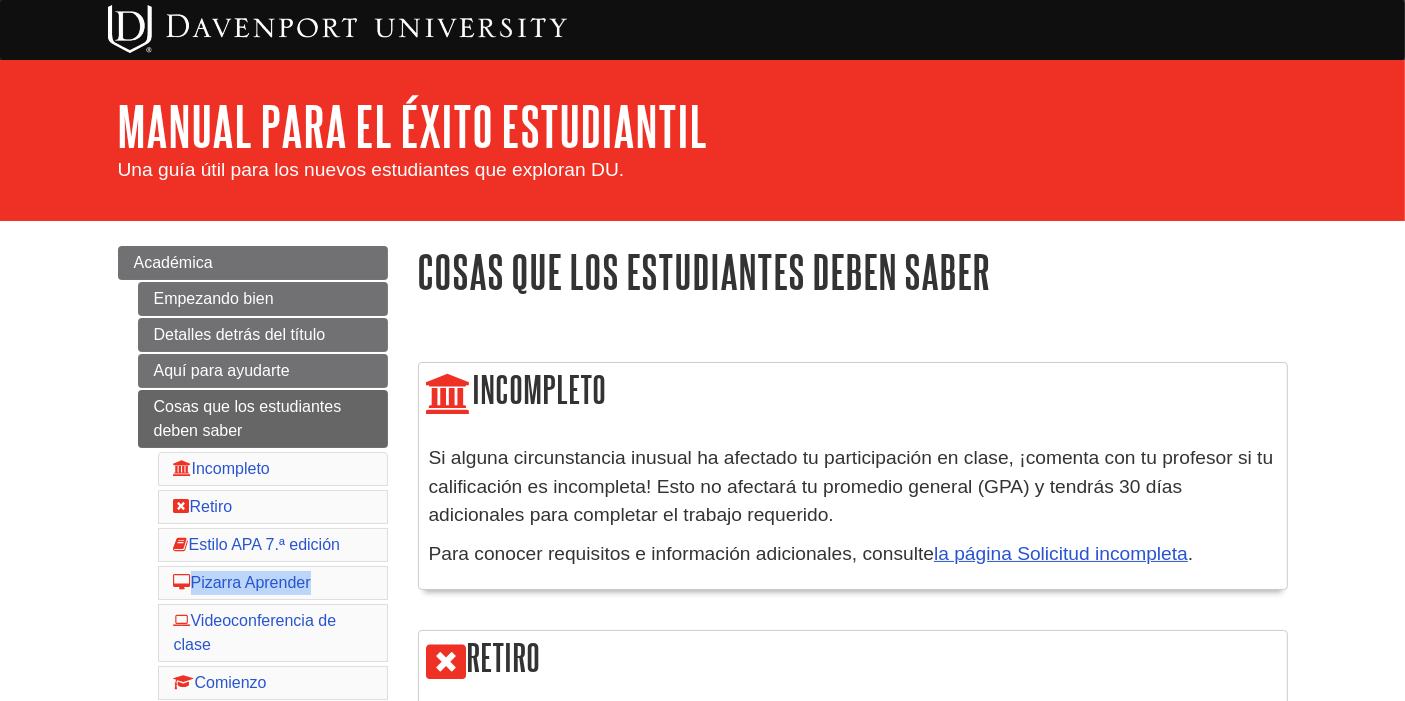 click on "Empezando bien
Detalles detrás del título
Aquí para ayudarte
Cosas que los estudiantes deben saber
Incompleto   Retiro   Estilo APA 7.ª edición   Pizarra Aprender Videoconferencia de clase   Comienzo   Convocación   Lista del Decano y Lista del Presidente   Plagio   Libertad condicional - Académicos   Código de conducta estudiantil/Integridad académica   Libros de texto   Transcripciones" at bounding box center (263, 674) 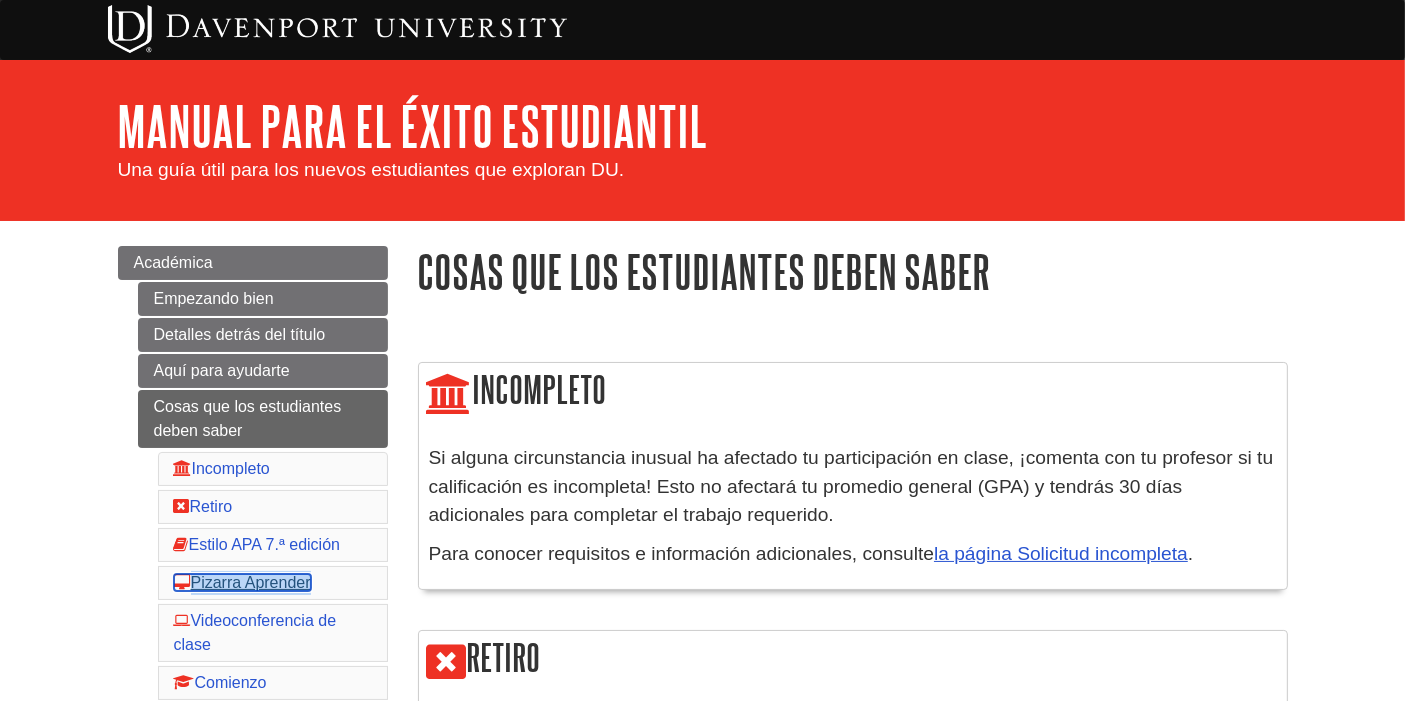 click on "Pizarra Aprender" at bounding box center (251, 582) 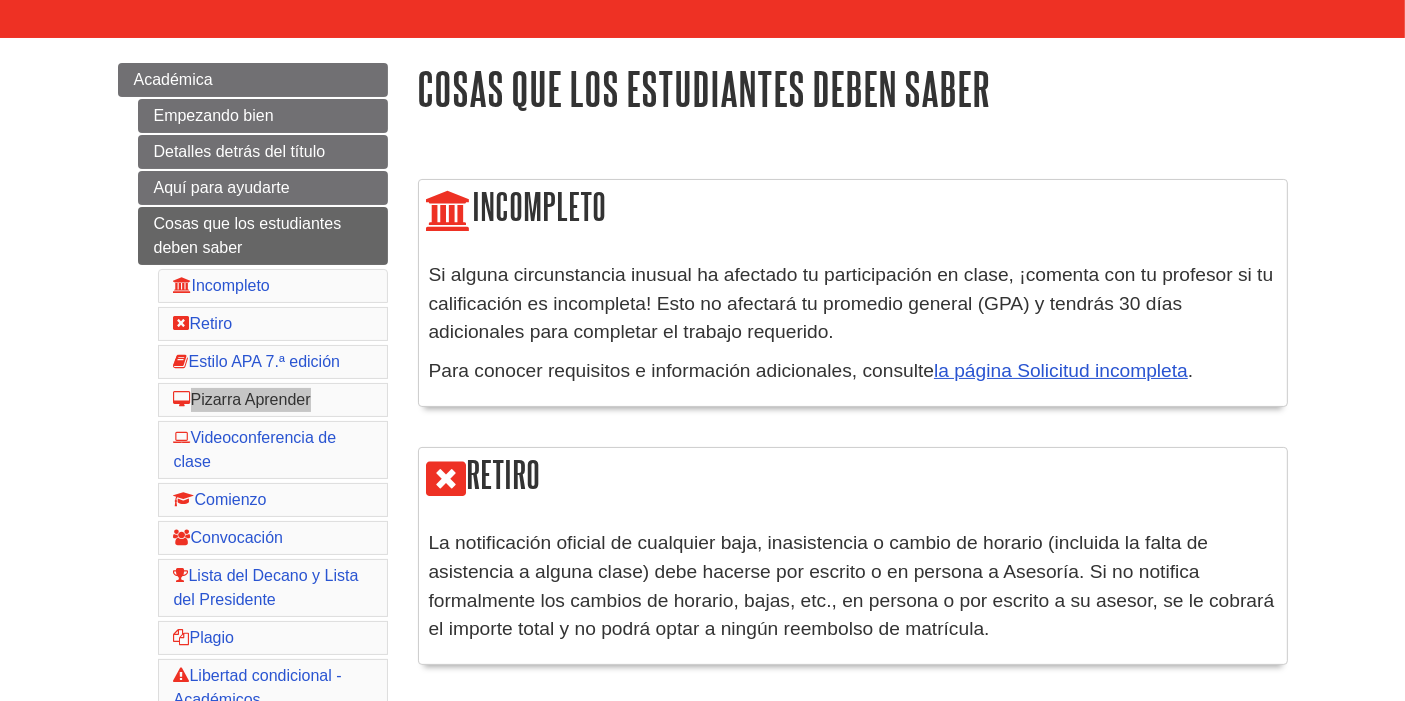 scroll, scrollTop: 0, scrollLeft: 0, axis: both 